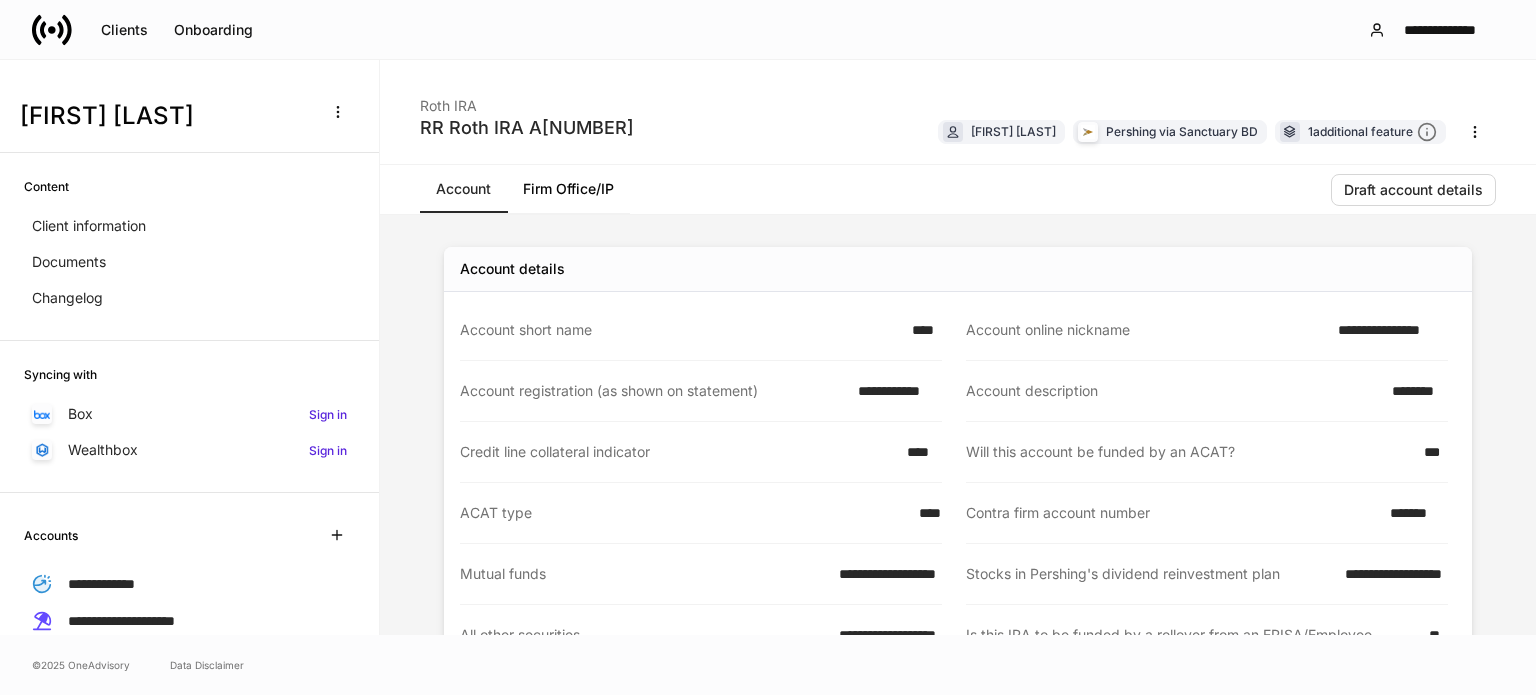 scroll, scrollTop: 0, scrollLeft: 0, axis: both 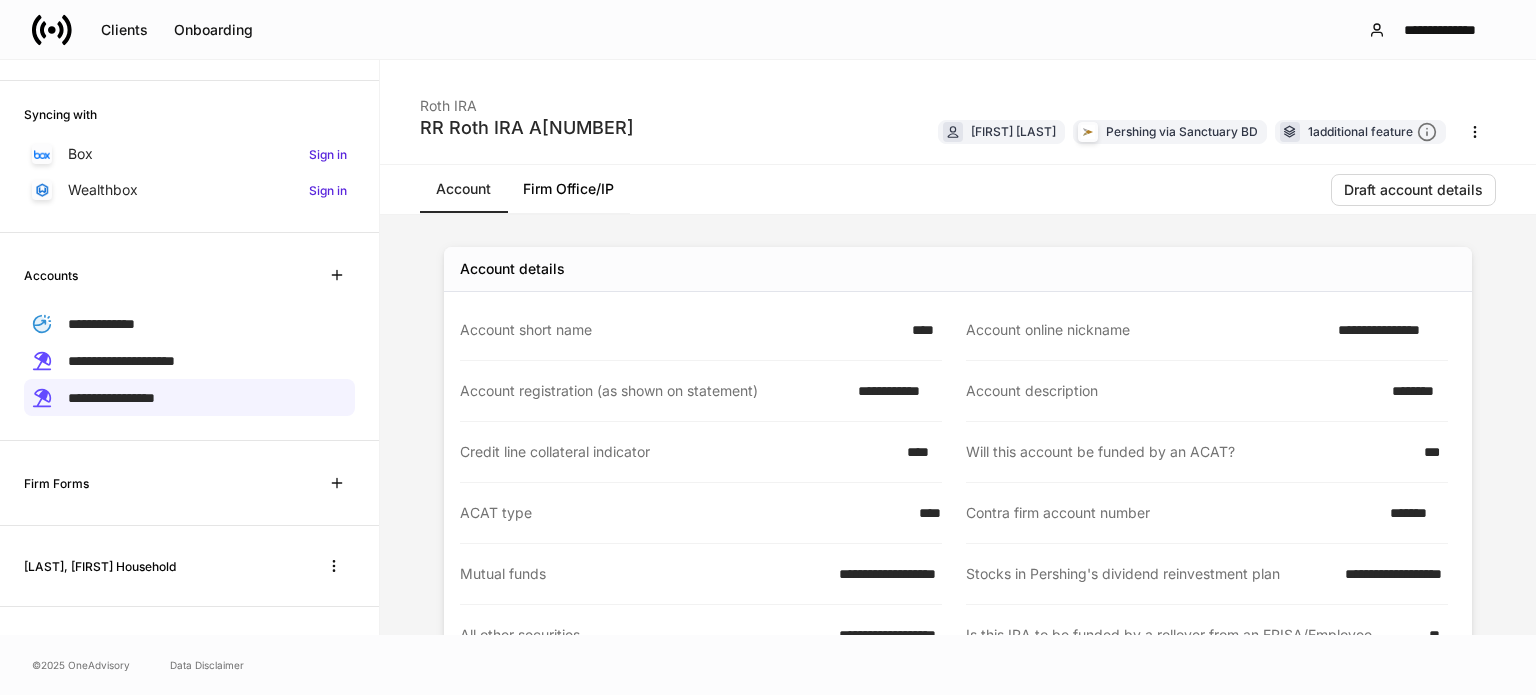 click 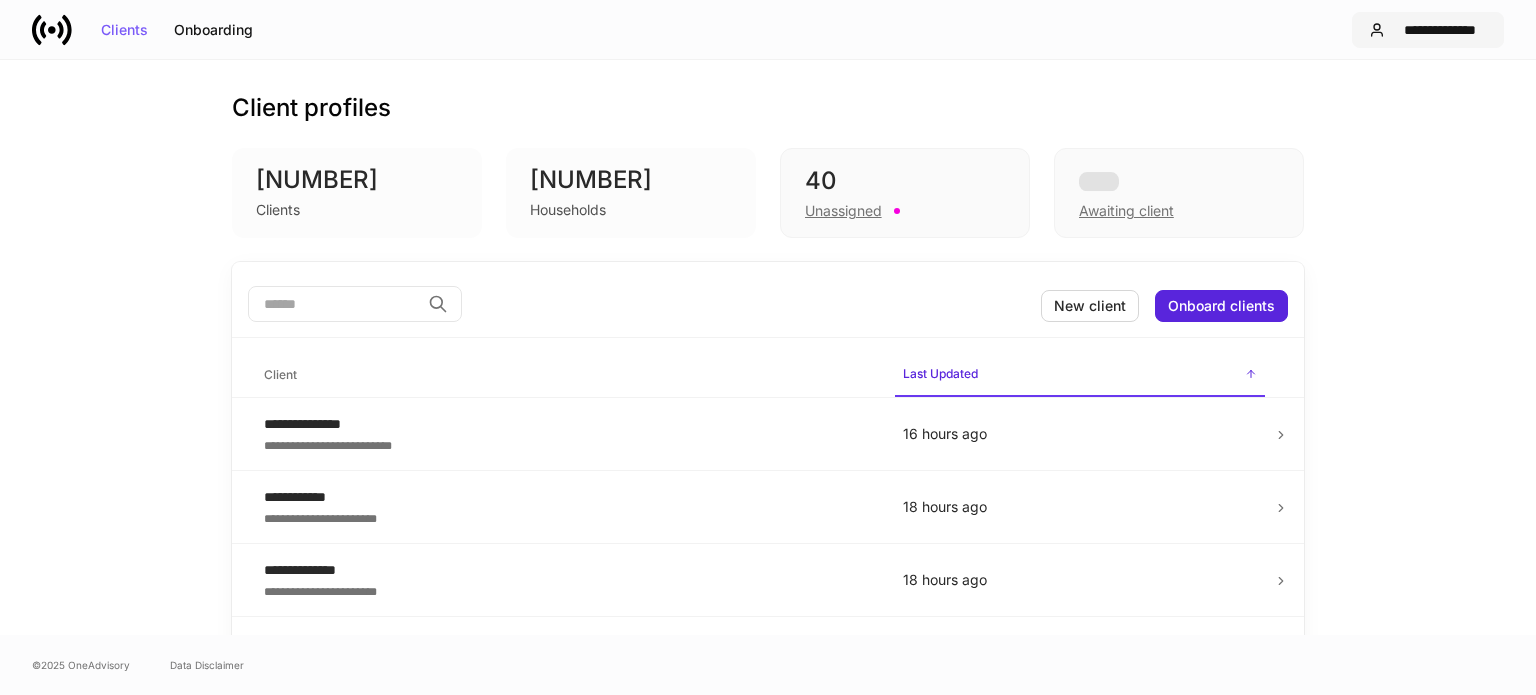 click on "**********" at bounding box center (1440, 30) 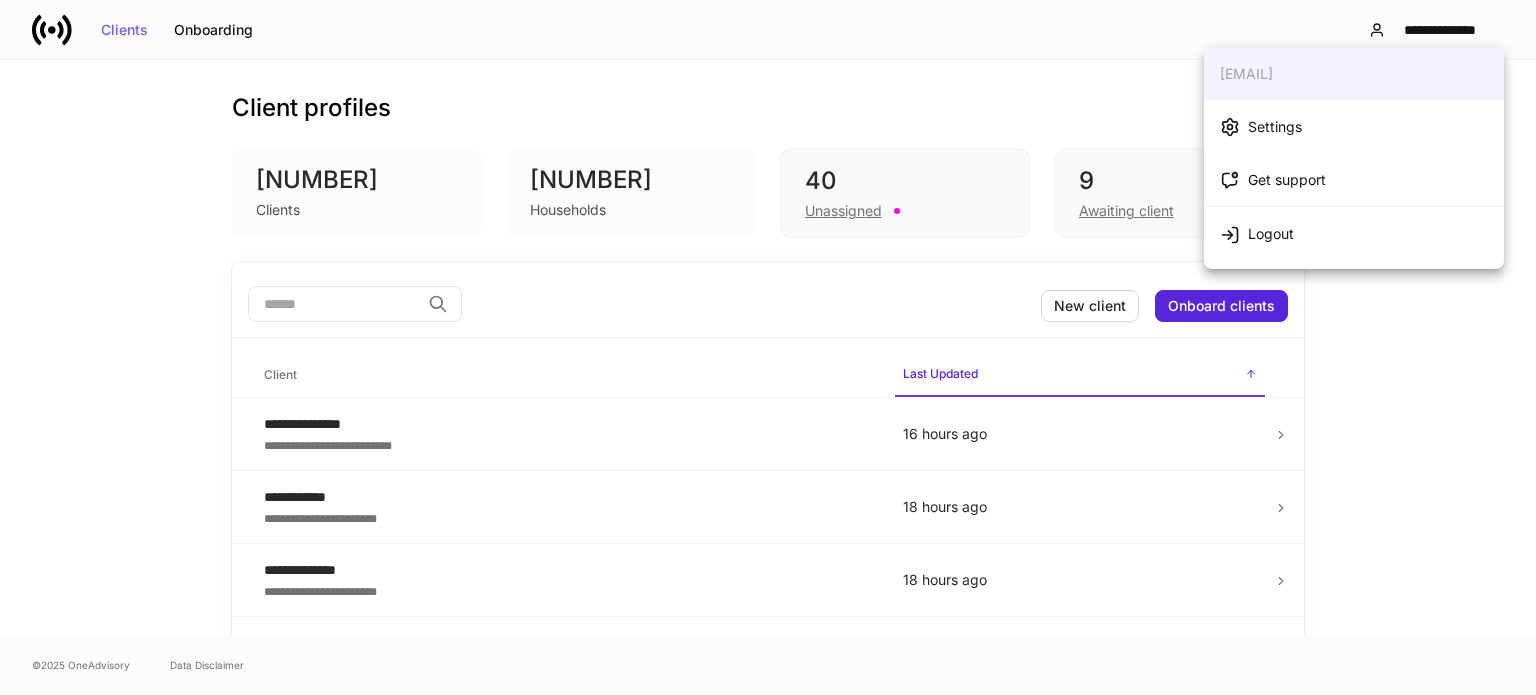 click on "Logout" at bounding box center (1271, 234) 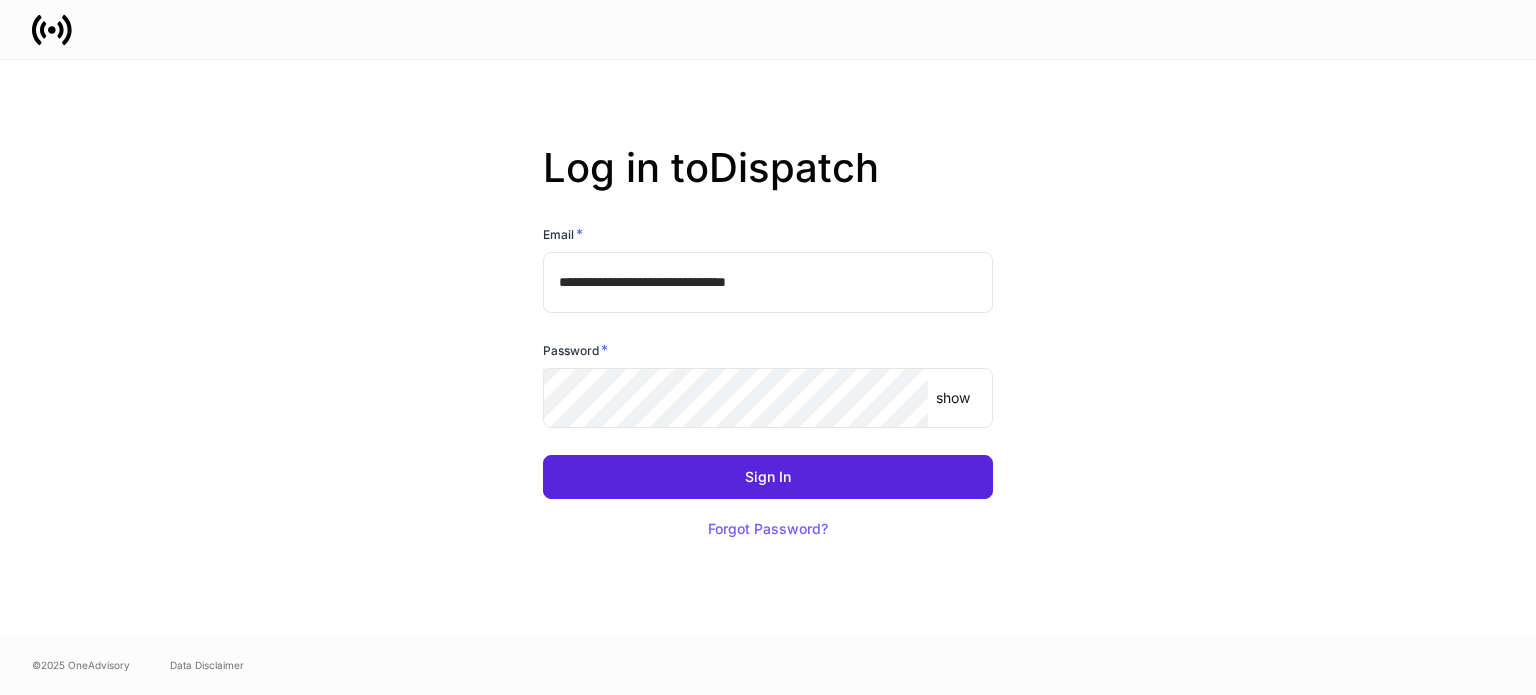 scroll, scrollTop: 0, scrollLeft: 0, axis: both 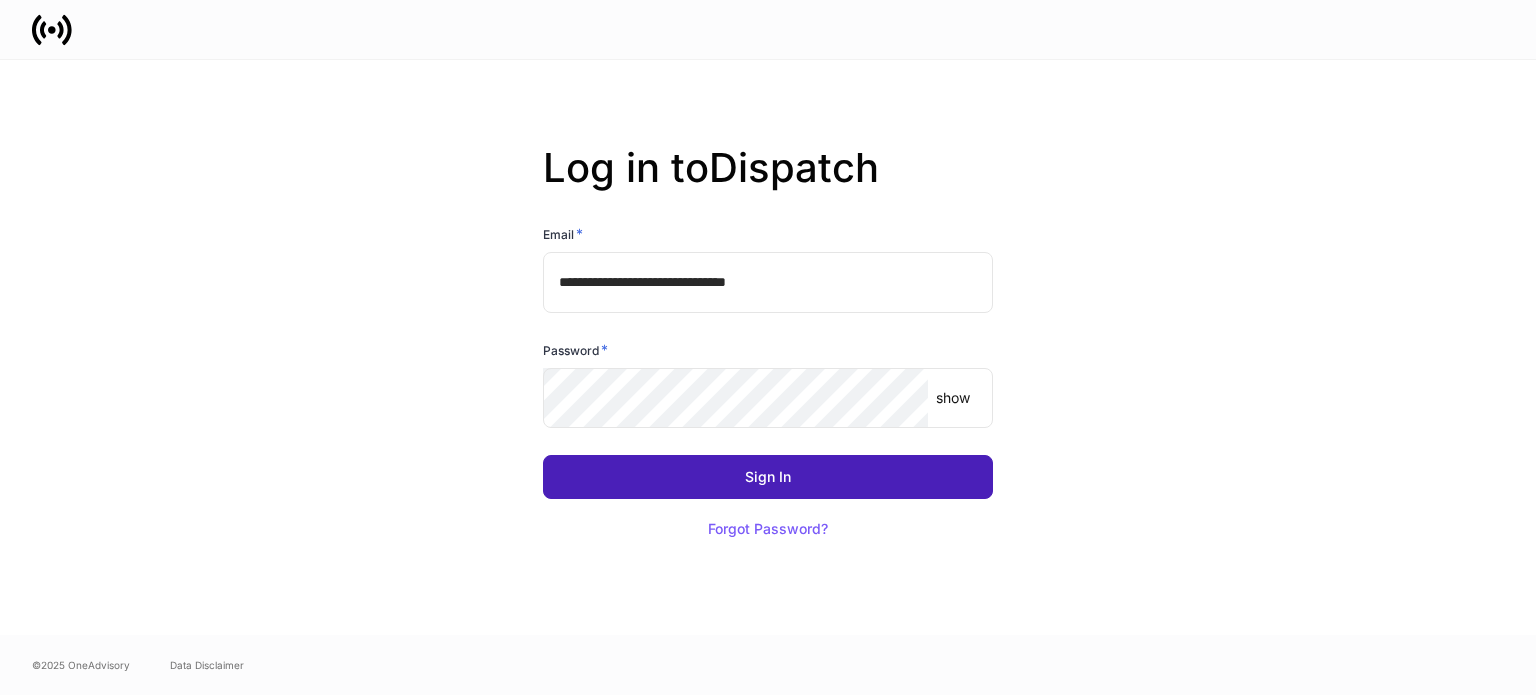 click on "Sign In" at bounding box center (768, 477) 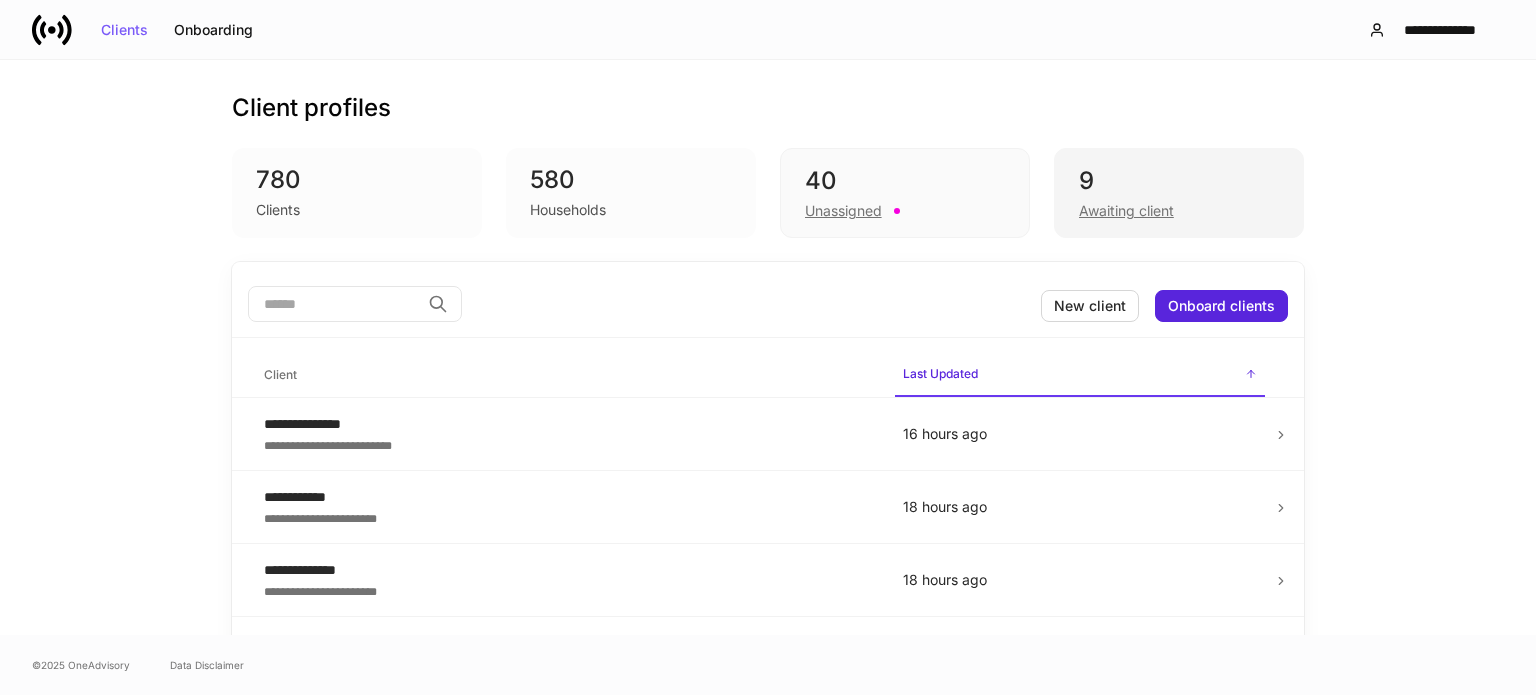 click on "Awaiting client" at bounding box center (1126, 211) 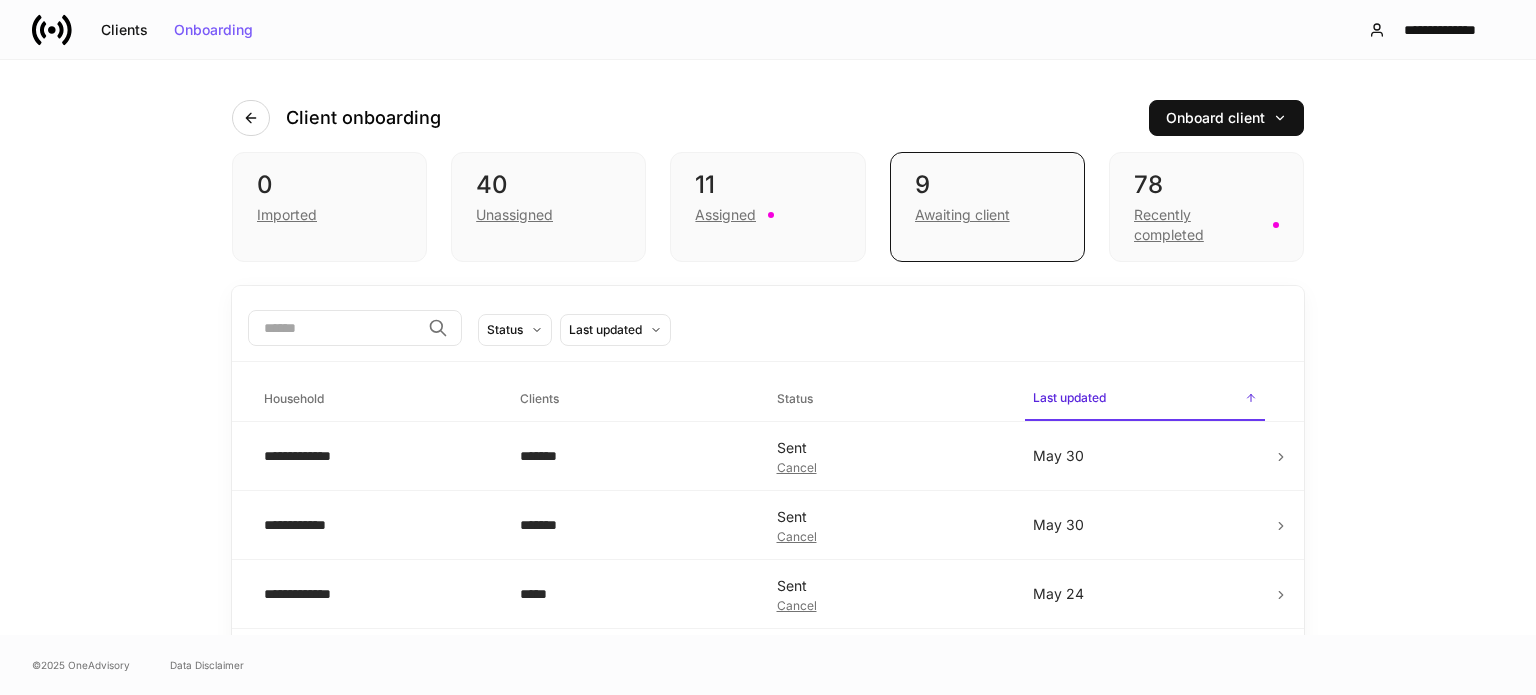 click on "Recently completed" at bounding box center (1197, 225) 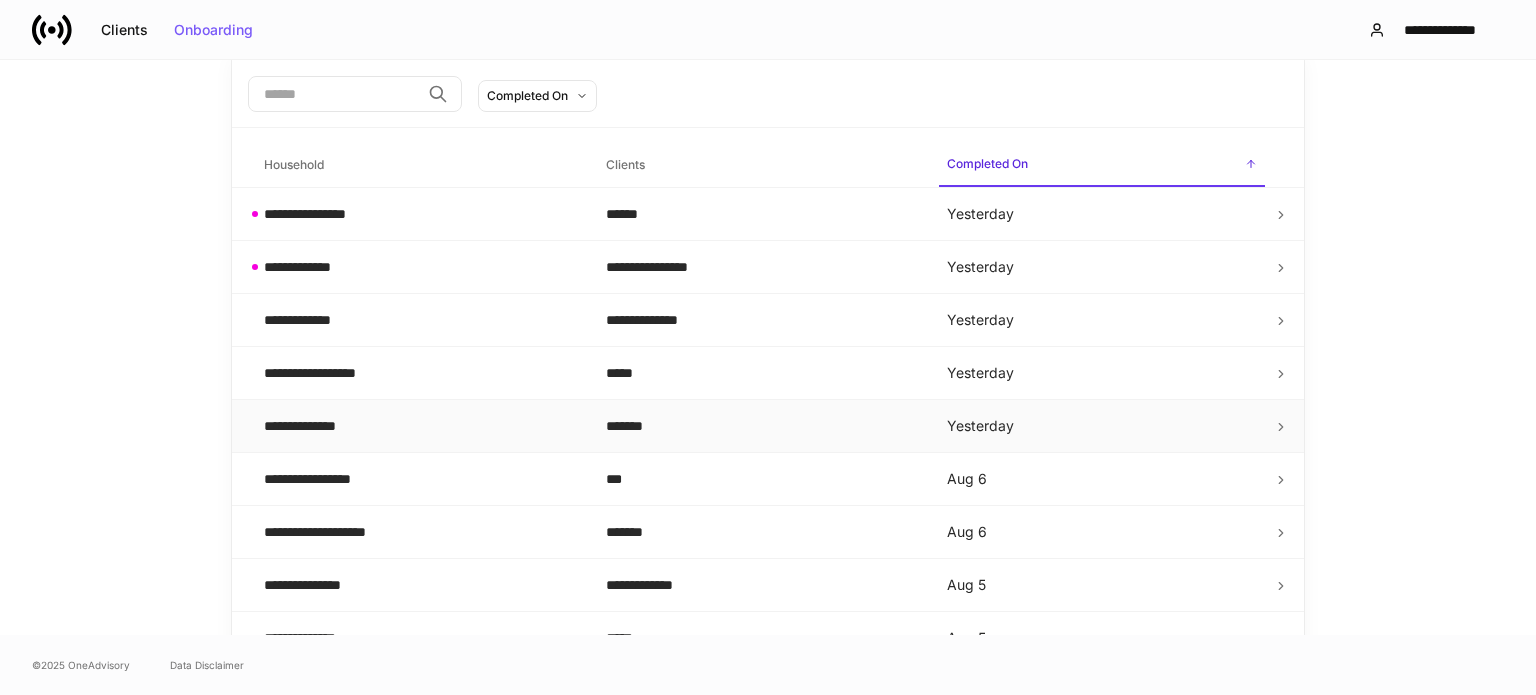 scroll, scrollTop: 200, scrollLeft: 0, axis: vertical 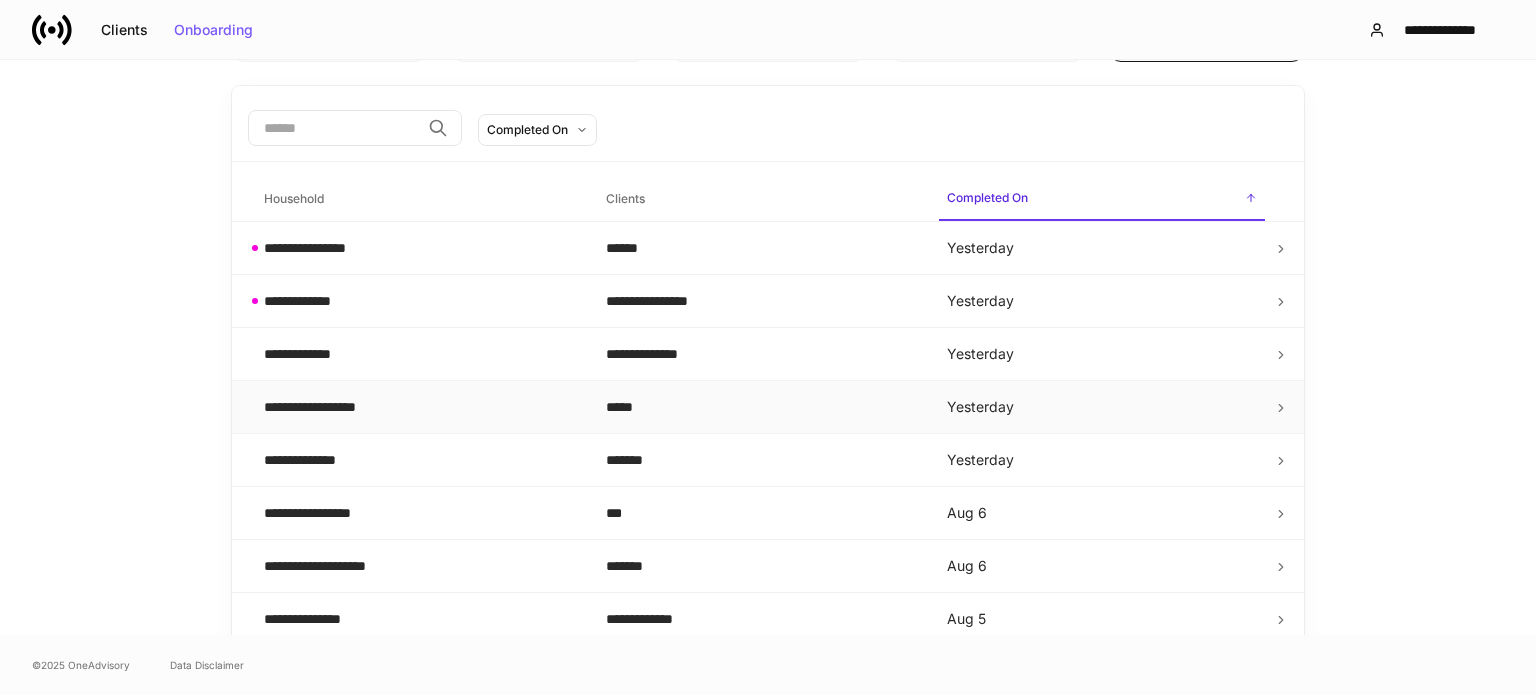 click on "**********" at bounding box center [326, 407] 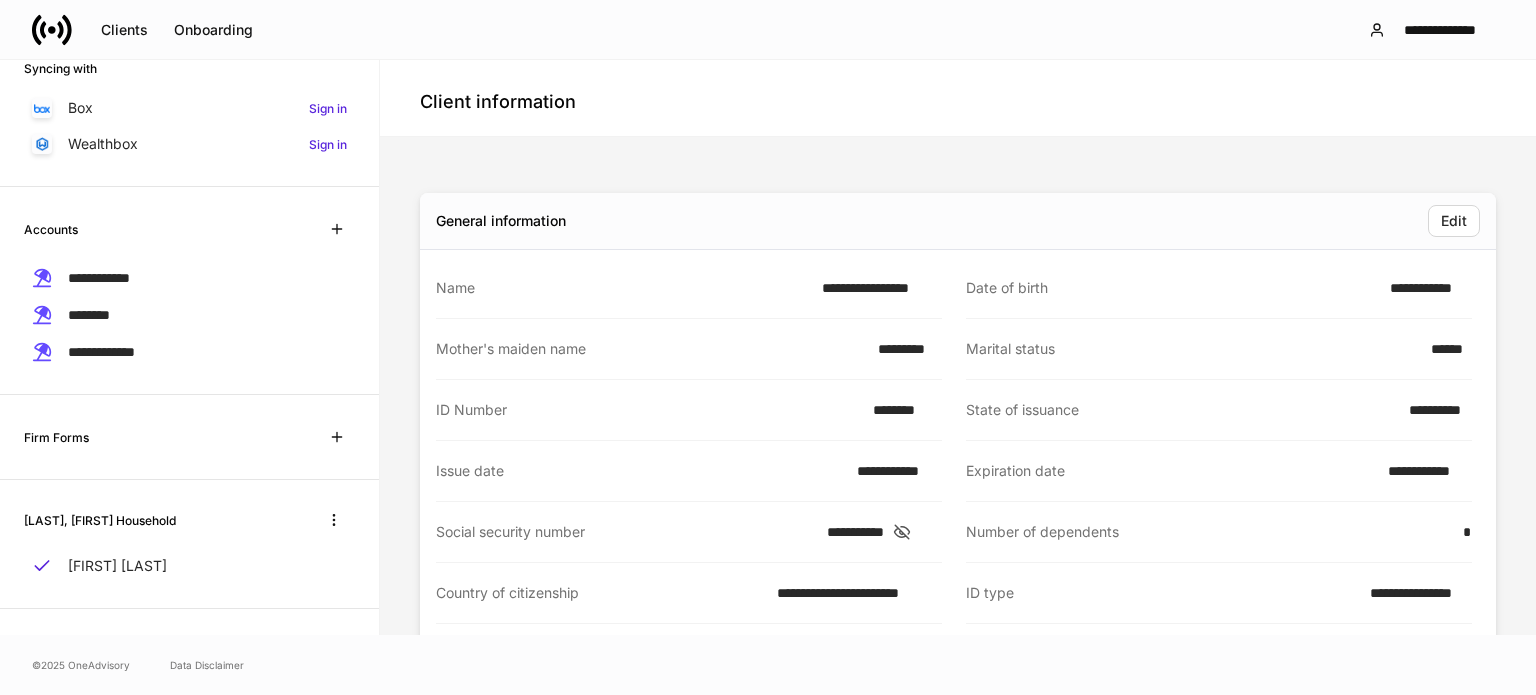 scroll, scrollTop: 308, scrollLeft: 0, axis: vertical 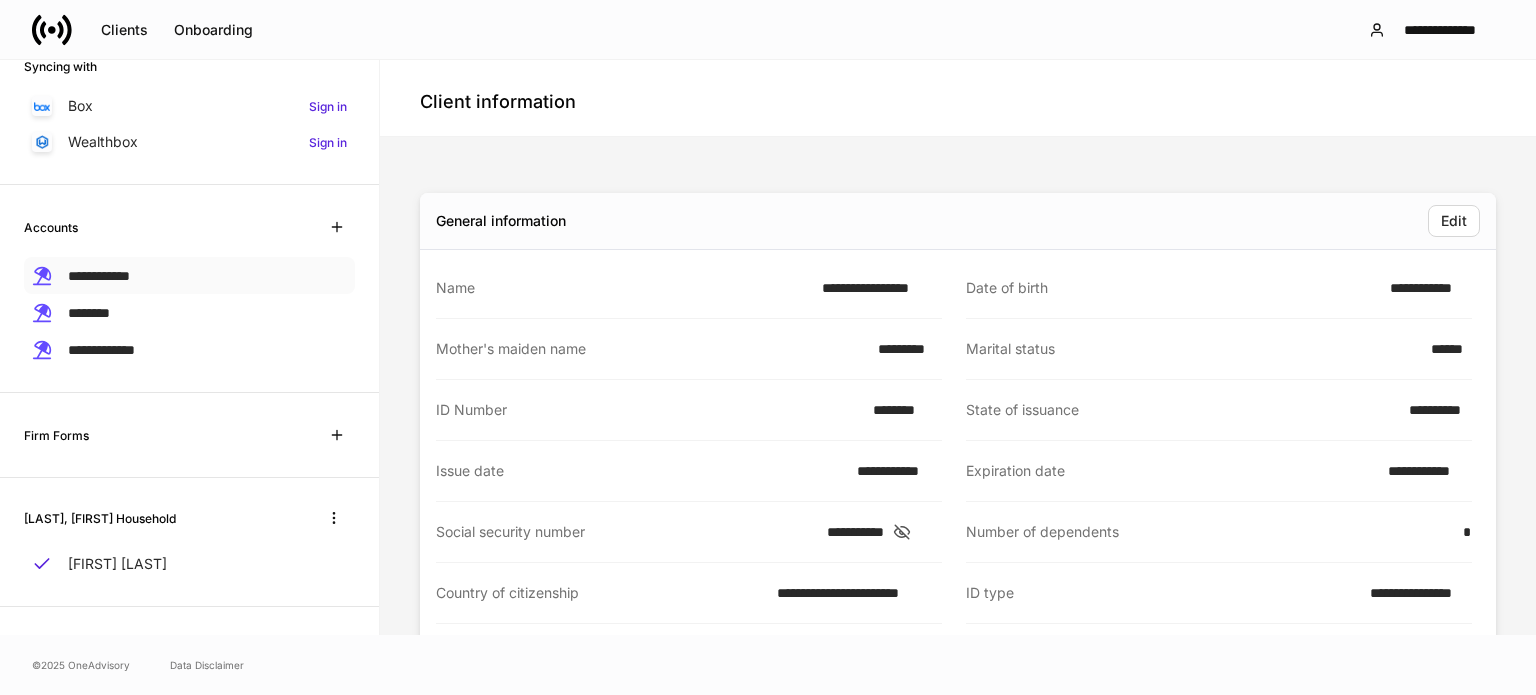 click on "**********" at bounding box center (189, 275) 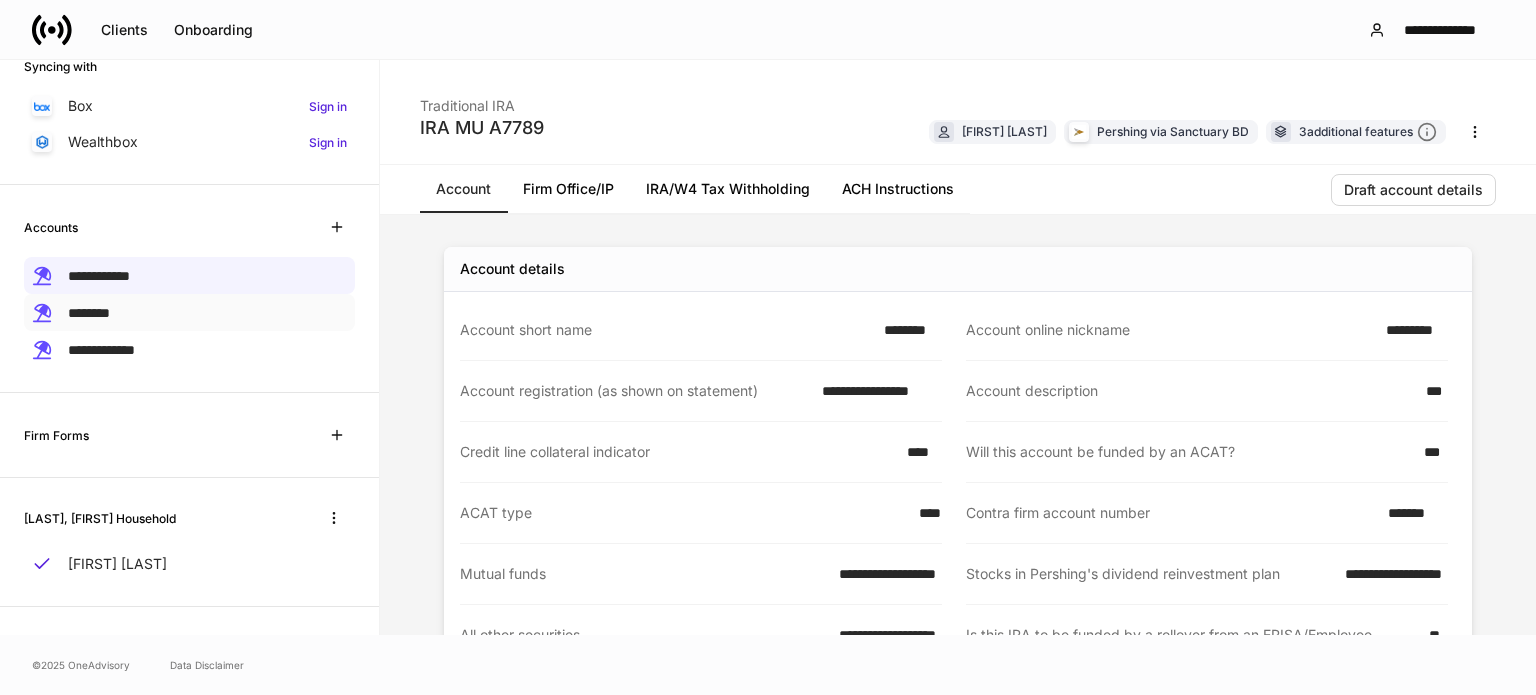 click on "********" at bounding box center [189, 312] 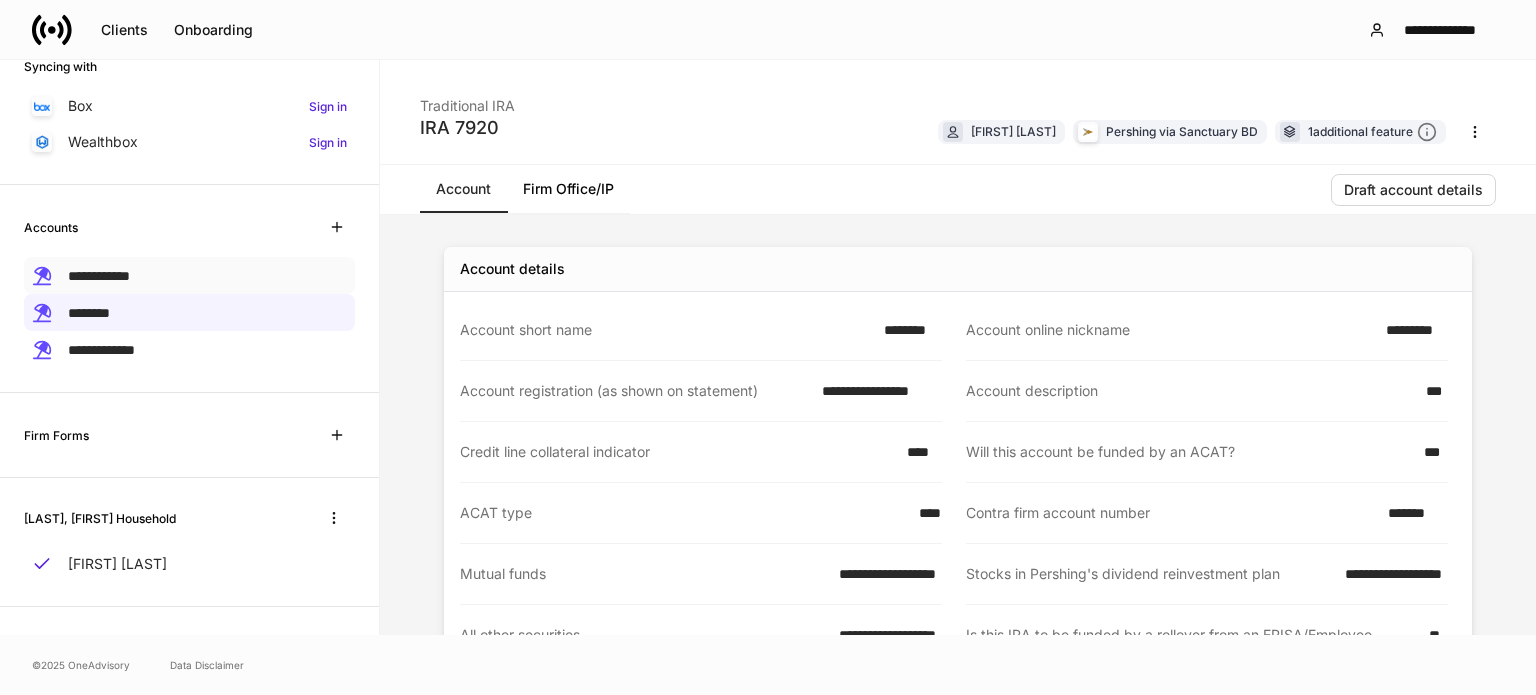 click on "**********" at bounding box center (99, 276) 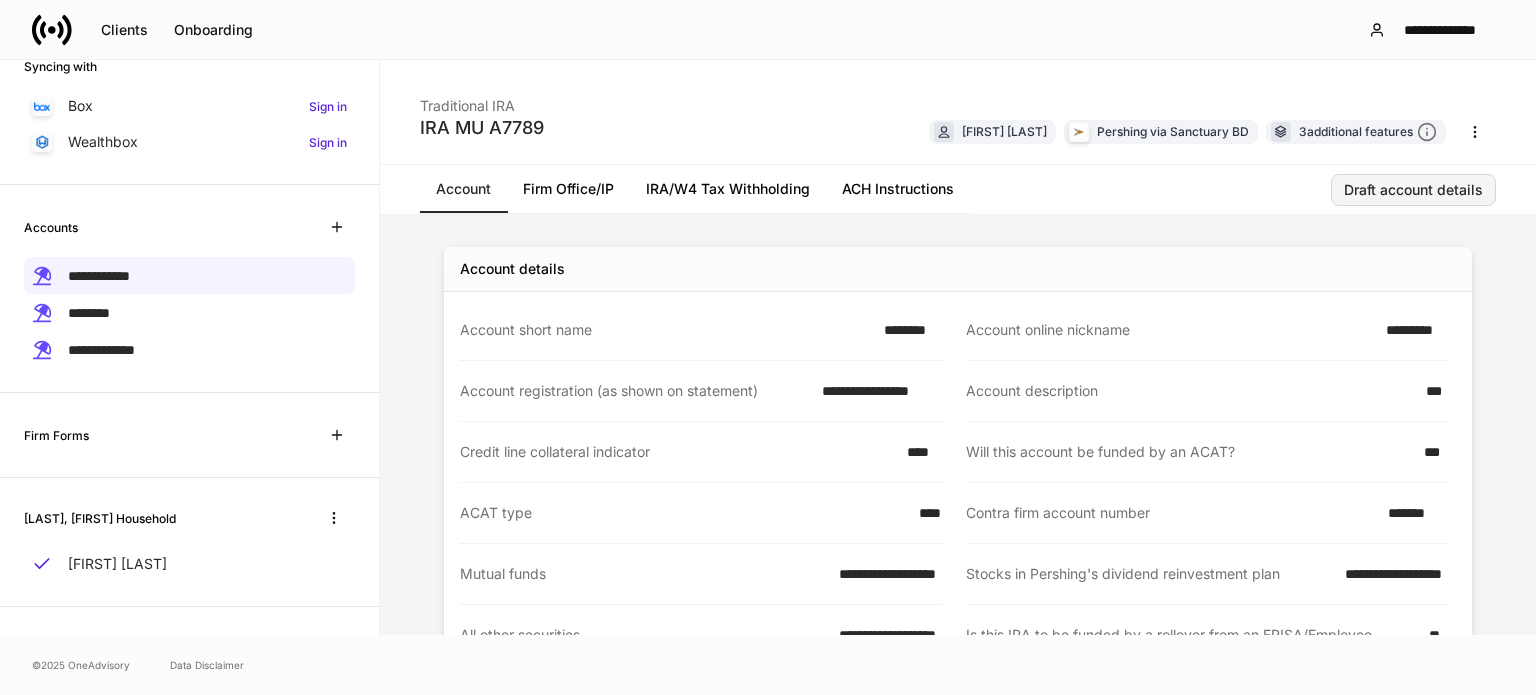 click on "Draft account details" at bounding box center [1413, 190] 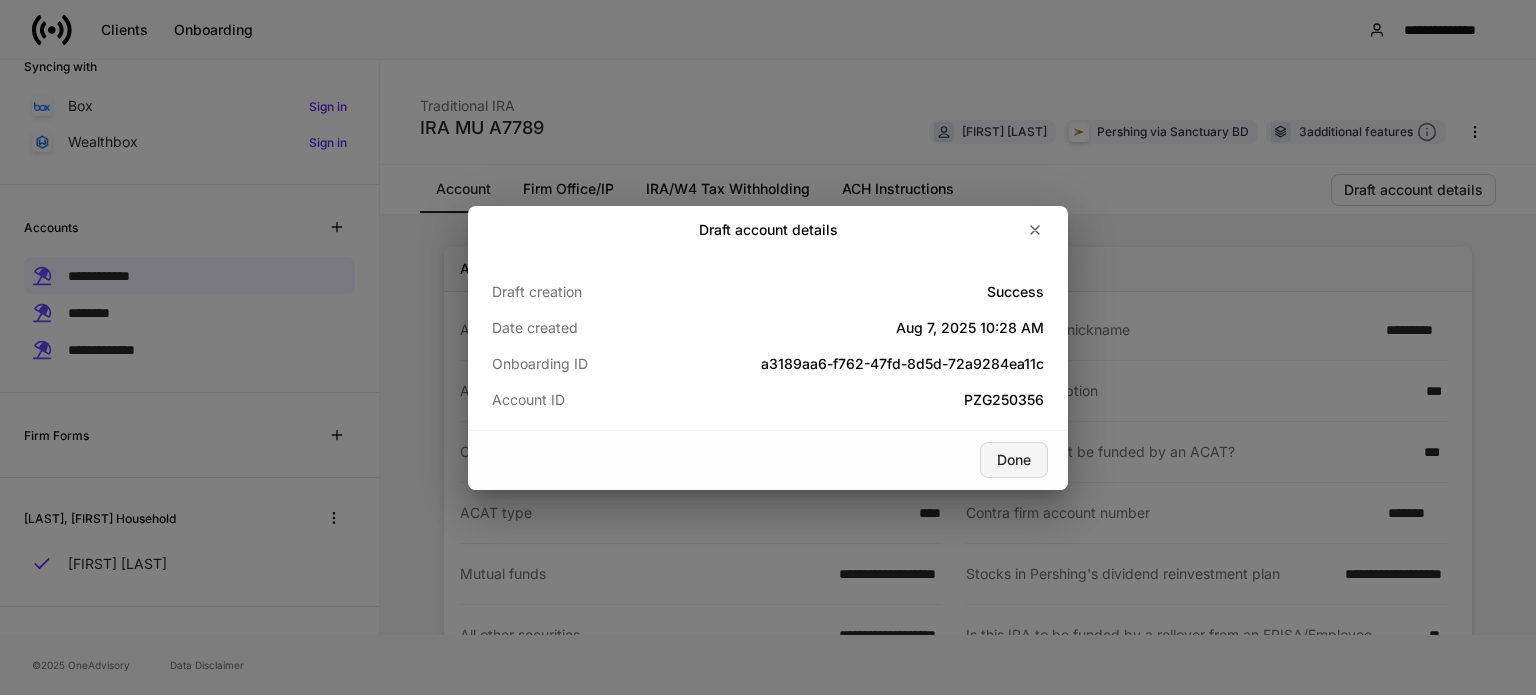 click on "Done" at bounding box center [1014, 460] 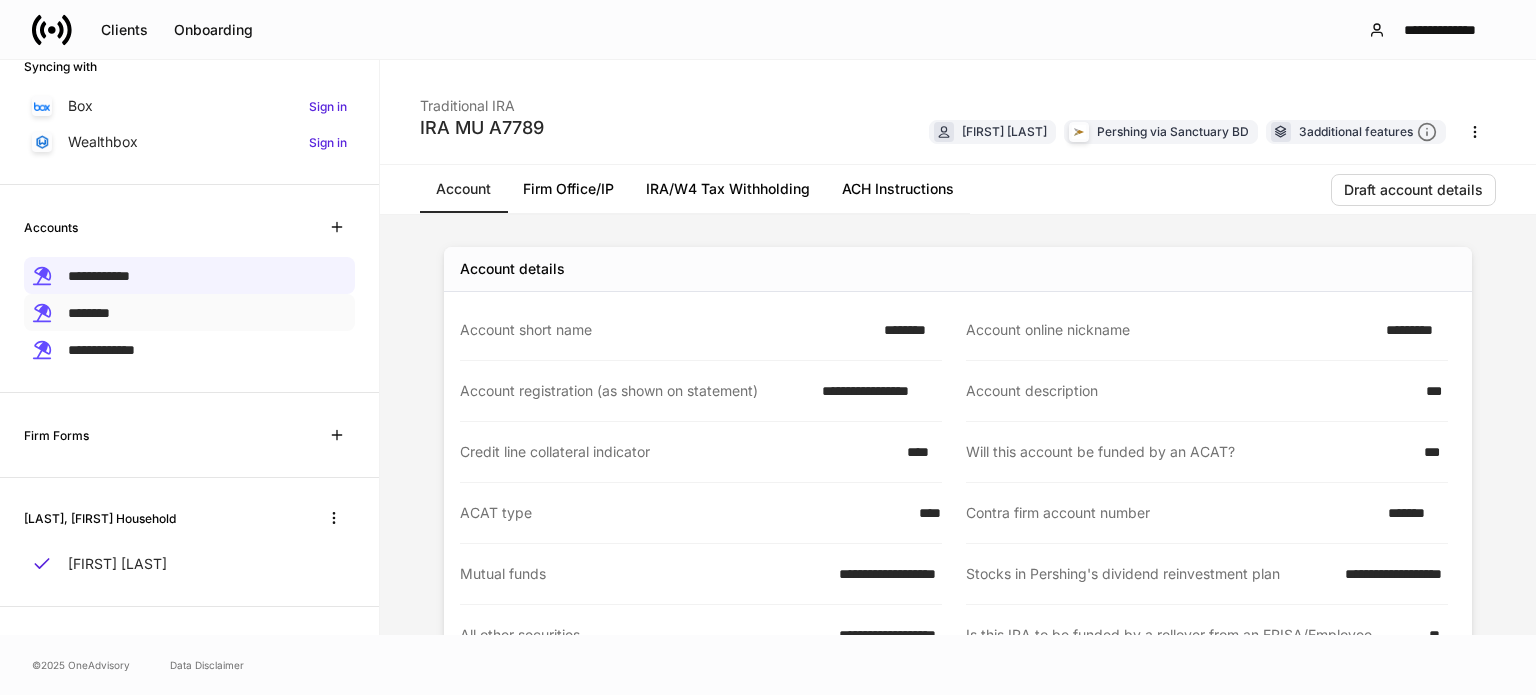click on "********" at bounding box center (189, 312) 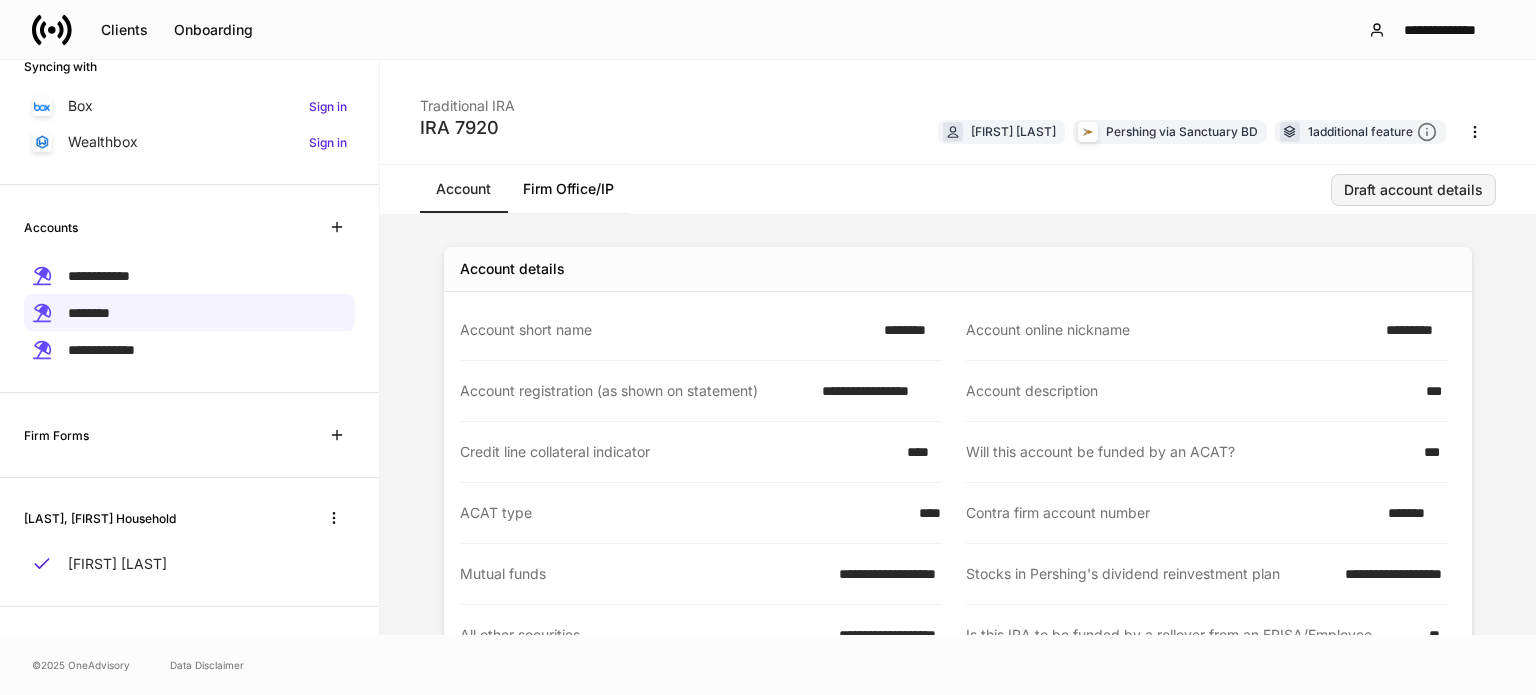 click on "Draft account details" at bounding box center [1413, 190] 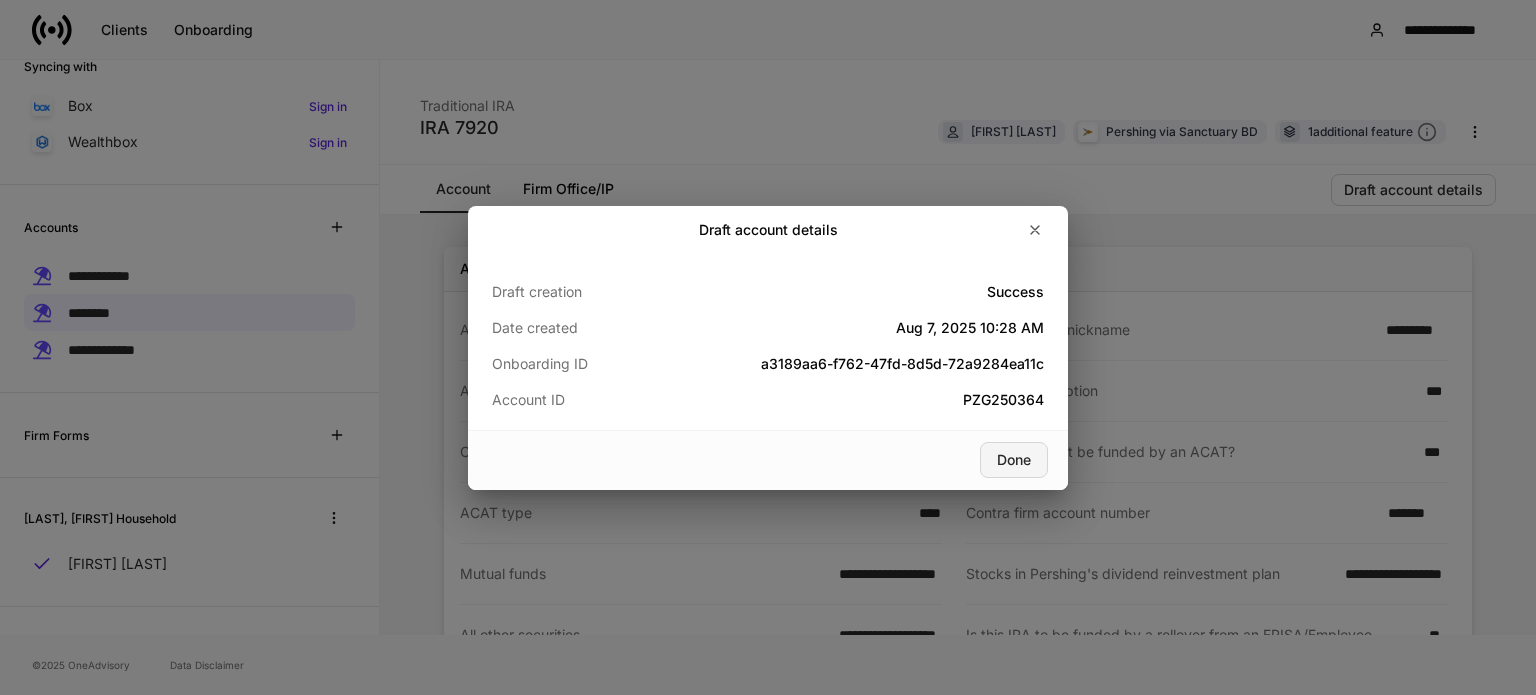 click on "Done" at bounding box center (1014, 460) 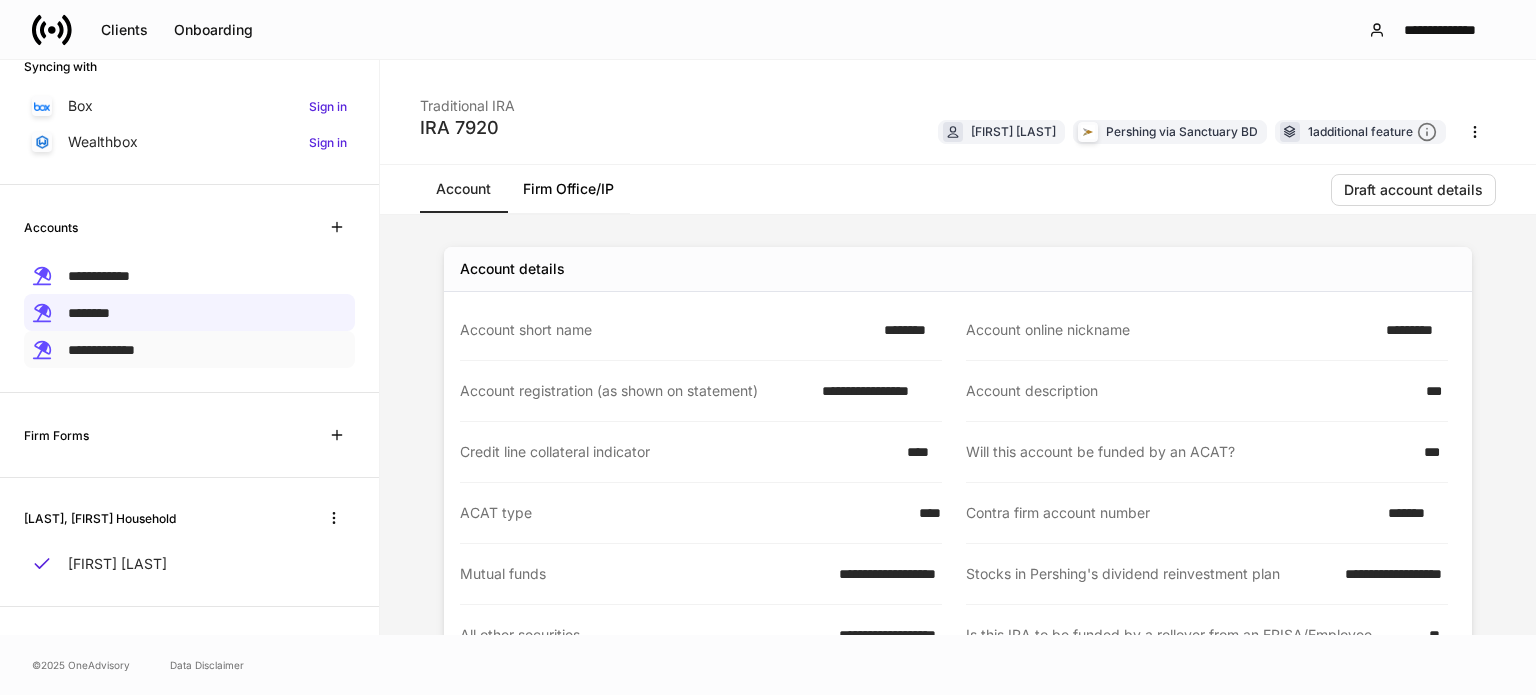 click on "**********" at bounding box center (101, 350) 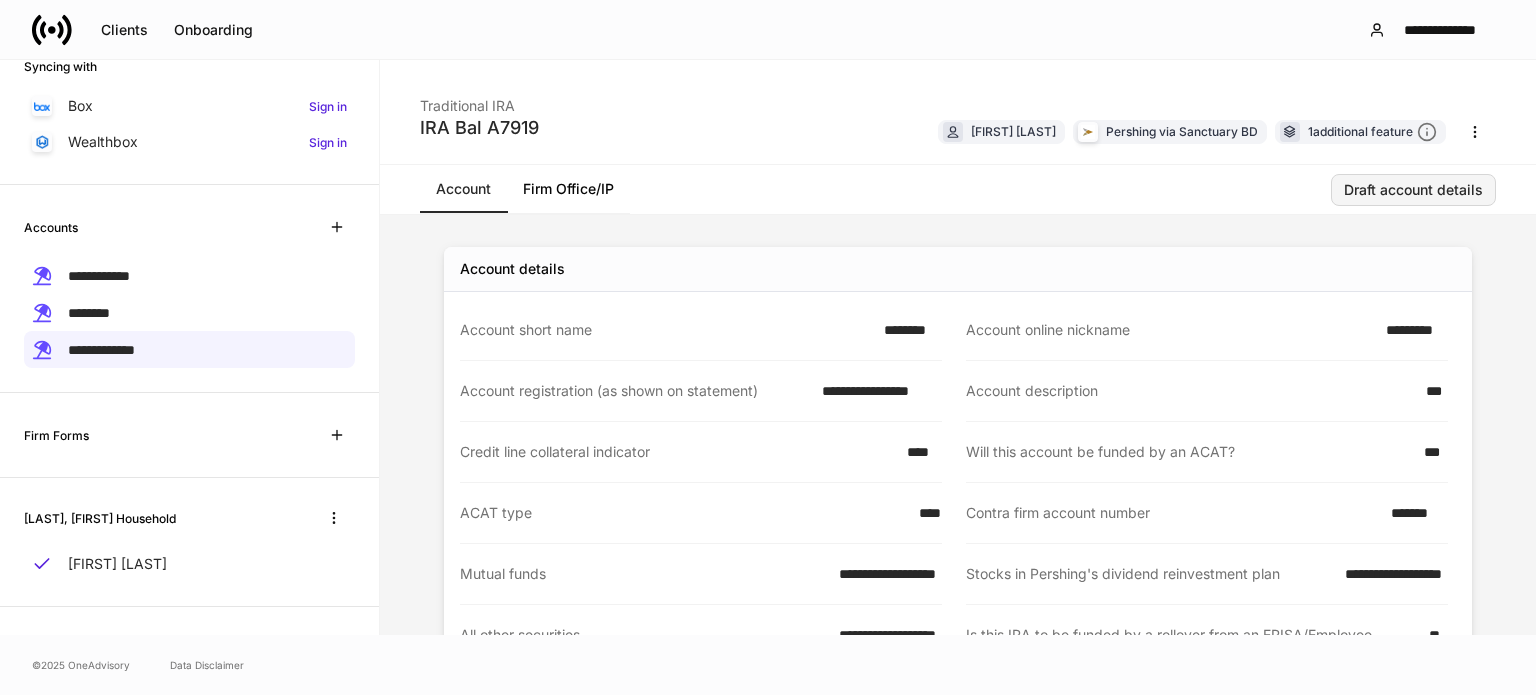 click on "Draft account details" at bounding box center (1413, 190) 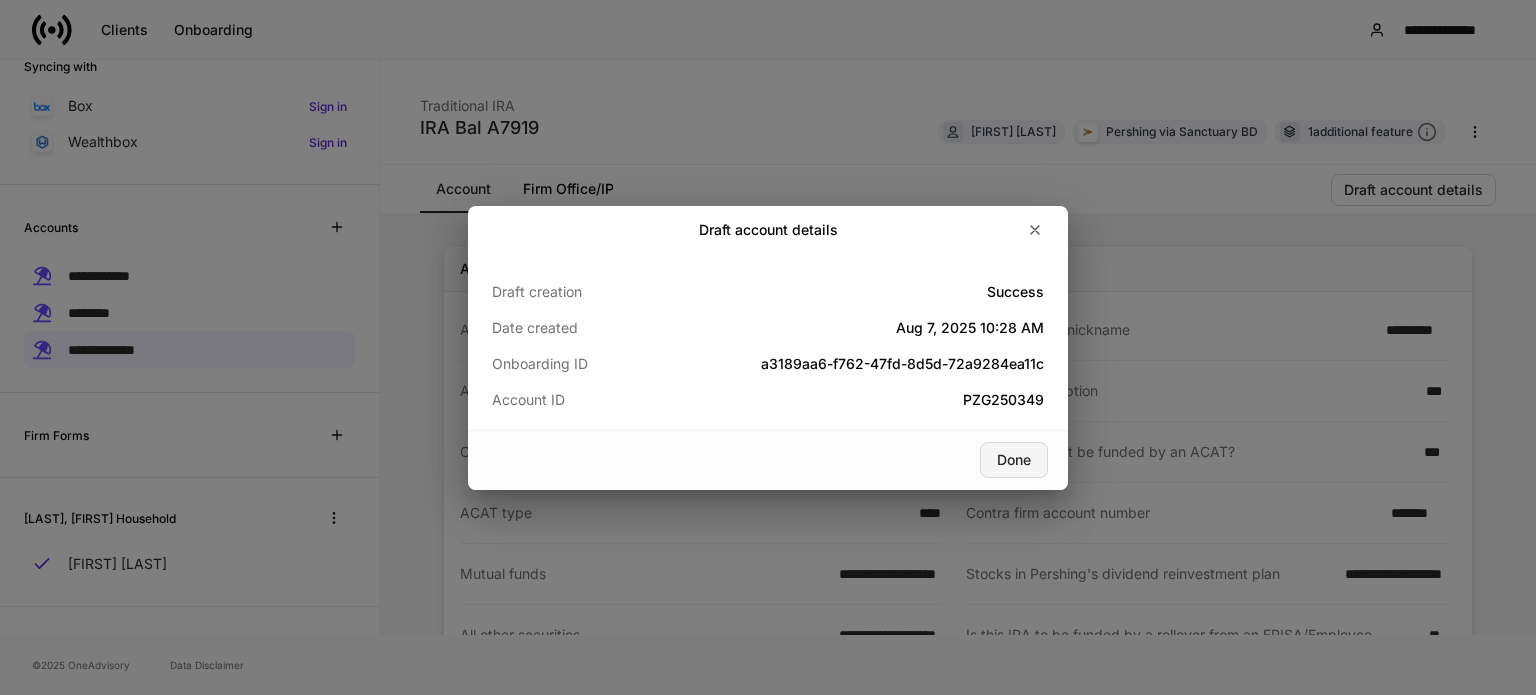 click on "Done" at bounding box center [1014, 460] 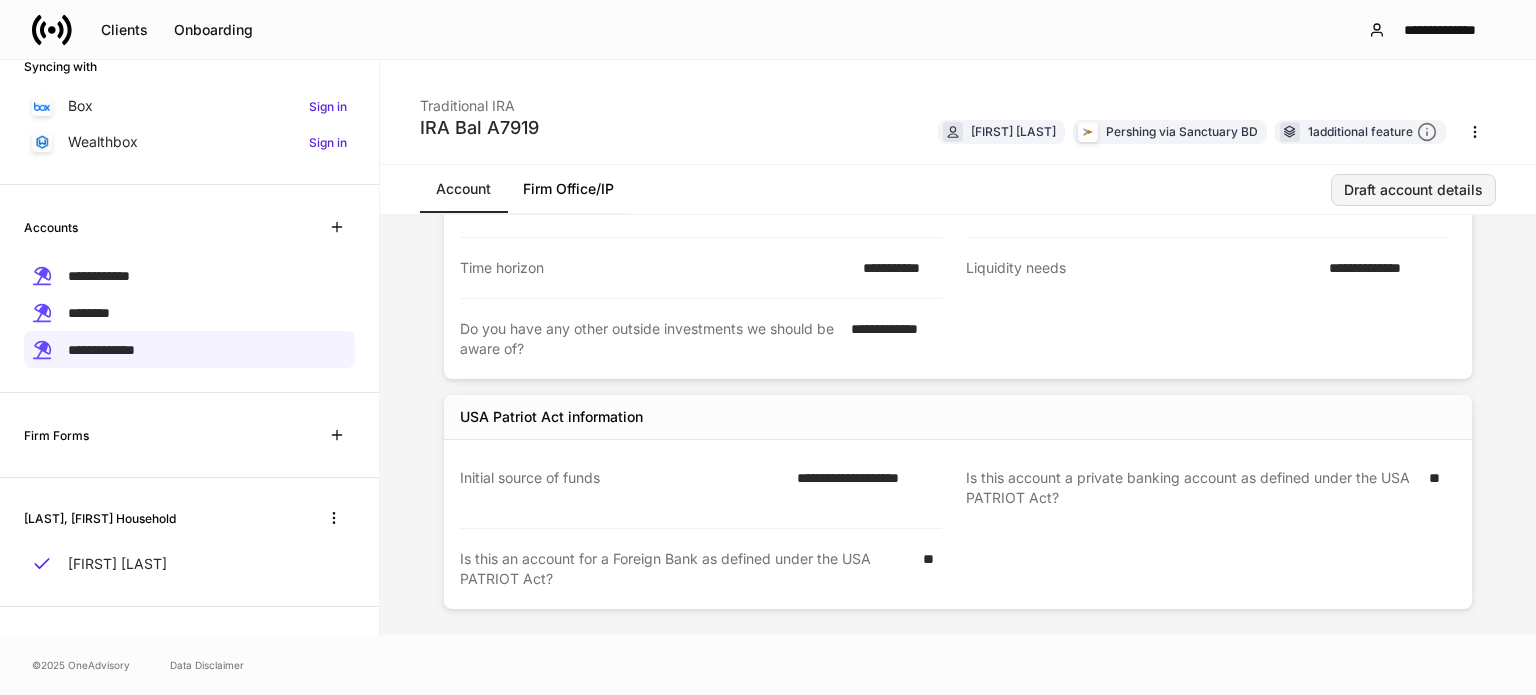 scroll, scrollTop: 1081, scrollLeft: 0, axis: vertical 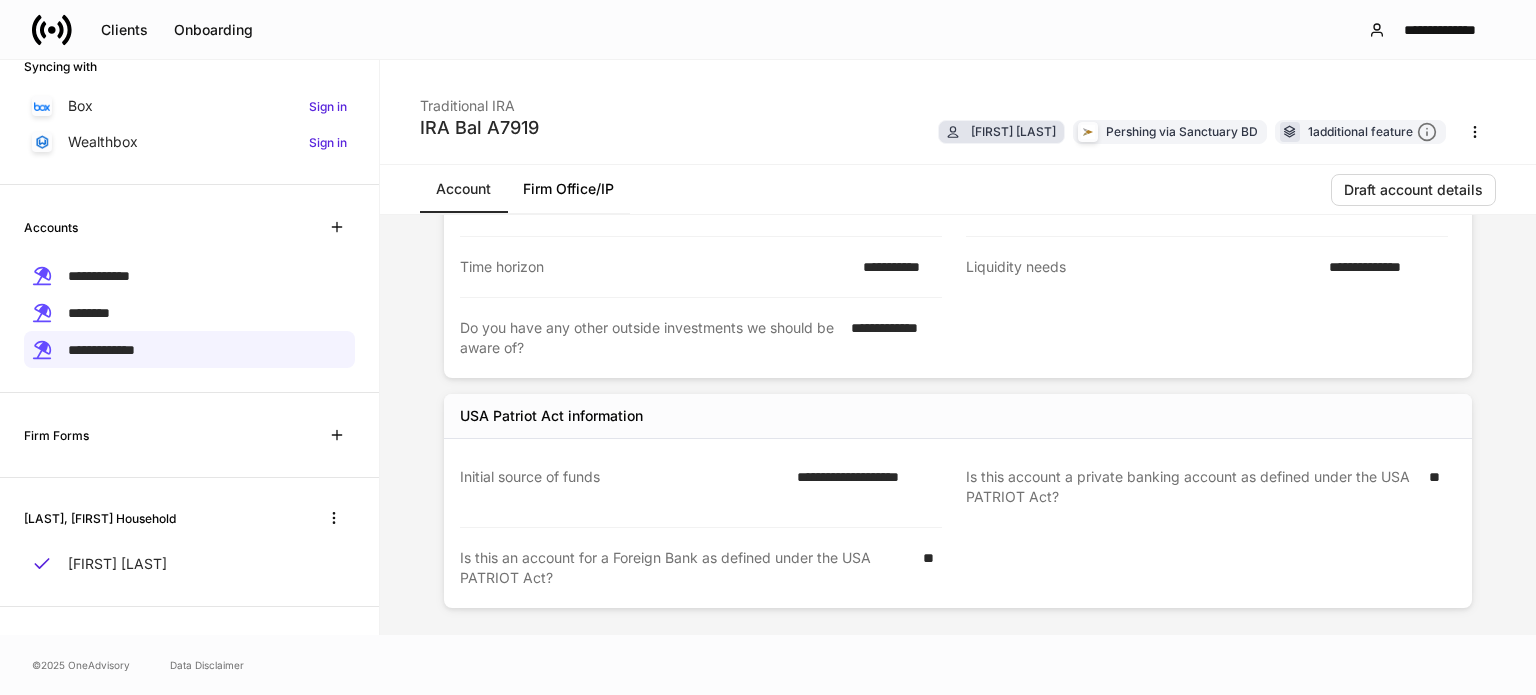 click on "Linda Spiegelberg" at bounding box center [1013, 131] 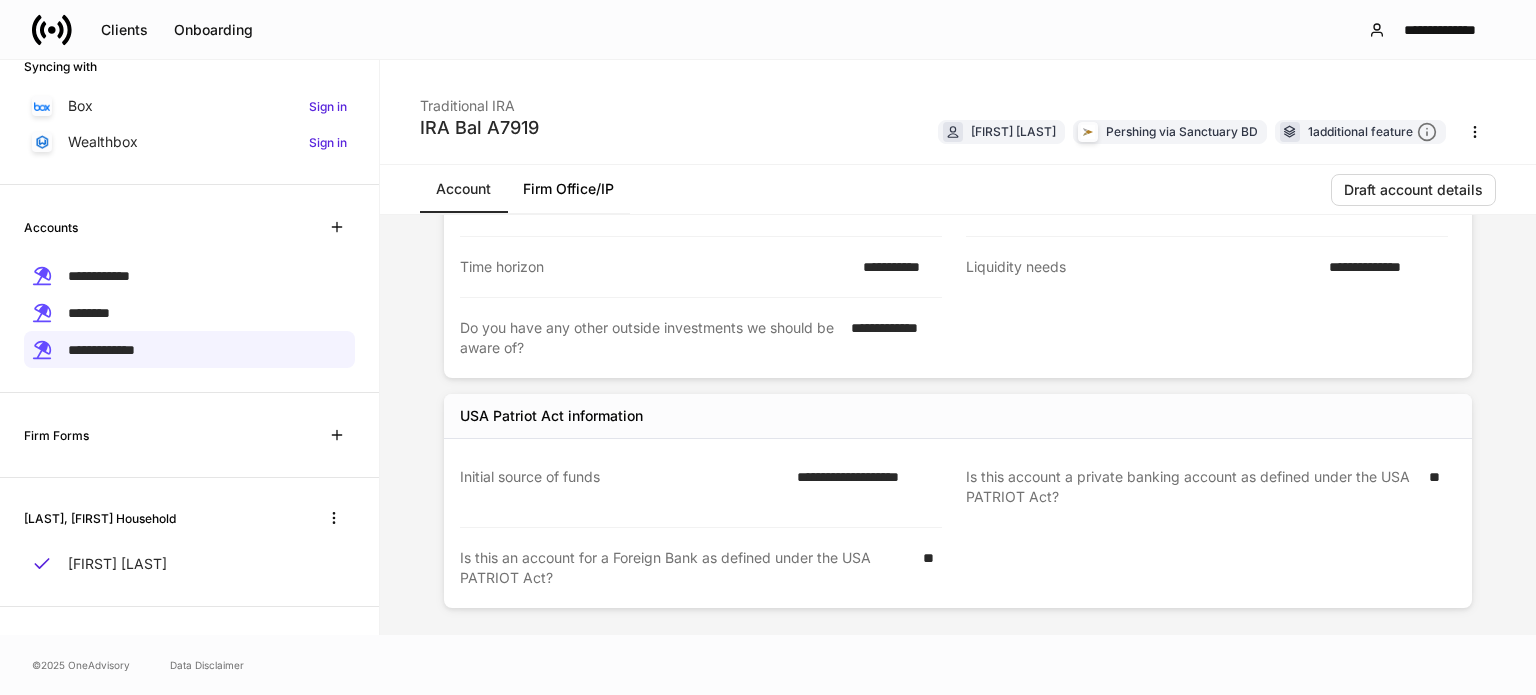 copy on "Linda Spiegelberg" 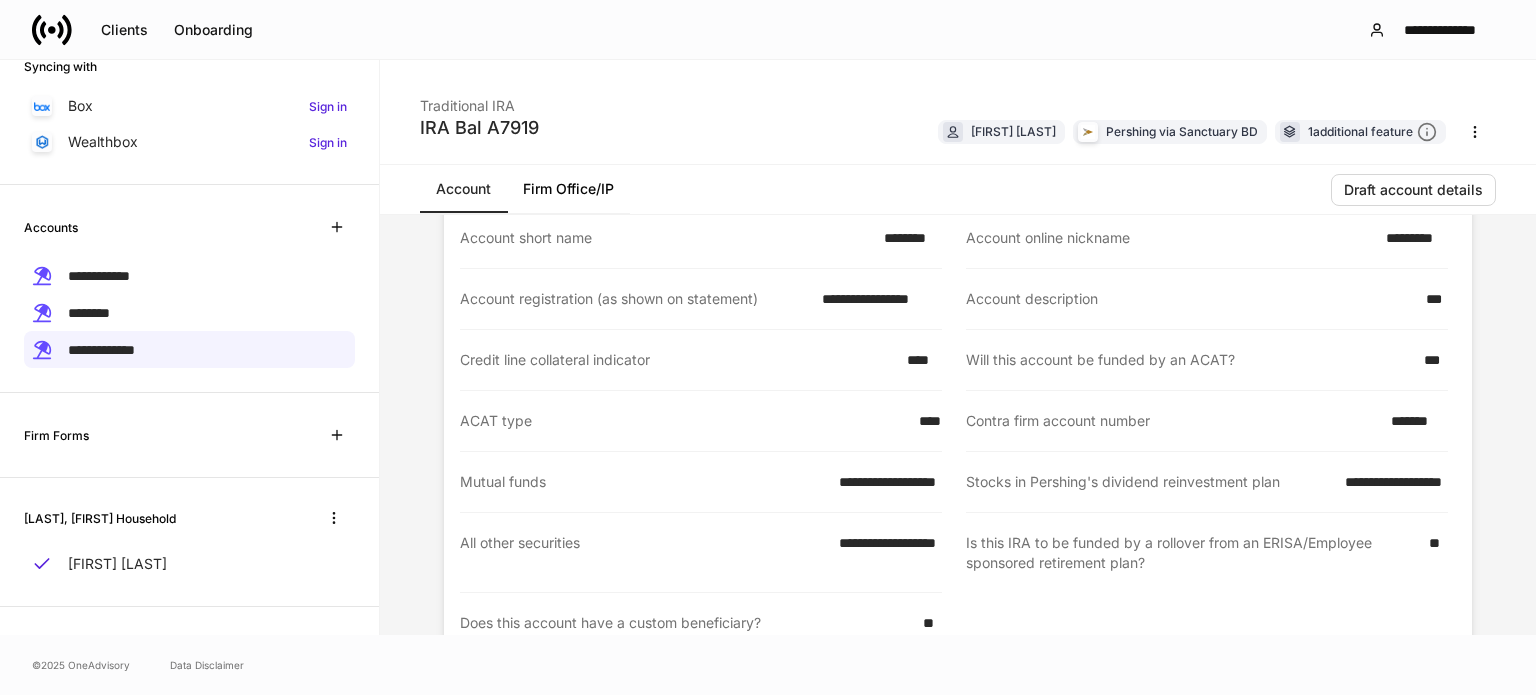 scroll, scrollTop: 0, scrollLeft: 0, axis: both 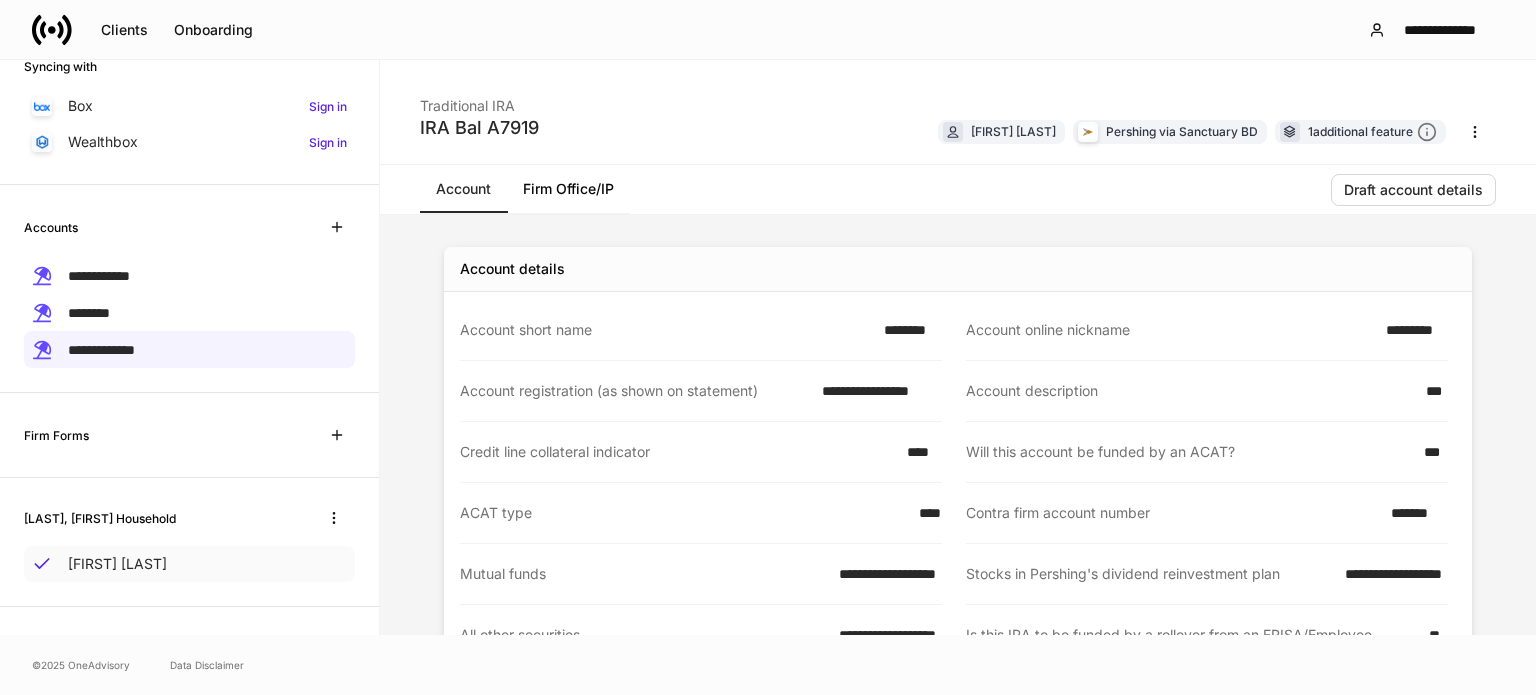 click on "Linda Spiegelberg" at bounding box center [117, 564] 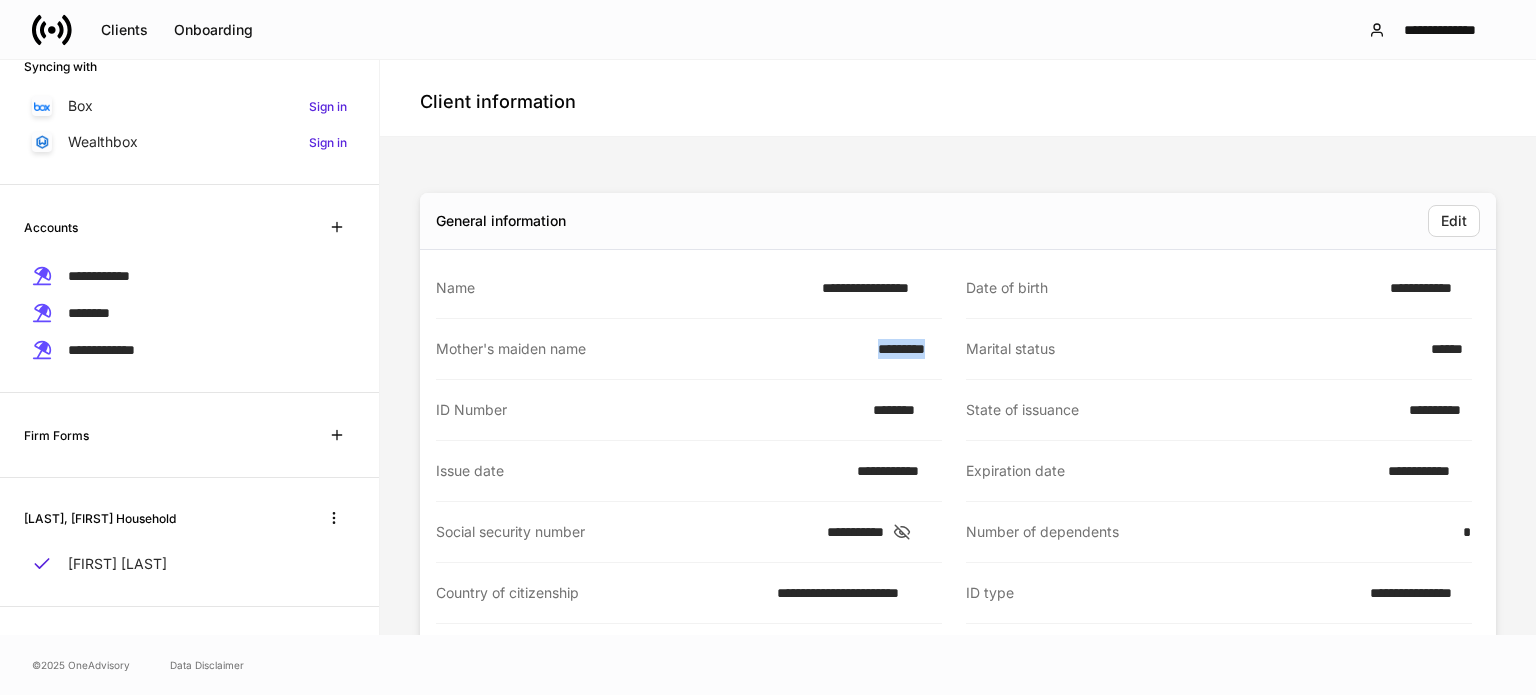 drag, startPoint x: 863, startPoint y: 354, endPoint x: 932, endPoint y: 358, distance: 69.115845 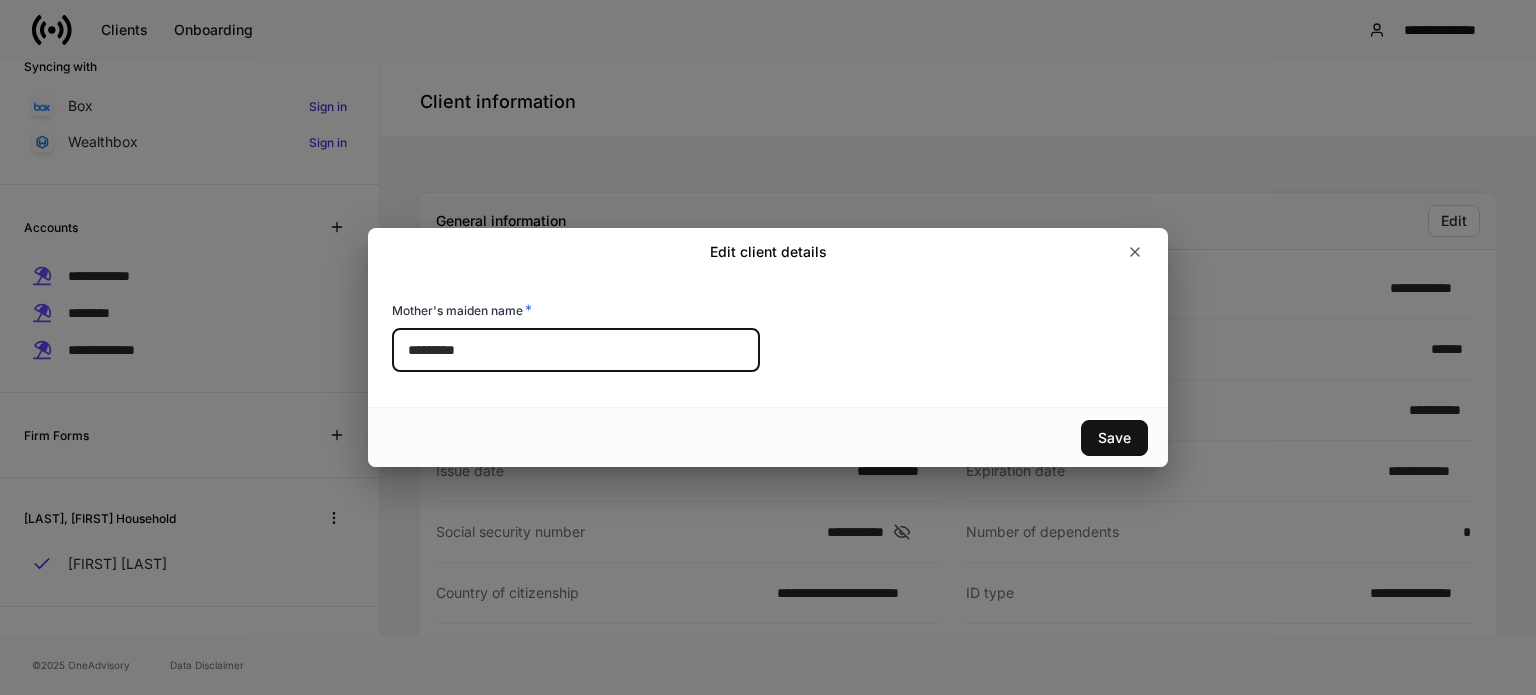 drag, startPoint x: 511, startPoint y: 353, endPoint x: 368, endPoint y: 339, distance: 143.68369 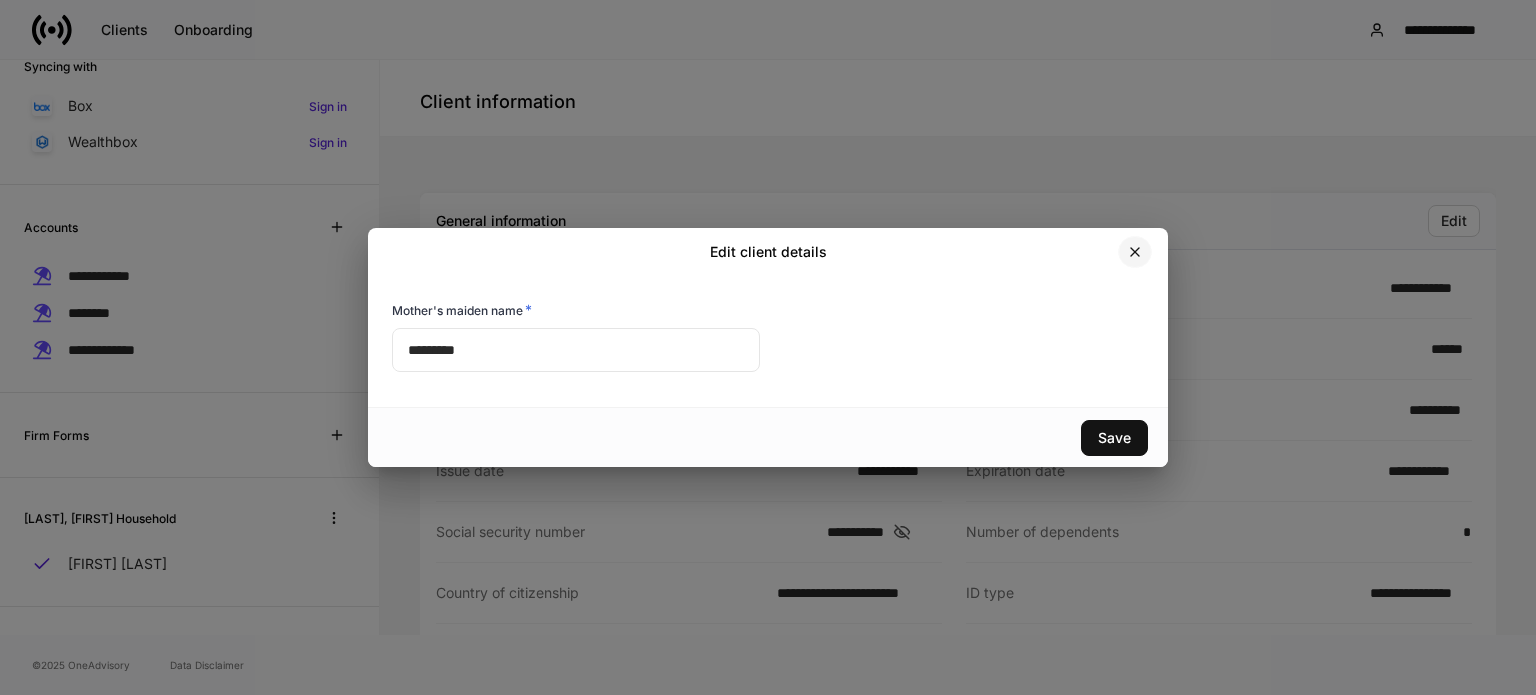 click 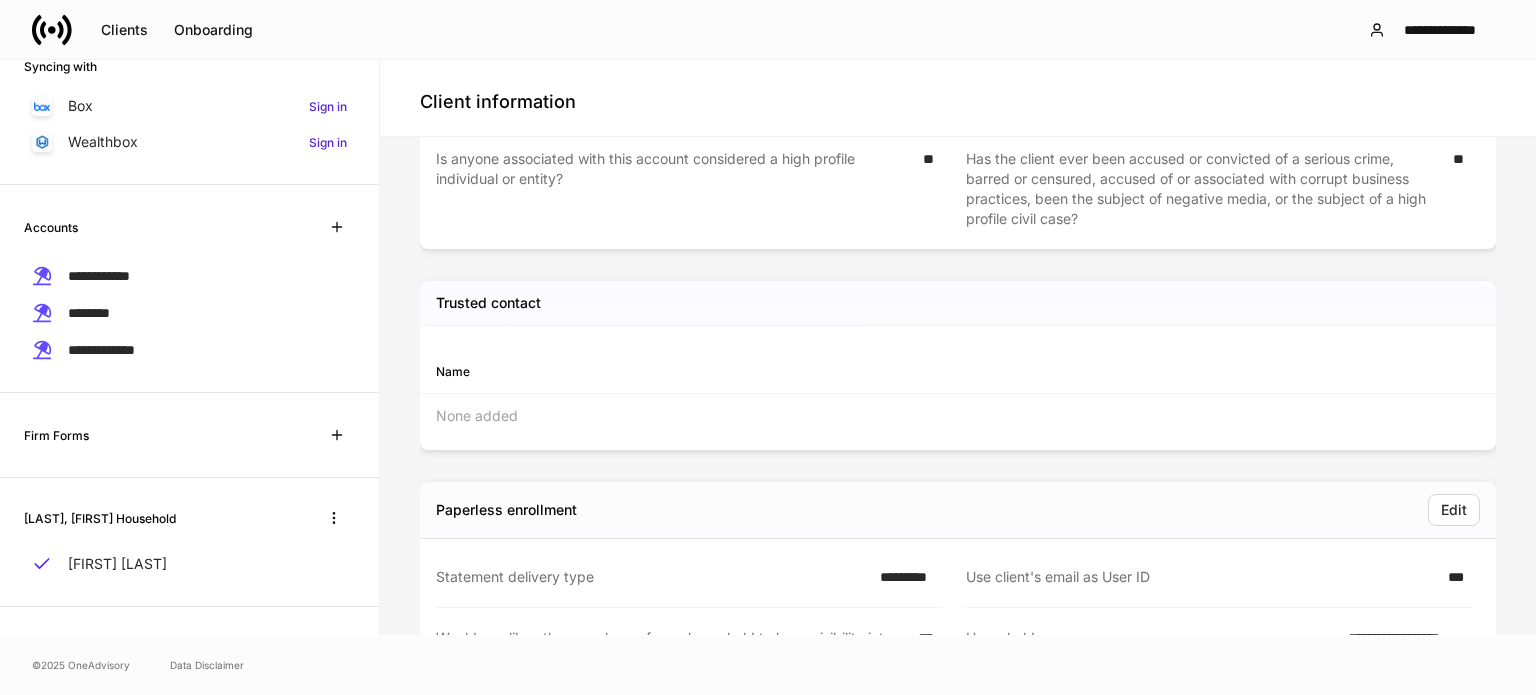 scroll, scrollTop: 2950, scrollLeft: 0, axis: vertical 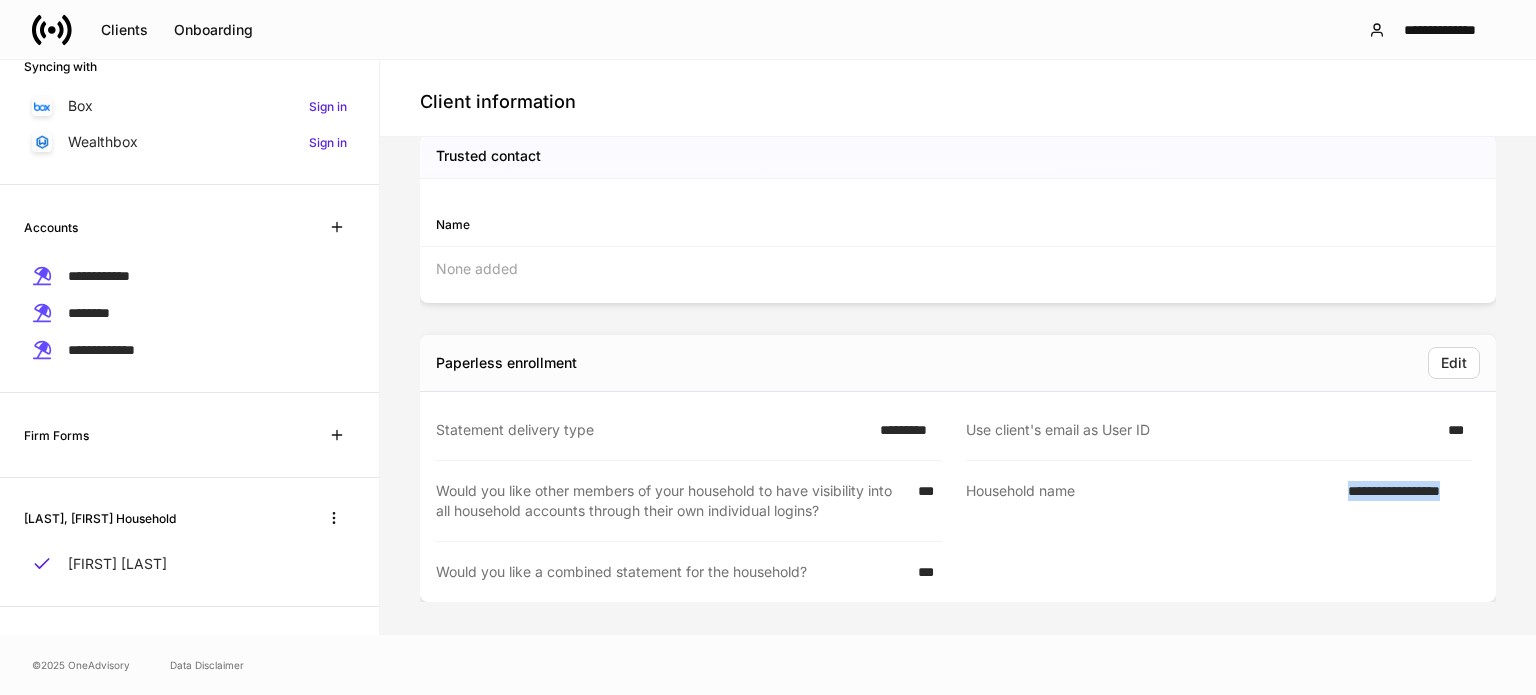 drag, startPoint x: 1336, startPoint y: 495, endPoint x: 1473, endPoint y: 509, distance: 137.71347 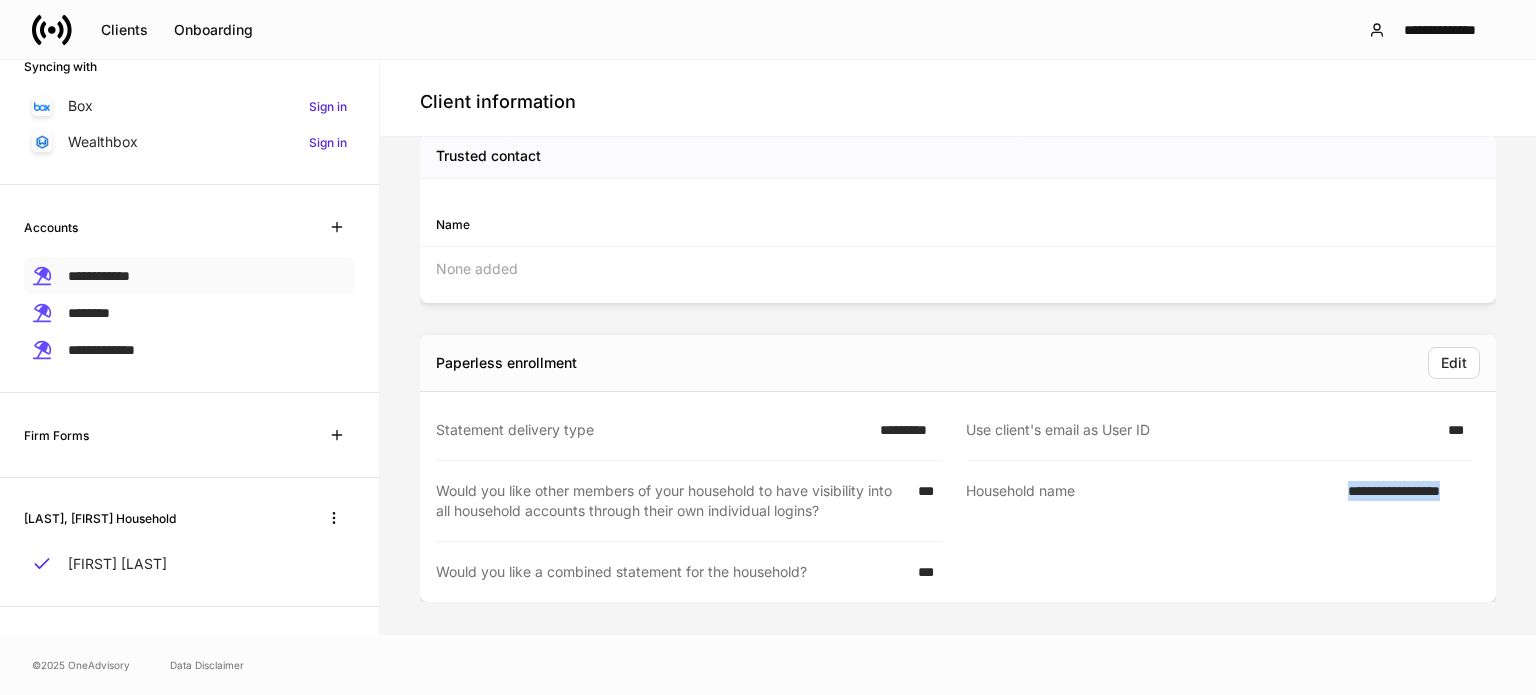 copy on "**********" 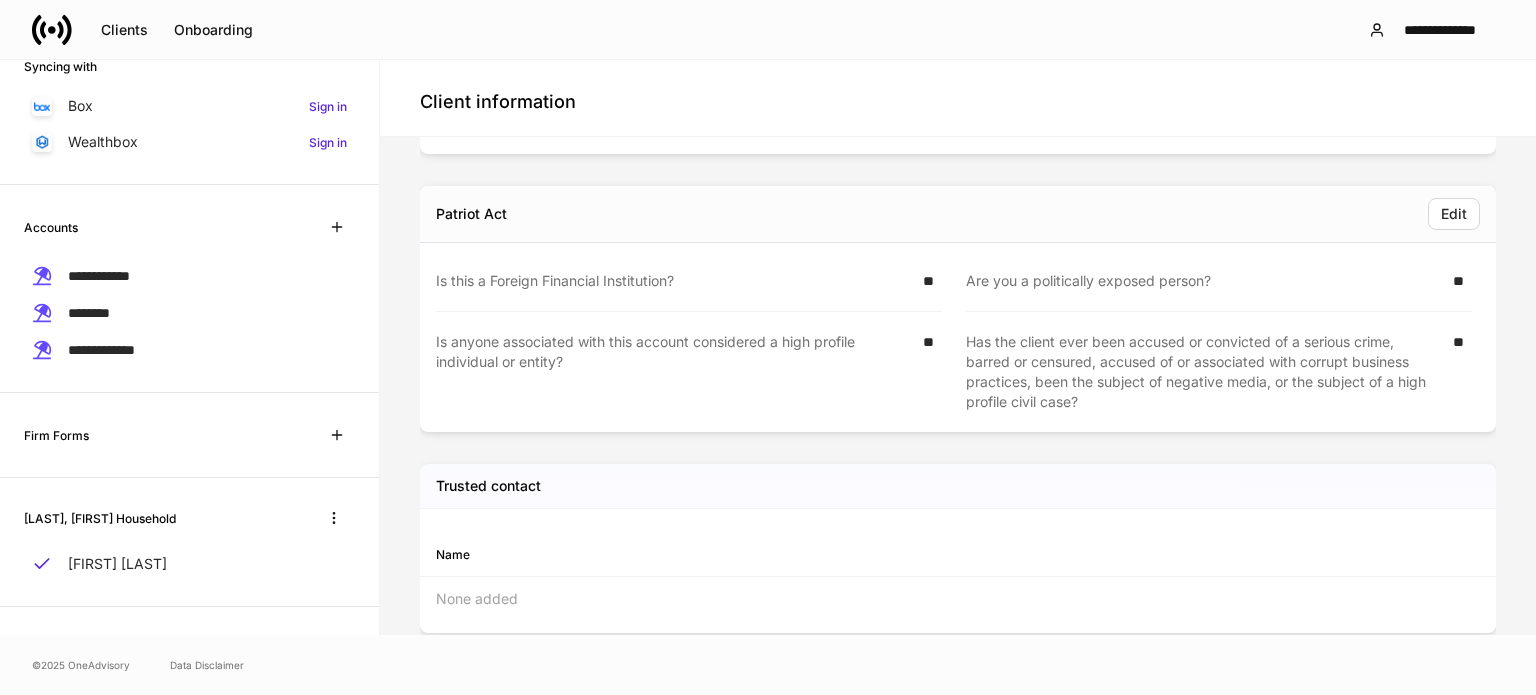 scroll, scrollTop: 2450, scrollLeft: 0, axis: vertical 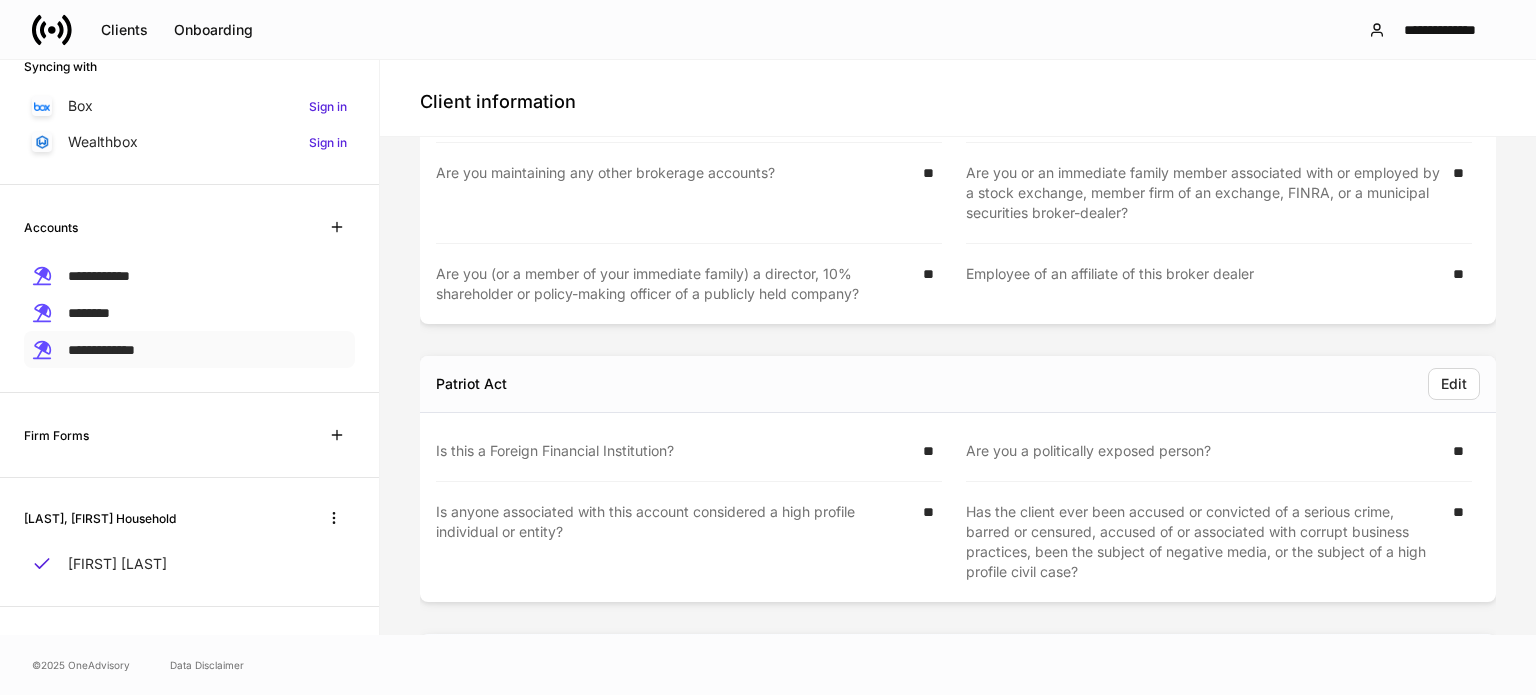 click on "**********" at bounding box center (83, 349) 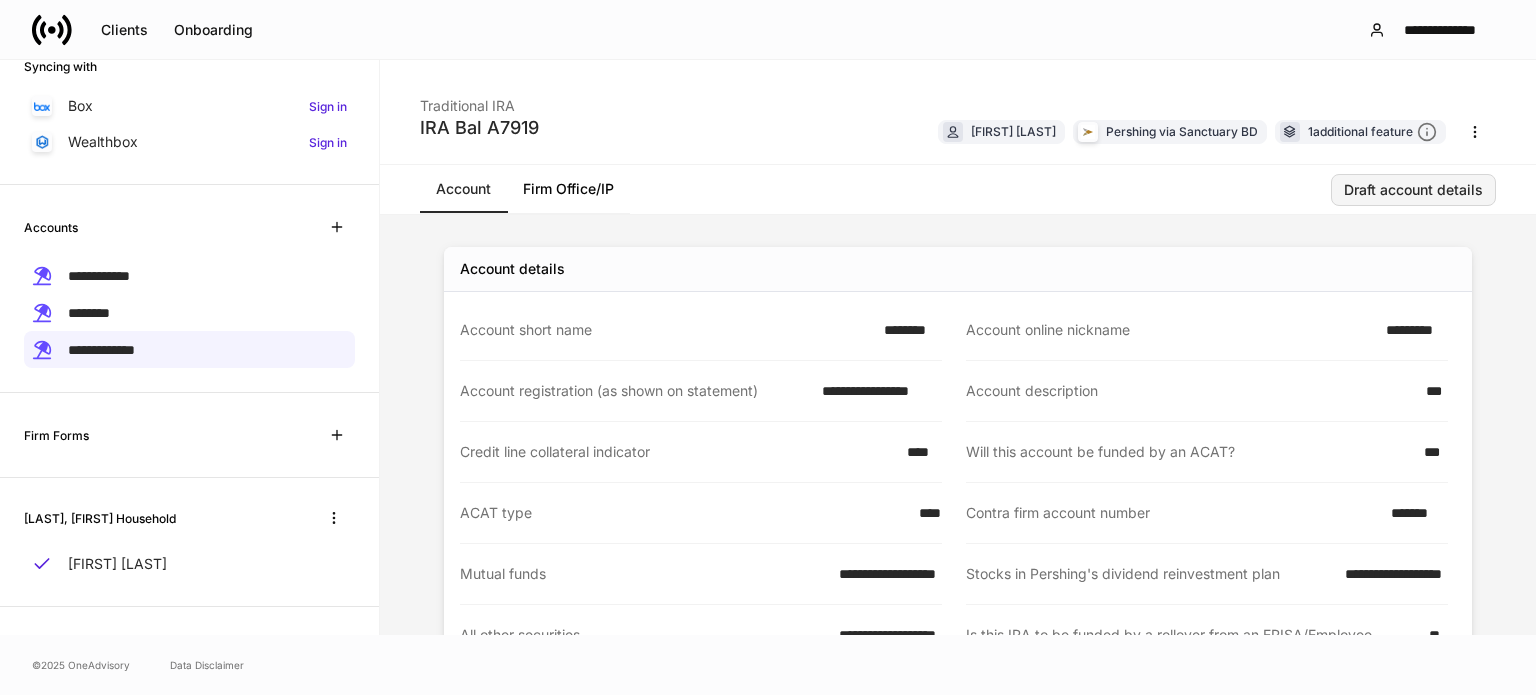 click on "Draft account details" at bounding box center [1413, 190] 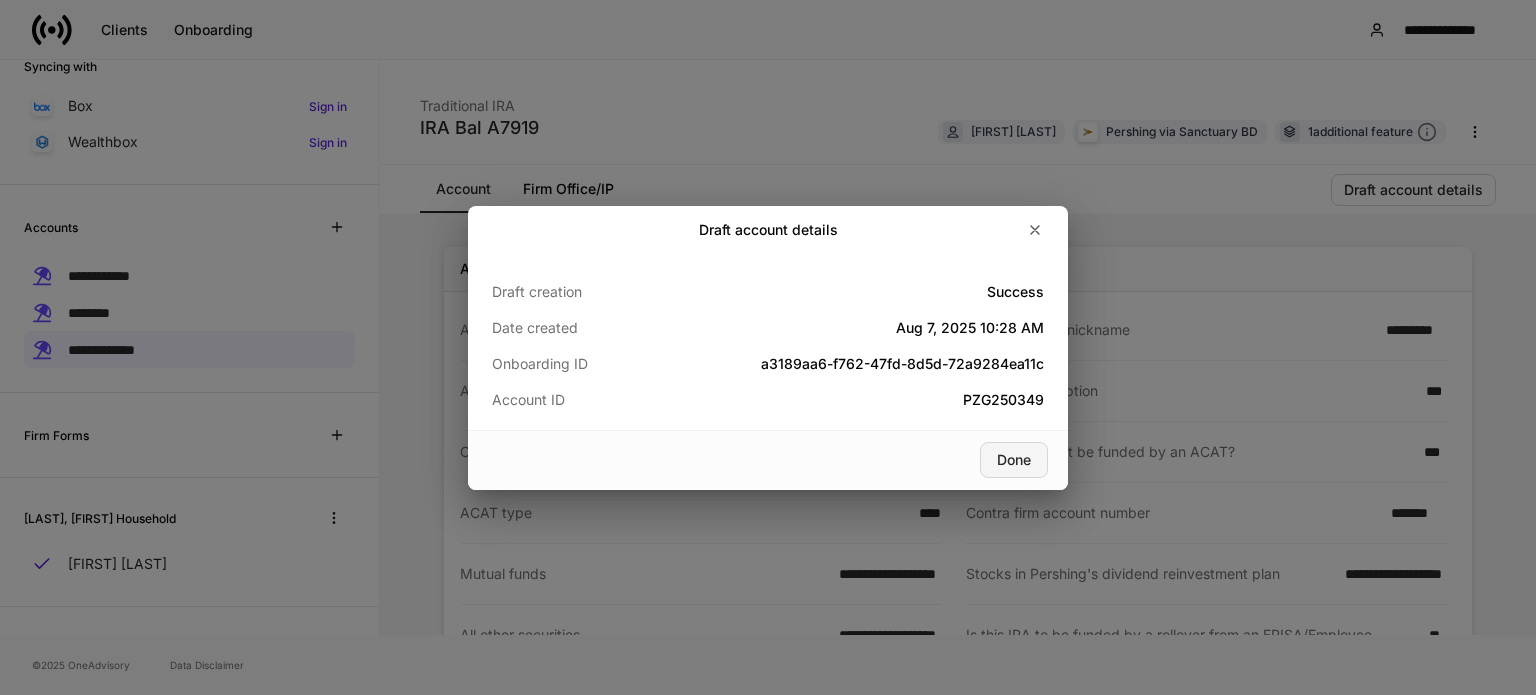 click on "Done" at bounding box center (1014, 460) 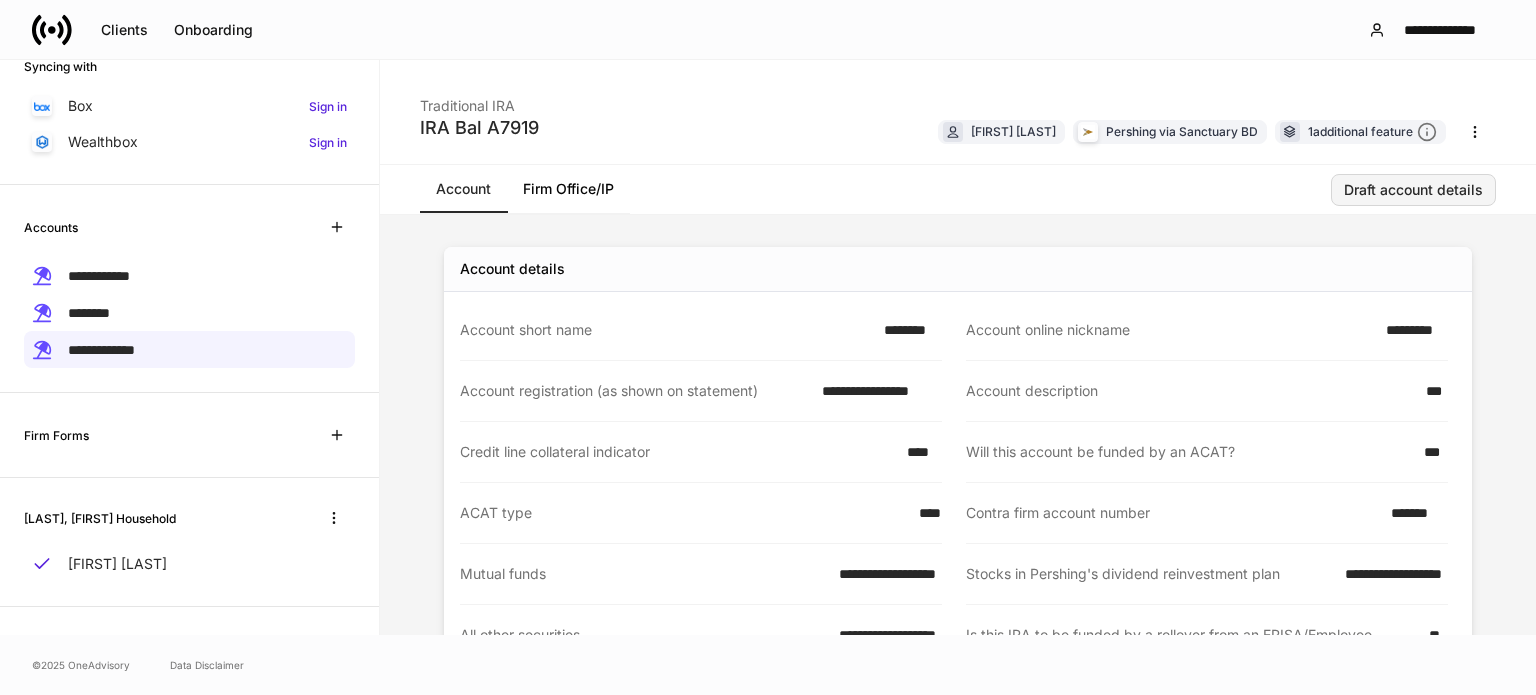 scroll, scrollTop: 200, scrollLeft: 0, axis: vertical 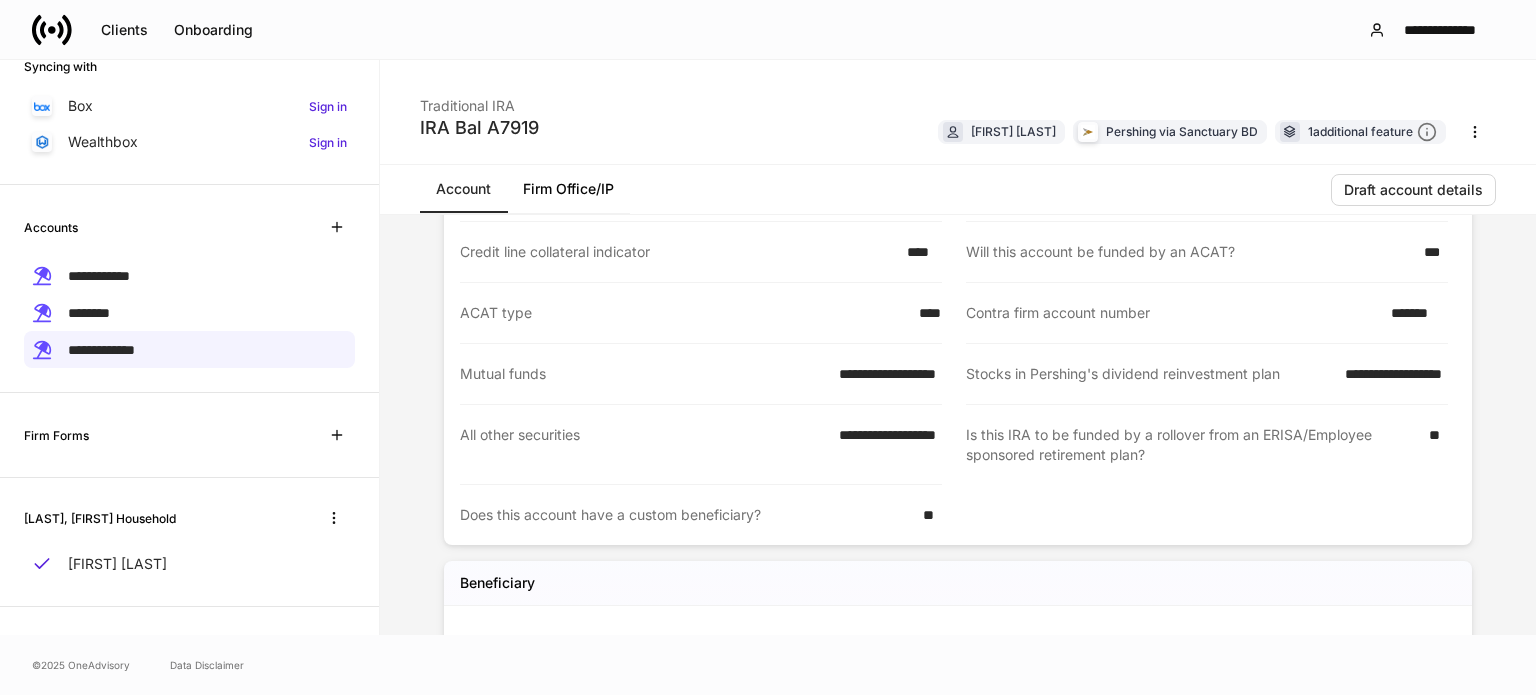 click on "Firm Office/IP" at bounding box center (568, 189) 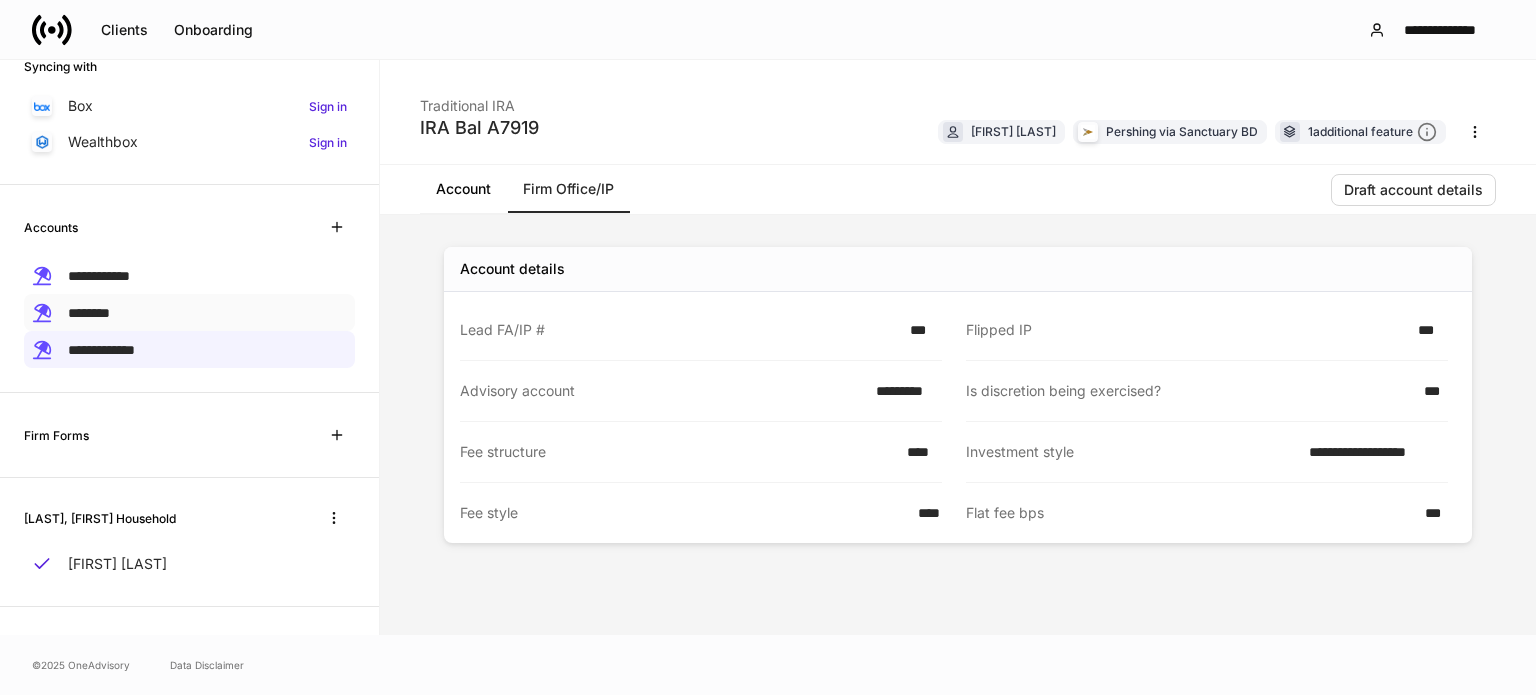 click on "********" at bounding box center (189, 312) 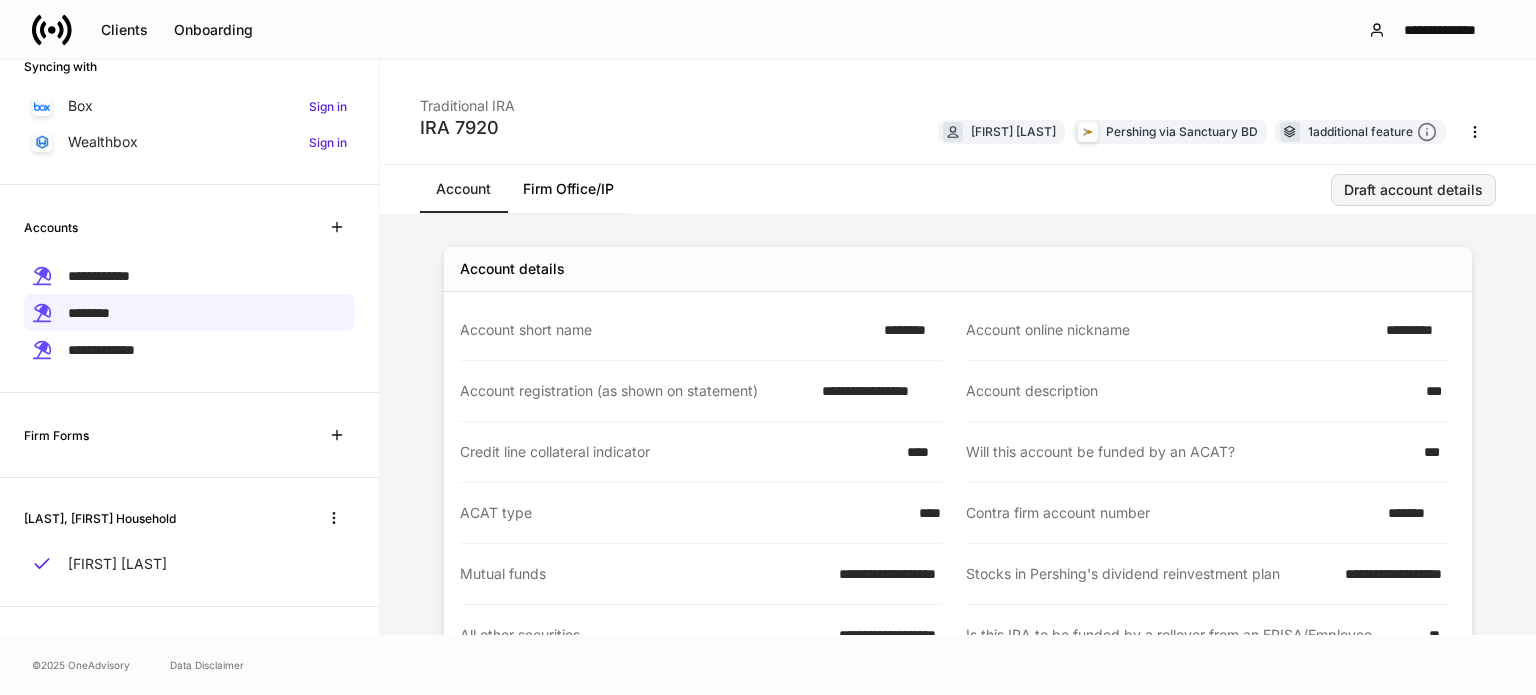 click on "Draft account details" at bounding box center [1413, 190] 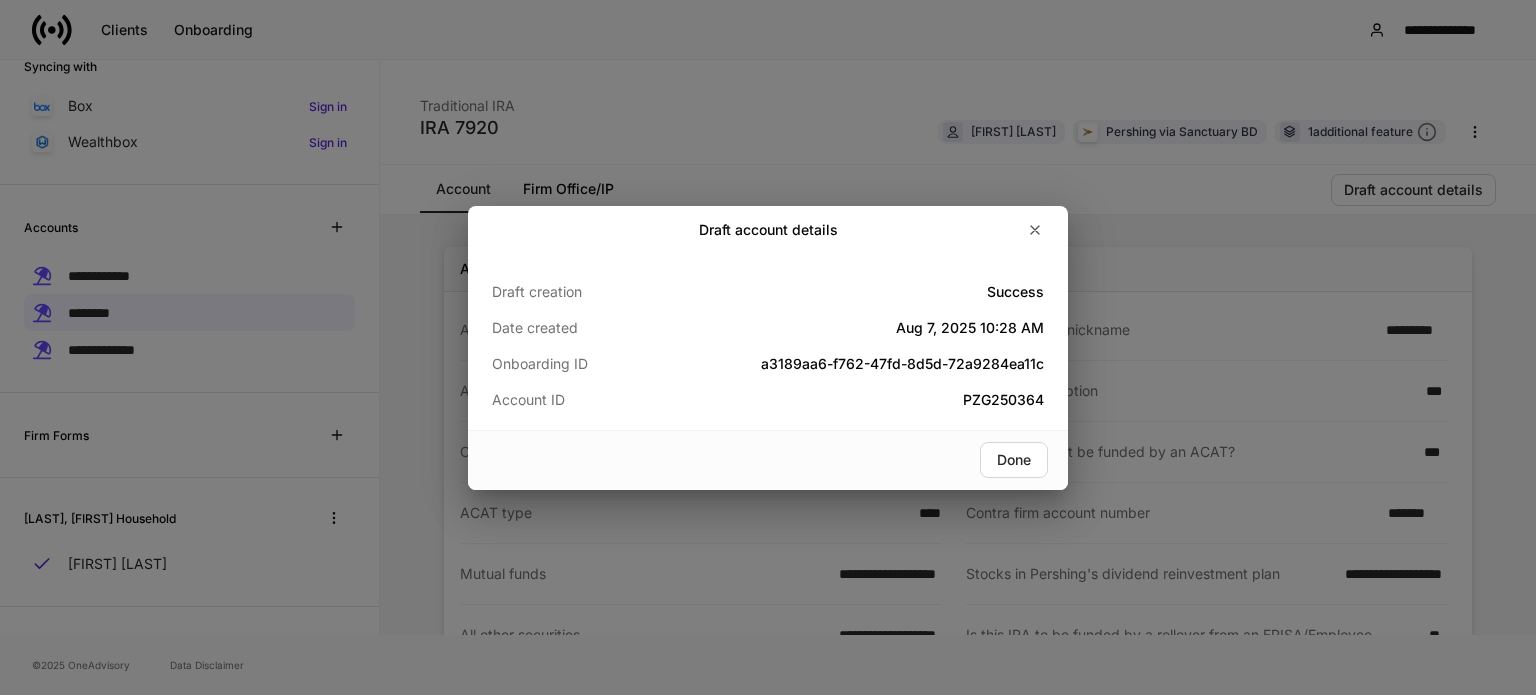 click on "Draft account details" at bounding box center [768, 230] 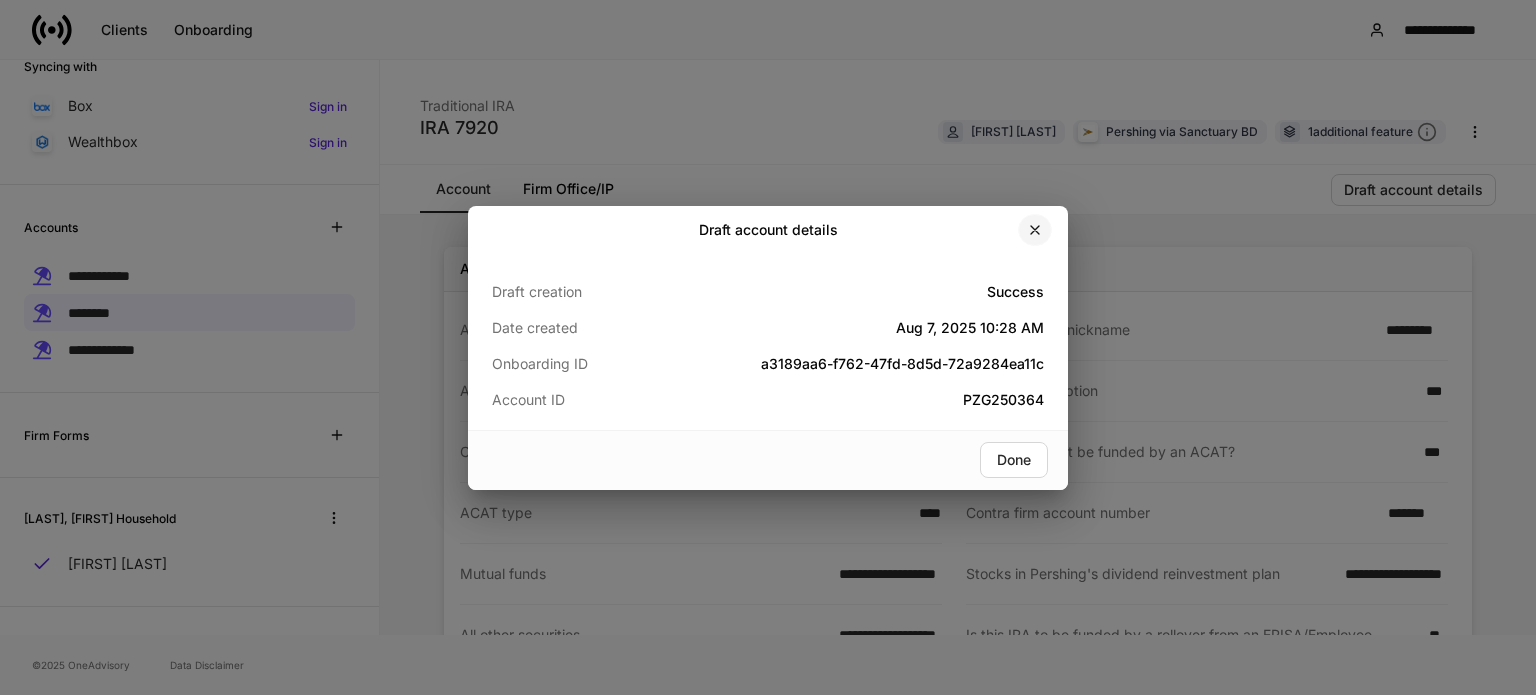 click 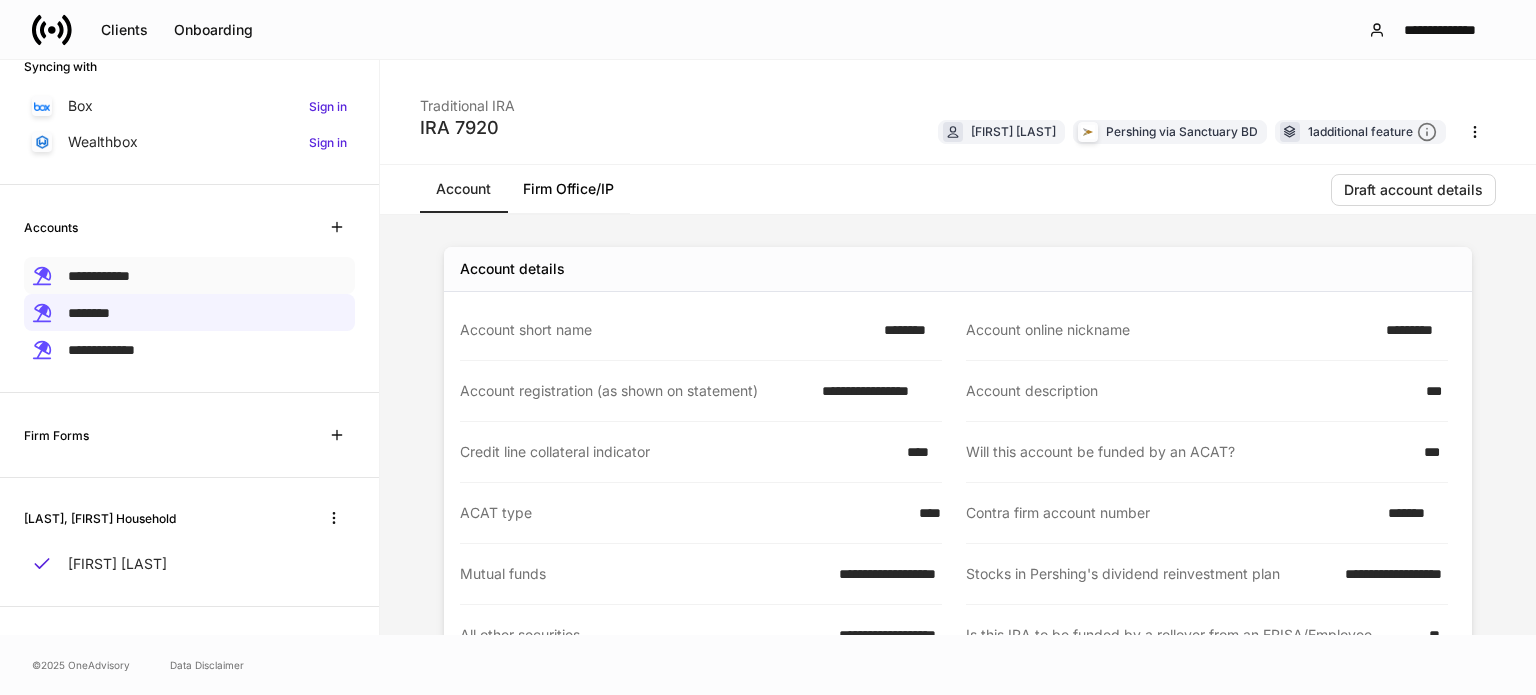 click on "**********" at bounding box center (189, 275) 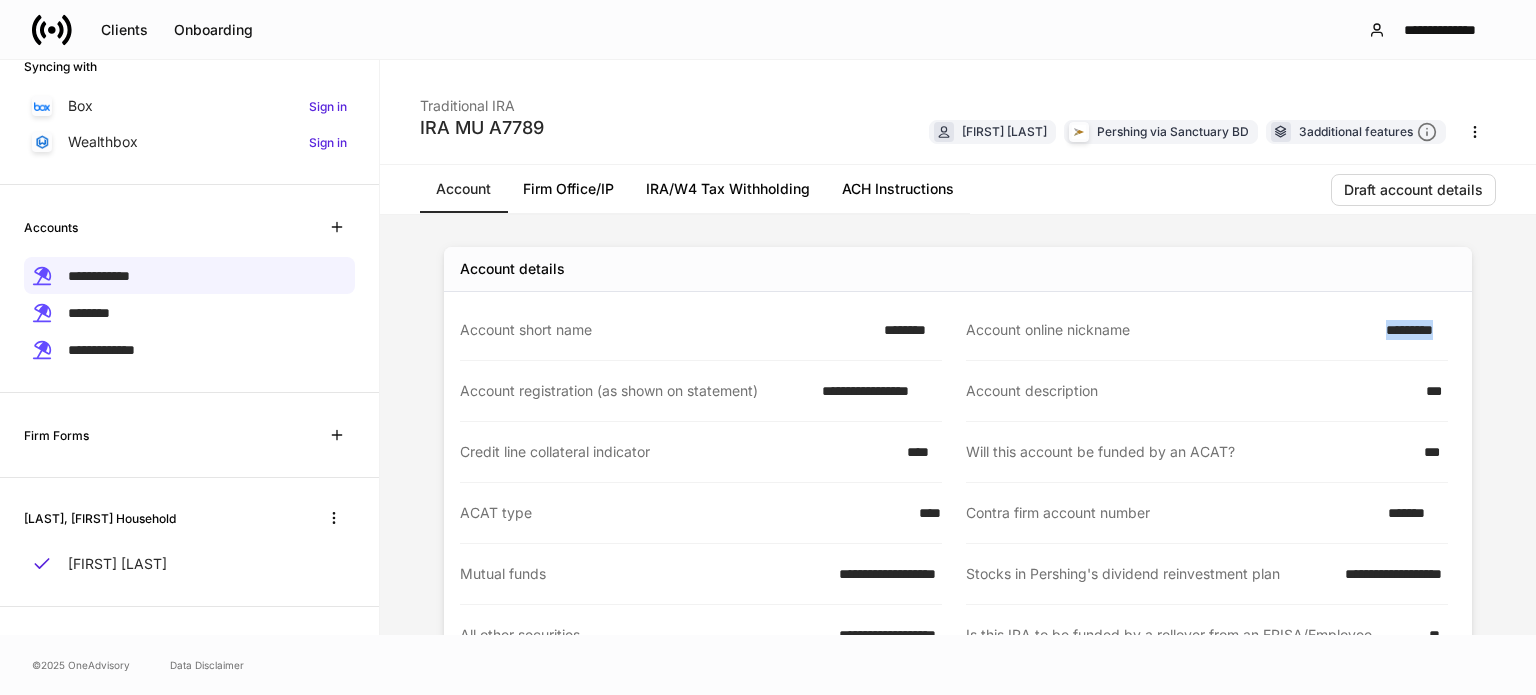 drag, startPoint x: 1316, startPoint y: 343, endPoint x: 1450, endPoint y: 341, distance: 134.01492 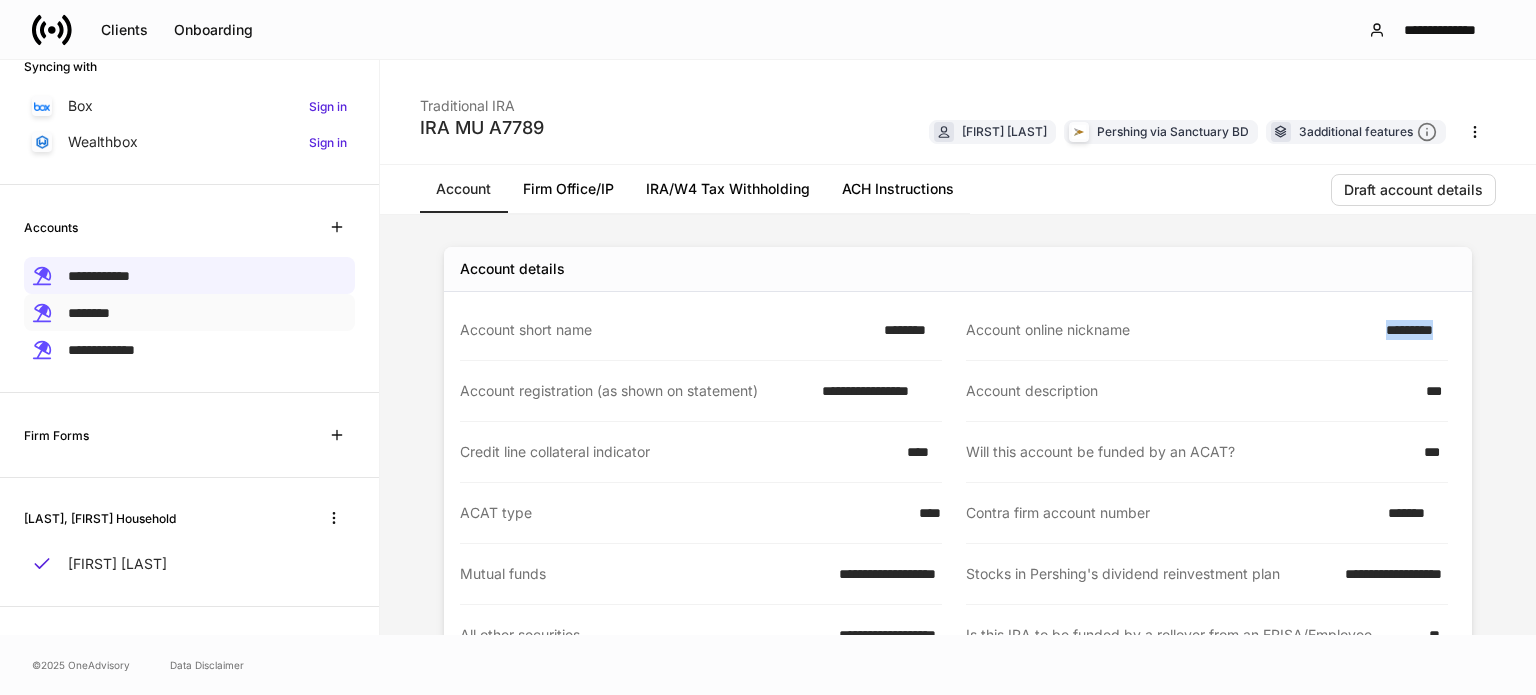 click on "********" at bounding box center [189, 312] 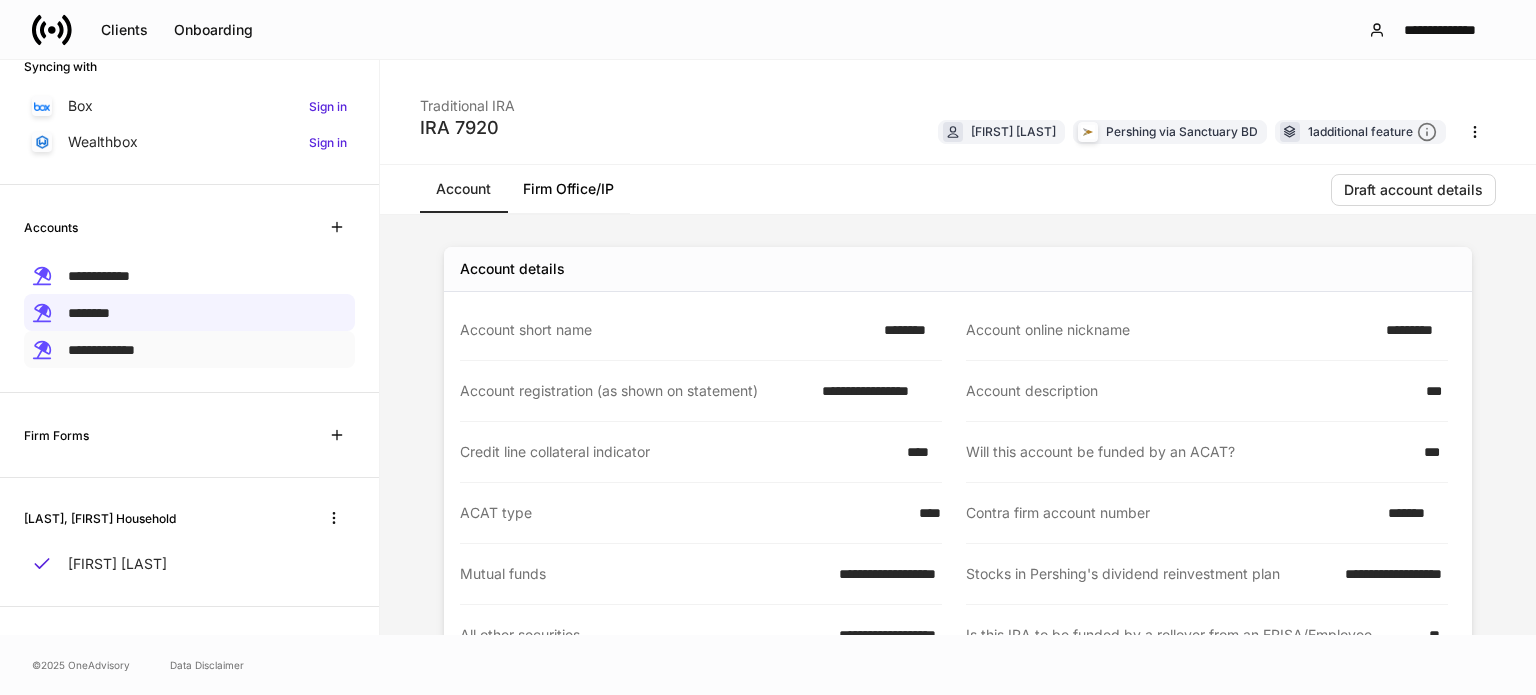click on "**********" at bounding box center (189, 349) 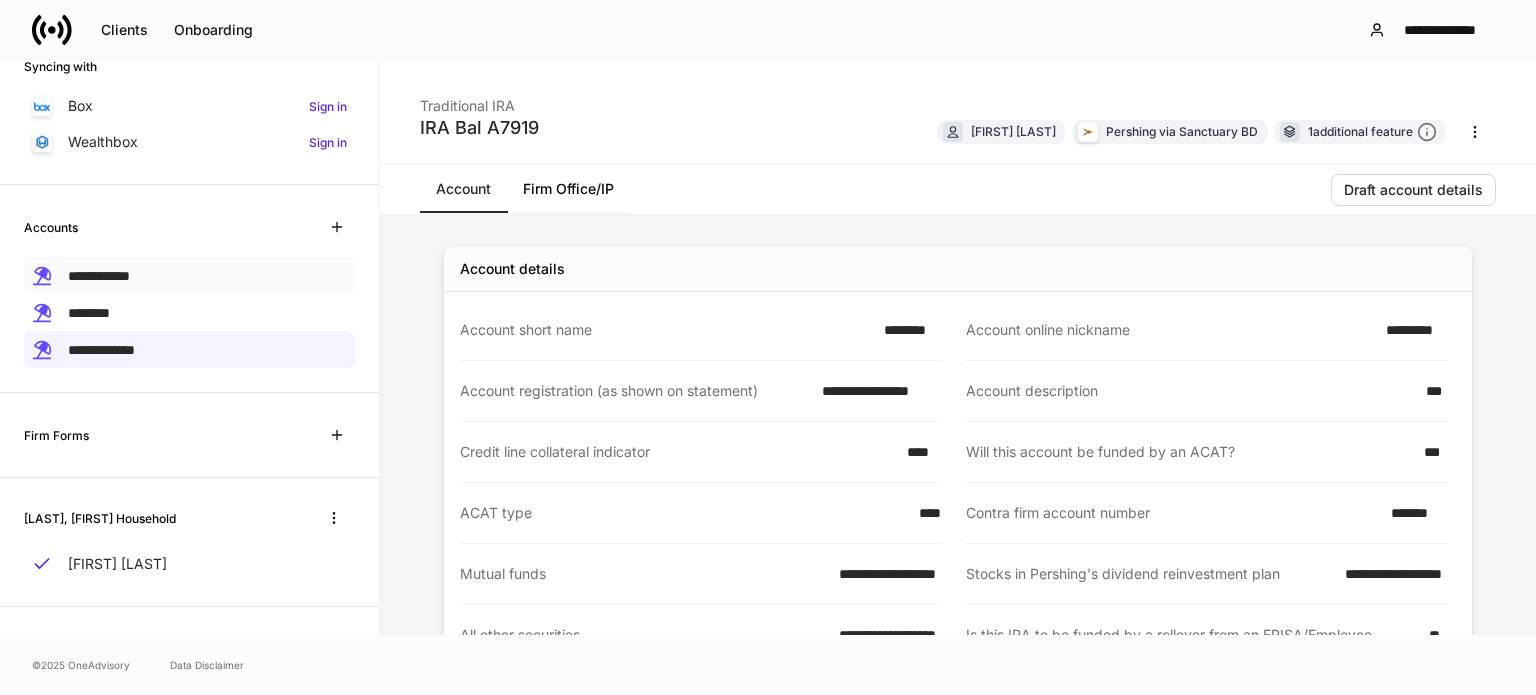 click on "**********" at bounding box center [99, 275] 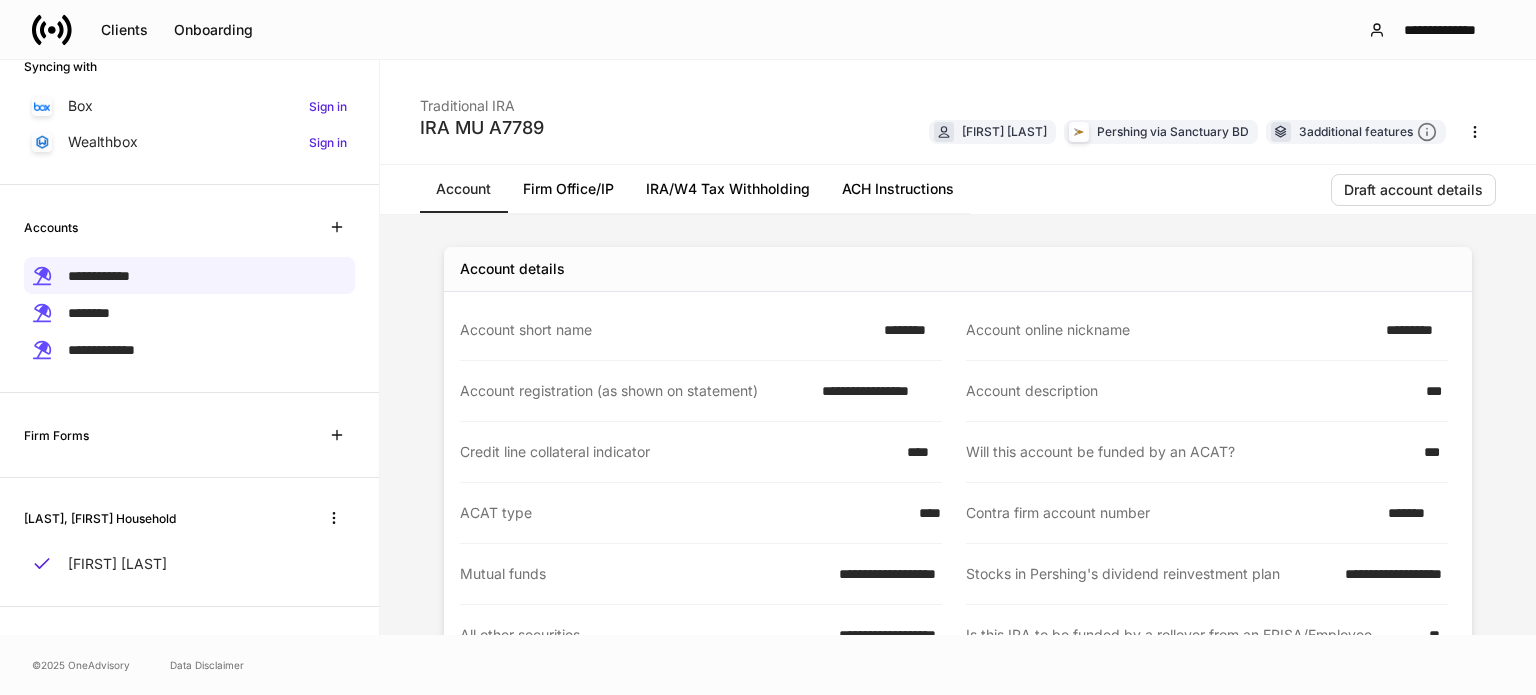 click on "Firm Office/IP" at bounding box center (568, 189) 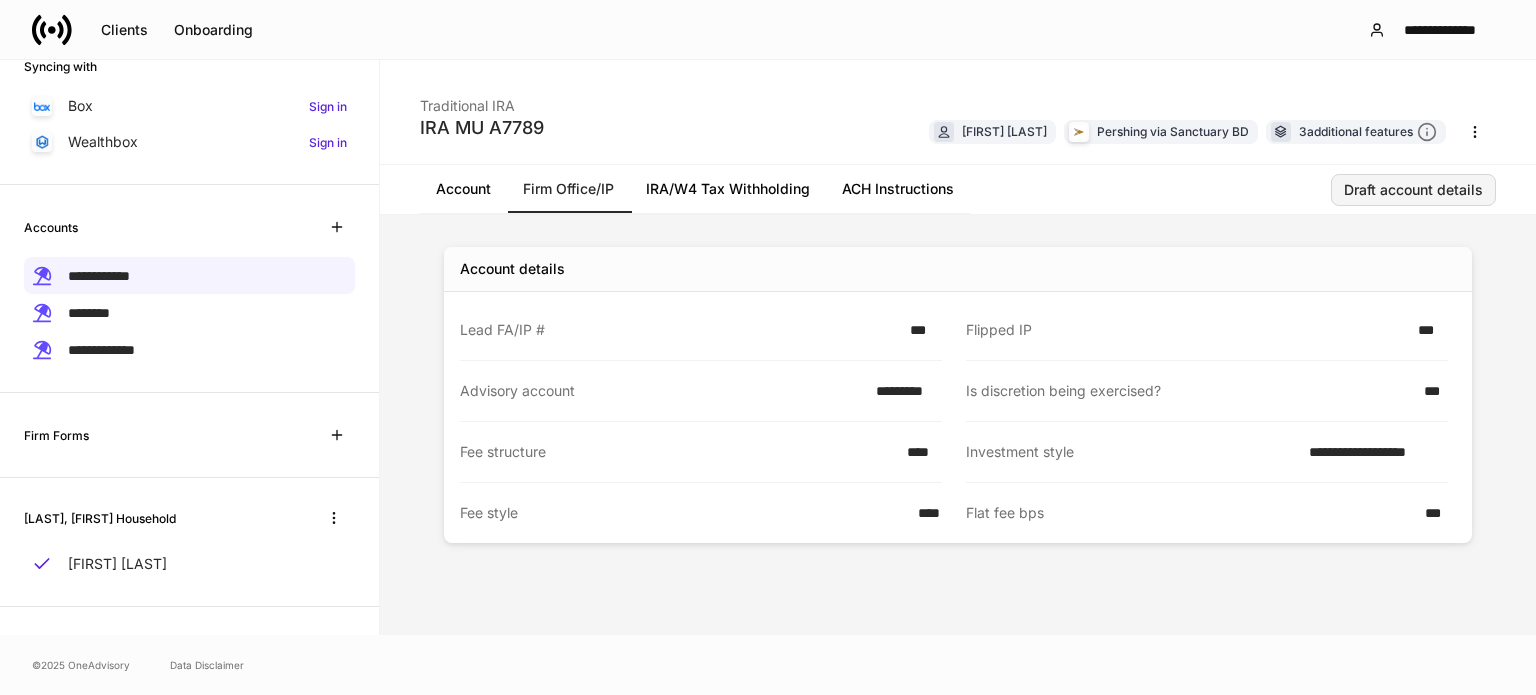 click on "Draft account details" at bounding box center [1413, 190] 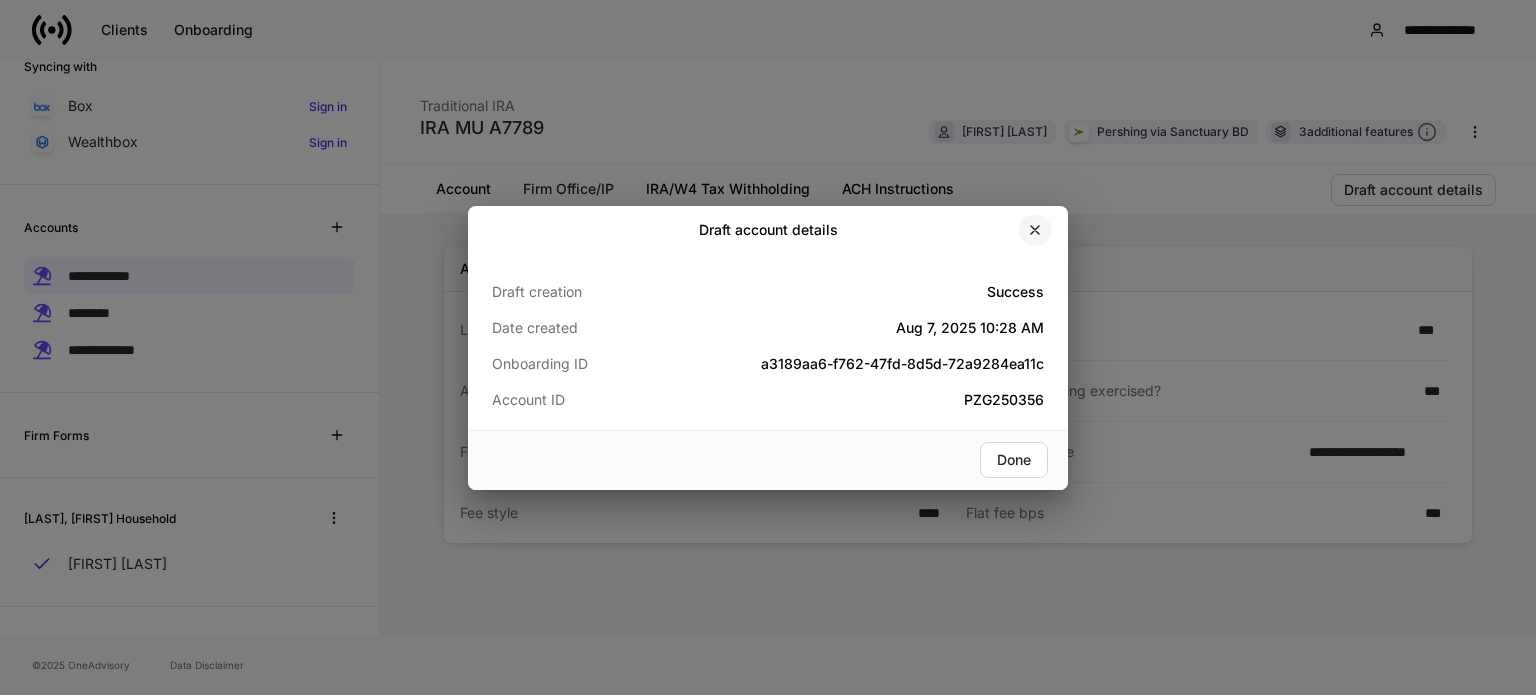 click at bounding box center [1035, 230] 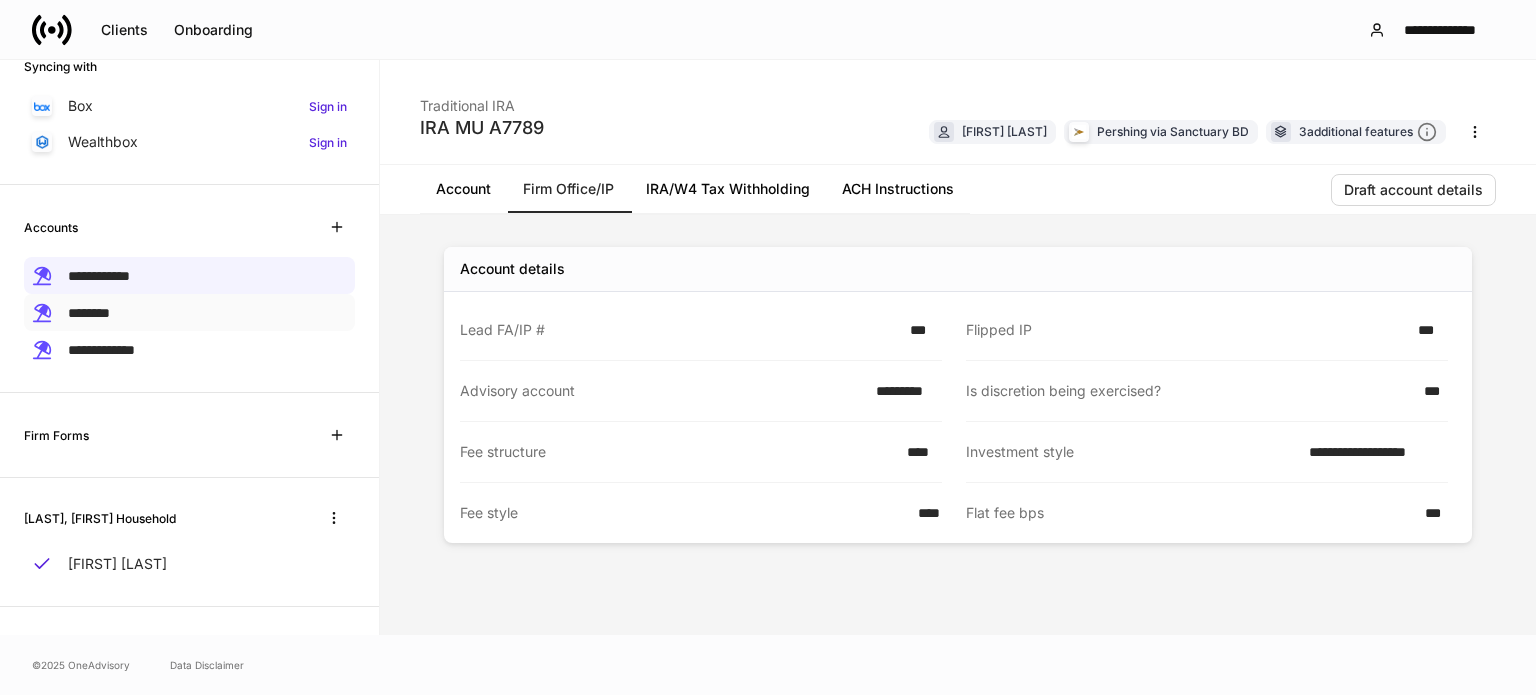 click on "********" at bounding box center (189, 312) 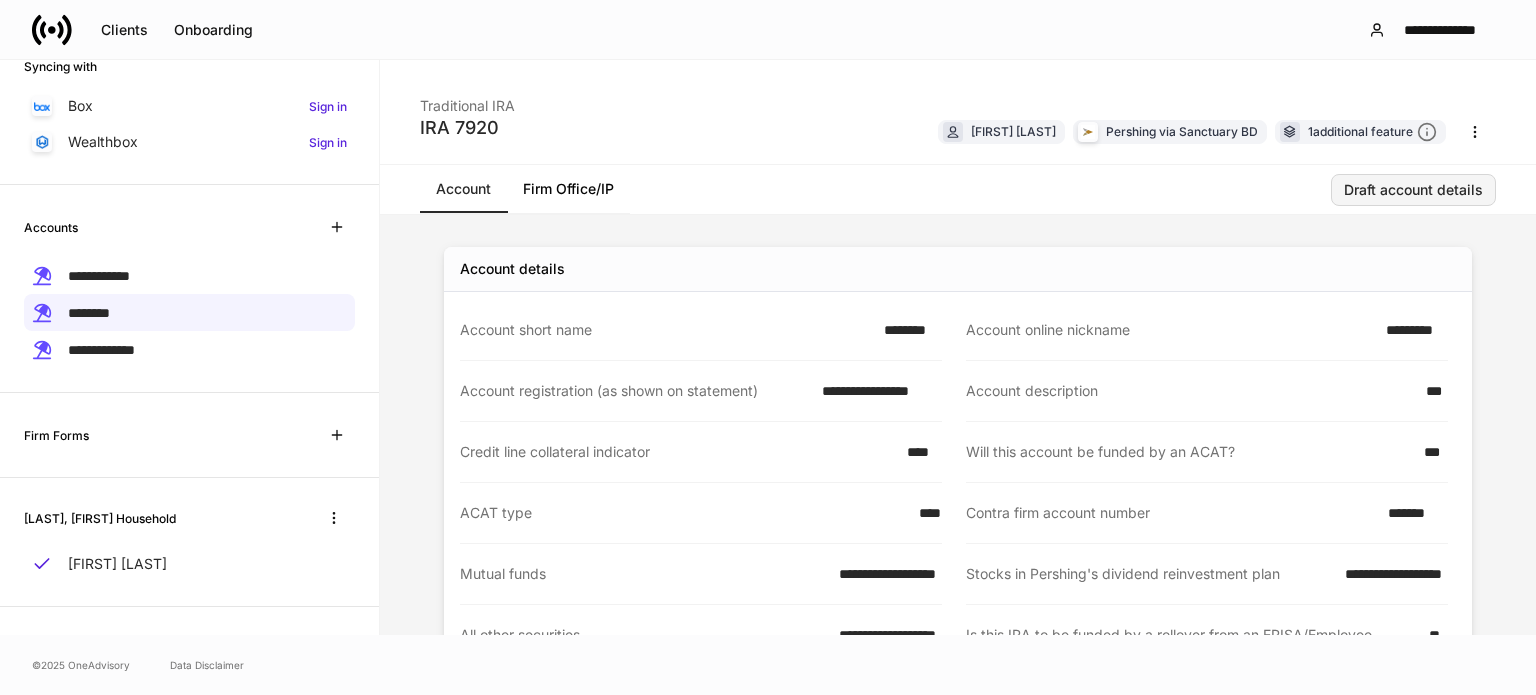 click on "Draft account details" at bounding box center (1413, 190) 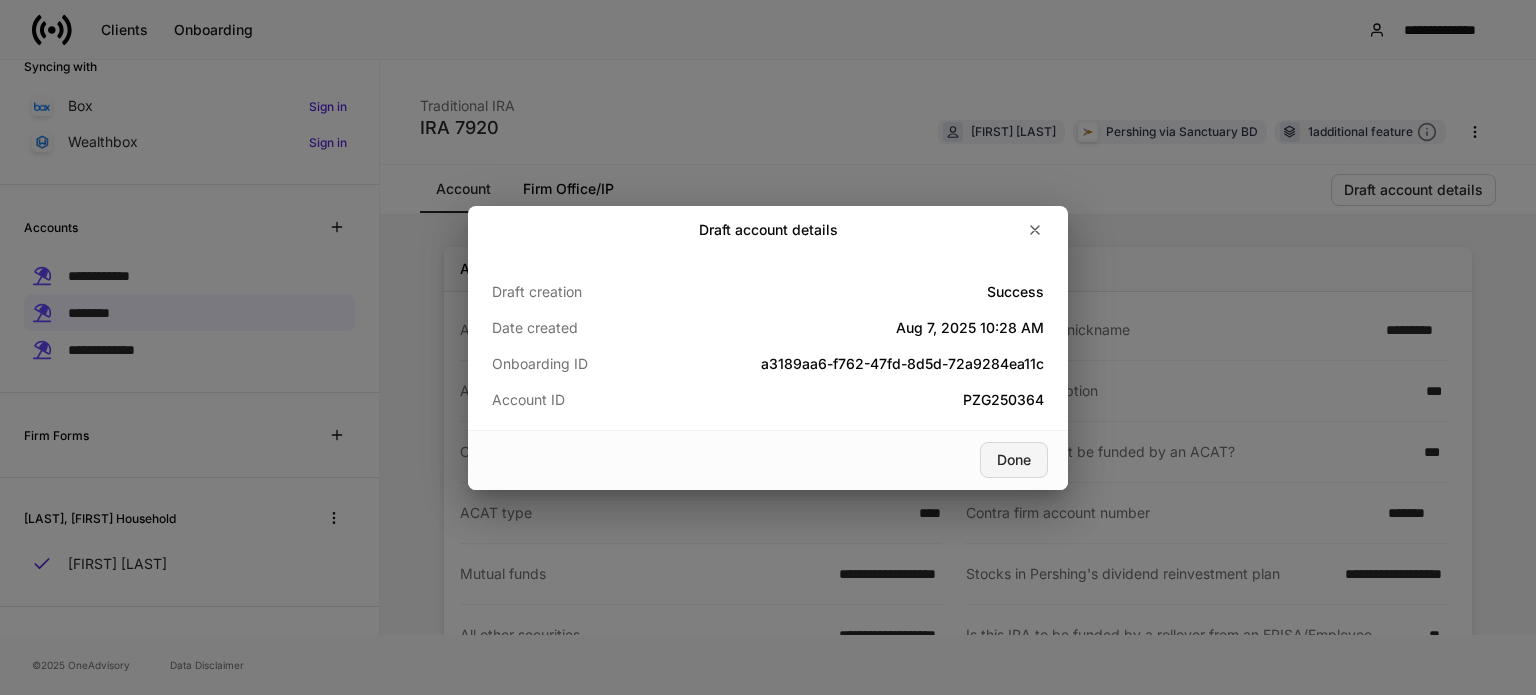 click on "Done" at bounding box center (1014, 460) 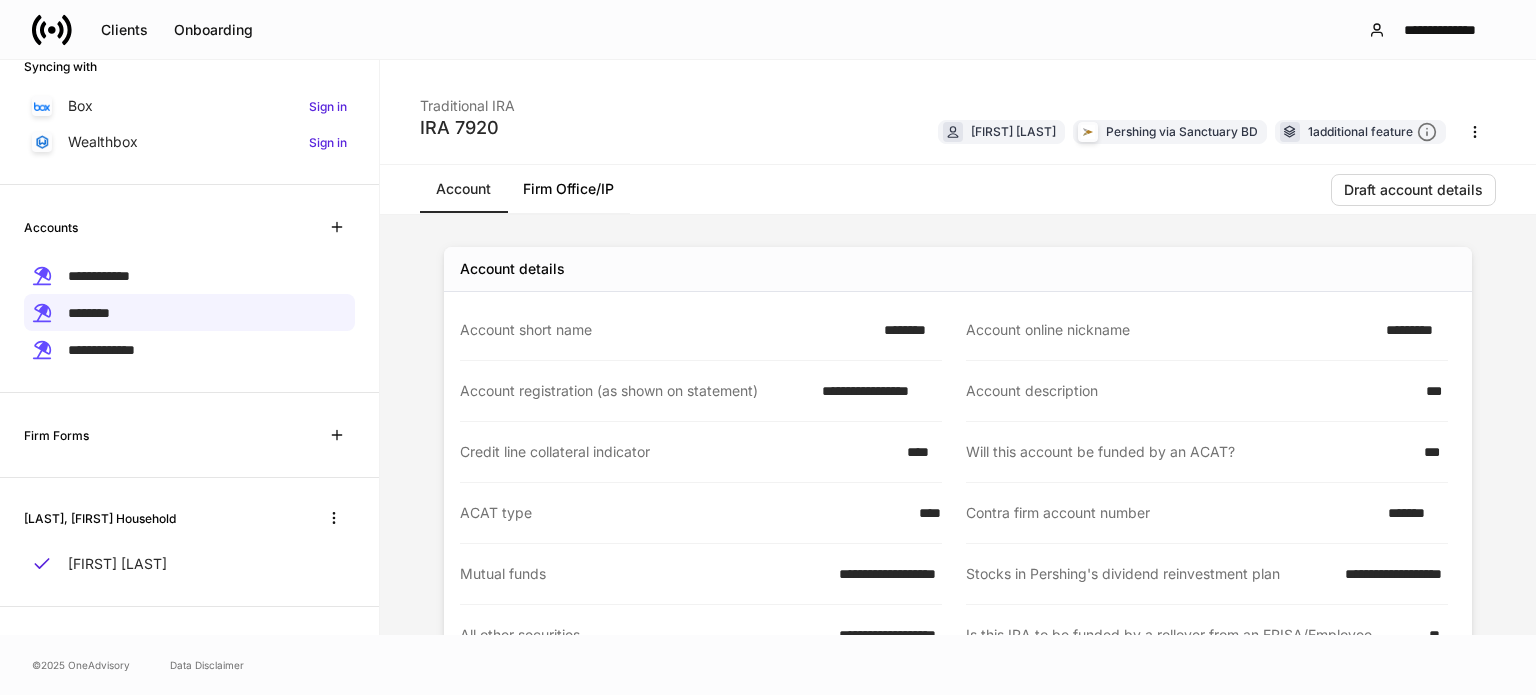 click on "Firm Office/IP" at bounding box center (568, 189) 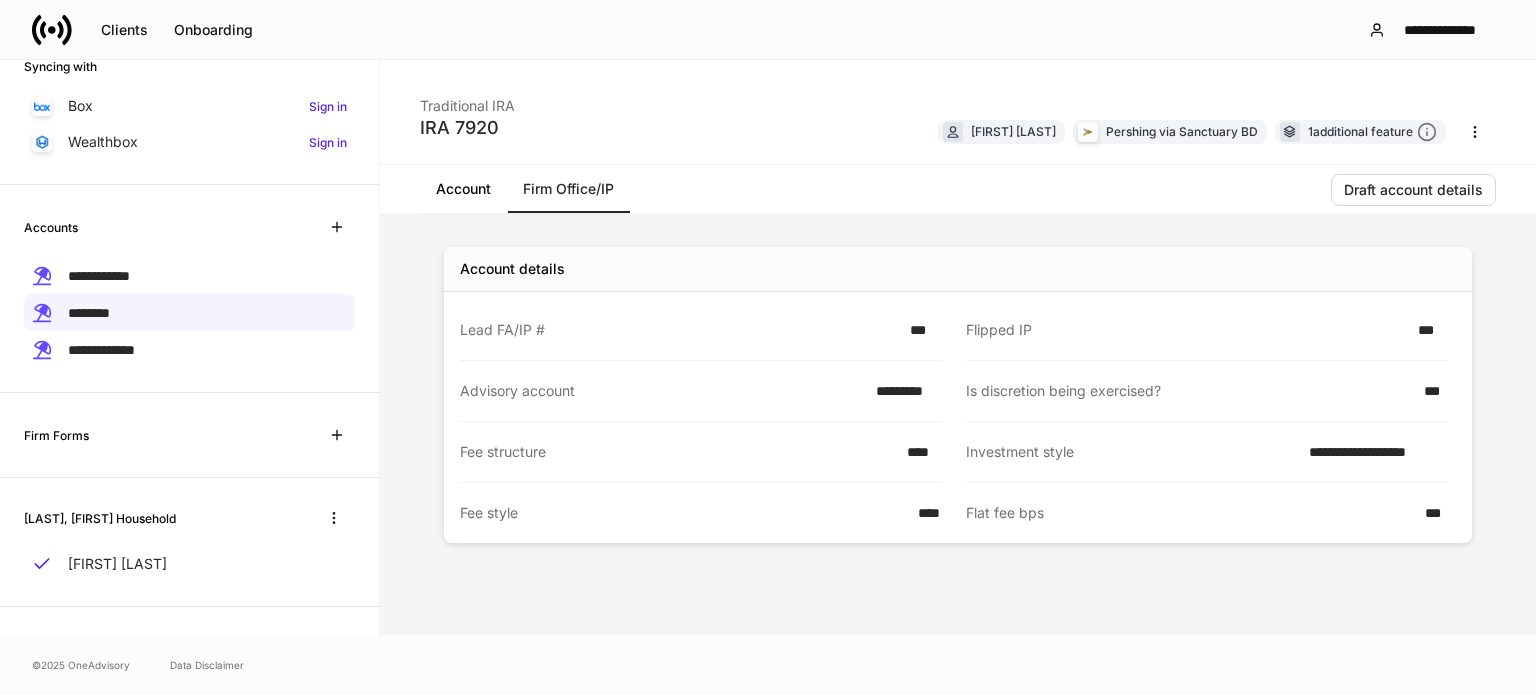 click on "**********" at bounding box center (768, 29) 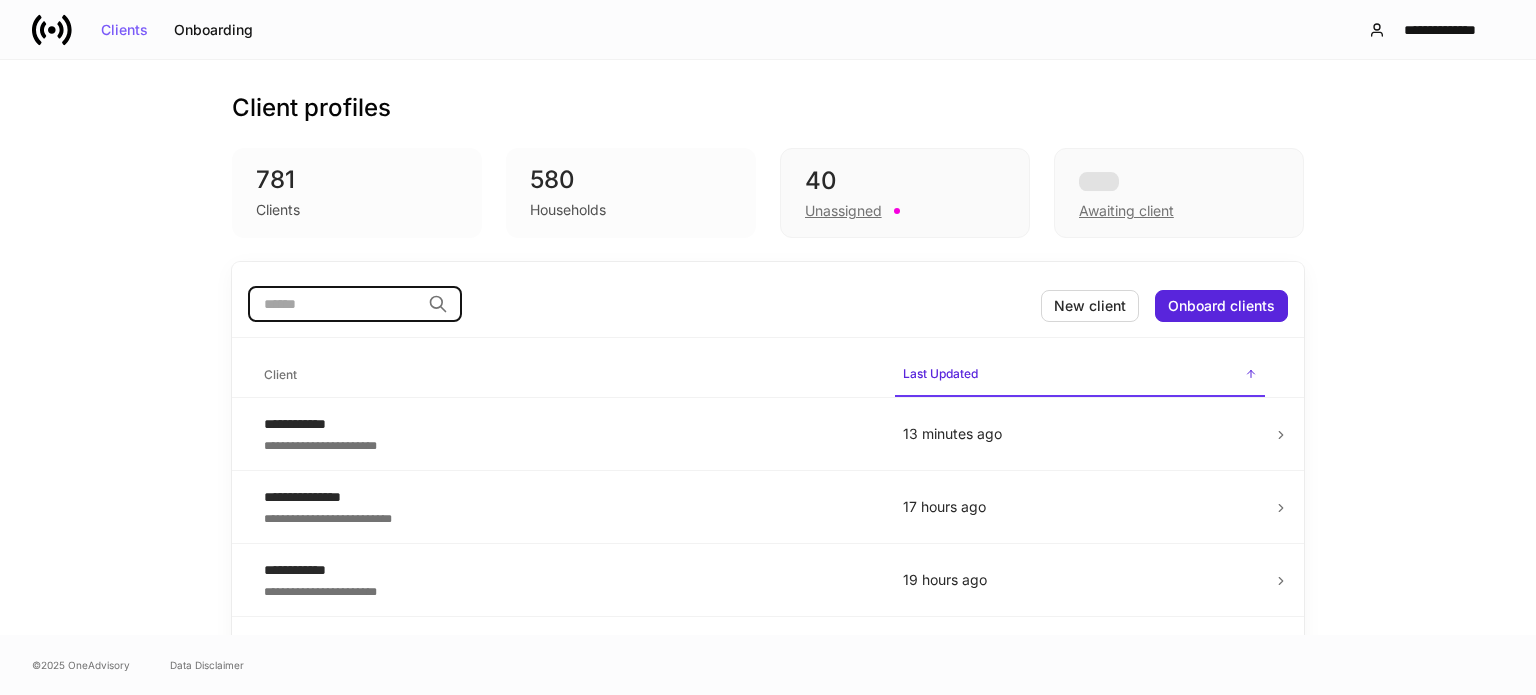 click at bounding box center [334, 304] 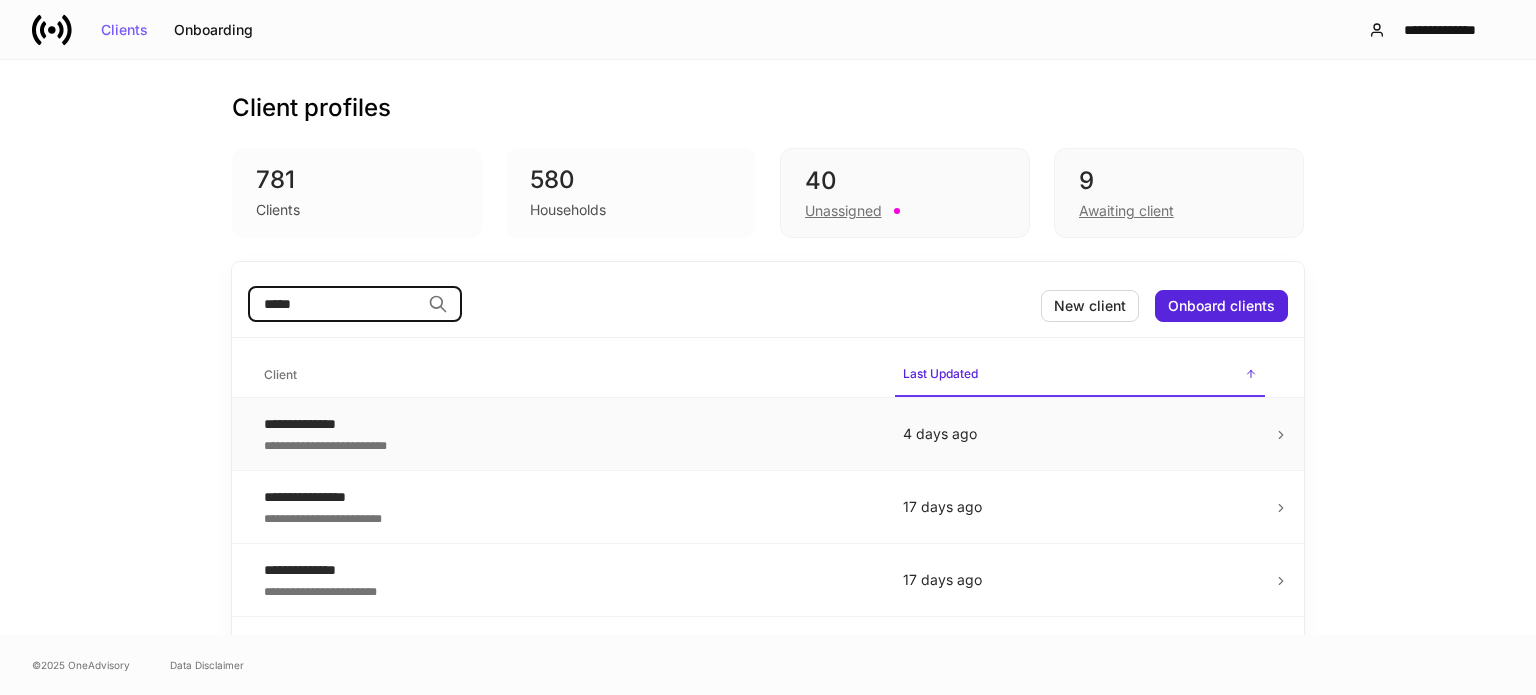 type on "****" 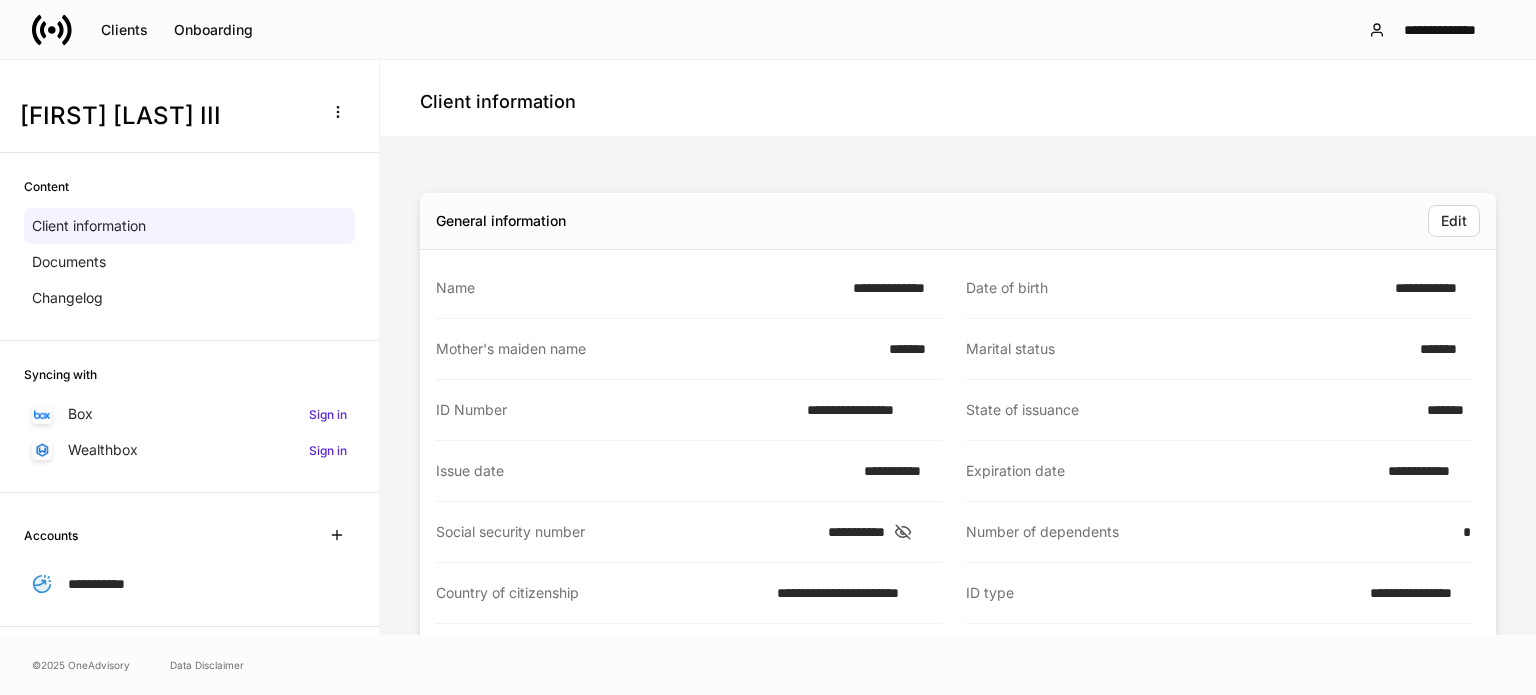 scroll, scrollTop: 200, scrollLeft: 0, axis: vertical 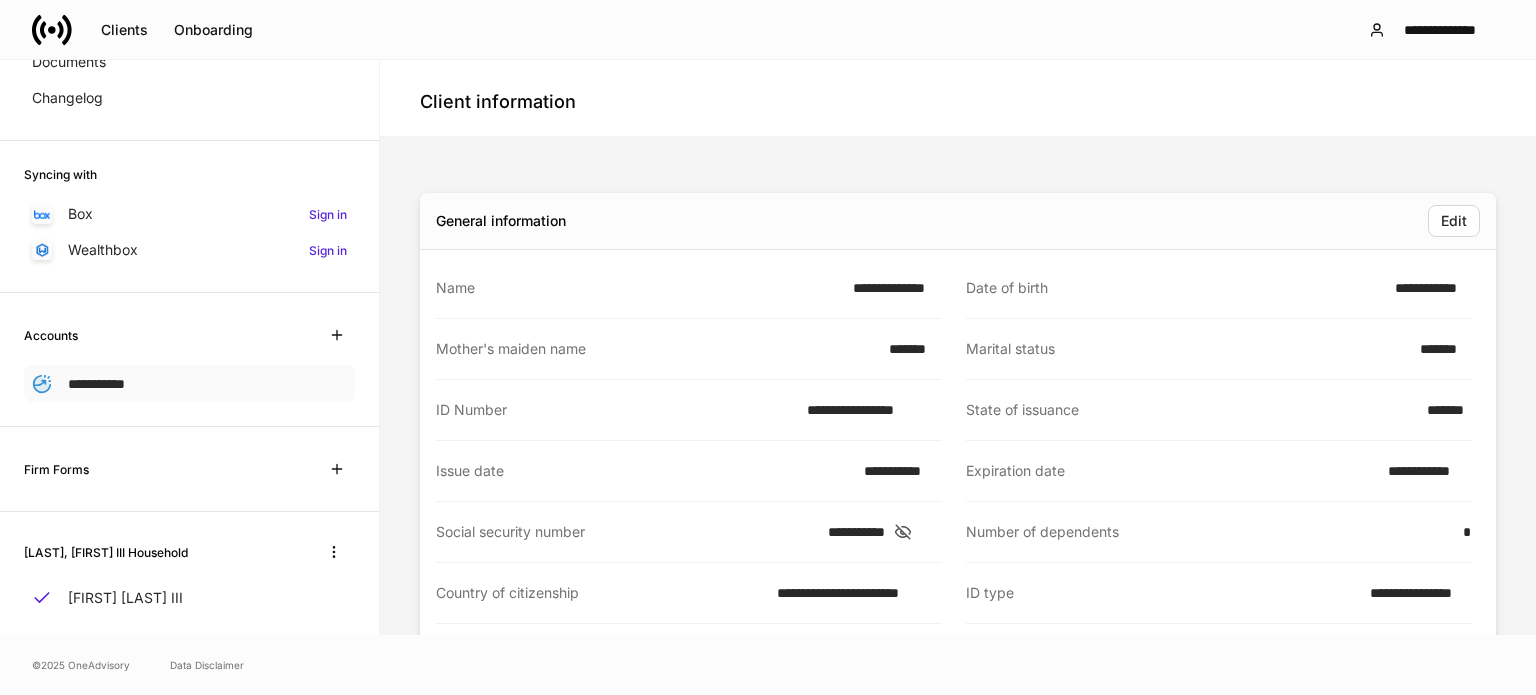 click on "**********" at bounding box center (189, 383) 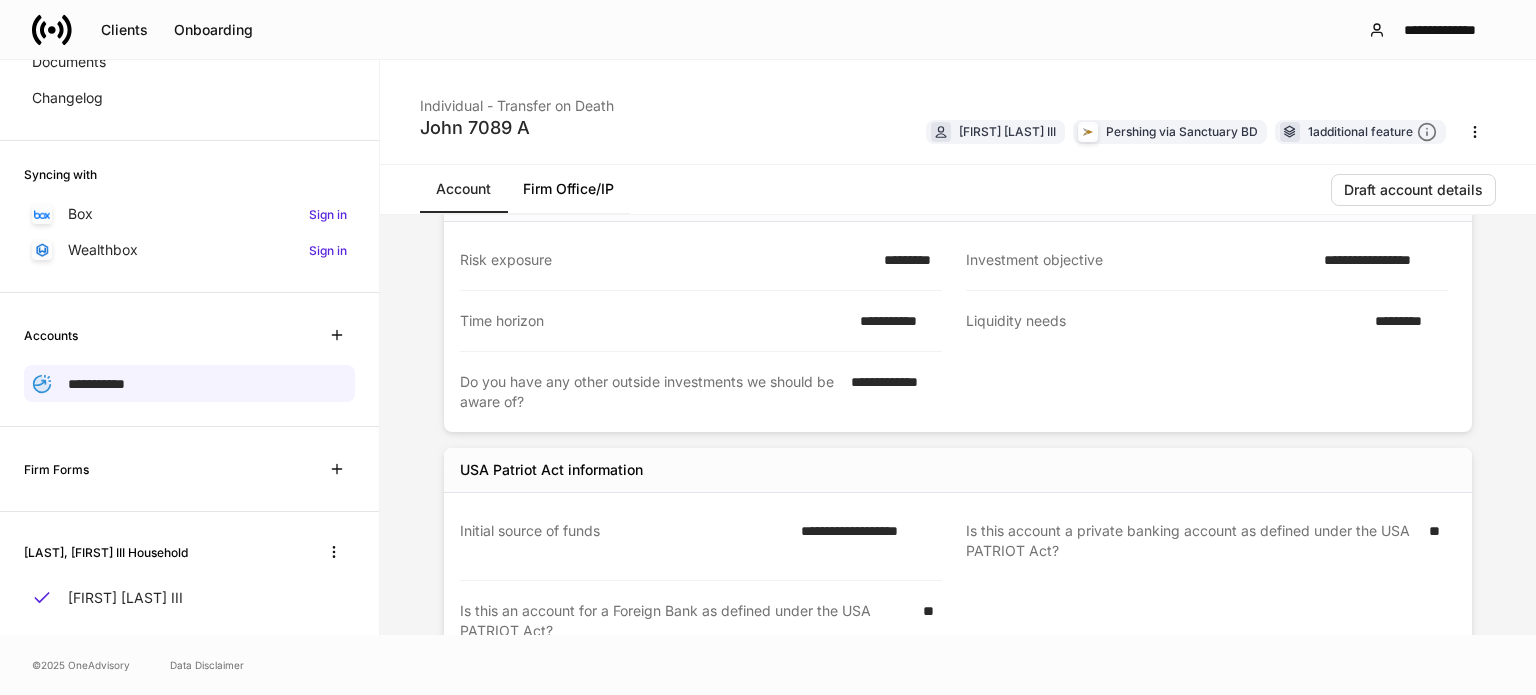 scroll, scrollTop: 1119, scrollLeft: 0, axis: vertical 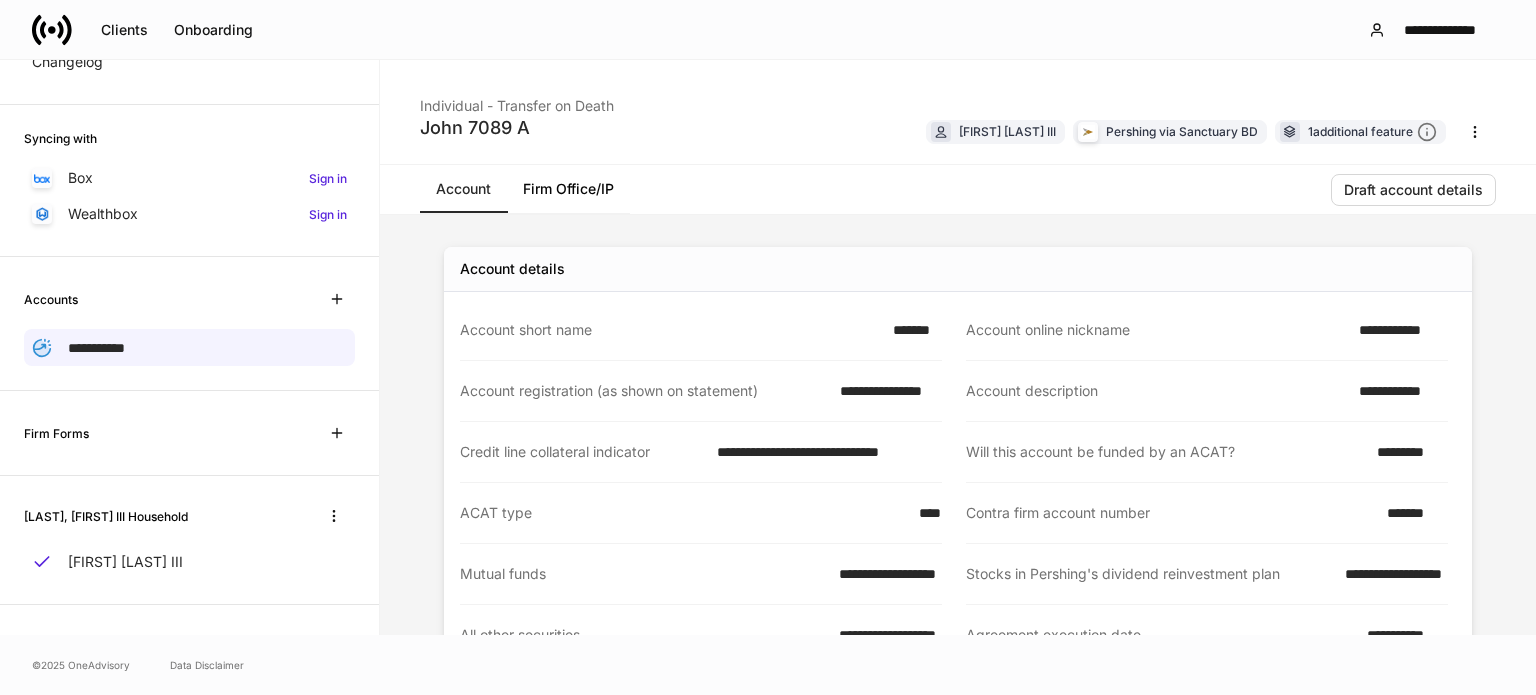 click at bounding box center [60, 30] 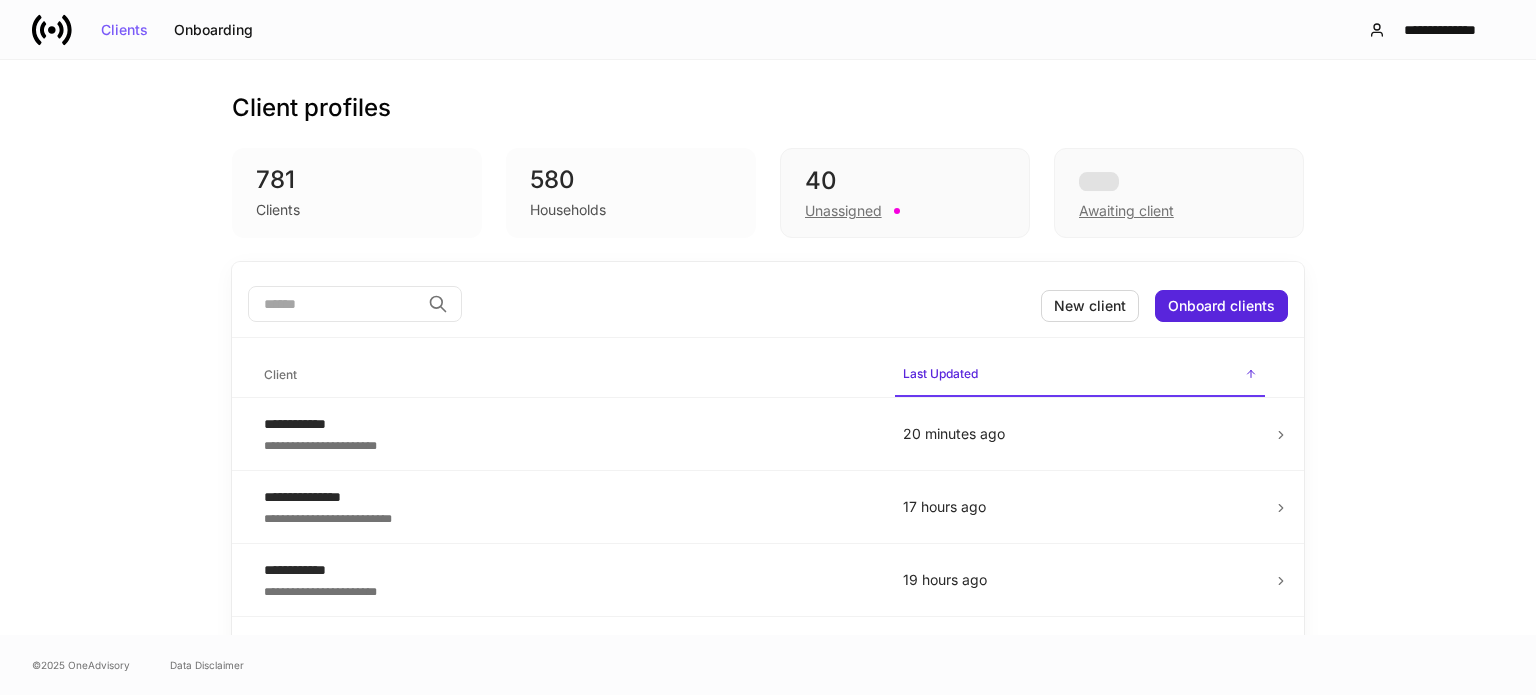 click at bounding box center (334, 304) 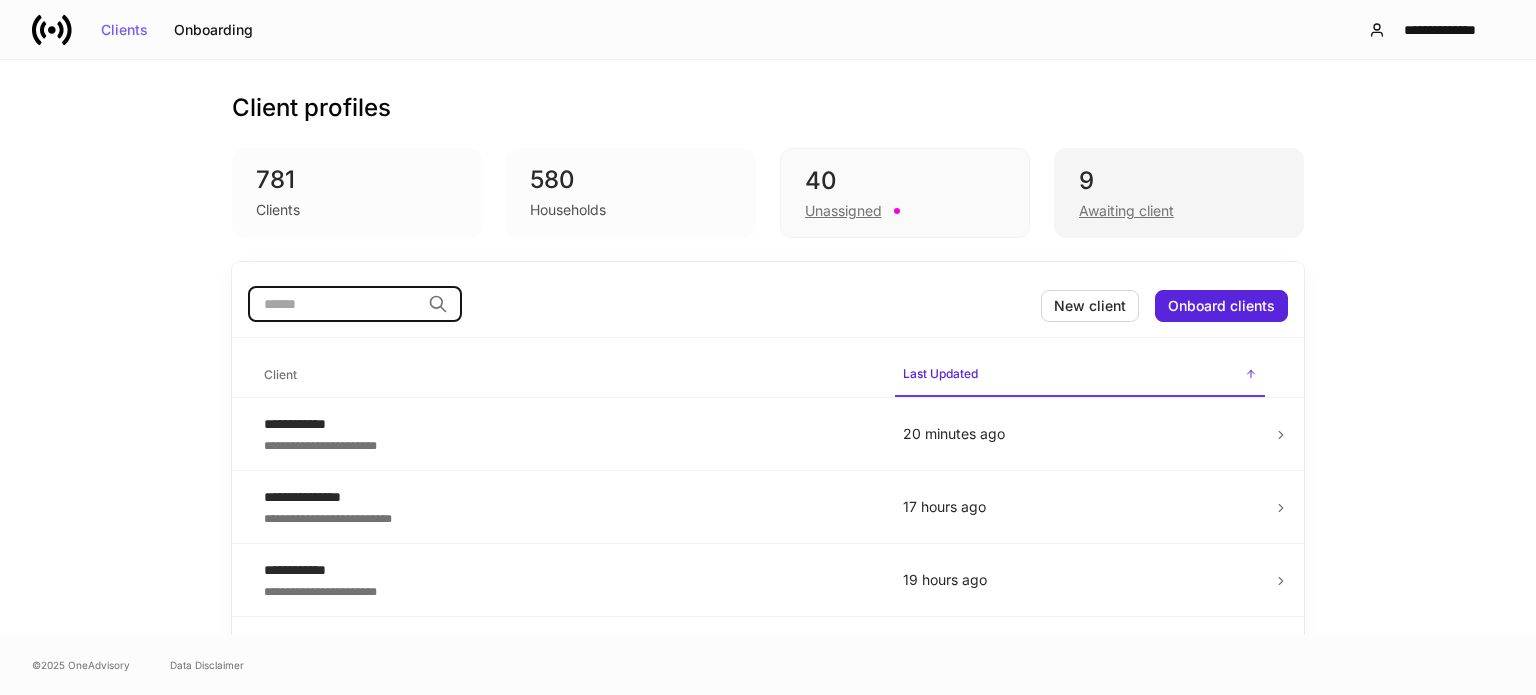 click on "Awaiting client" at bounding box center (1126, 211) 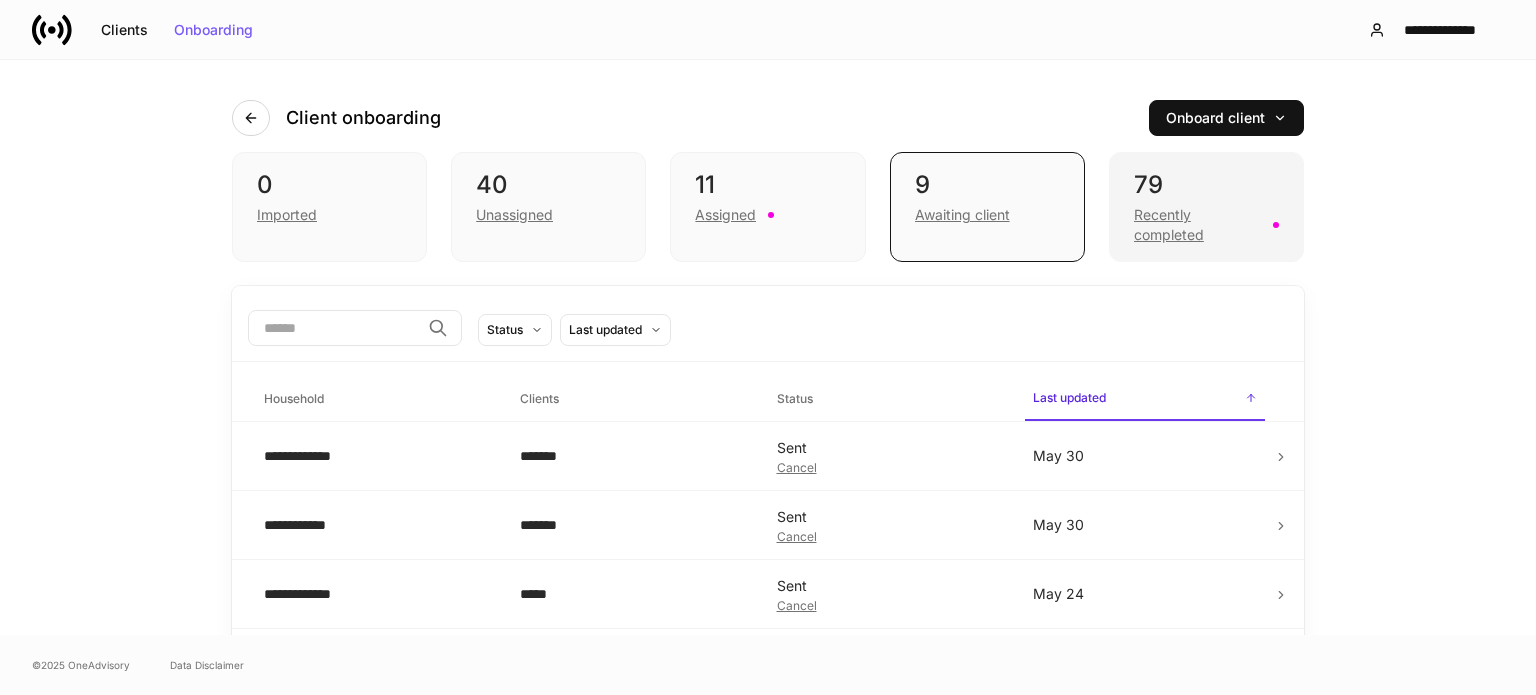 click on "Recently completed" at bounding box center (1197, 225) 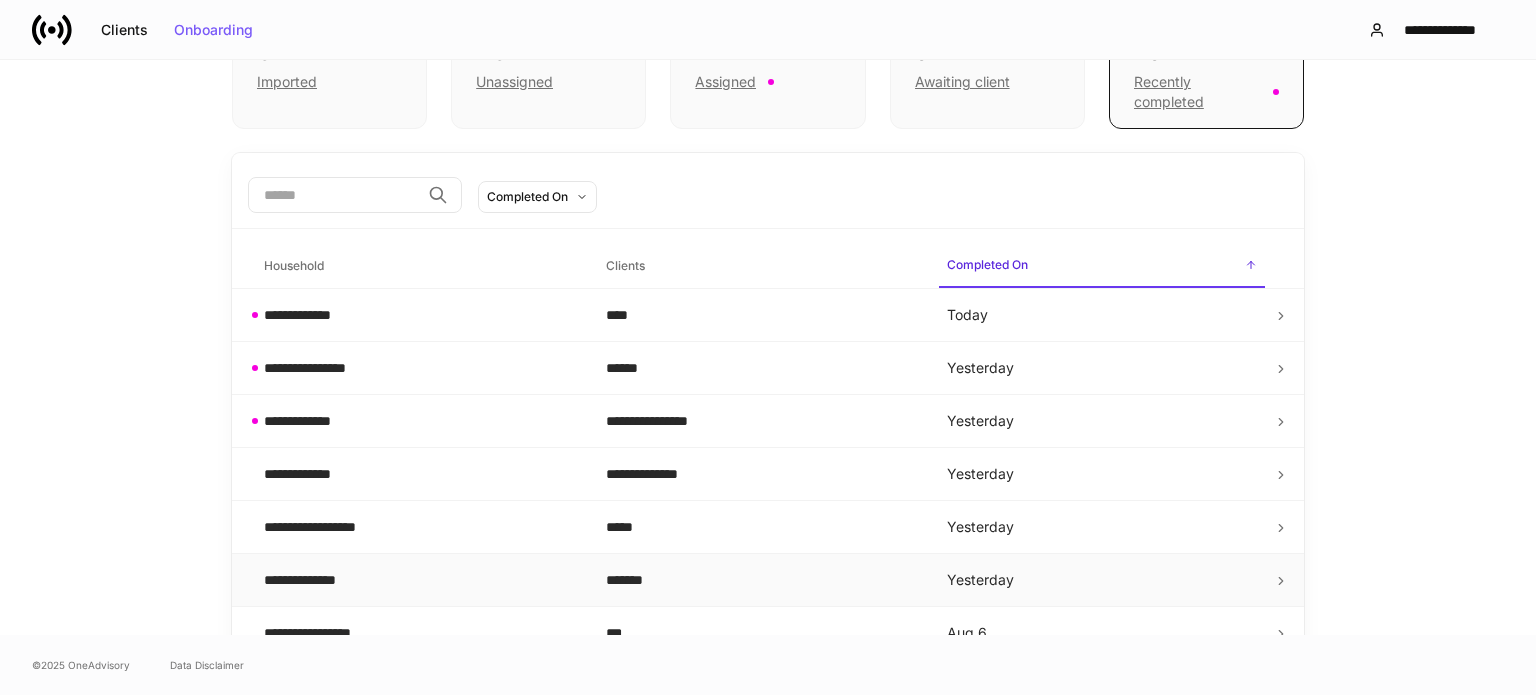 scroll, scrollTop: 300, scrollLeft: 0, axis: vertical 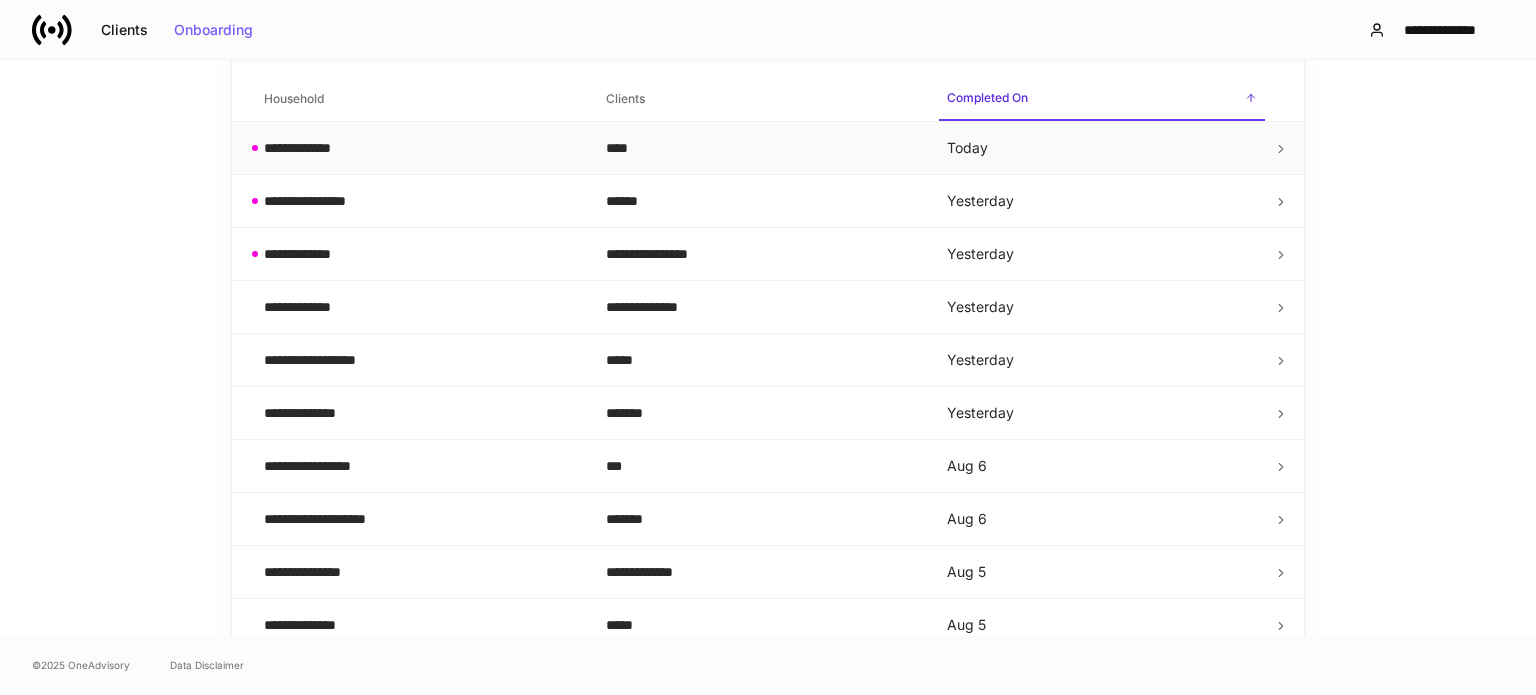 click on "**********" at bounding box center (419, 148) 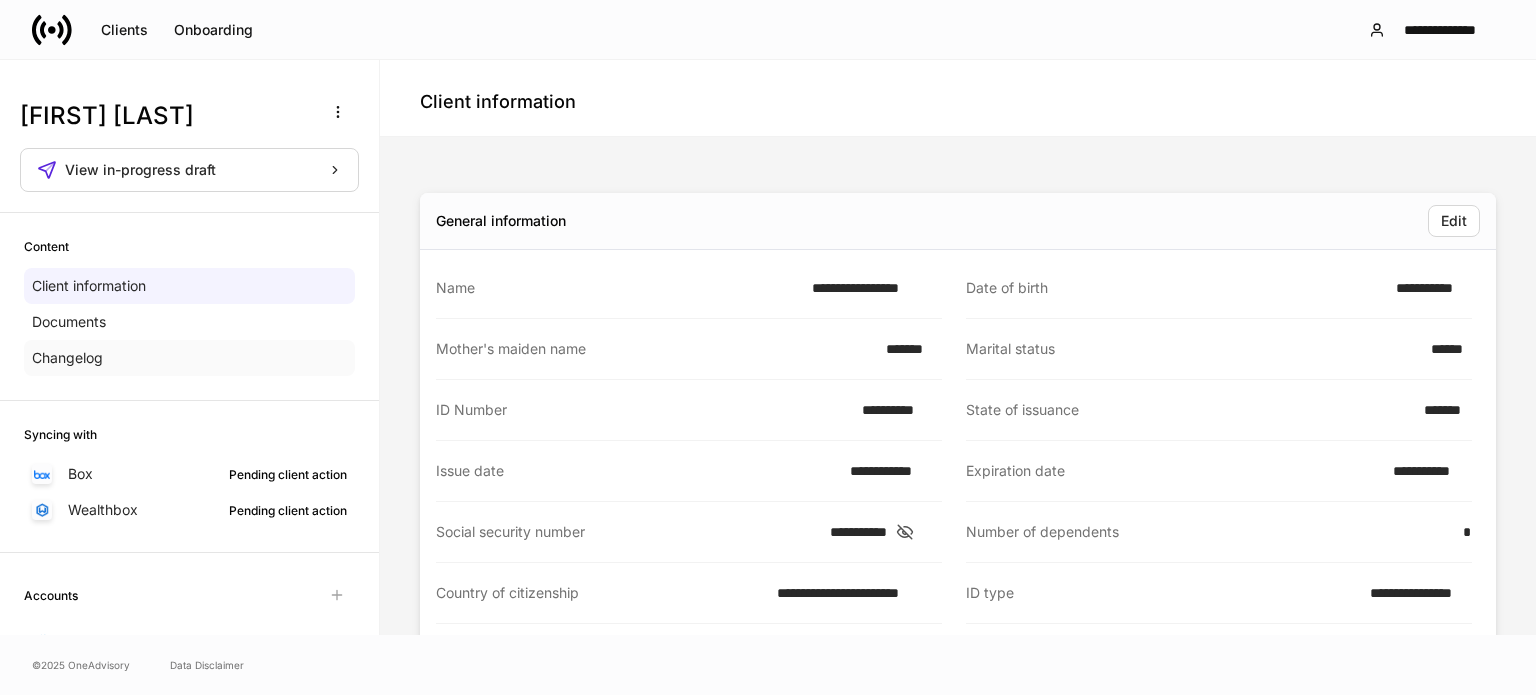 click on "Changelog" at bounding box center [67, 358] 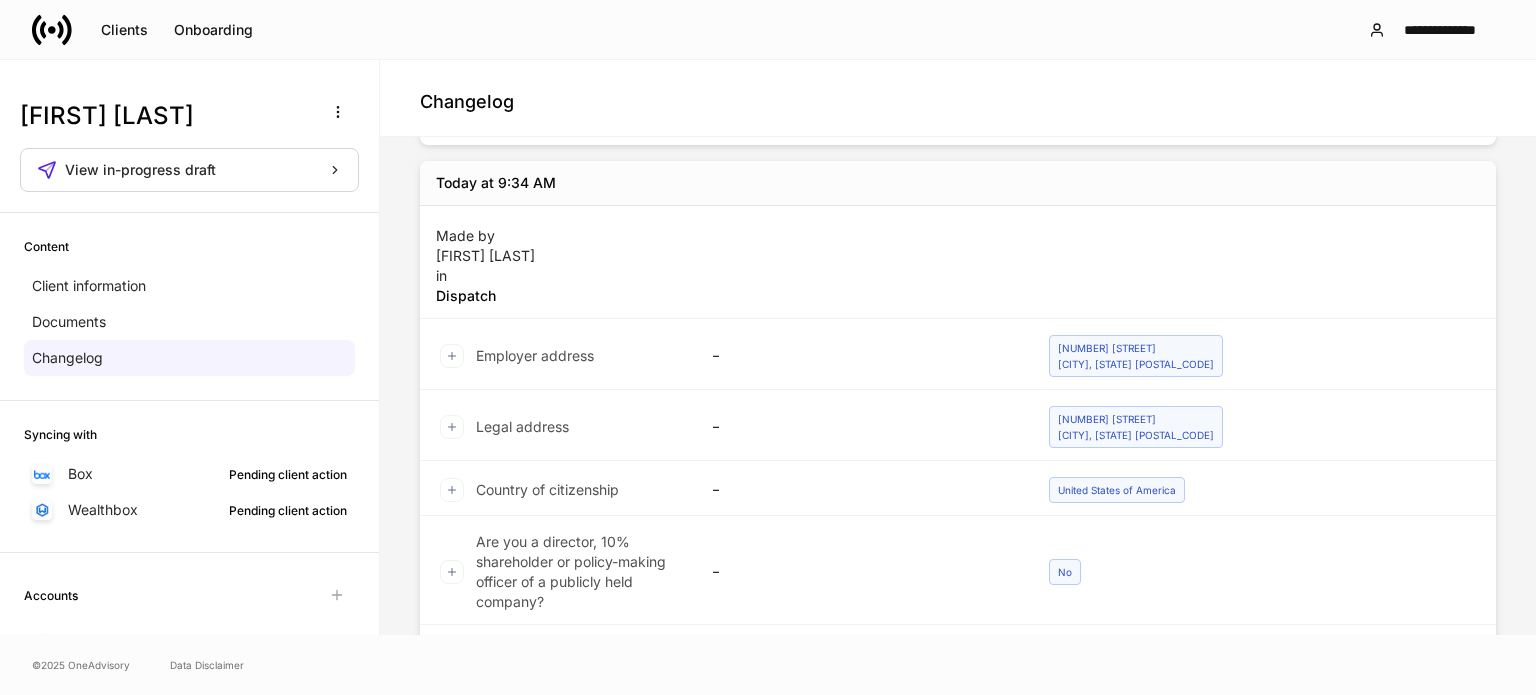 scroll, scrollTop: 200, scrollLeft: 0, axis: vertical 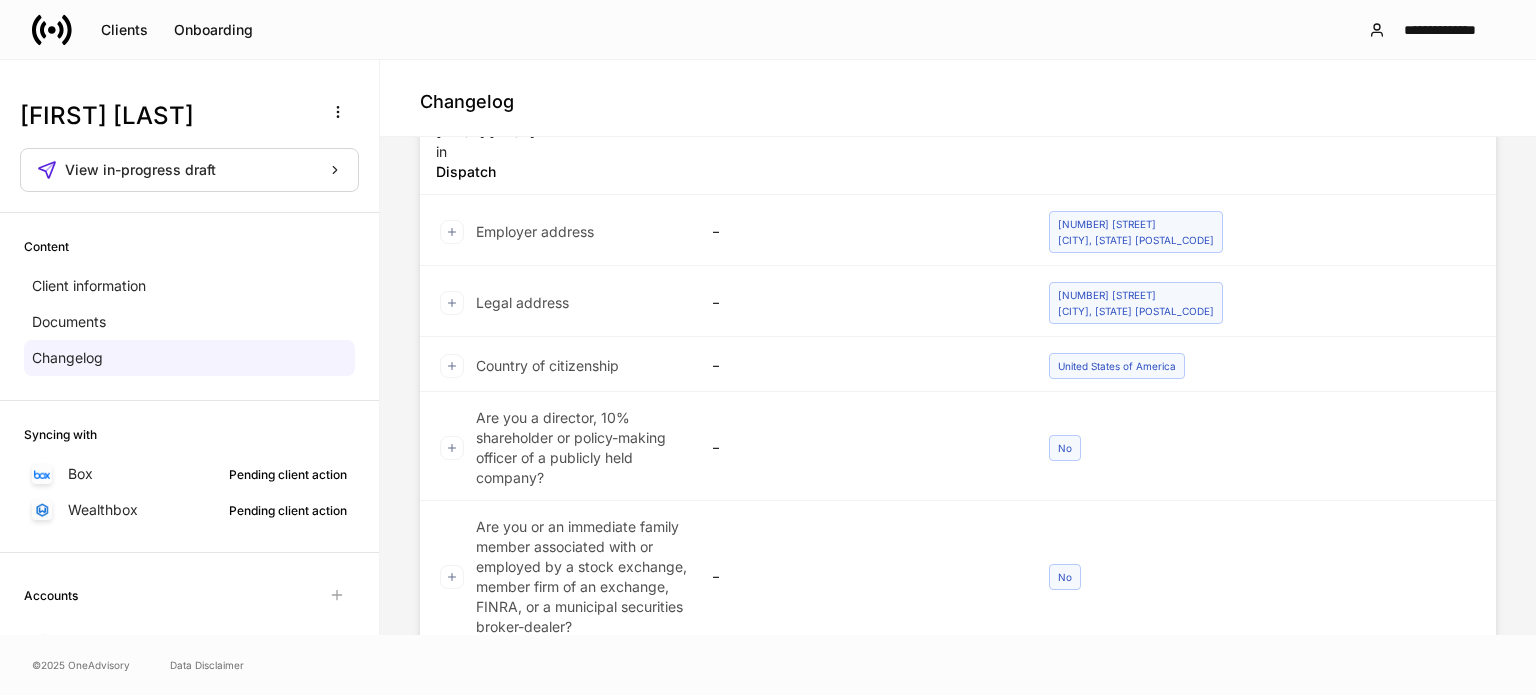click 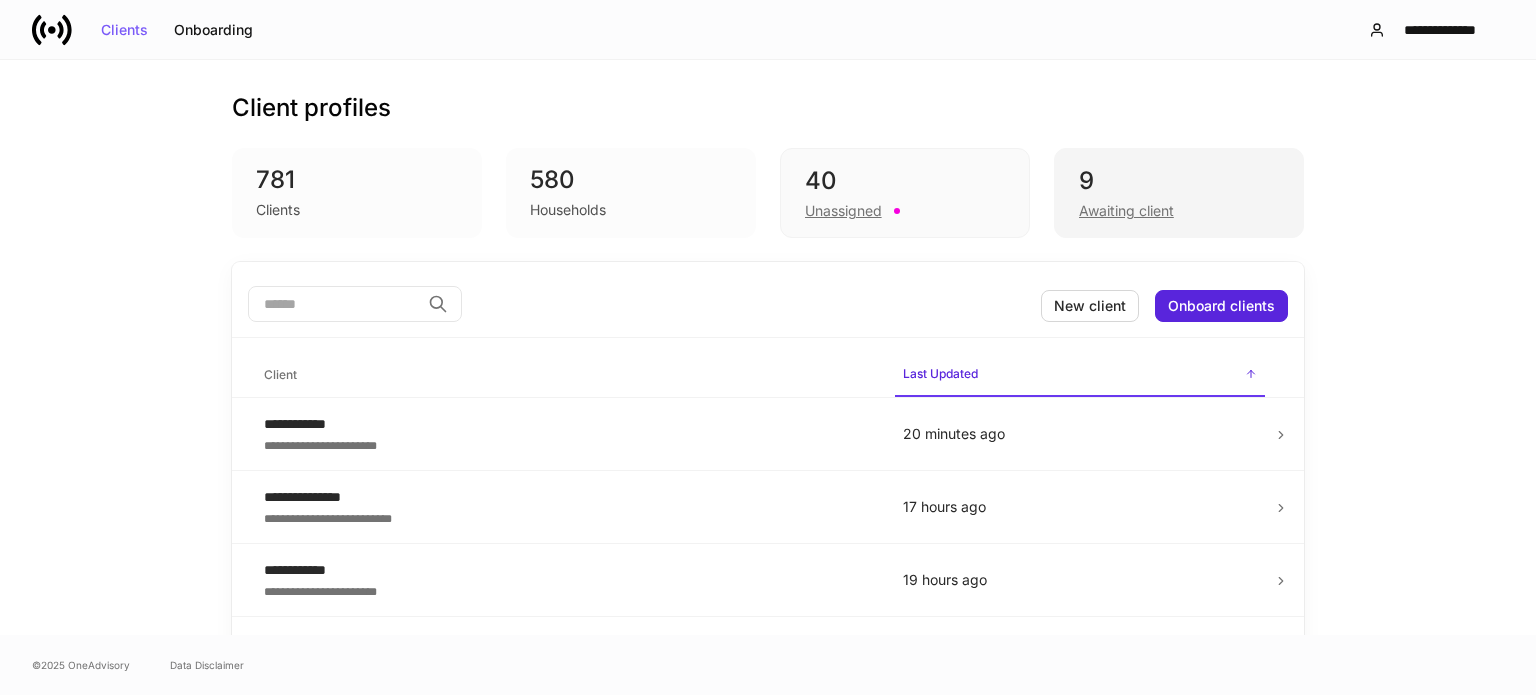 click on "Awaiting client" at bounding box center (1126, 211) 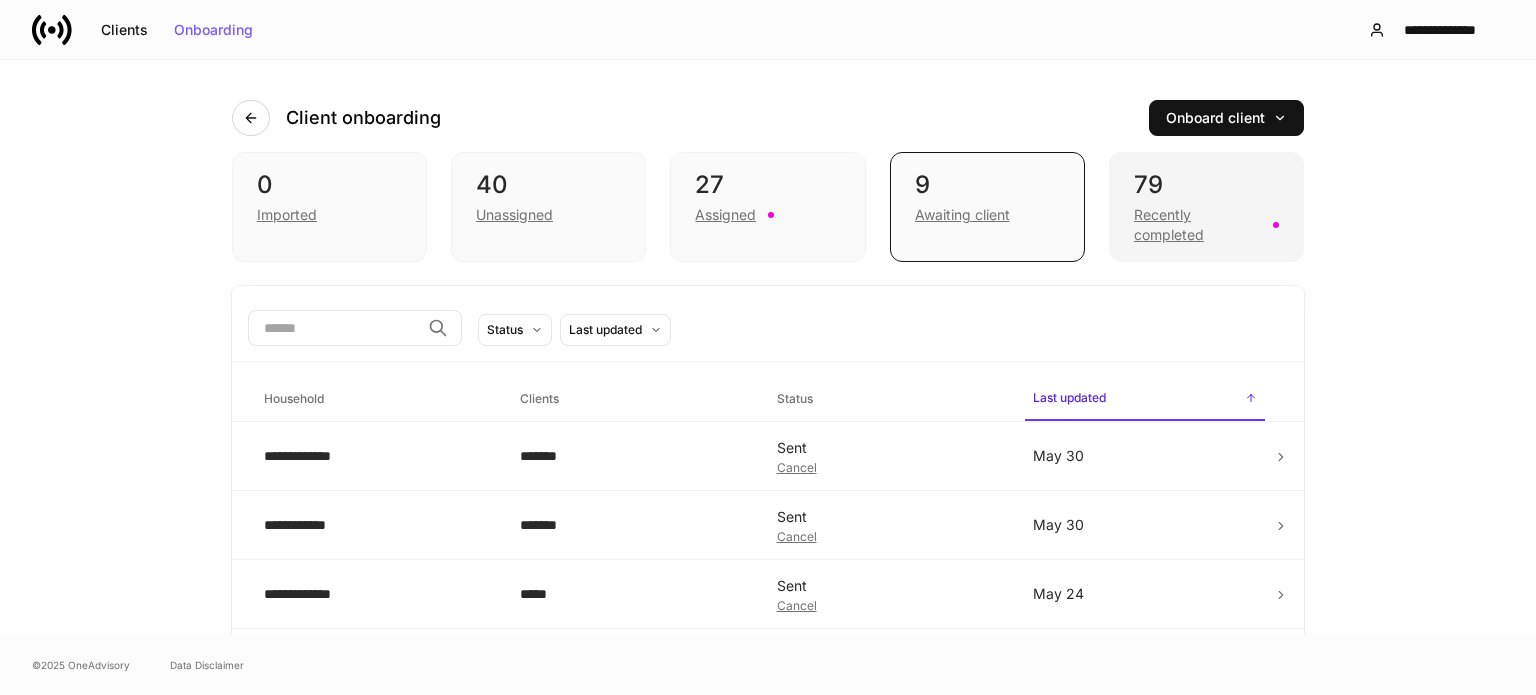 click on "Recently completed" at bounding box center (1206, 223) 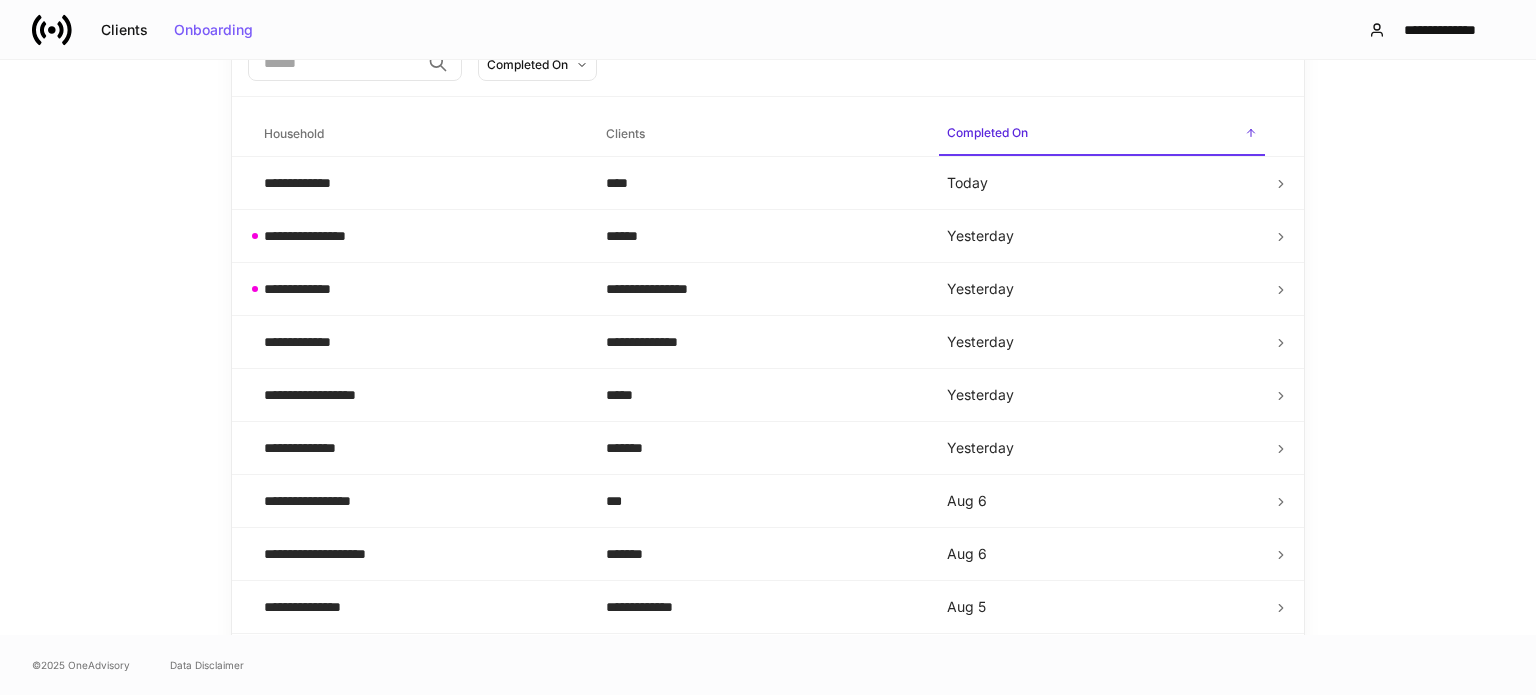 scroll, scrollTop: 300, scrollLeft: 0, axis: vertical 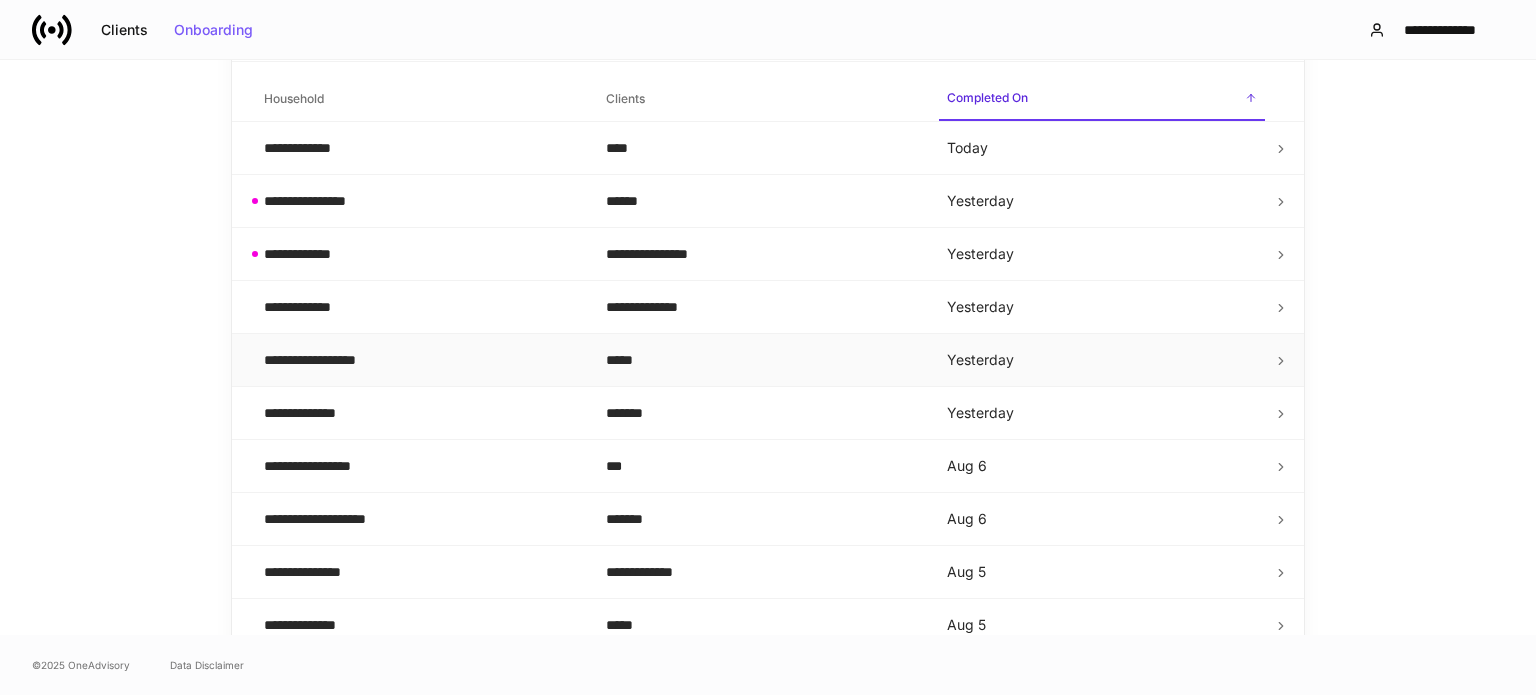 click on "**********" at bounding box center [326, 360] 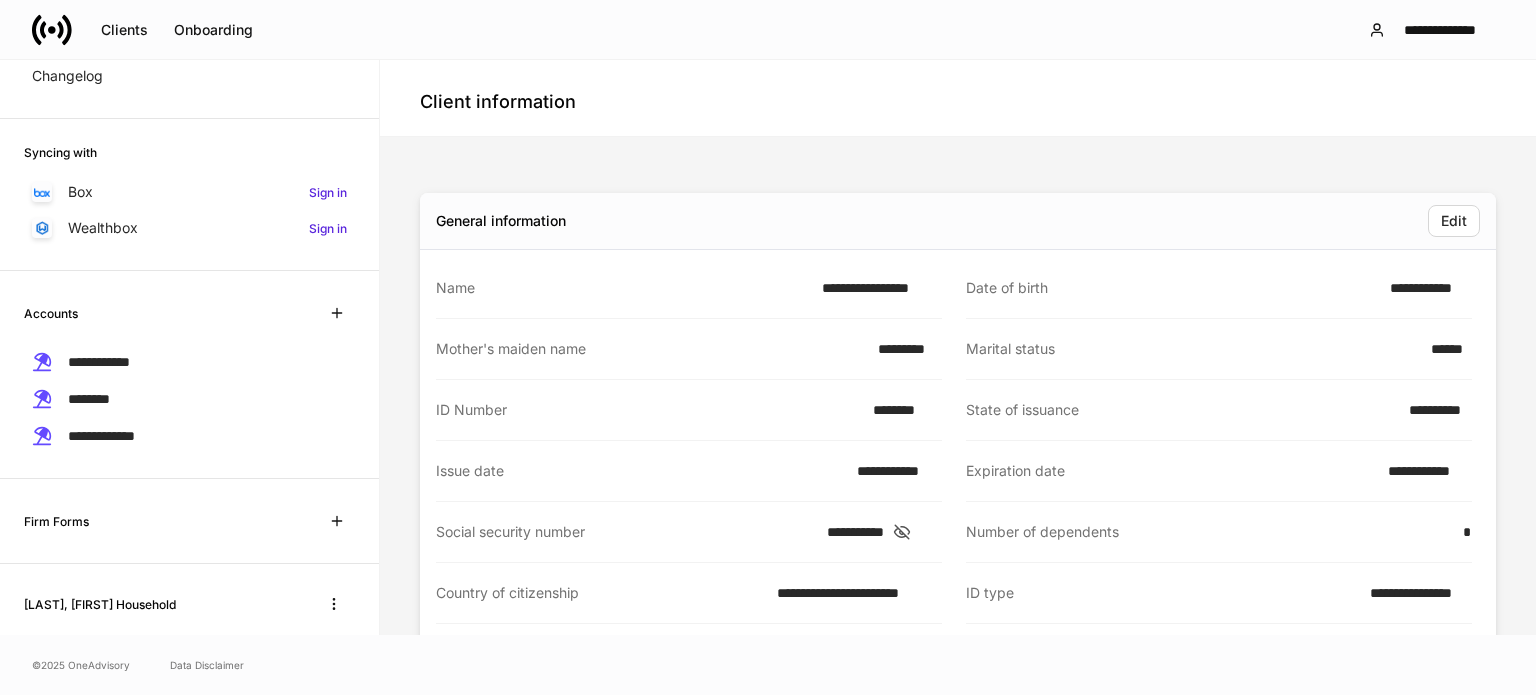 scroll, scrollTop: 308, scrollLeft: 0, axis: vertical 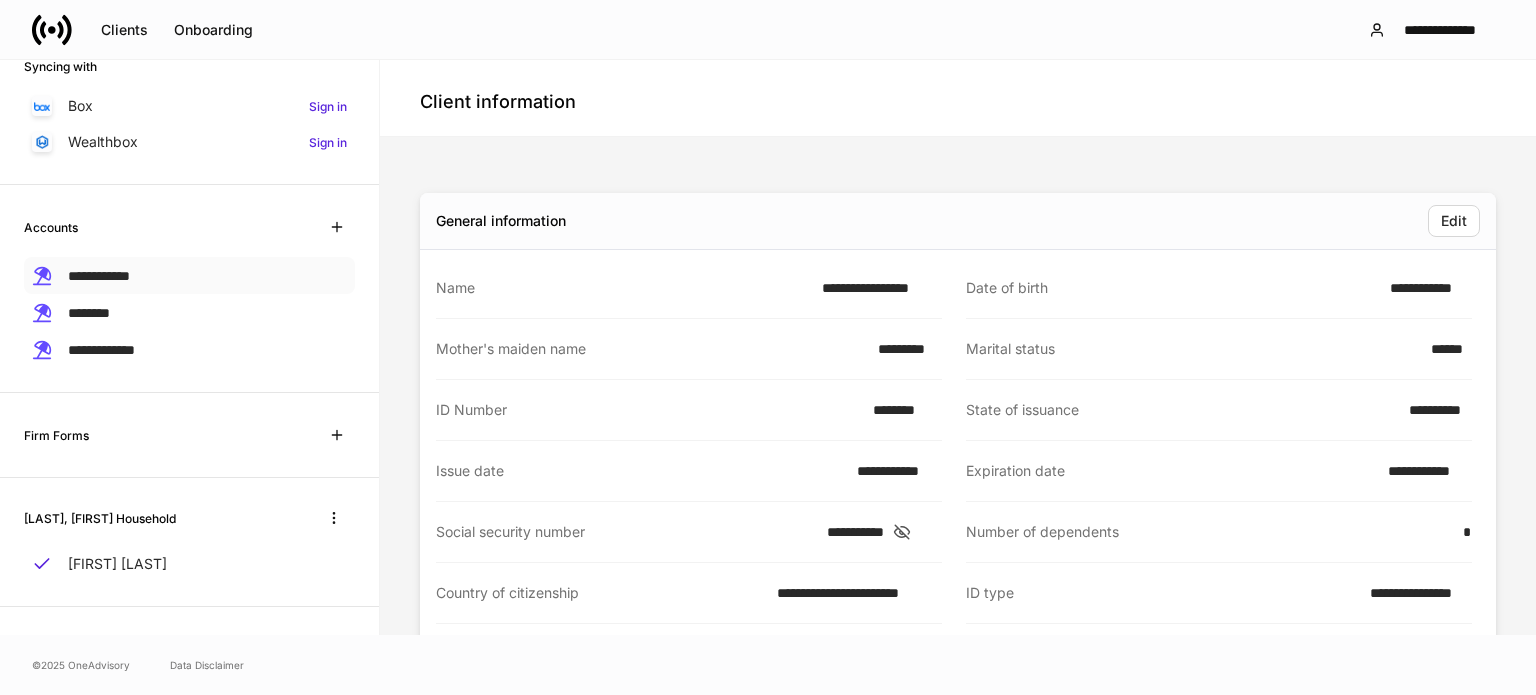 click on "**********" at bounding box center [189, 275] 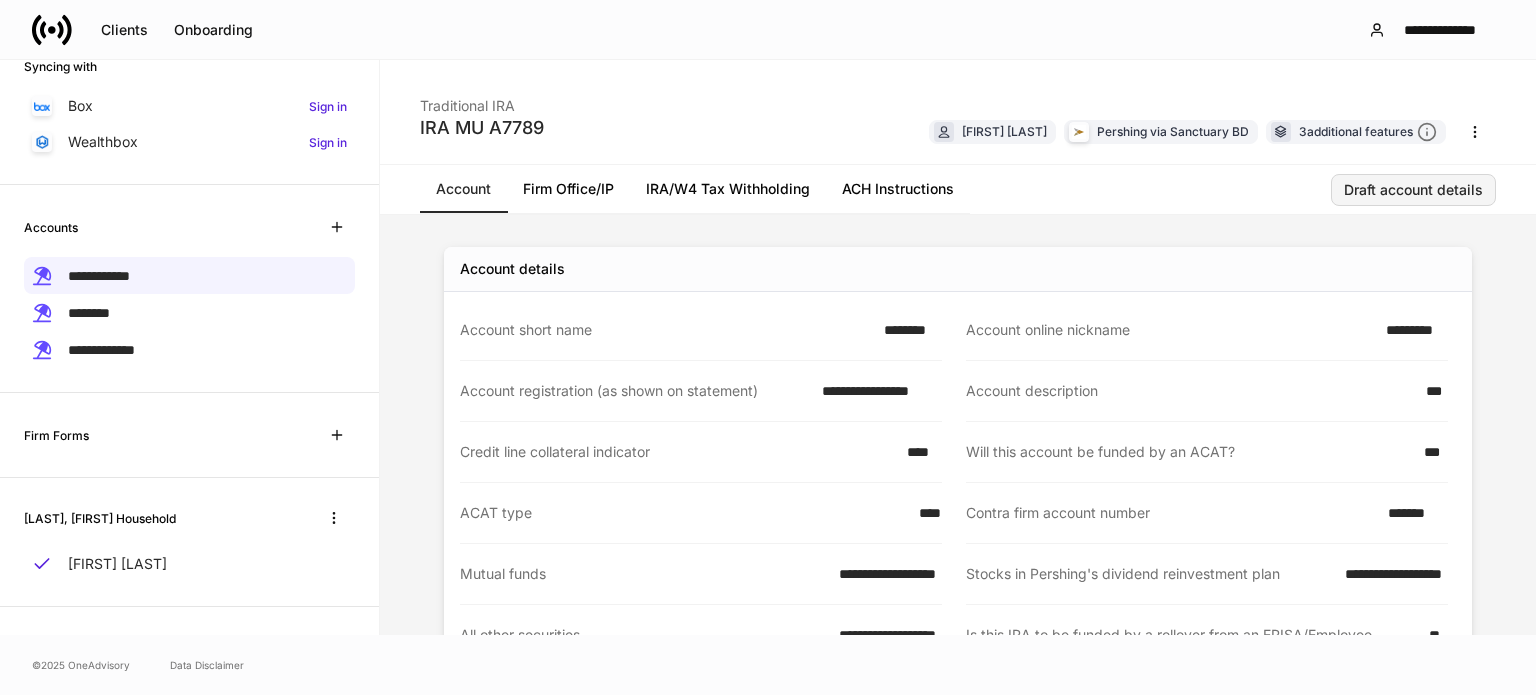click on "Draft account details" at bounding box center (1413, 190) 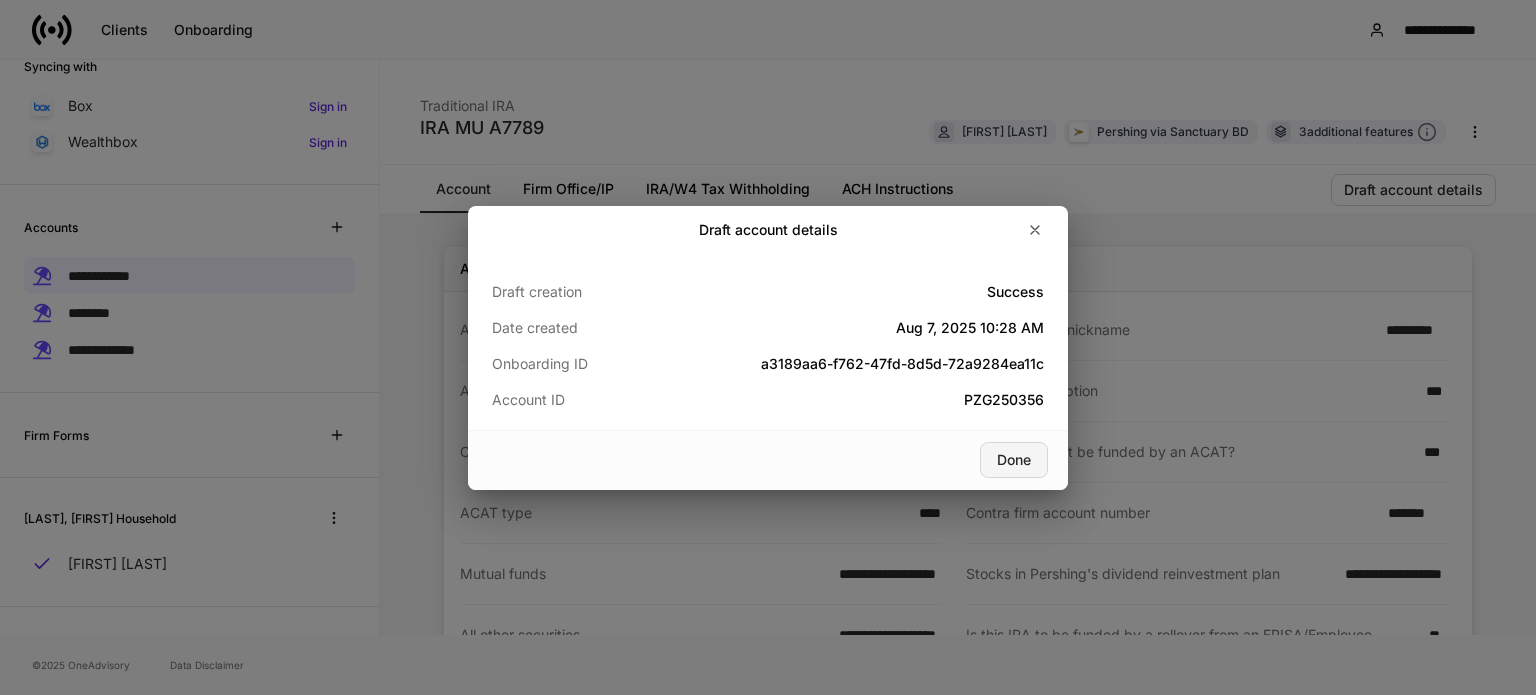 click on "Done" at bounding box center (1014, 460) 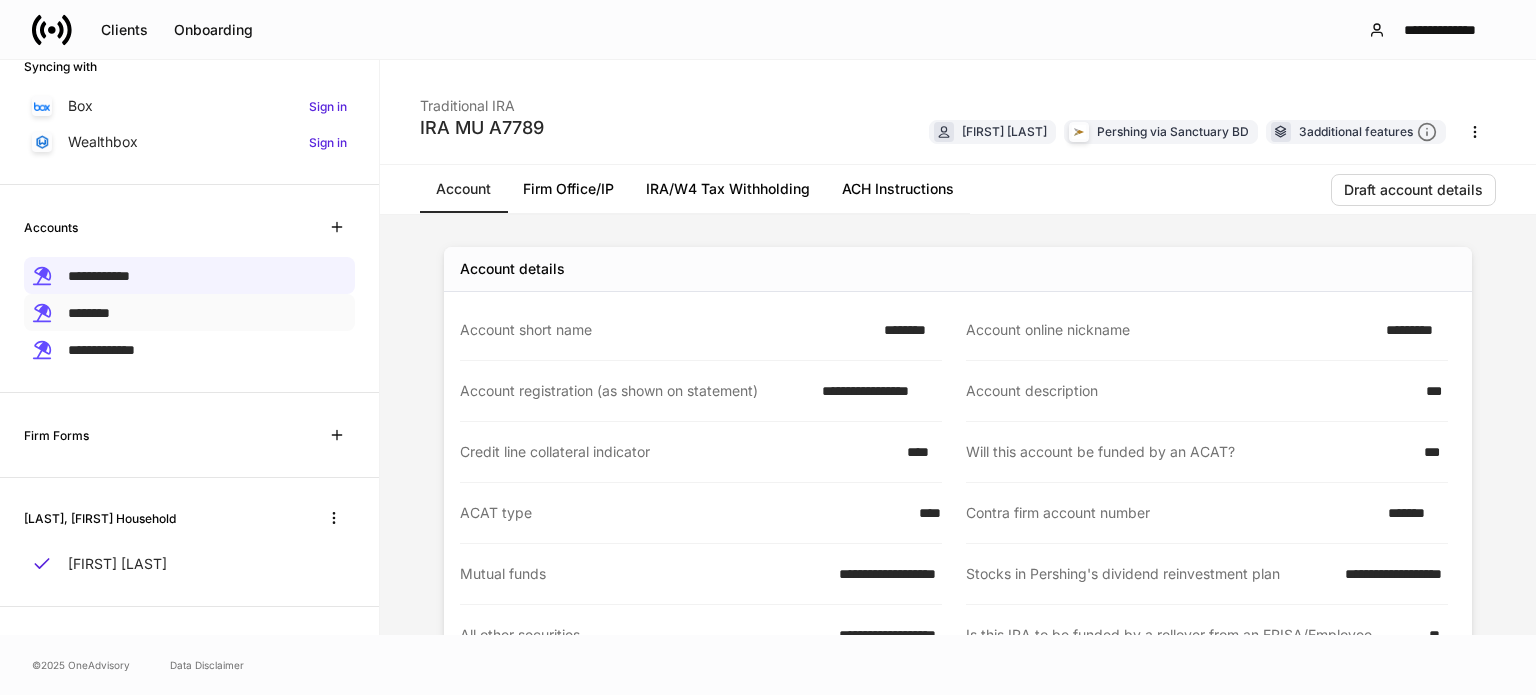 click on "********" at bounding box center (189, 312) 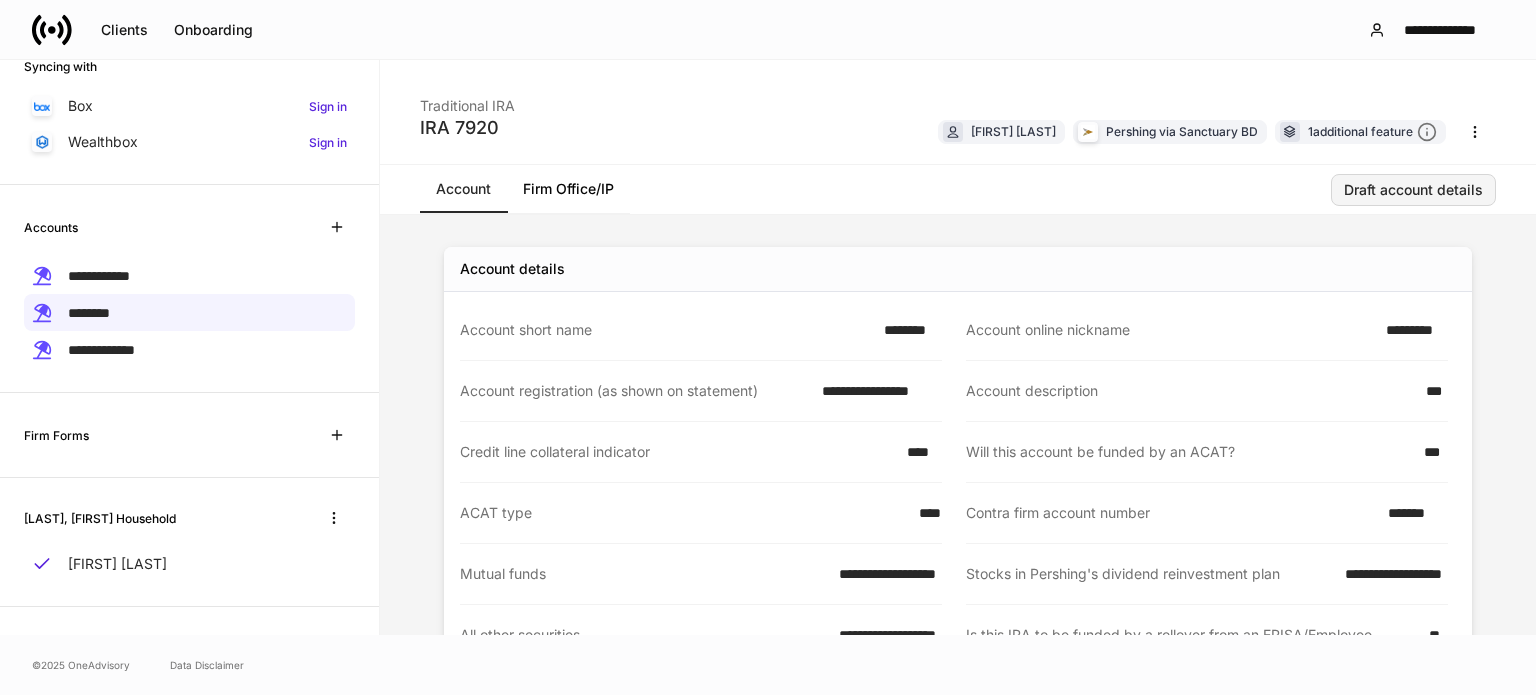 click on "Draft account details" at bounding box center (1413, 190) 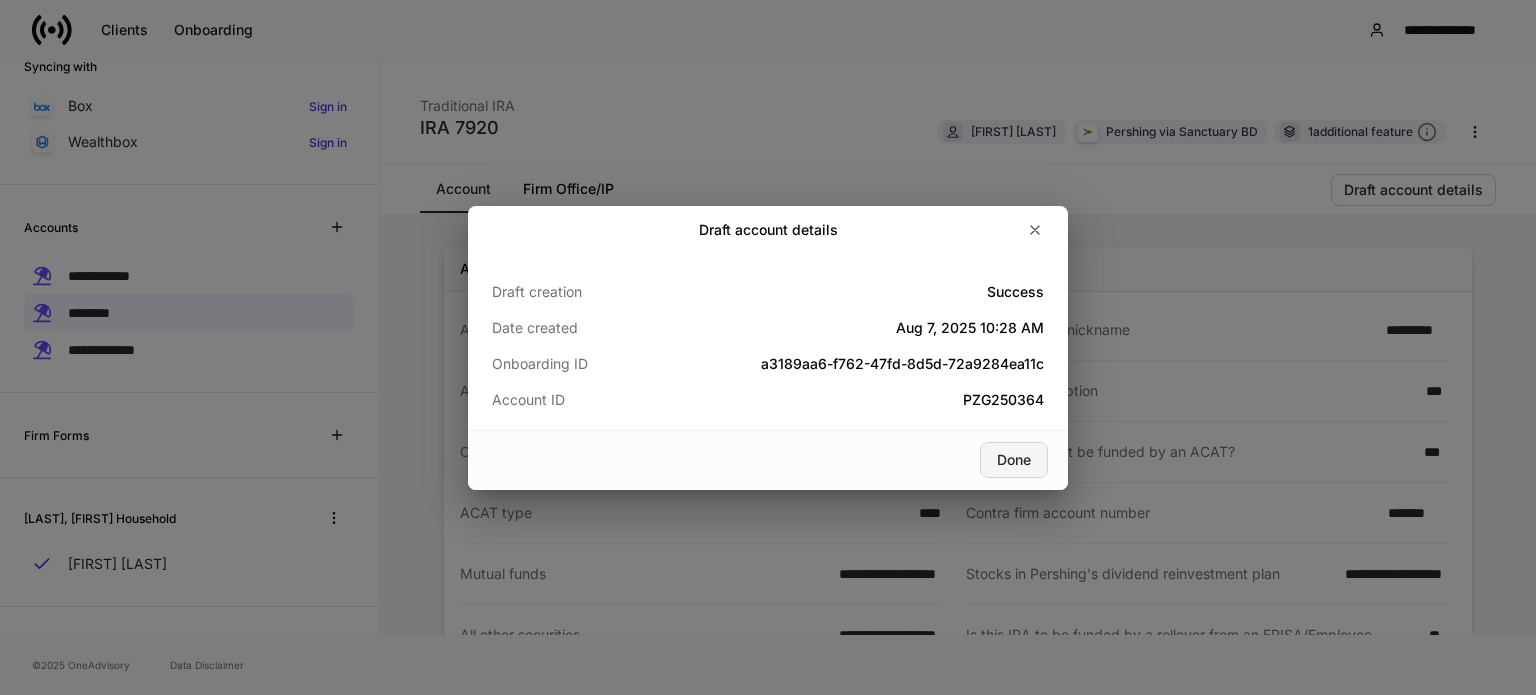 click on "Done" at bounding box center (1014, 460) 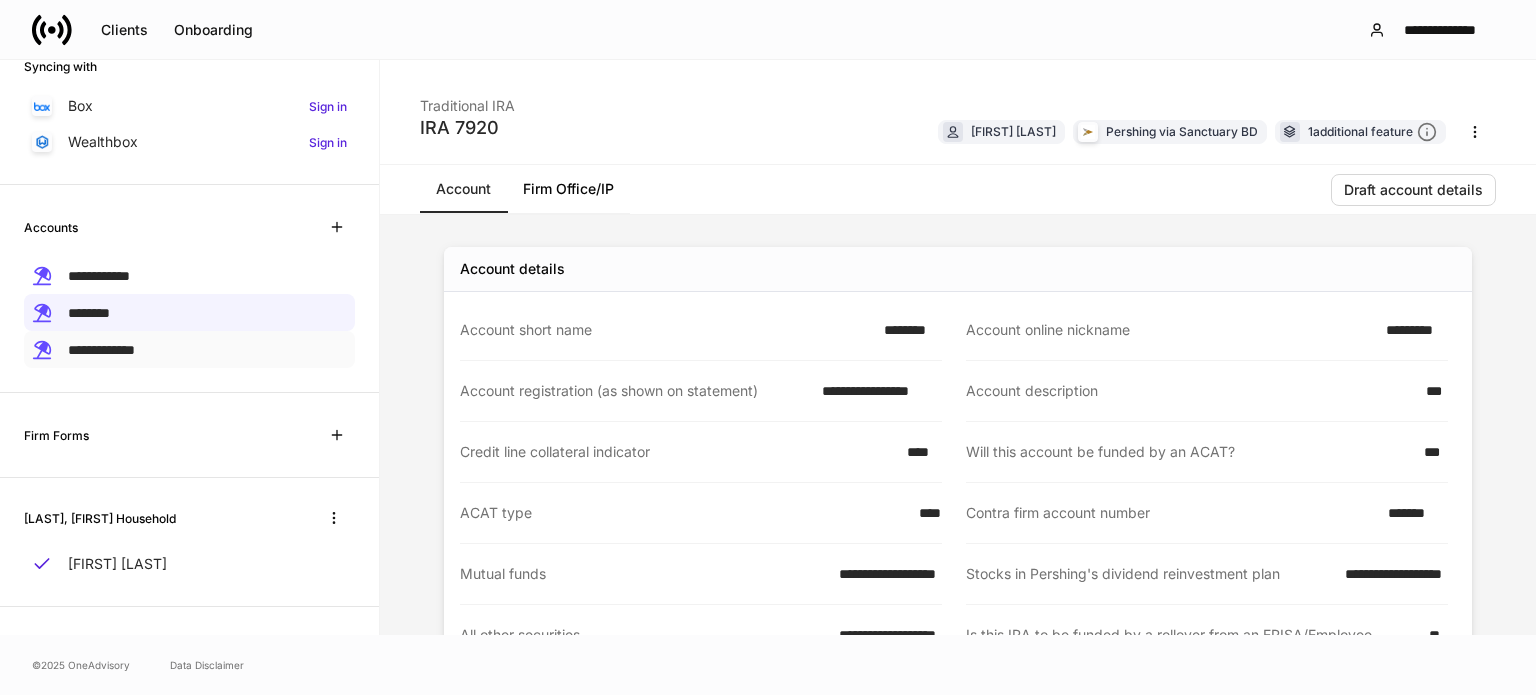click on "**********" at bounding box center [101, 350] 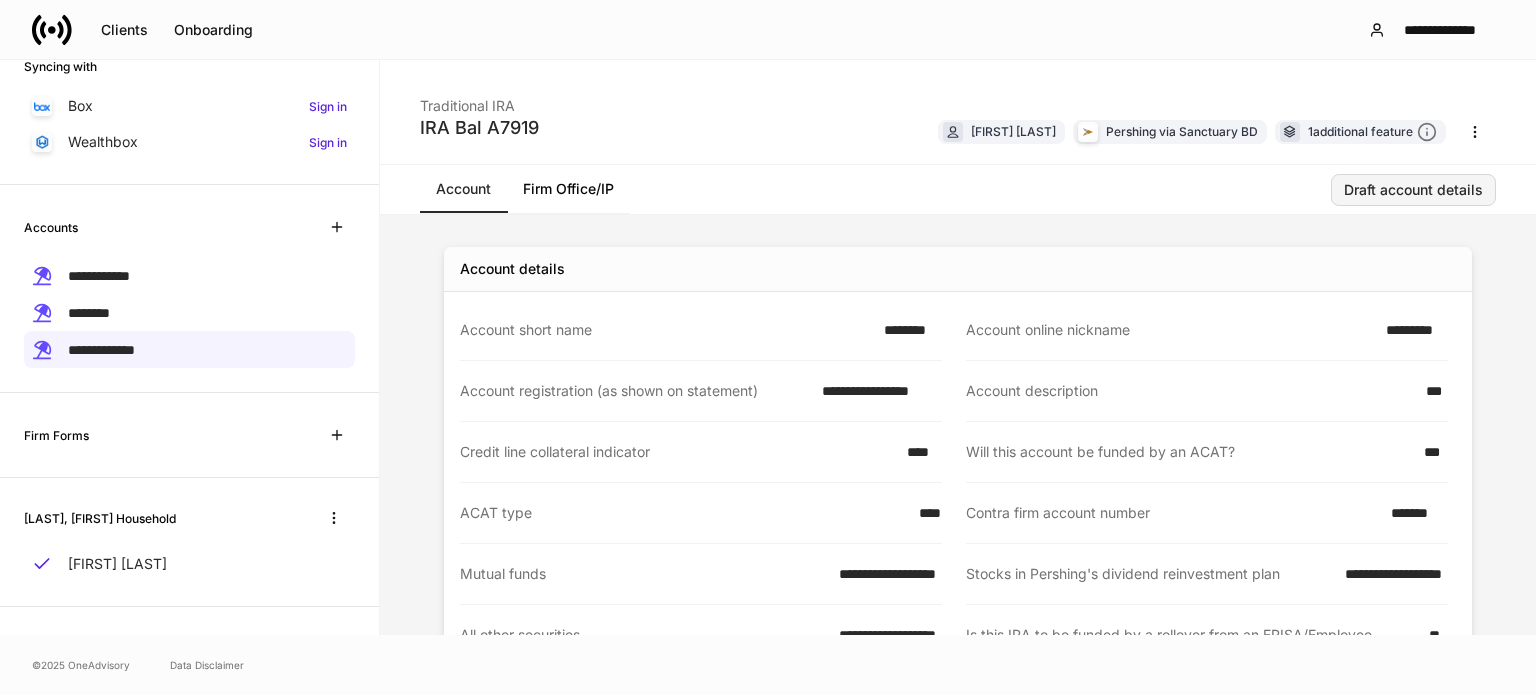 click on "Draft account details" at bounding box center (1413, 190) 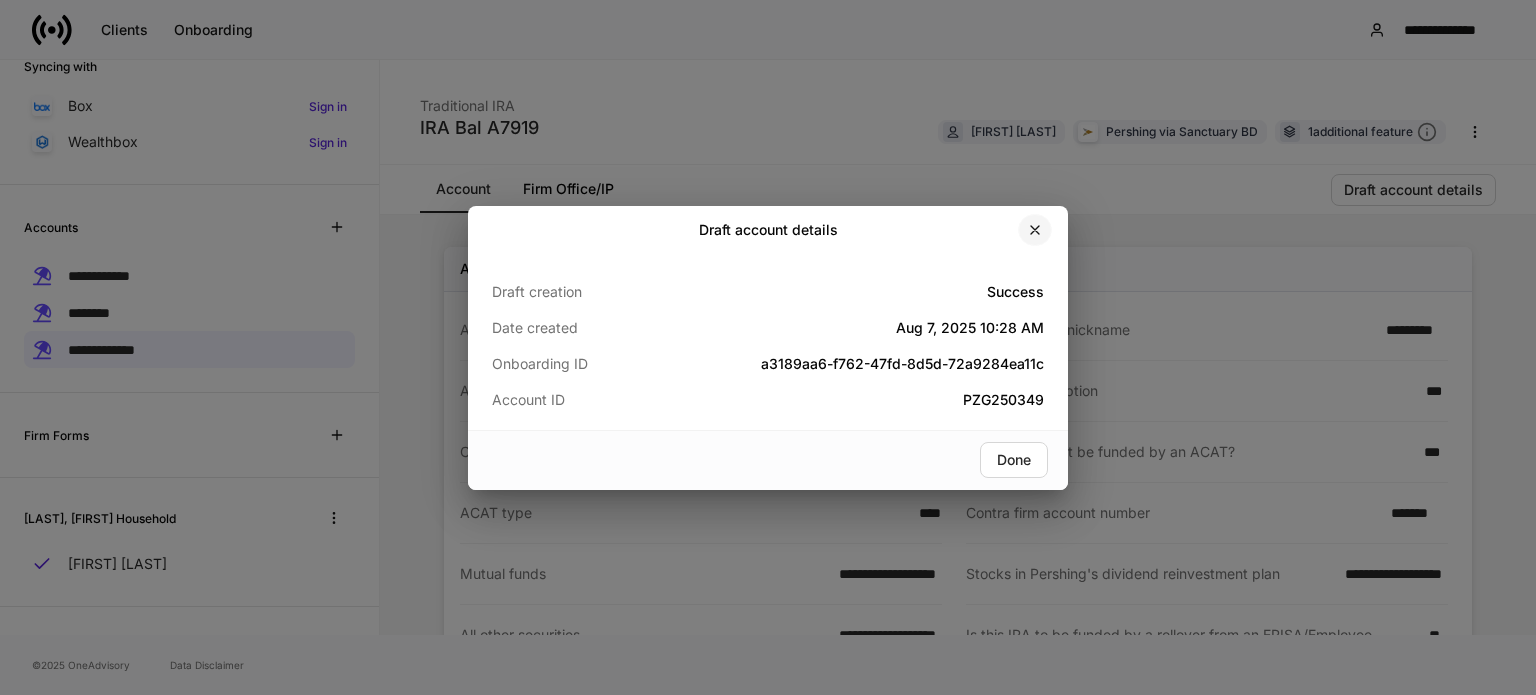 click 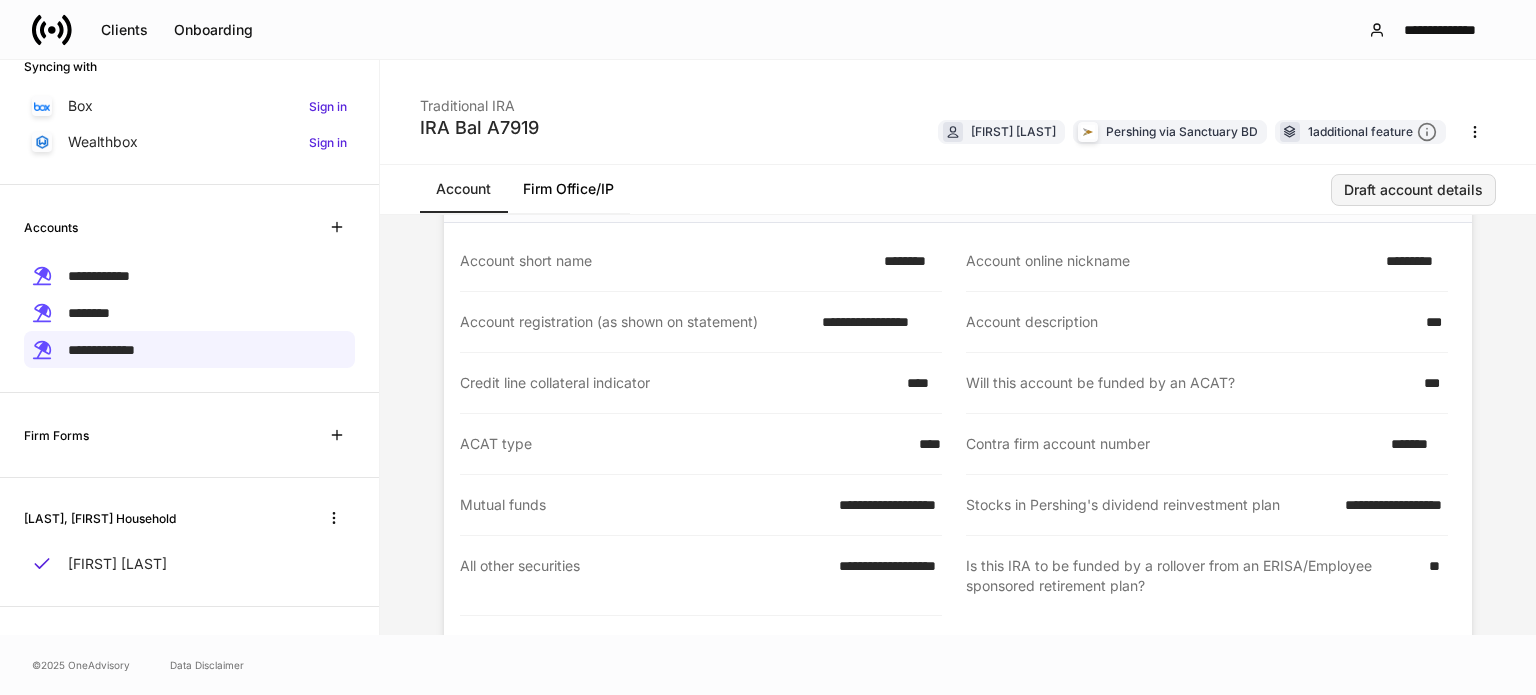 scroll, scrollTop: 100, scrollLeft: 0, axis: vertical 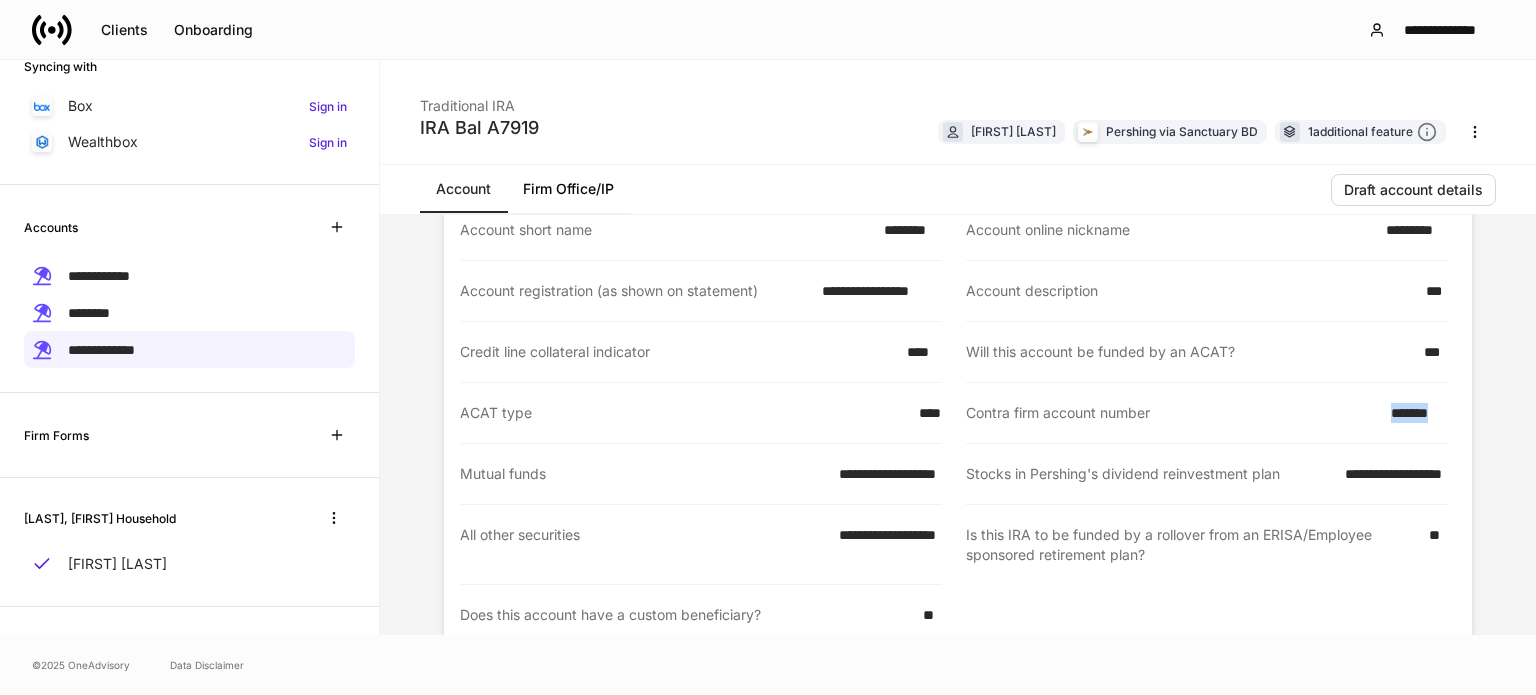 drag, startPoint x: 1342, startPoint y: 412, endPoint x: 1436, endPoint y: 421, distance: 94.42987 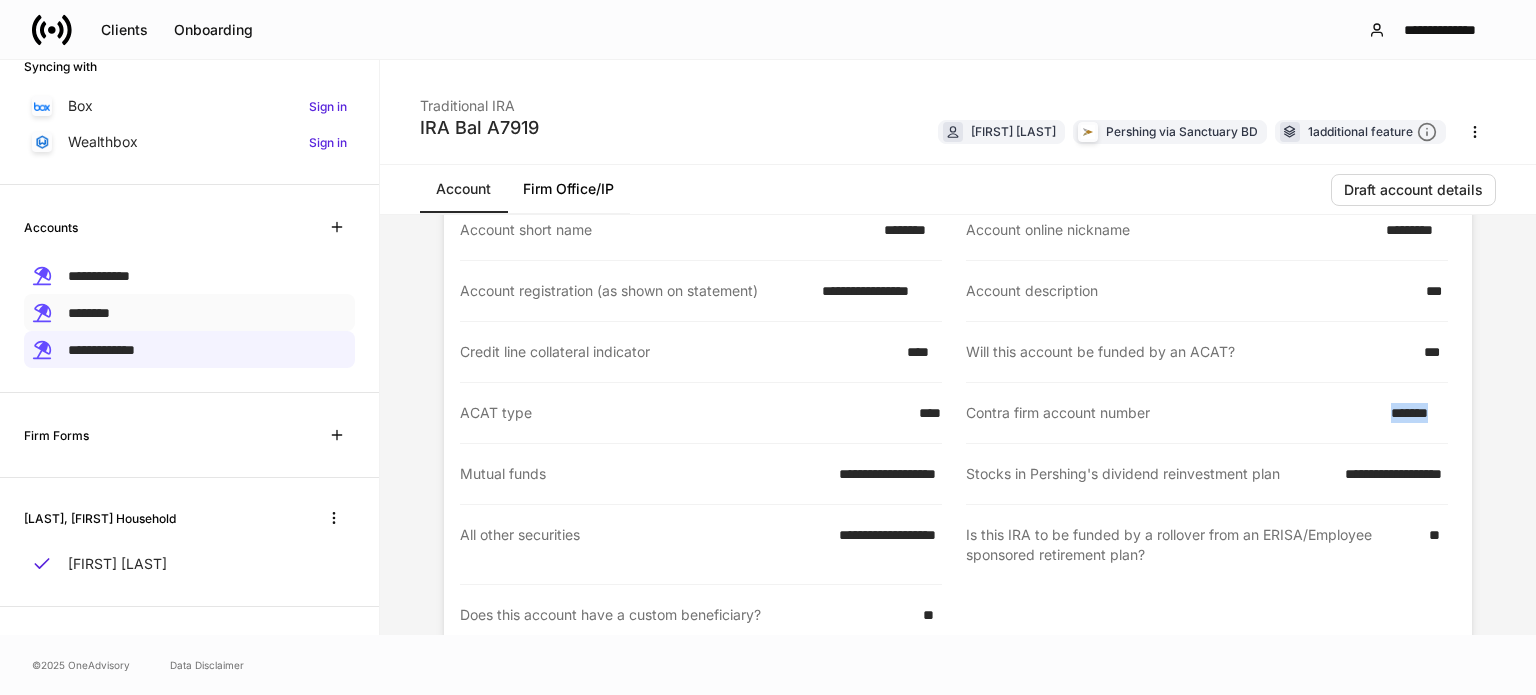 click on "********" at bounding box center (189, 312) 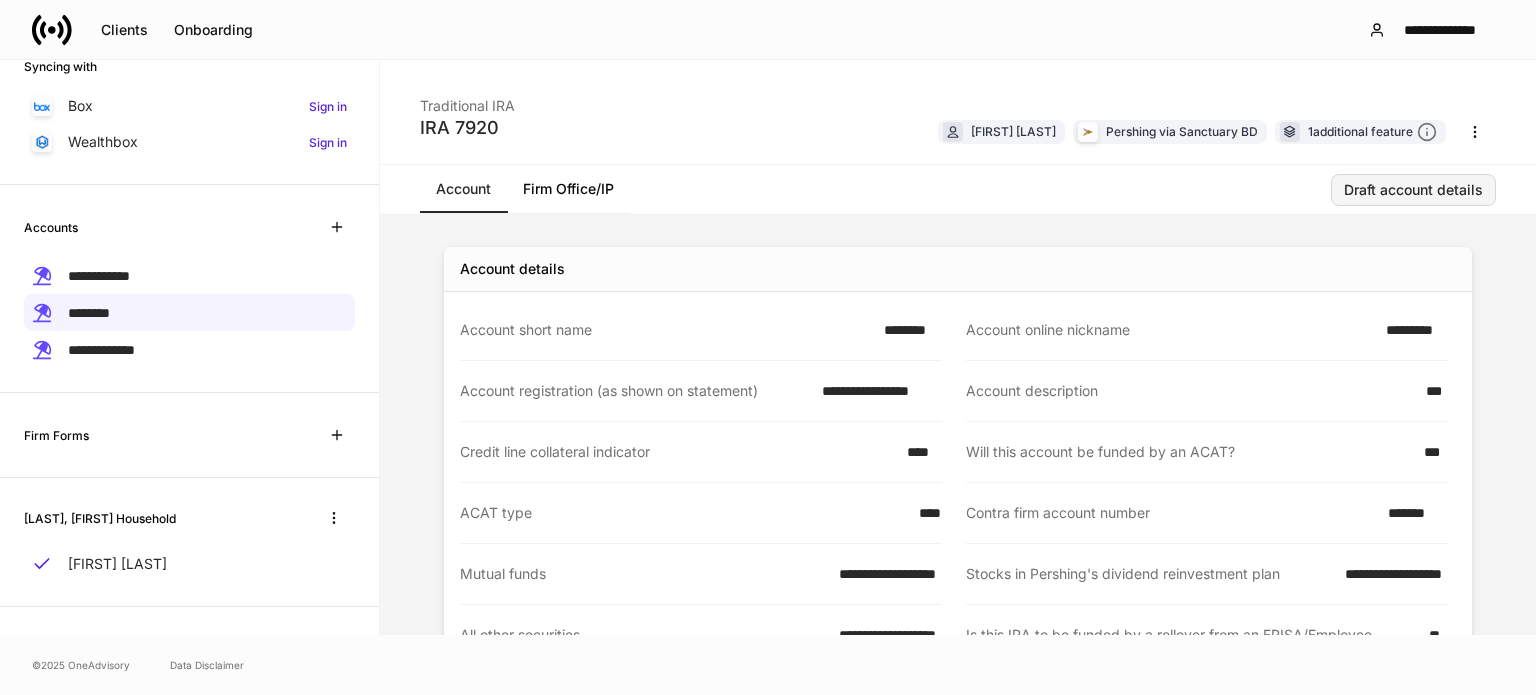 click on "Draft account details" at bounding box center (1413, 190) 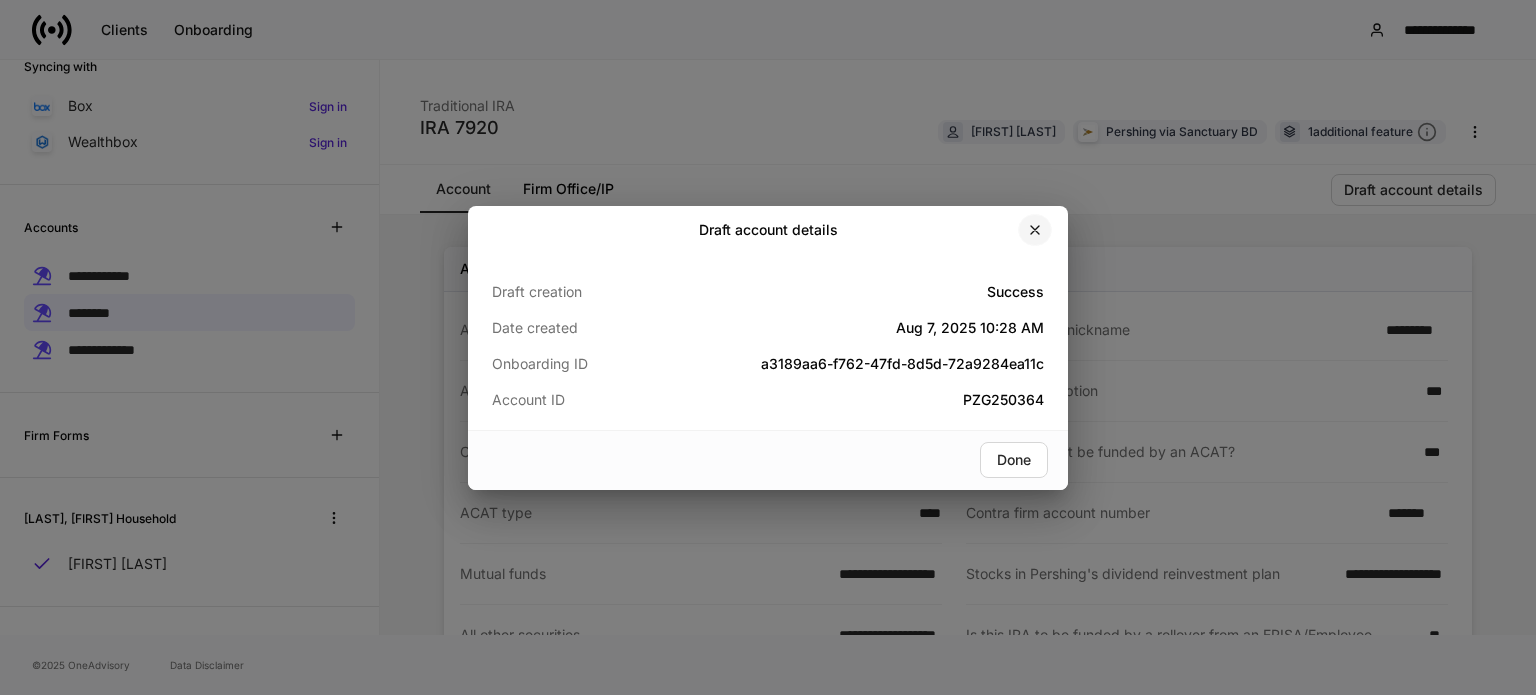 click 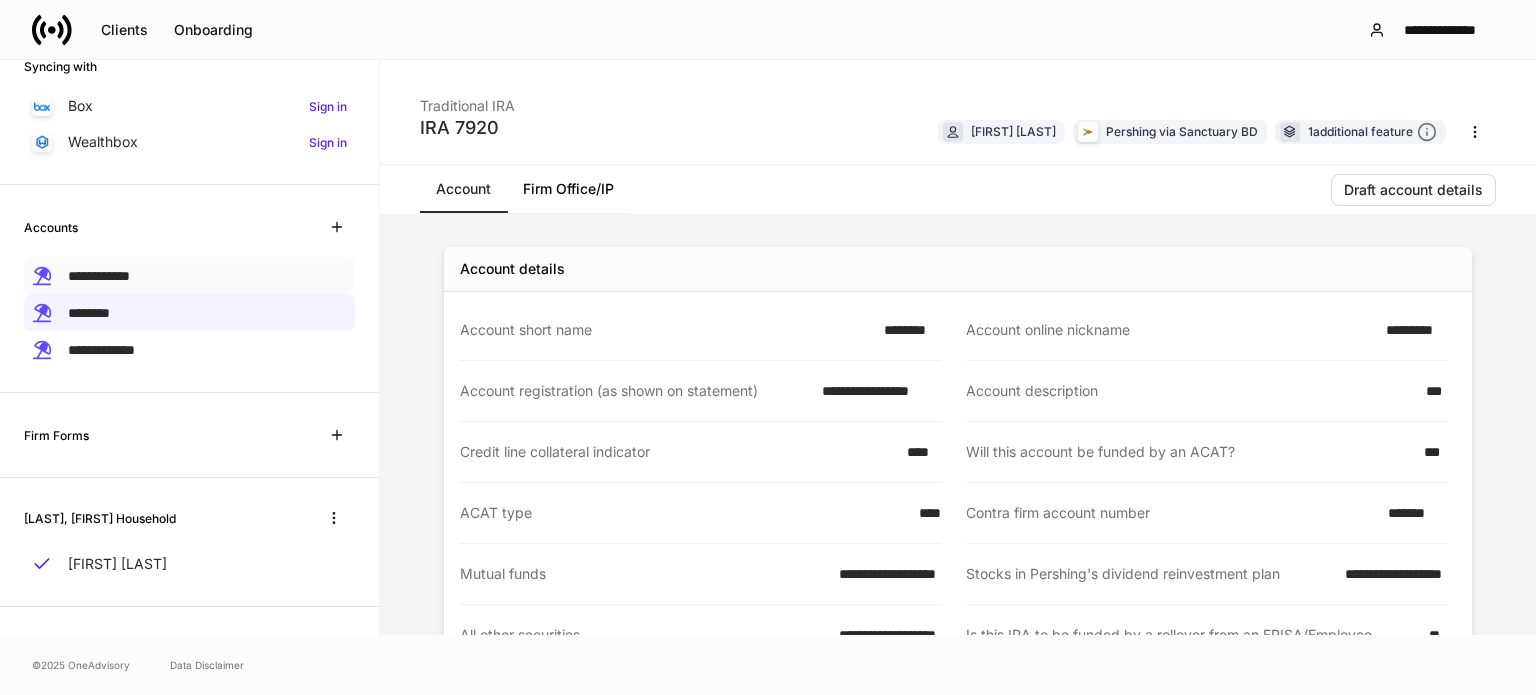 click on "**********" at bounding box center [189, 275] 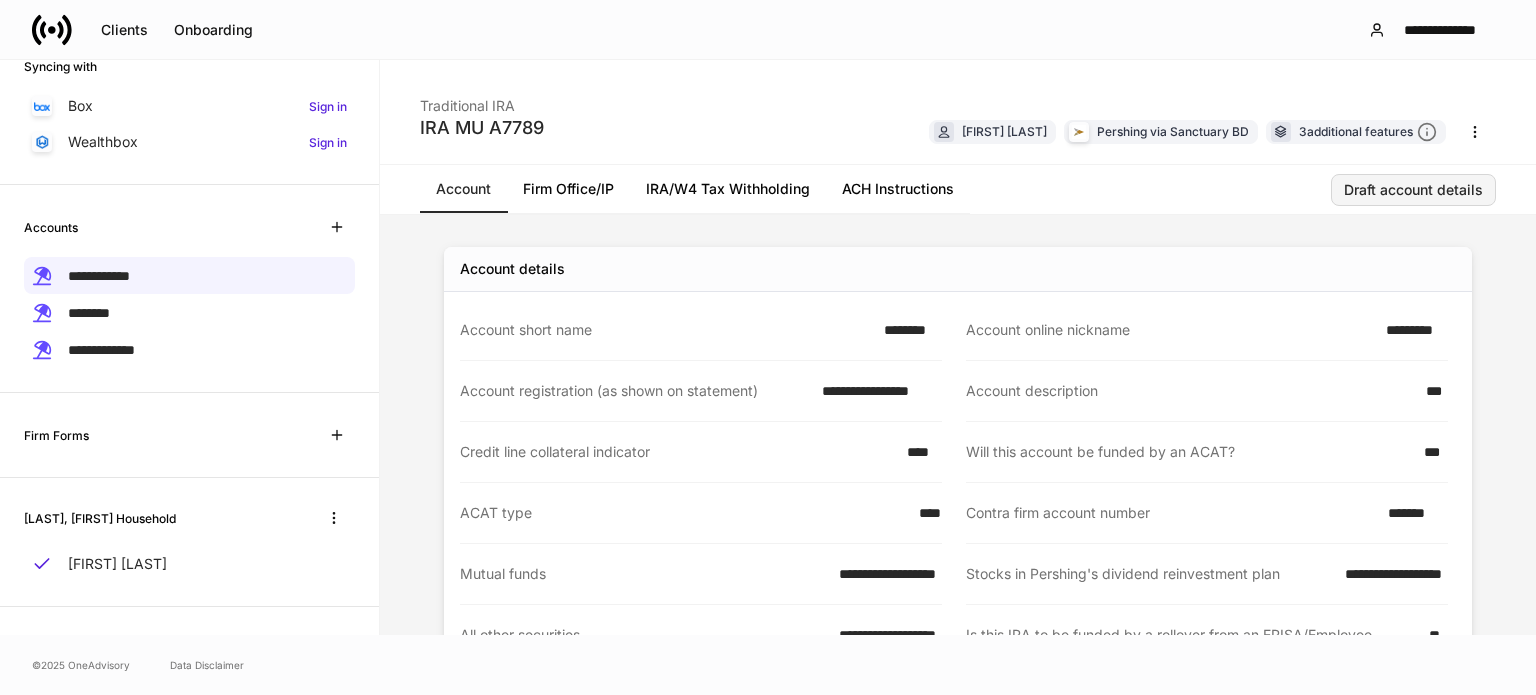 click on "Draft account details" at bounding box center [1413, 190] 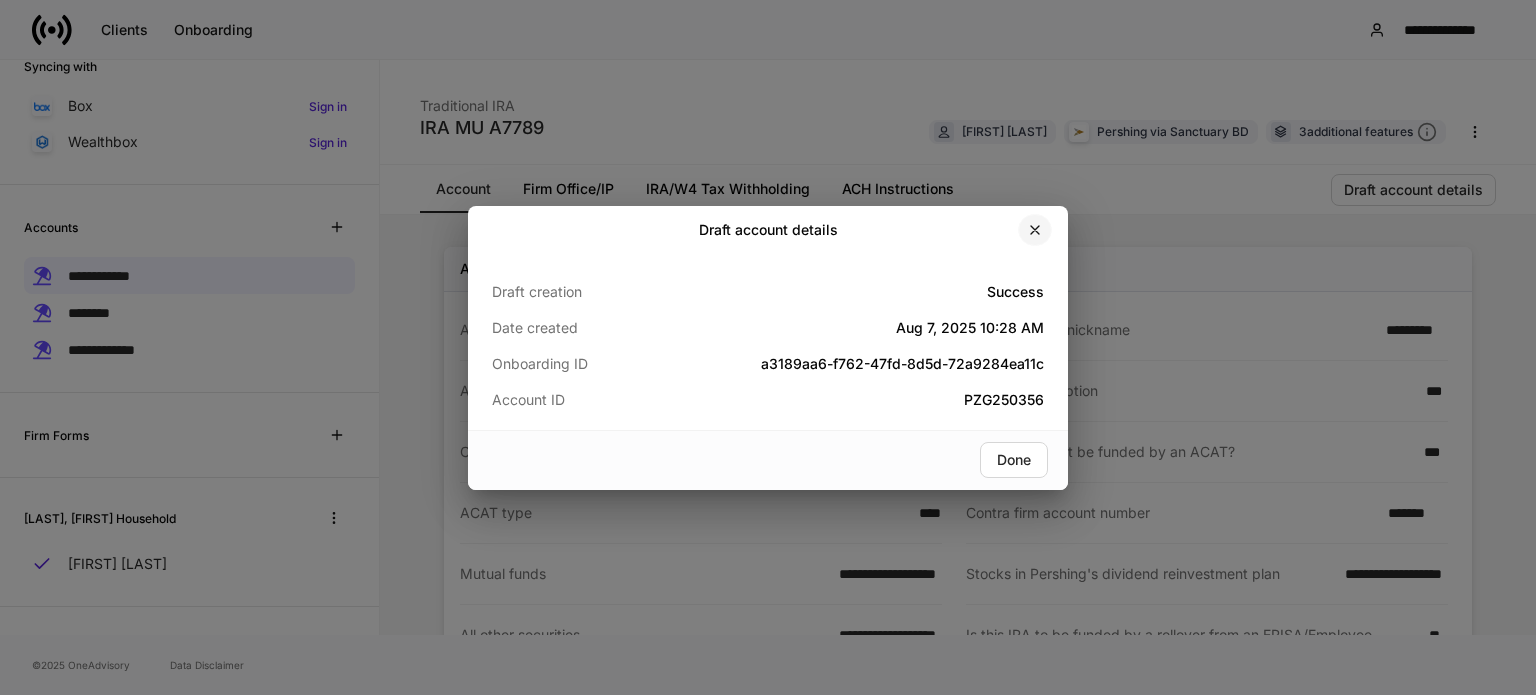 click at bounding box center [1035, 230] 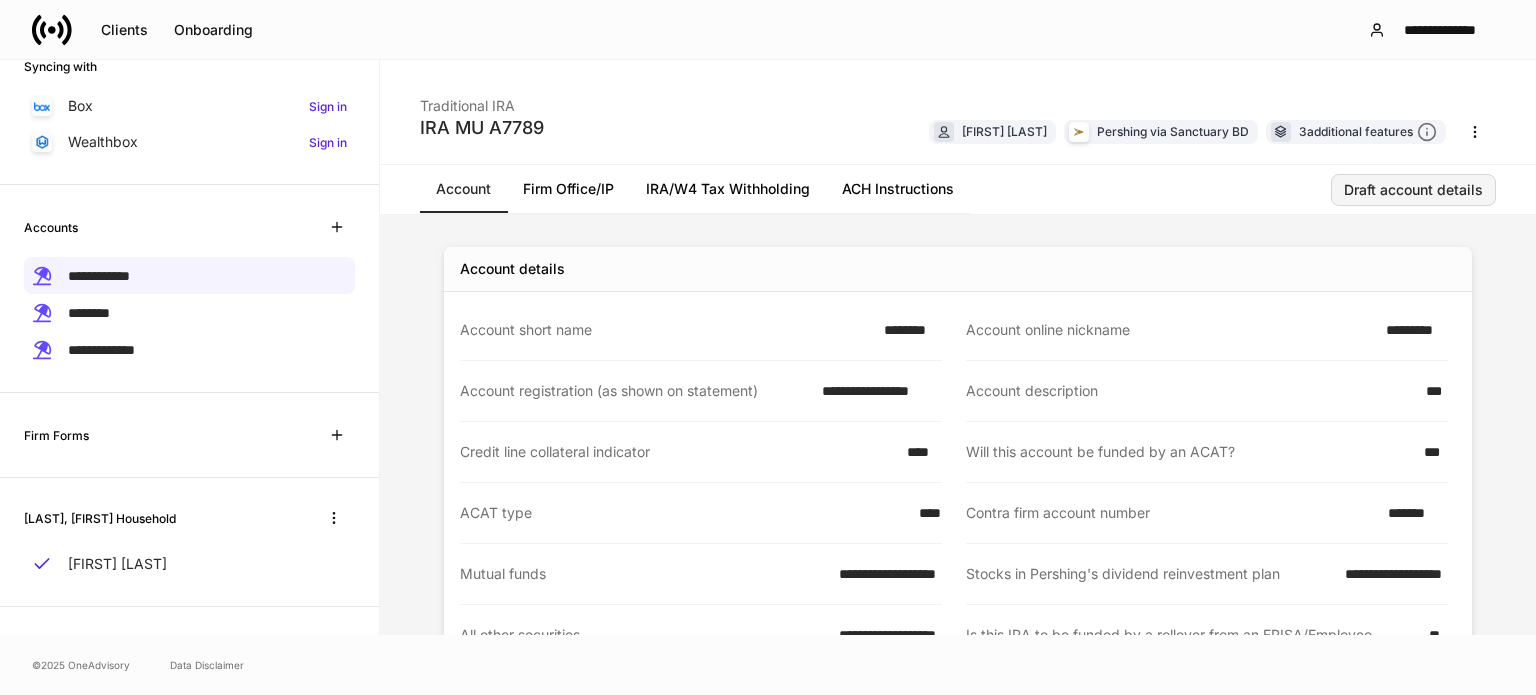 click on "Draft account details" at bounding box center (1413, 190) 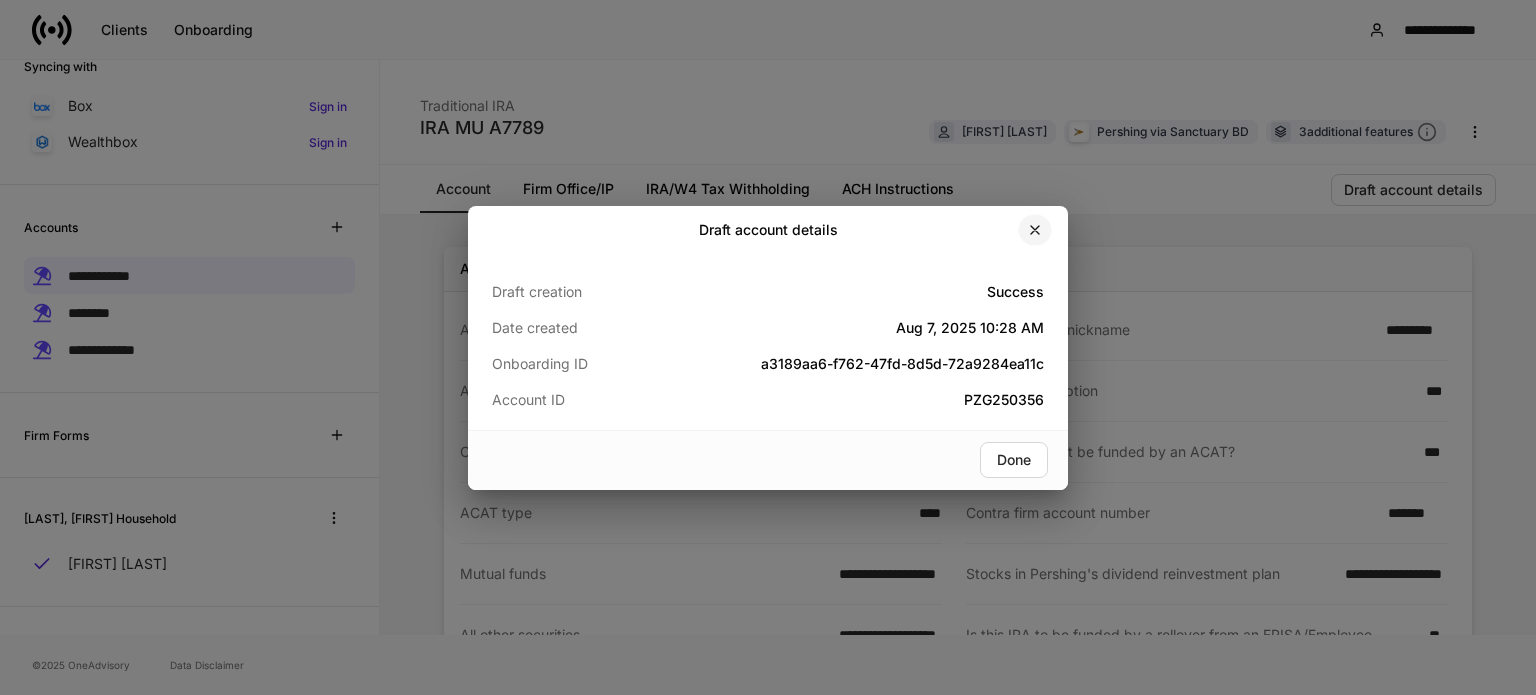 click at bounding box center [1035, 230] 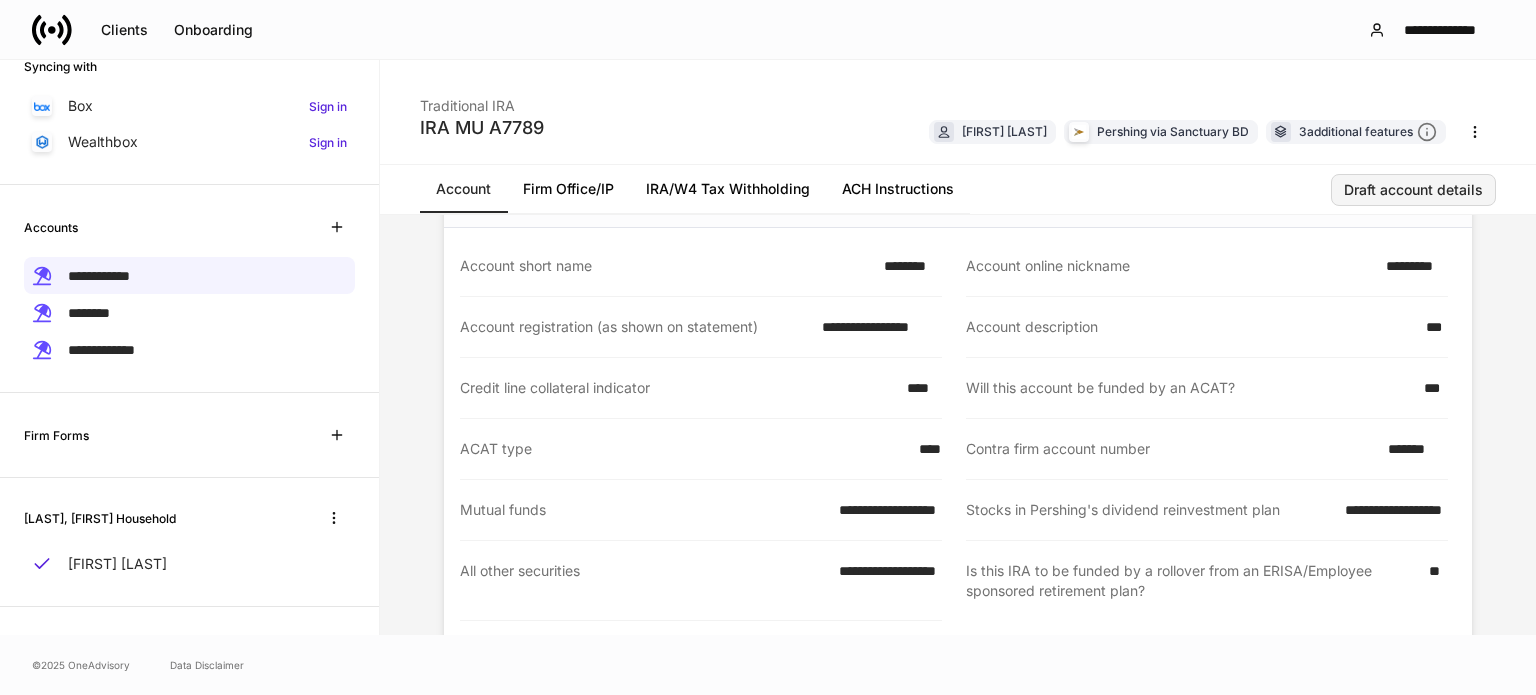 scroll, scrollTop: 100, scrollLeft: 0, axis: vertical 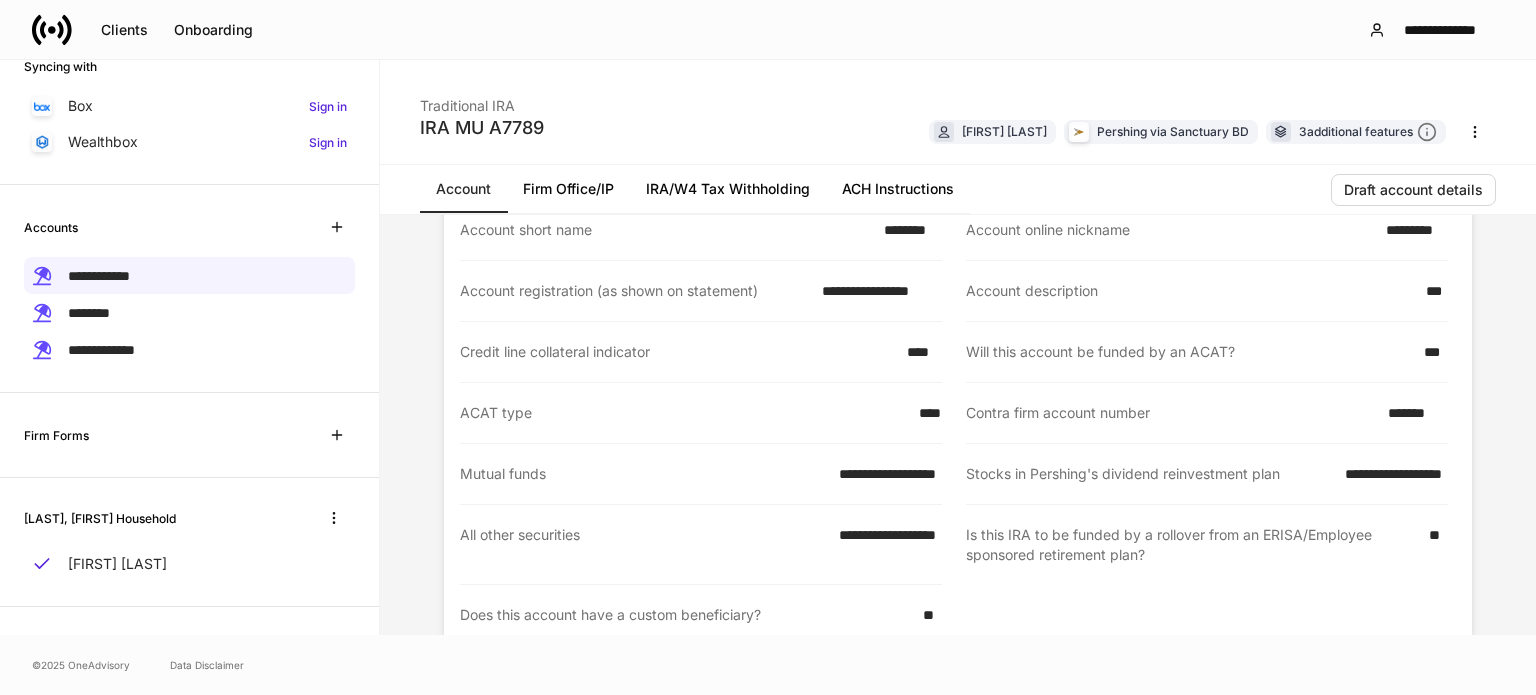 click on "Contra firm account number *******" at bounding box center [1207, 413] 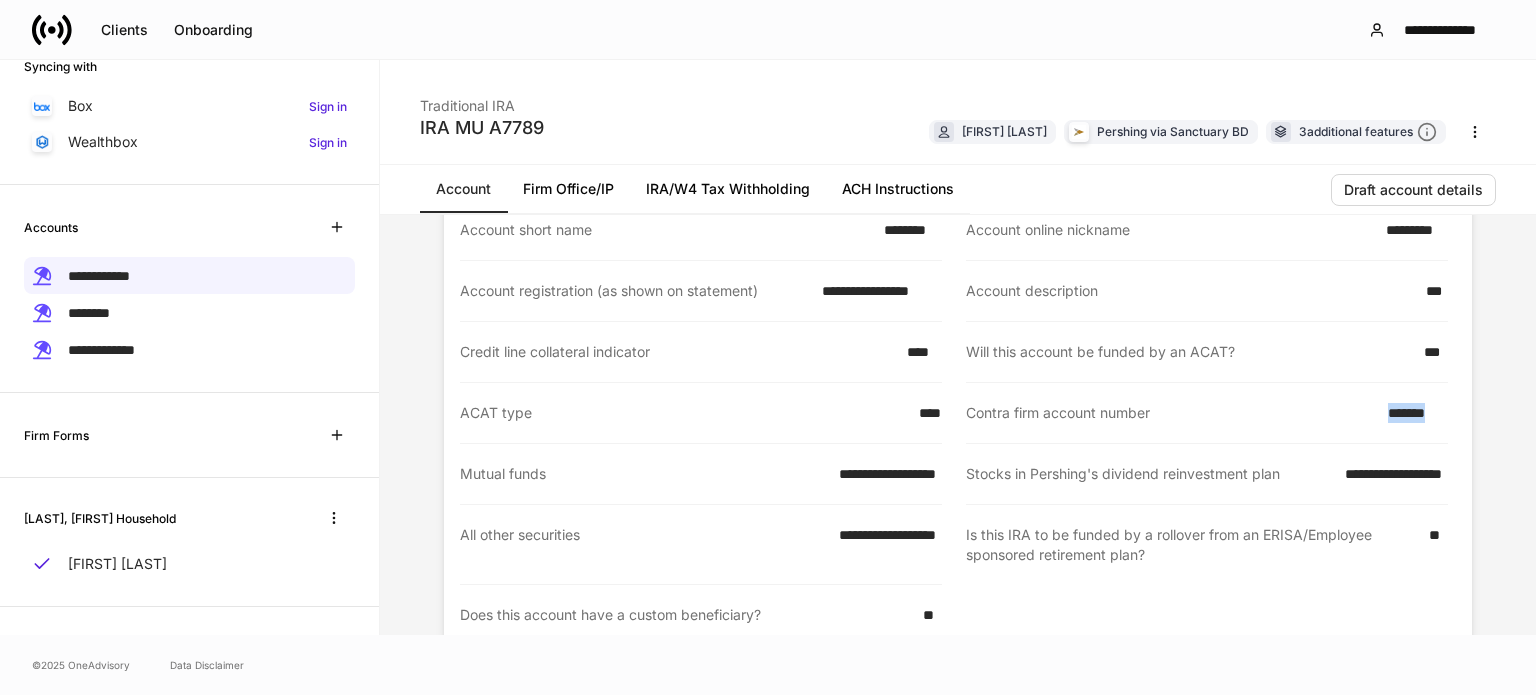 click on "Contra firm account number *******" at bounding box center [1207, 413] 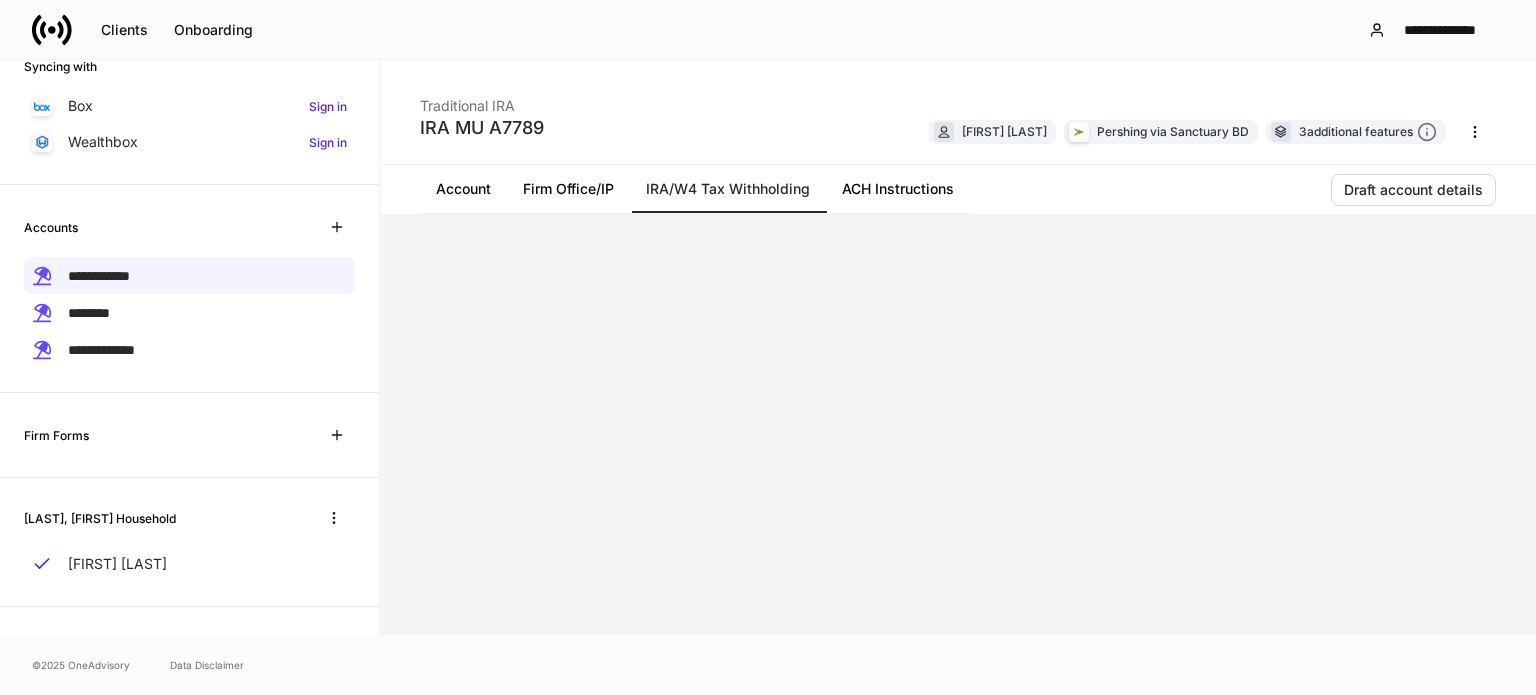 scroll, scrollTop: 0, scrollLeft: 0, axis: both 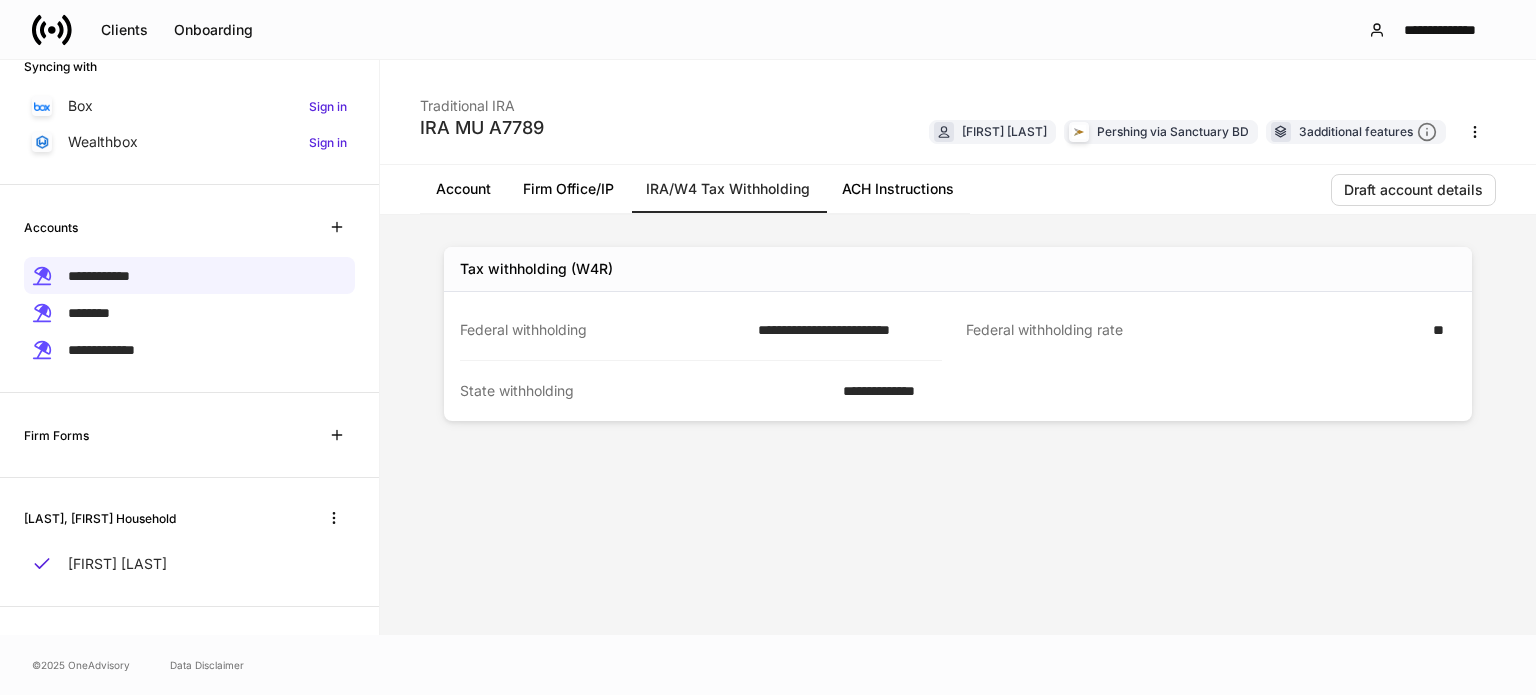 click on "ACH Instructions" at bounding box center (898, 189) 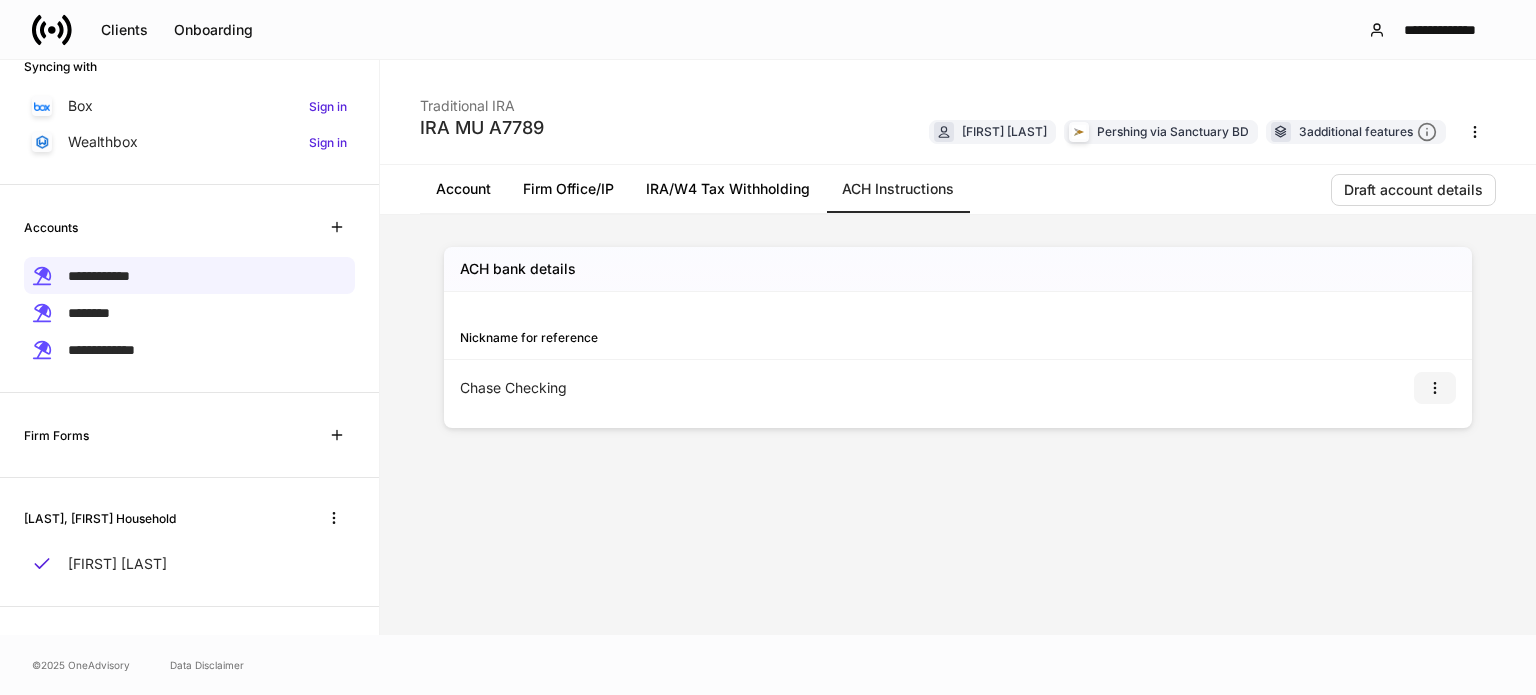 click 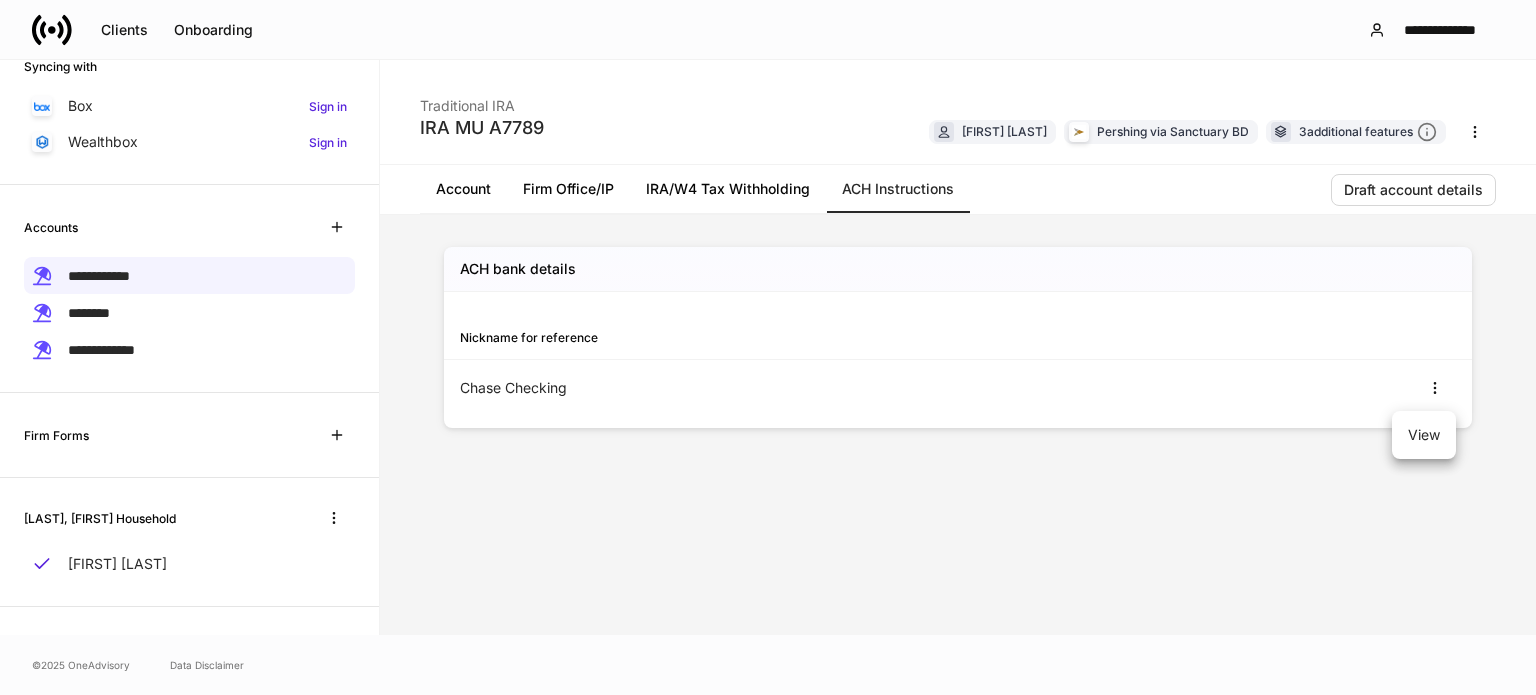 click on "View" at bounding box center (1424, 435) 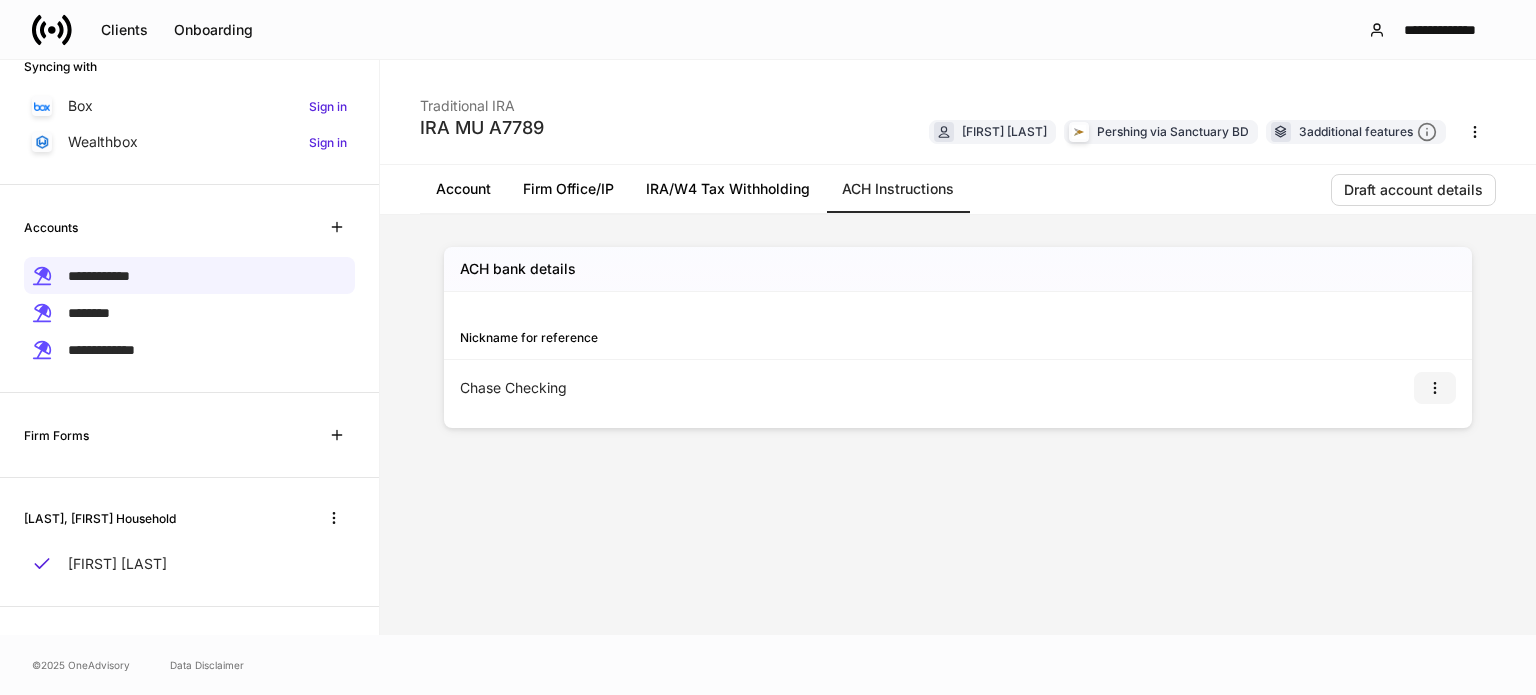 click at bounding box center [1435, 388] 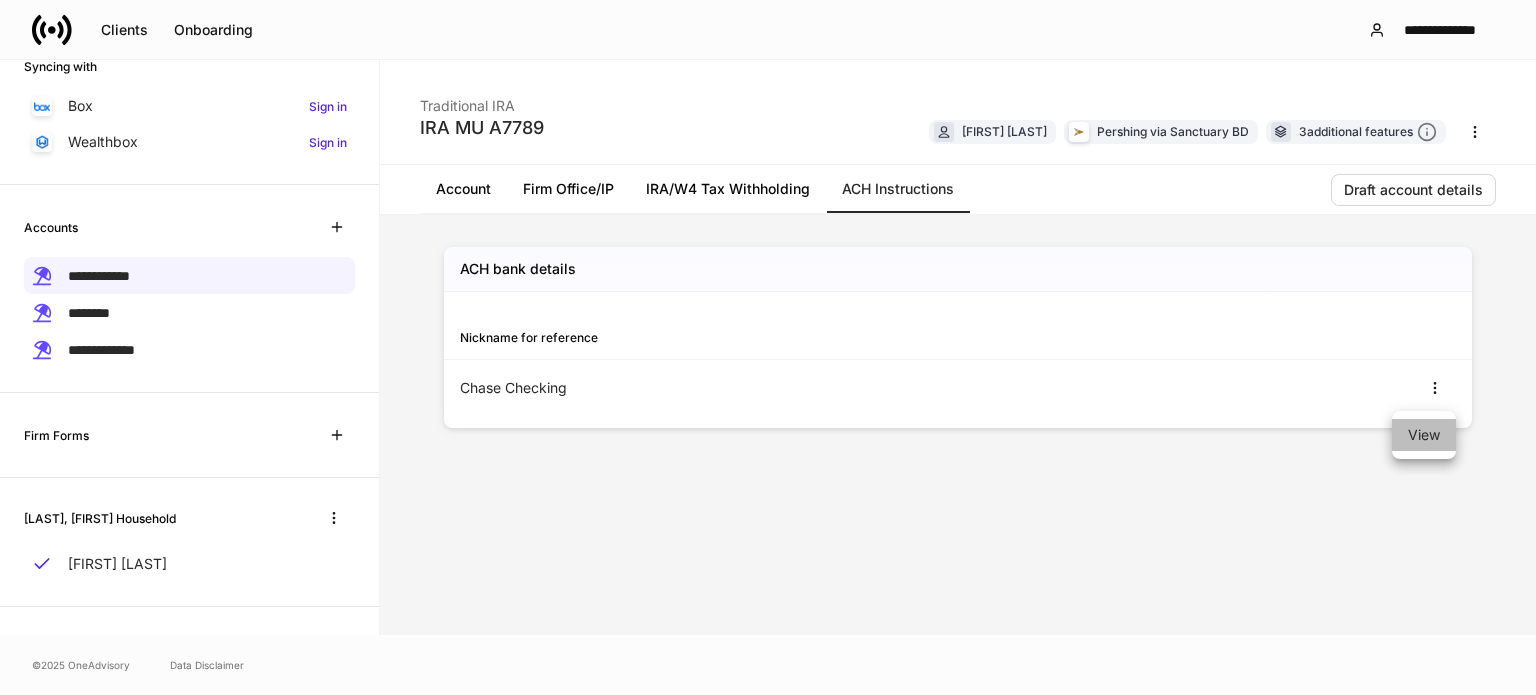click on "View" at bounding box center (1424, 435) 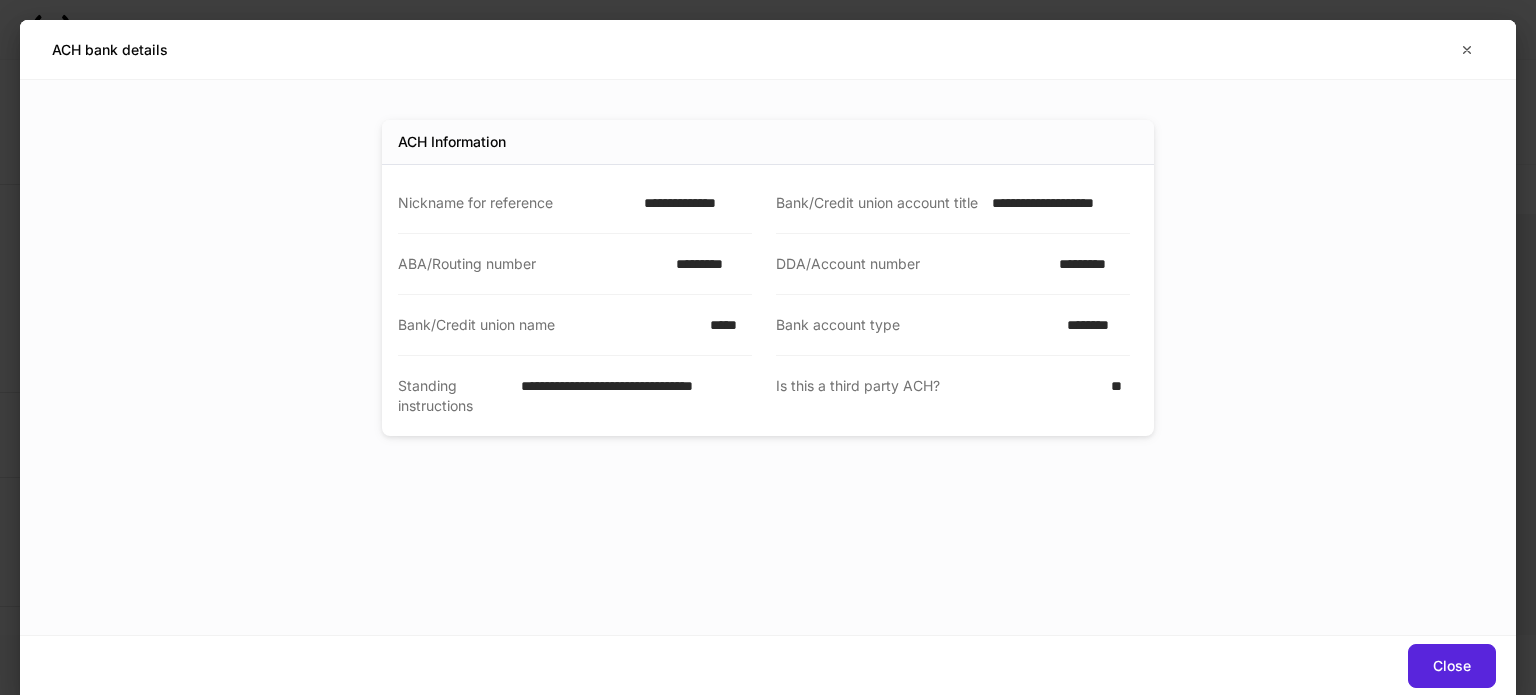 click on "ABA/Routing number *********" at bounding box center [575, 264] 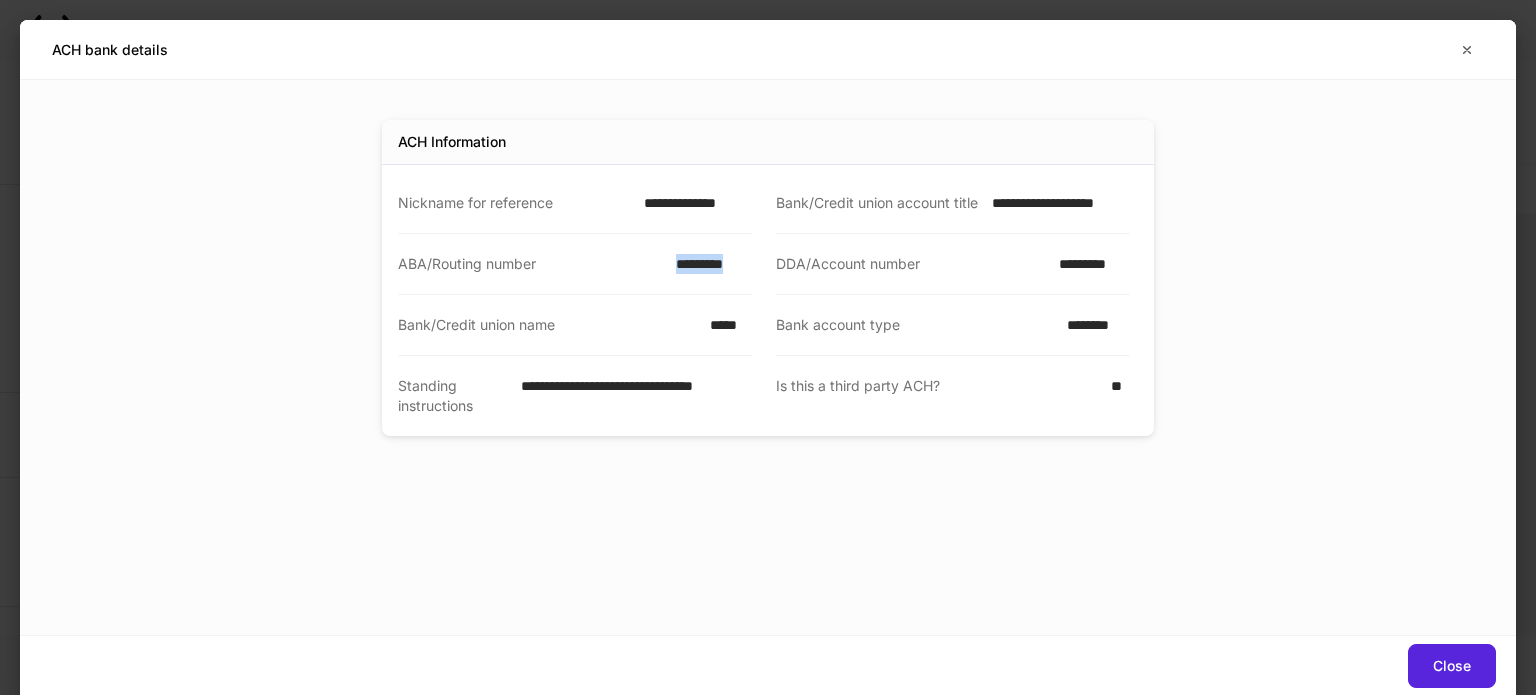 click on "ABA/Routing number *********" at bounding box center [575, 264] 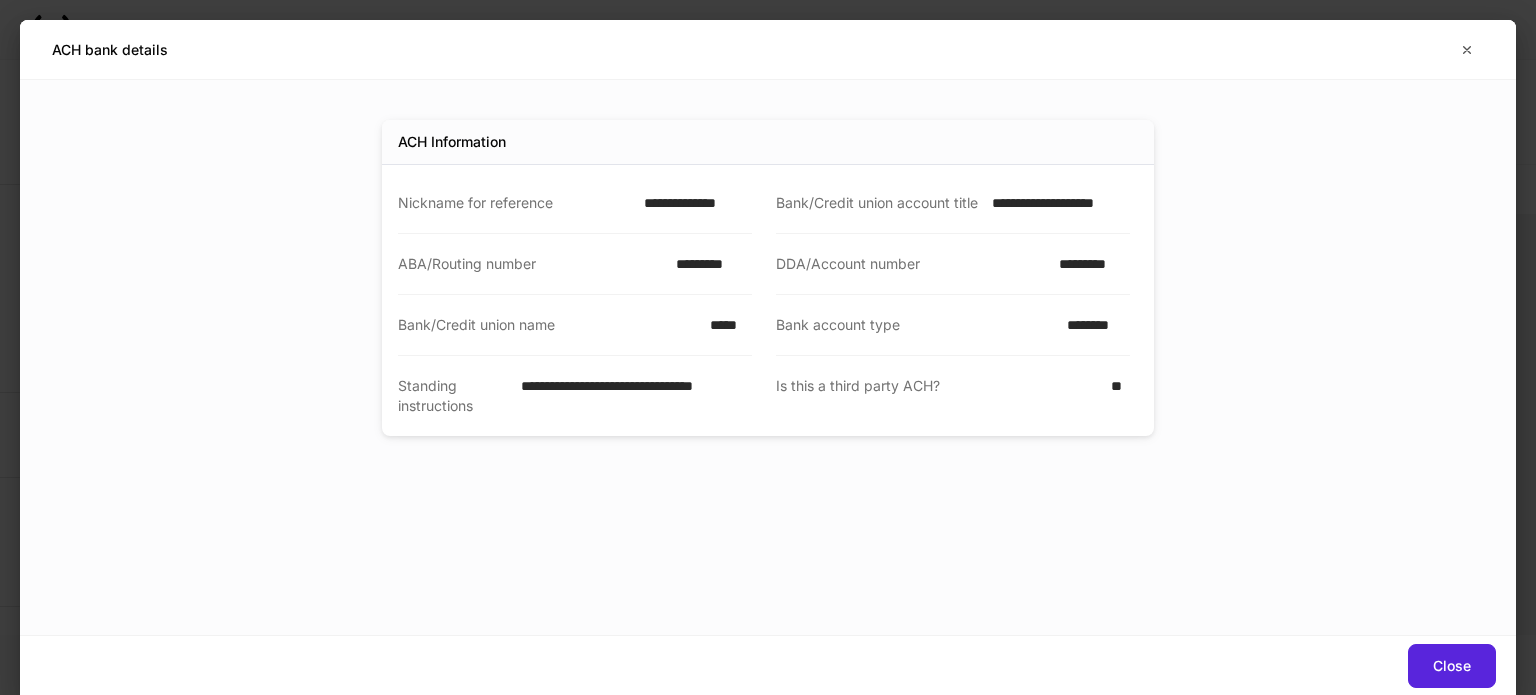 click on "**********" at bounding box center [1055, 203] 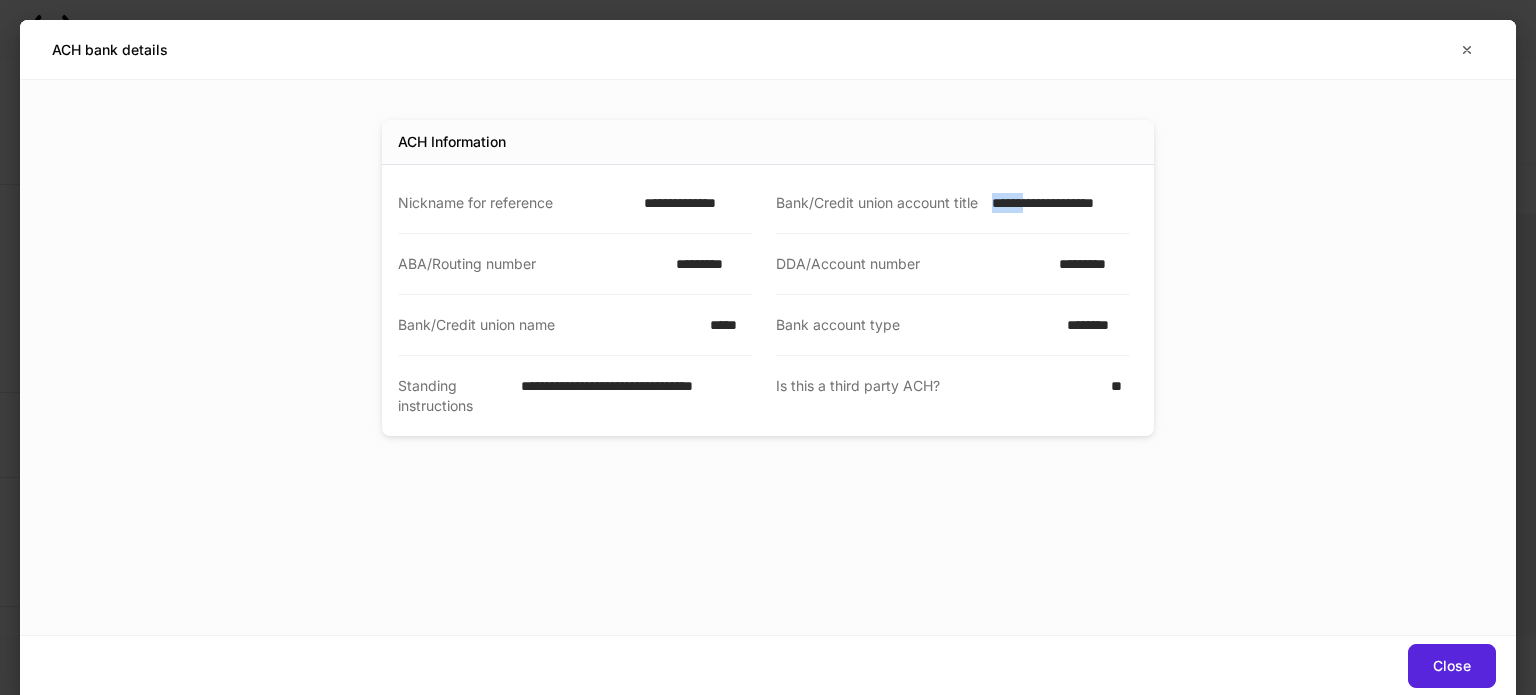 click on "**********" at bounding box center (1055, 203) 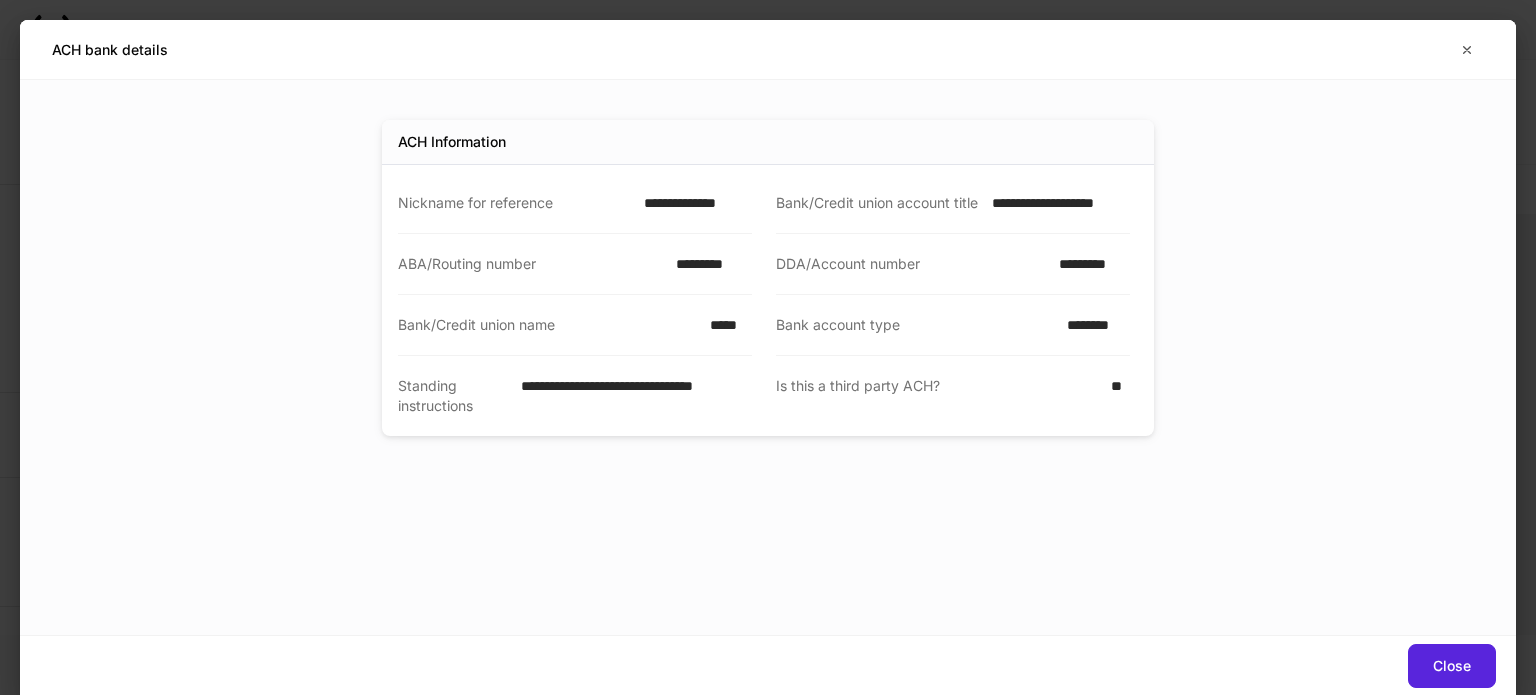 click on "**********" at bounding box center [1055, 203] 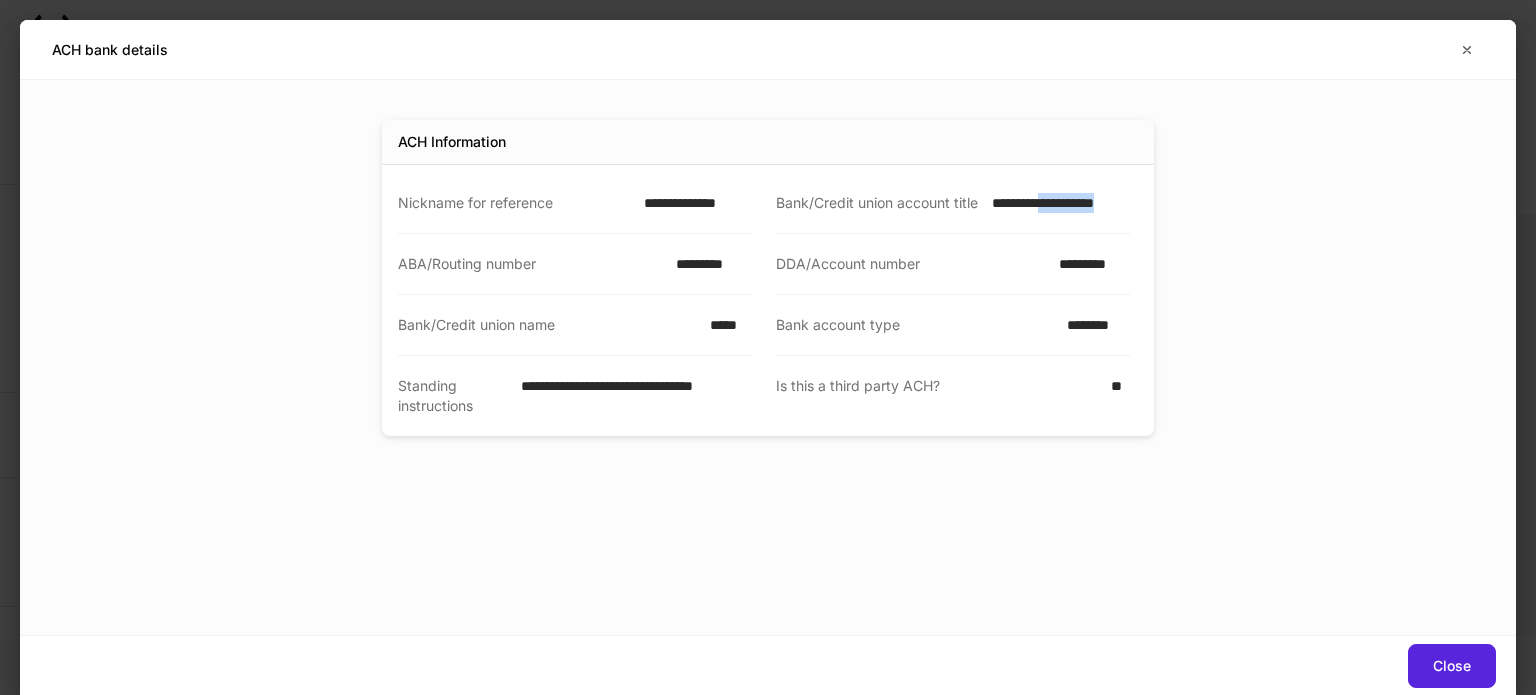 click on "**********" at bounding box center (1055, 203) 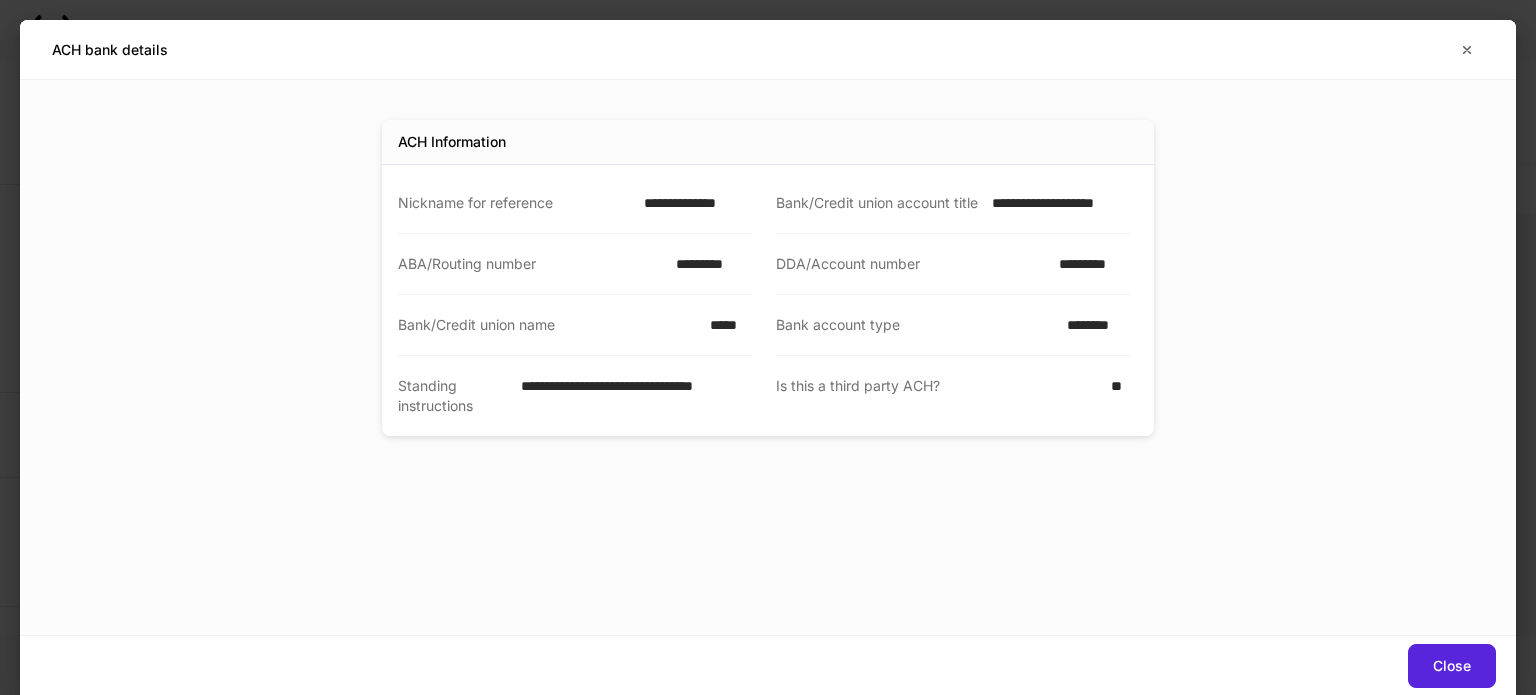 click on "*********" at bounding box center (708, 264) 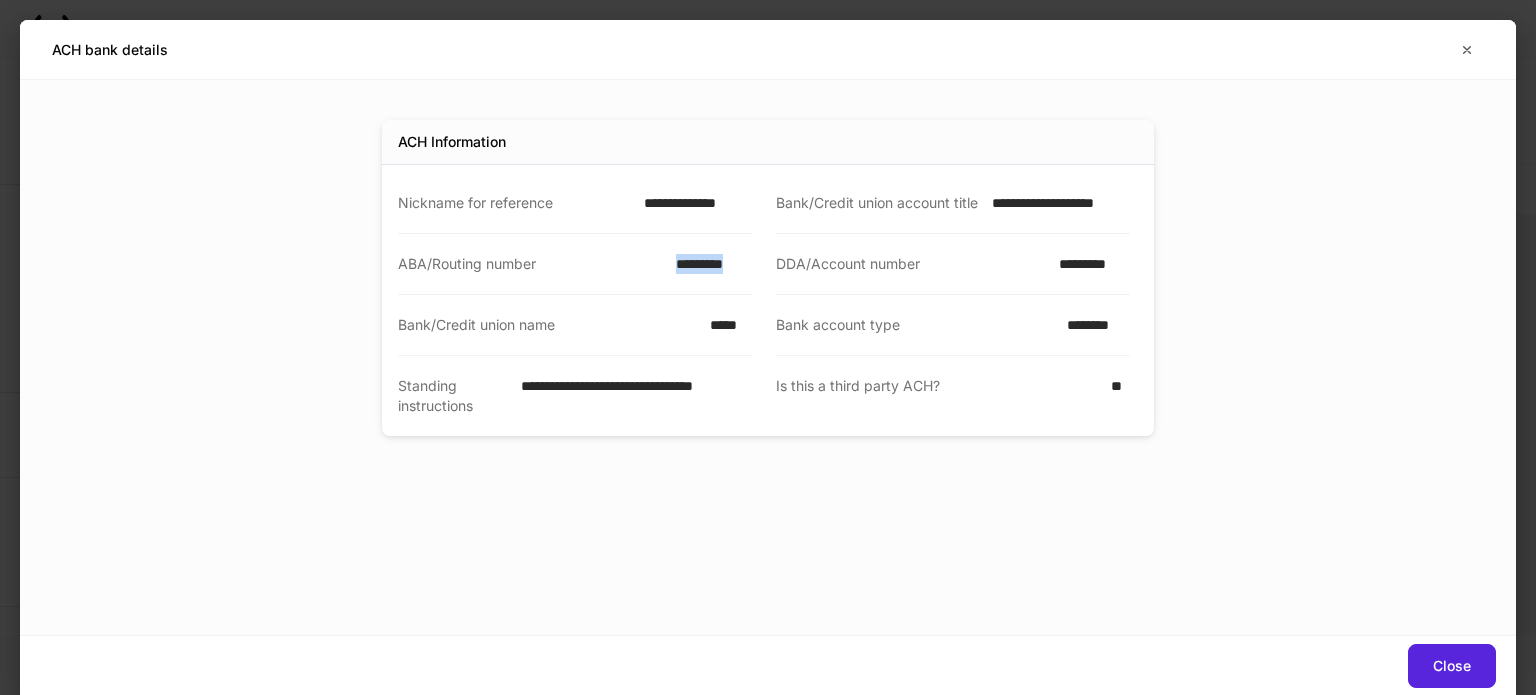 click on "*********" at bounding box center [708, 264] 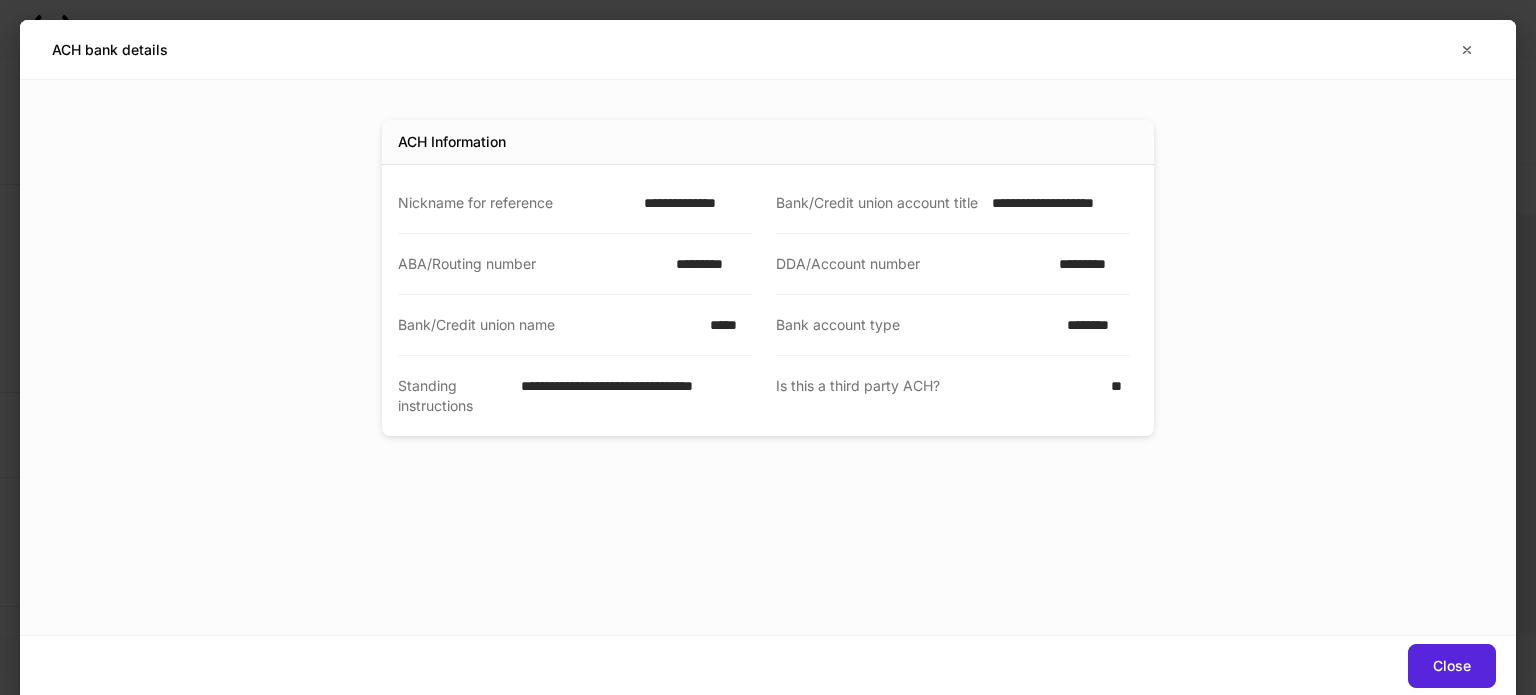 click on "*********" at bounding box center [1088, 264] 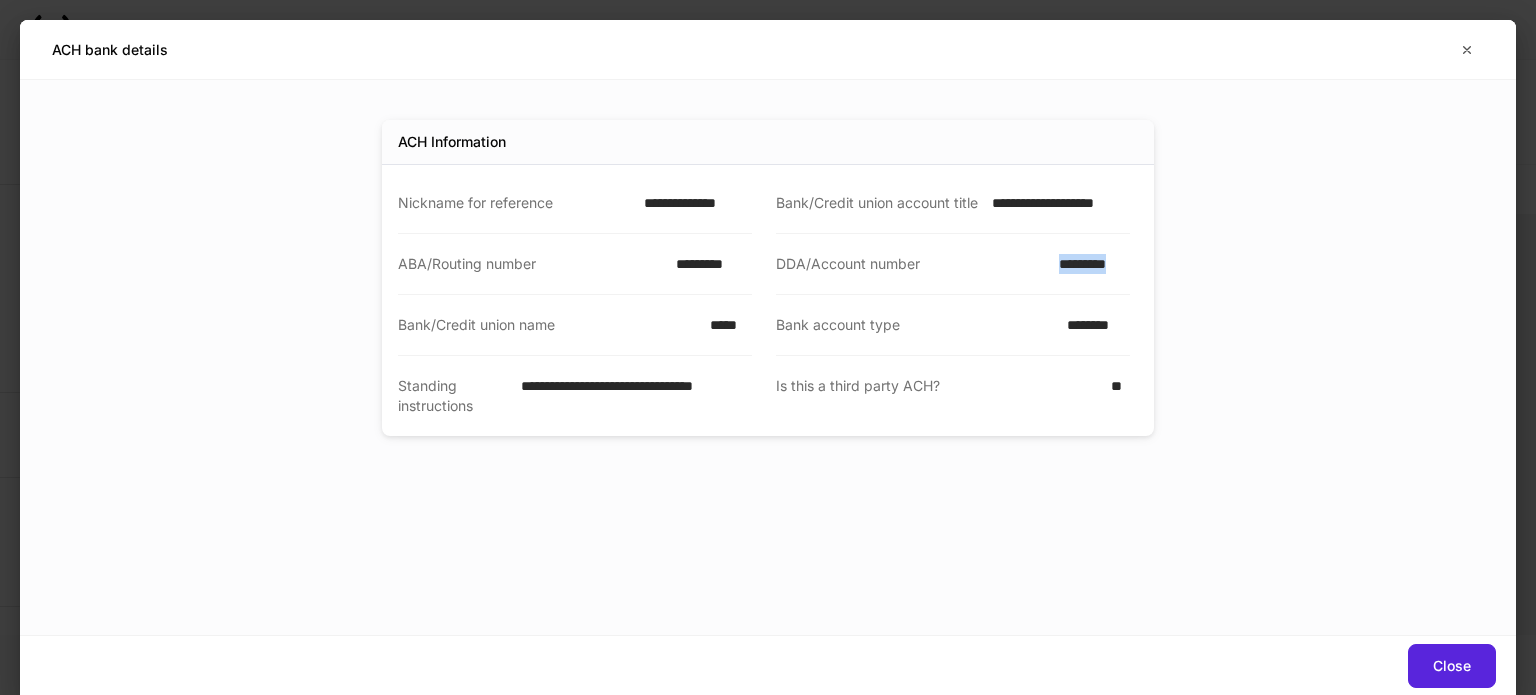 click on "*********" at bounding box center [1088, 264] 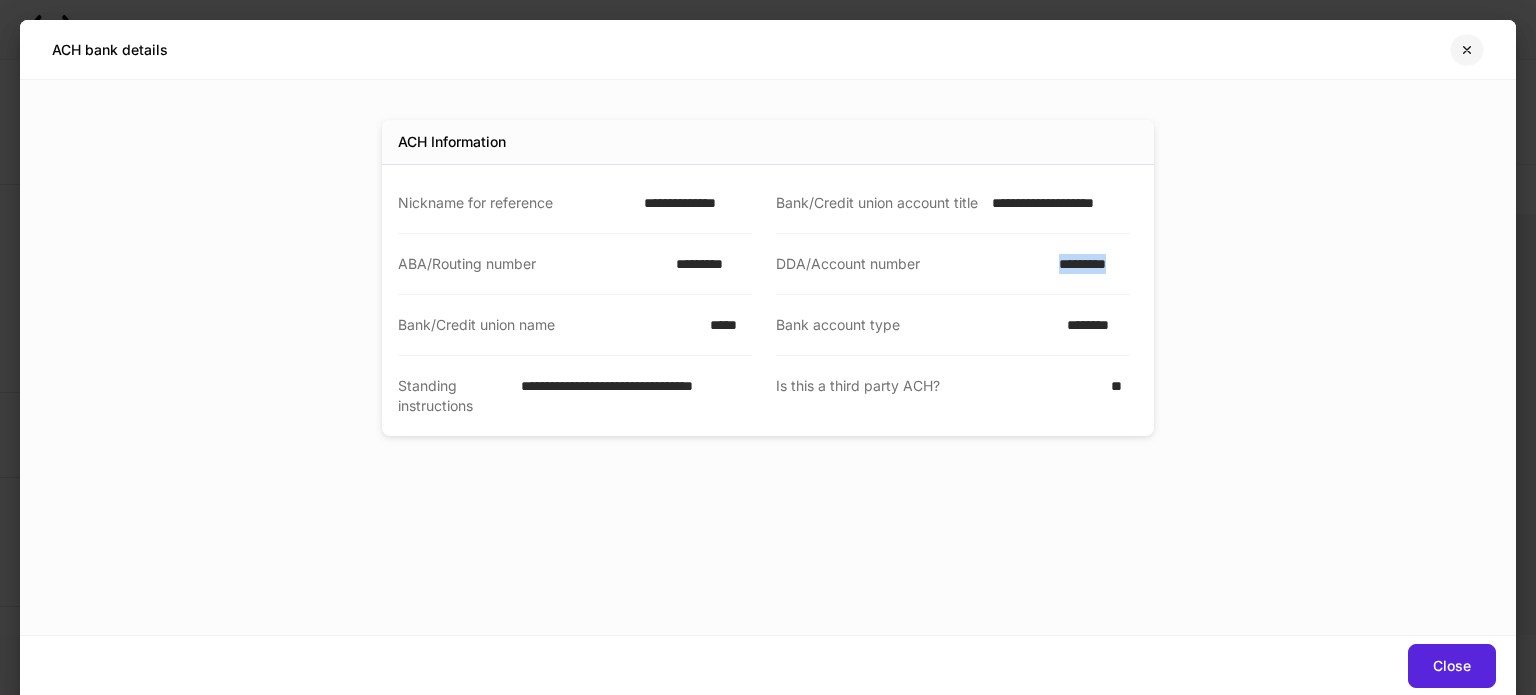 click 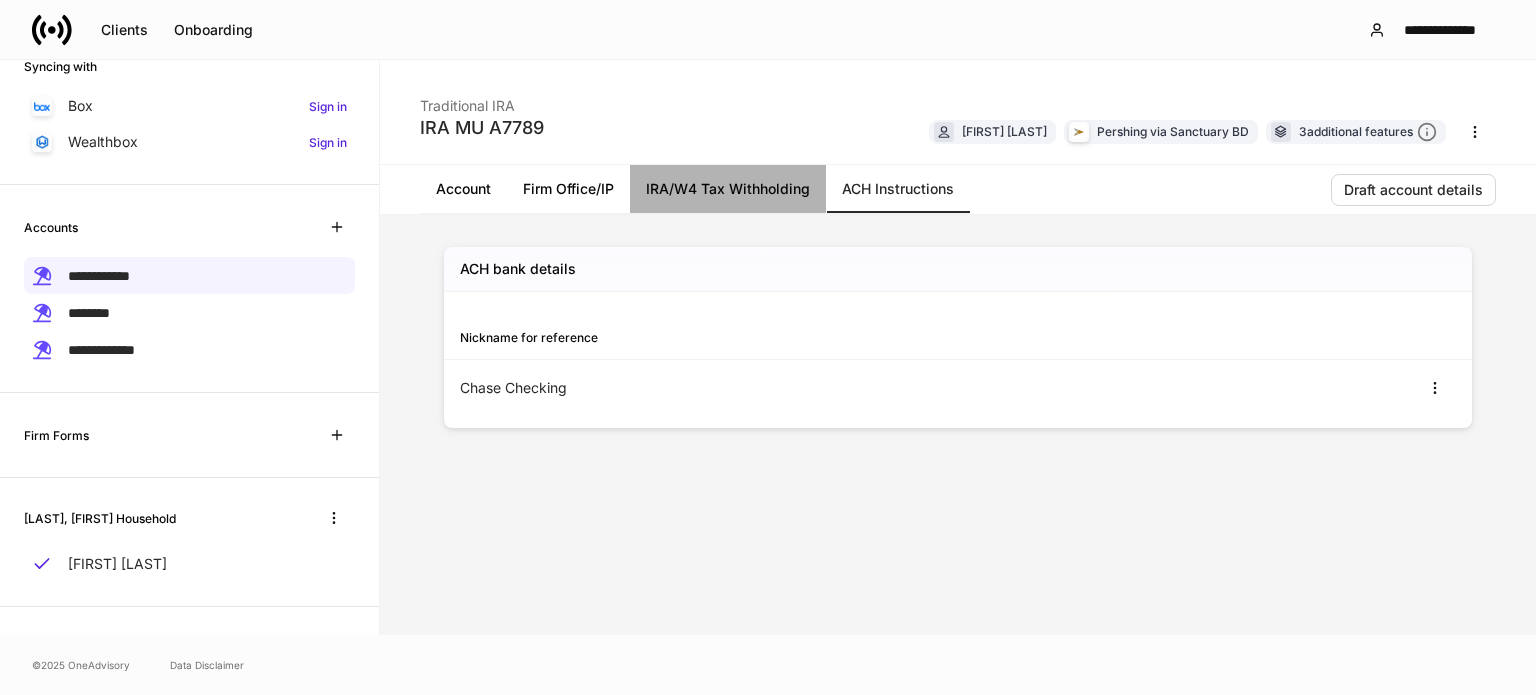 click on "IRA/W4 Tax Withholding" at bounding box center [728, 189] 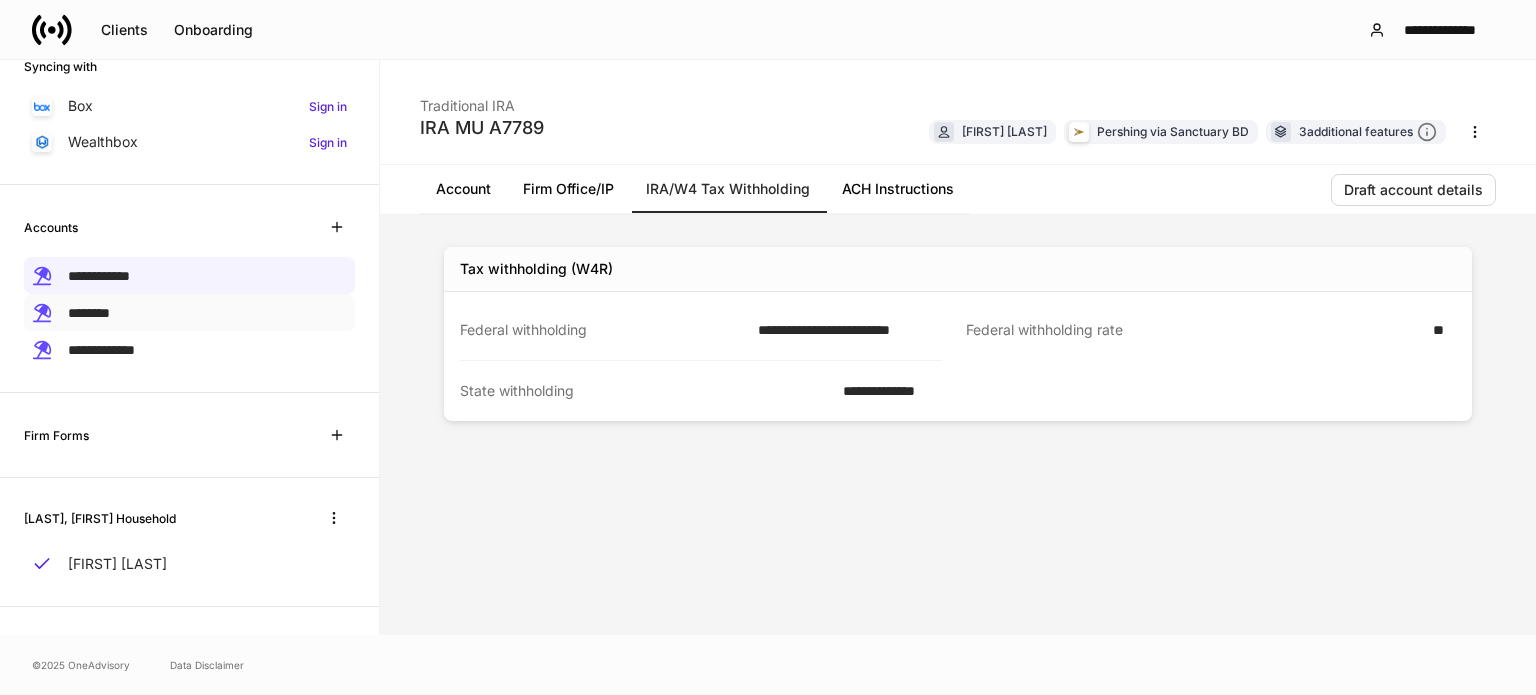 drag, startPoint x: 117, startPoint y: 349, endPoint x: 266, endPoint y: 322, distance: 151.42654 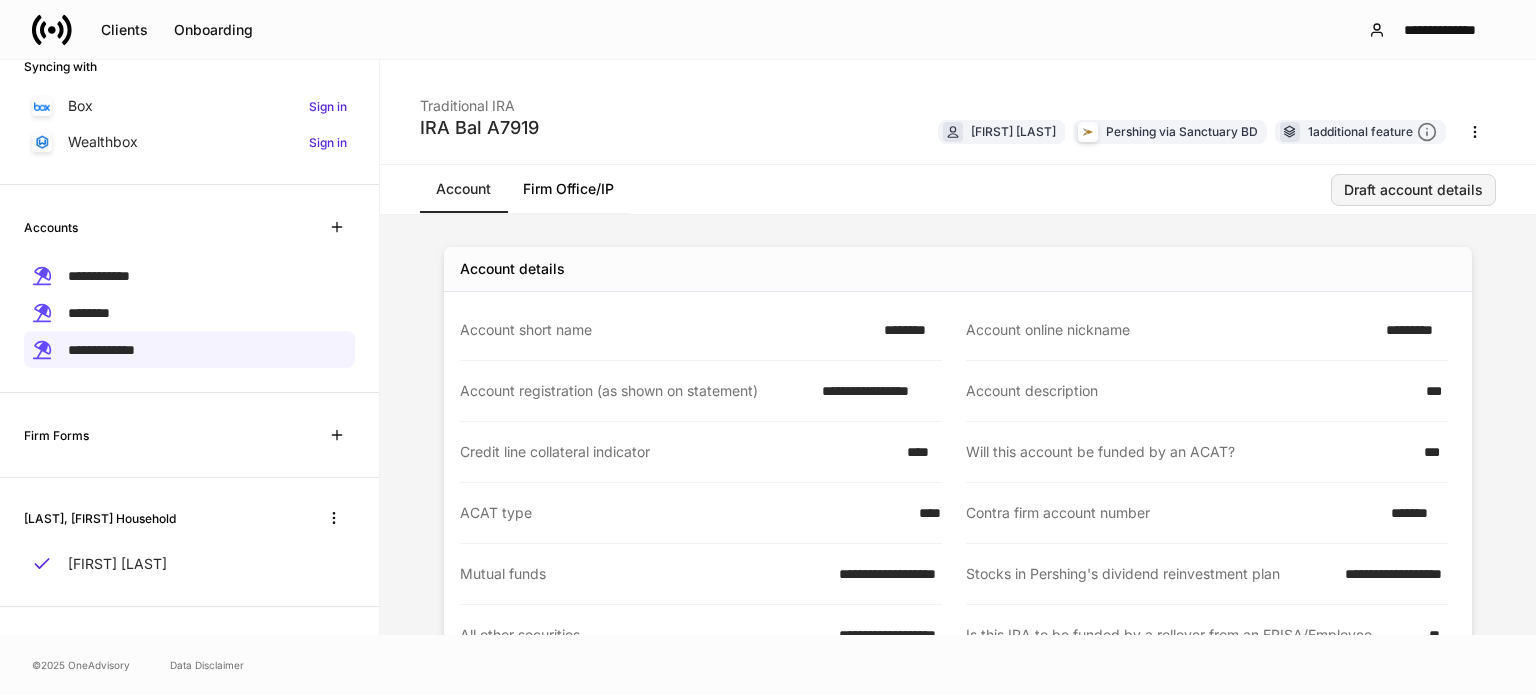 click on "Draft account details" at bounding box center [1413, 190] 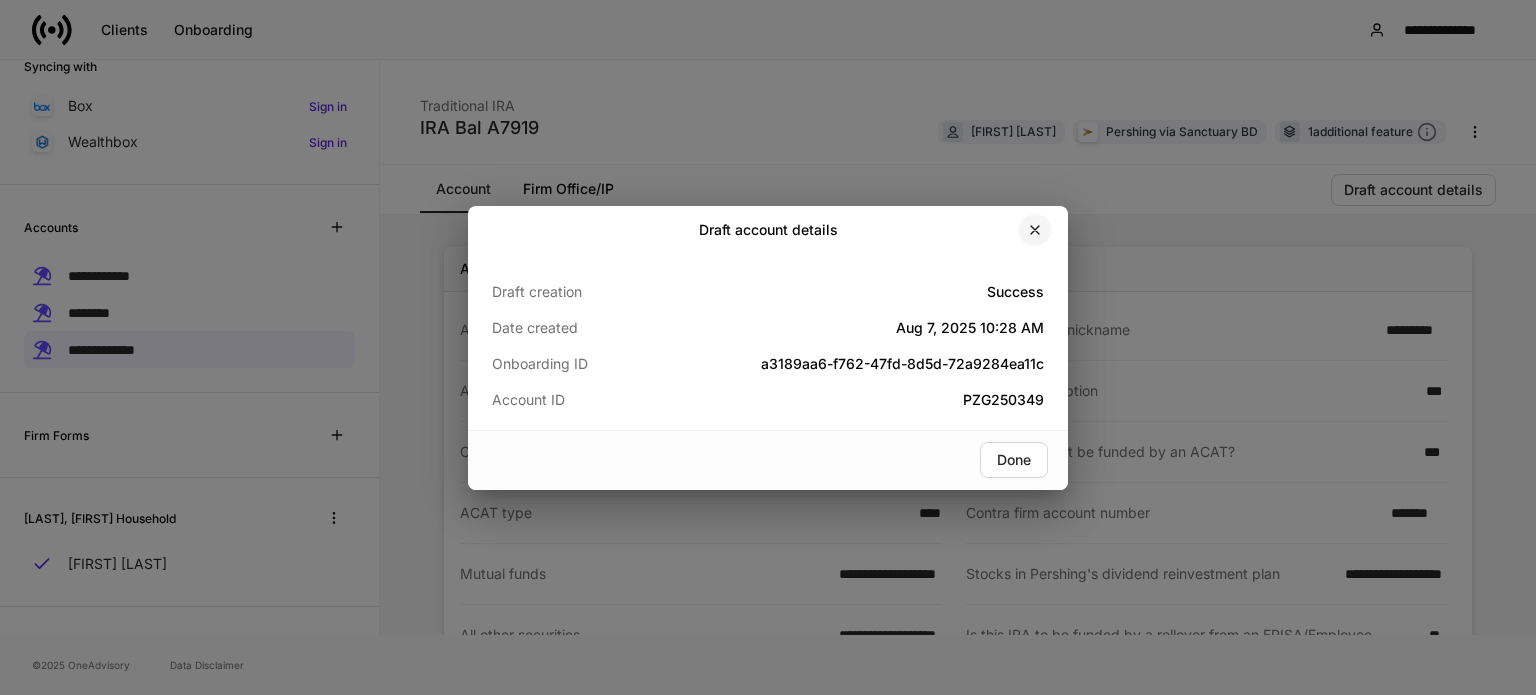click 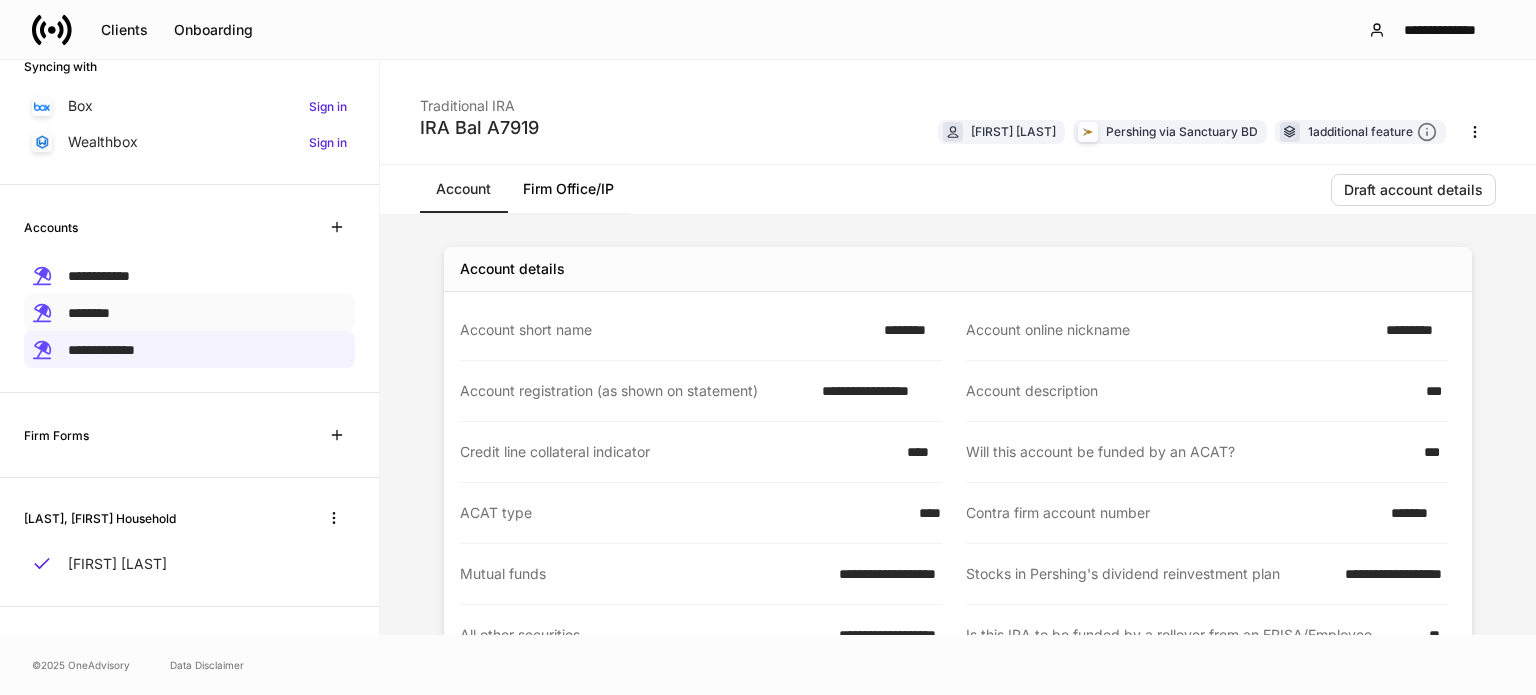 click on "********" at bounding box center (189, 312) 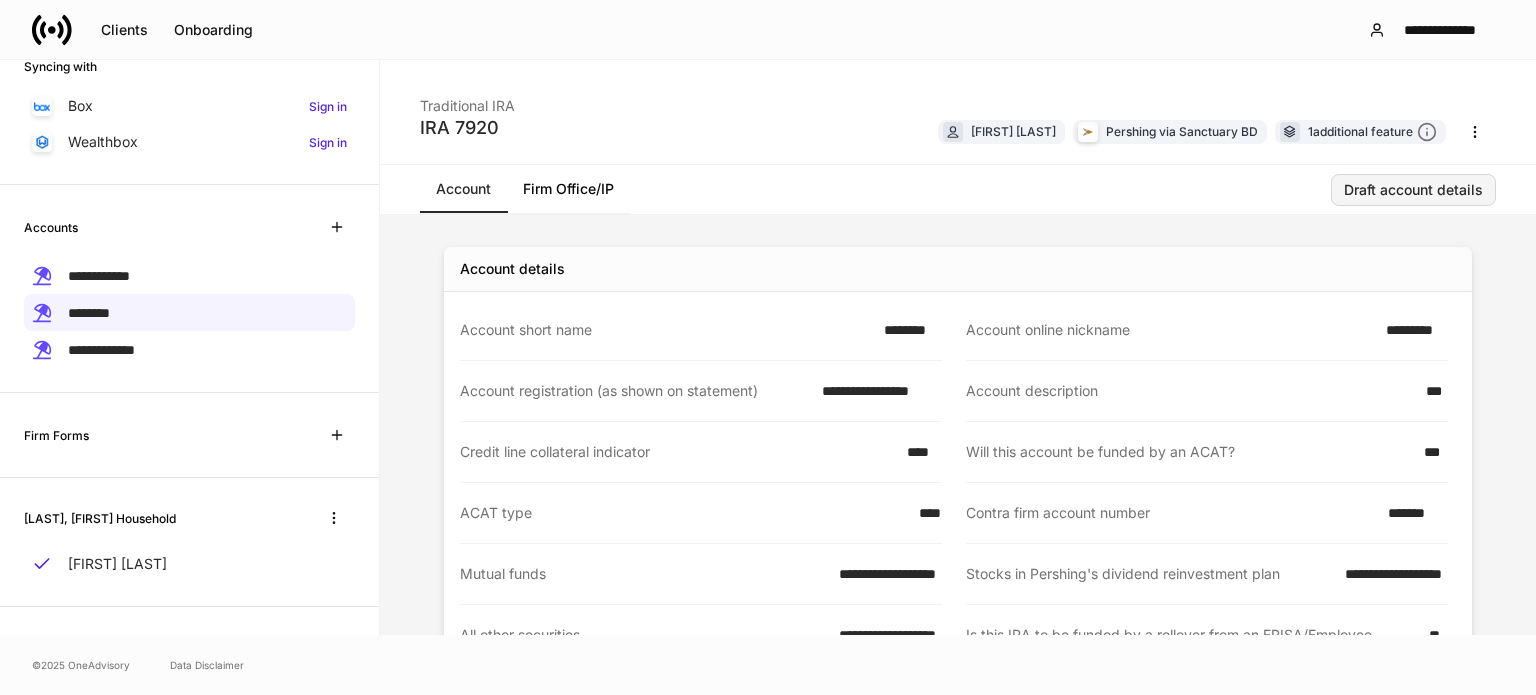 click on "Draft account details" at bounding box center [1413, 190] 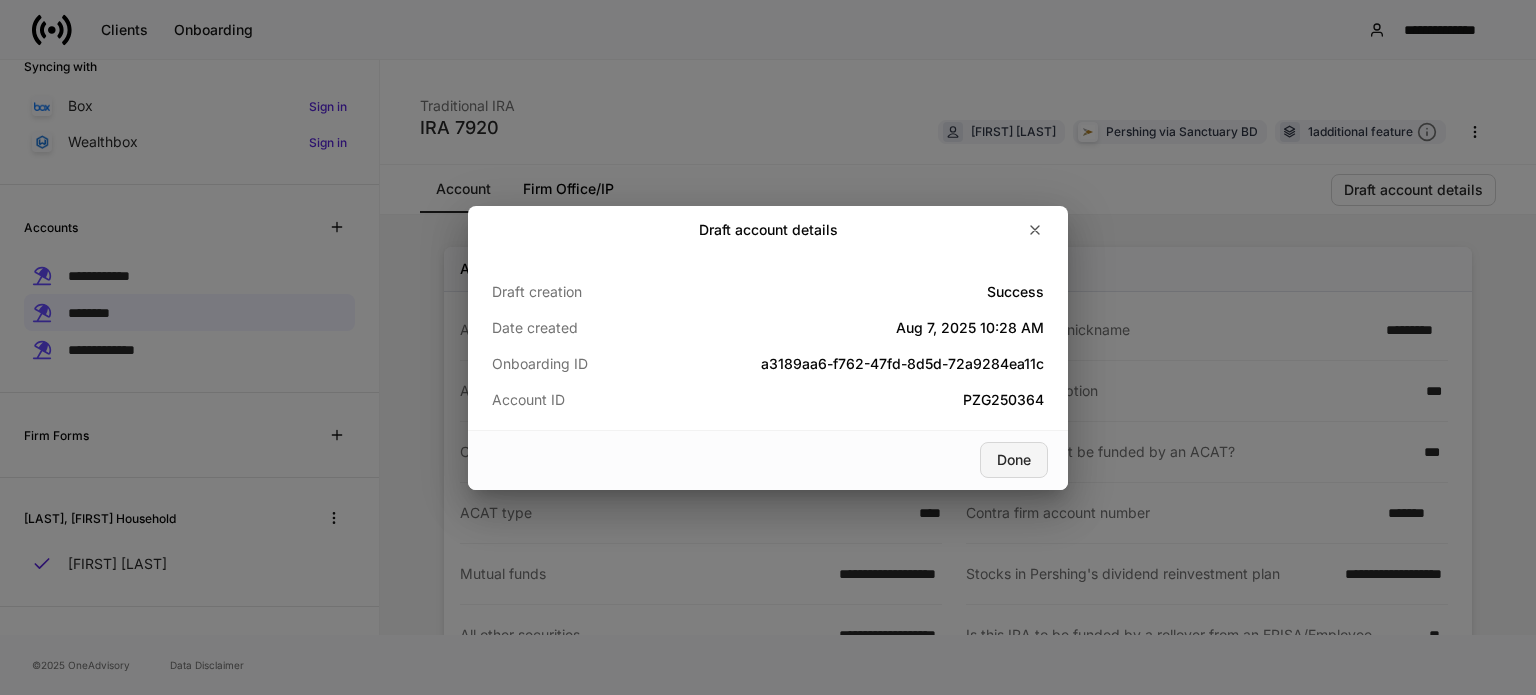 click on "Done" at bounding box center (1014, 460) 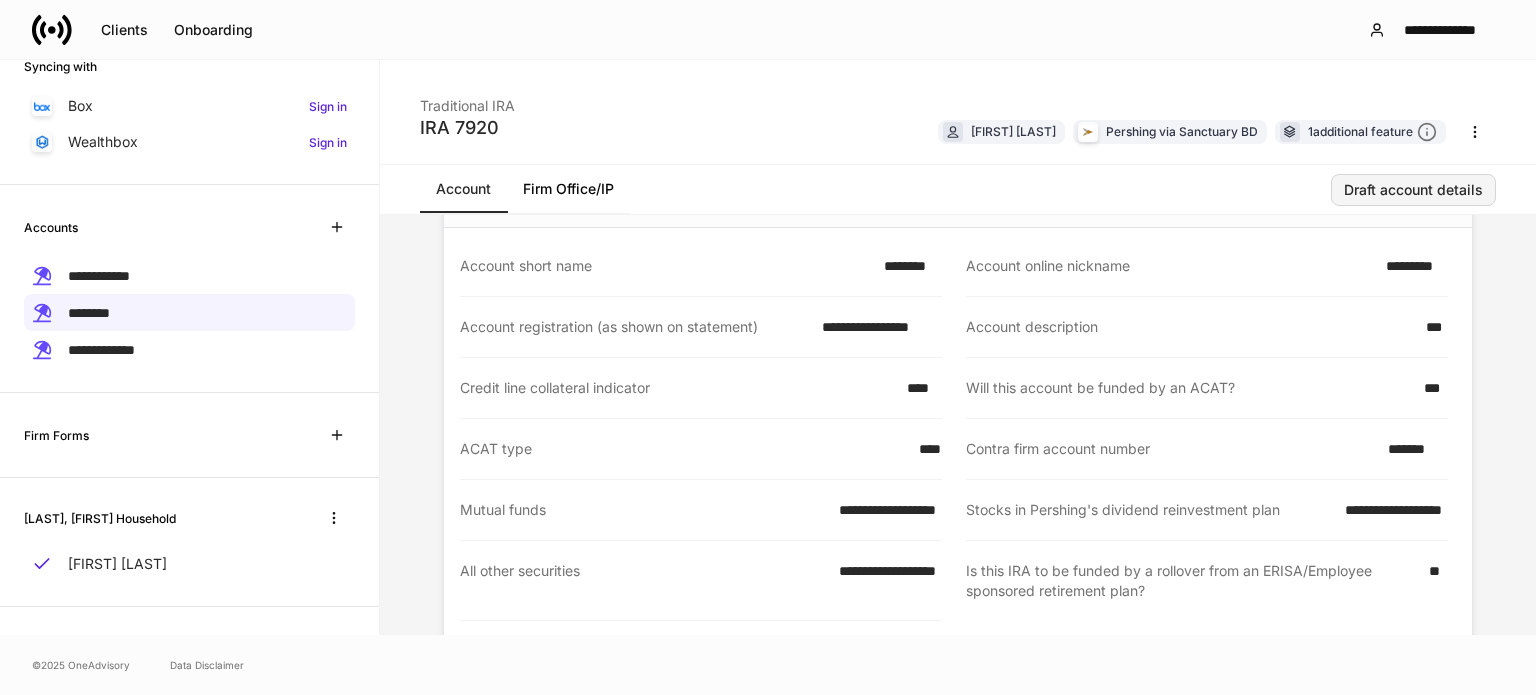 scroll, scrollTop: 100, scrollLeft: 0, axis: vertical 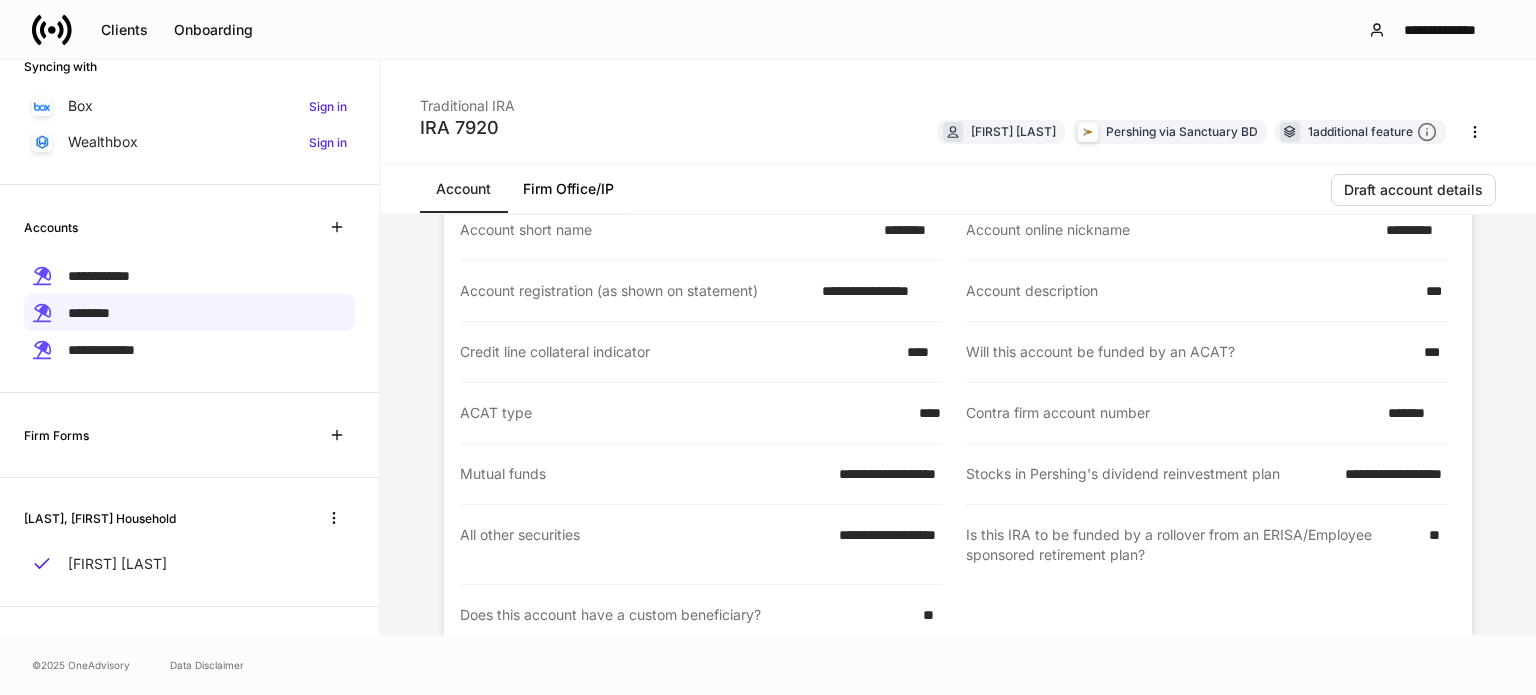 click on "*******" at bounding box center [1412, 413] 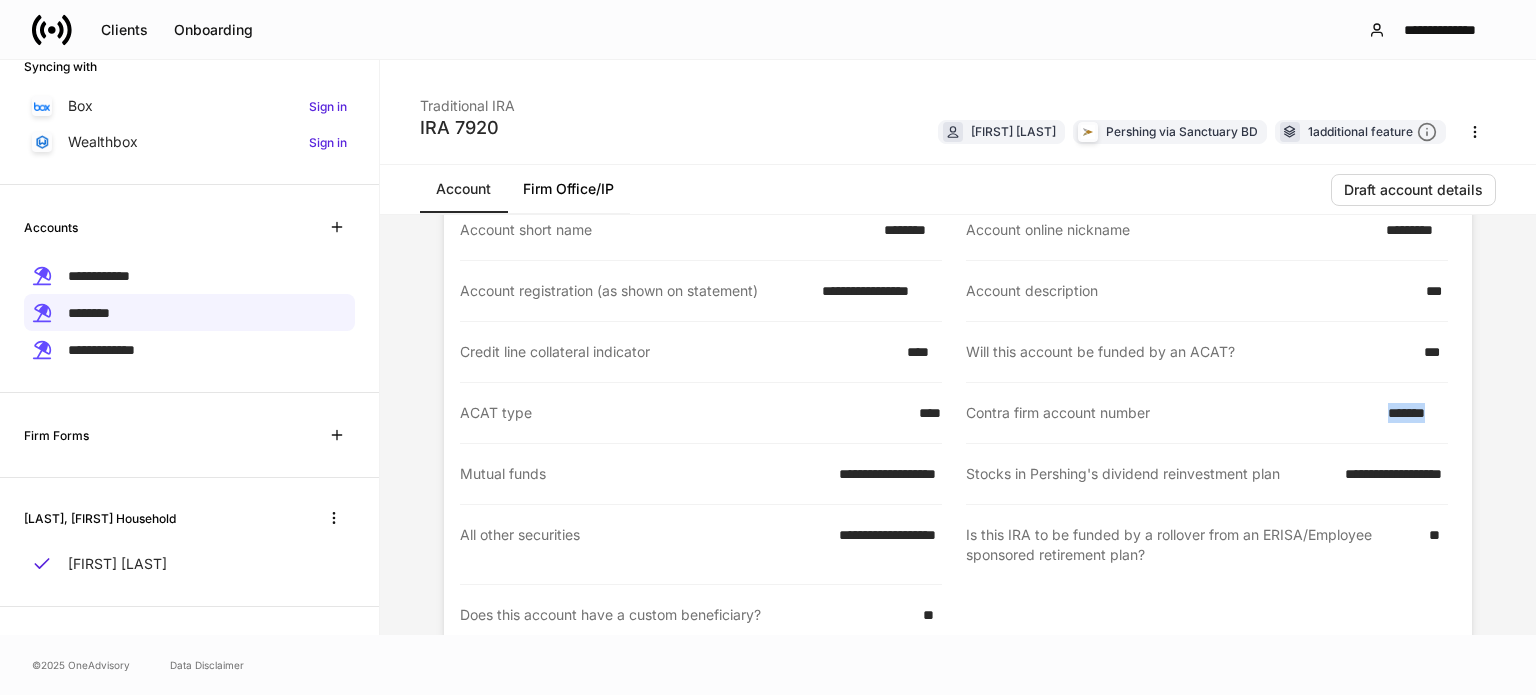 click on "*******" at bounding box center [1412, 413] 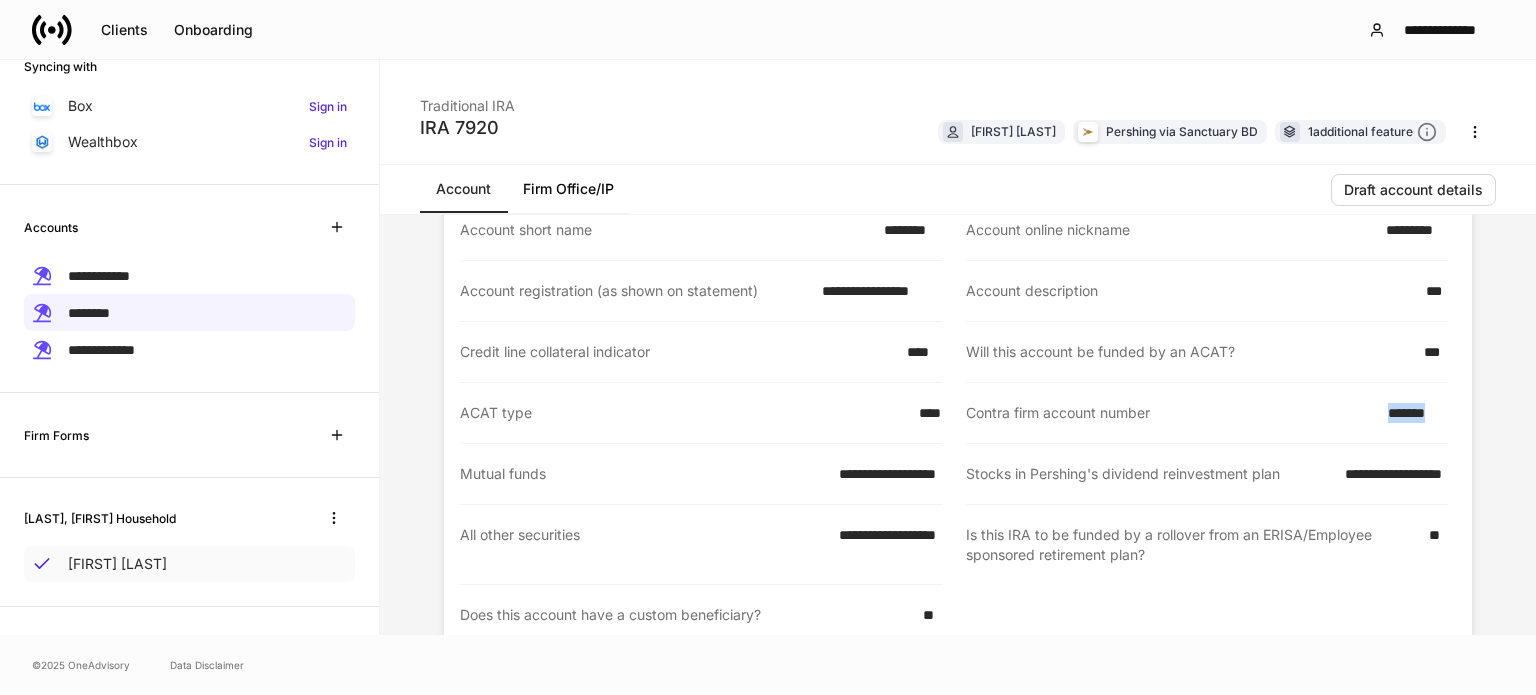 click on "Linda Spiegelberg" at bounding box center [117, 564] 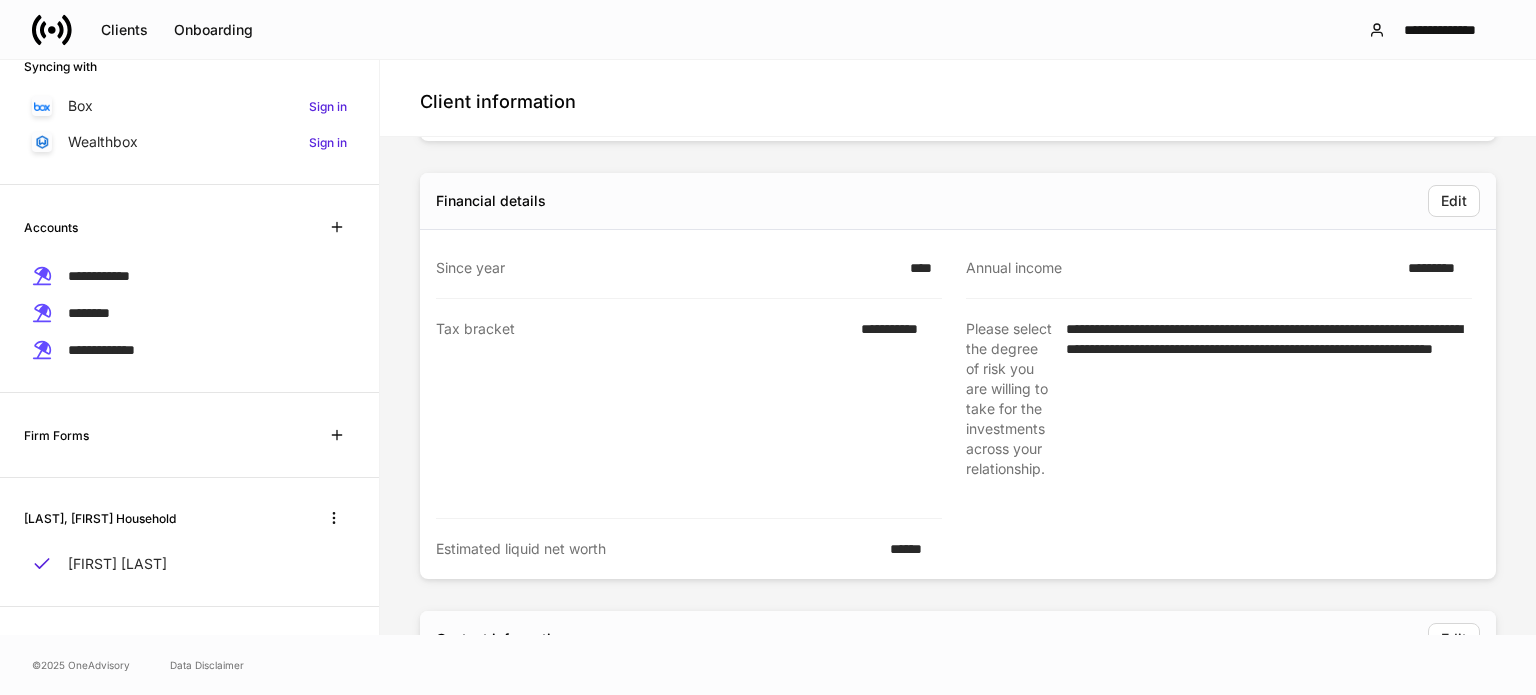 scroll, scrollTop: 300, scrollLeft: 0, axis: vertical 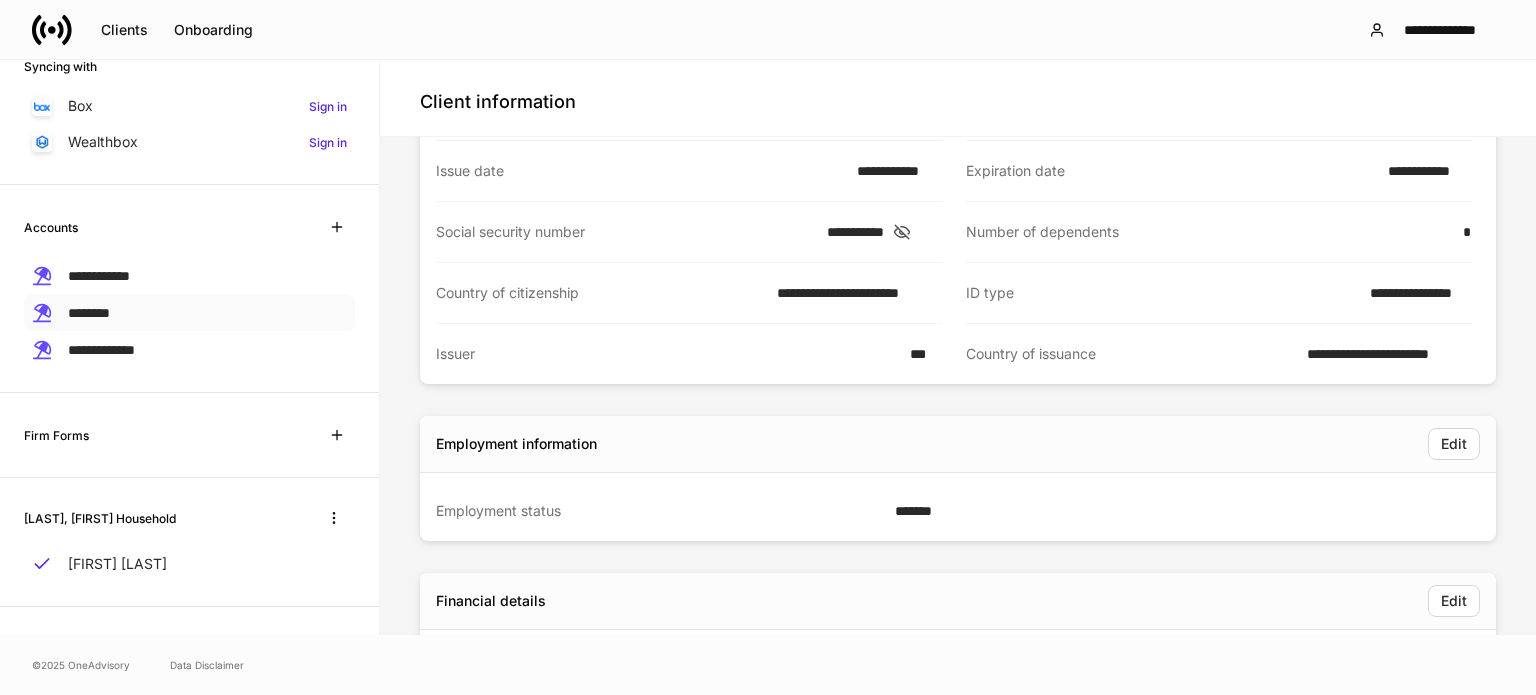 drag, startPoint x: 76, startPoint y: 319, endPoint x: 104, endPoint y: 295, distance: 36.878178 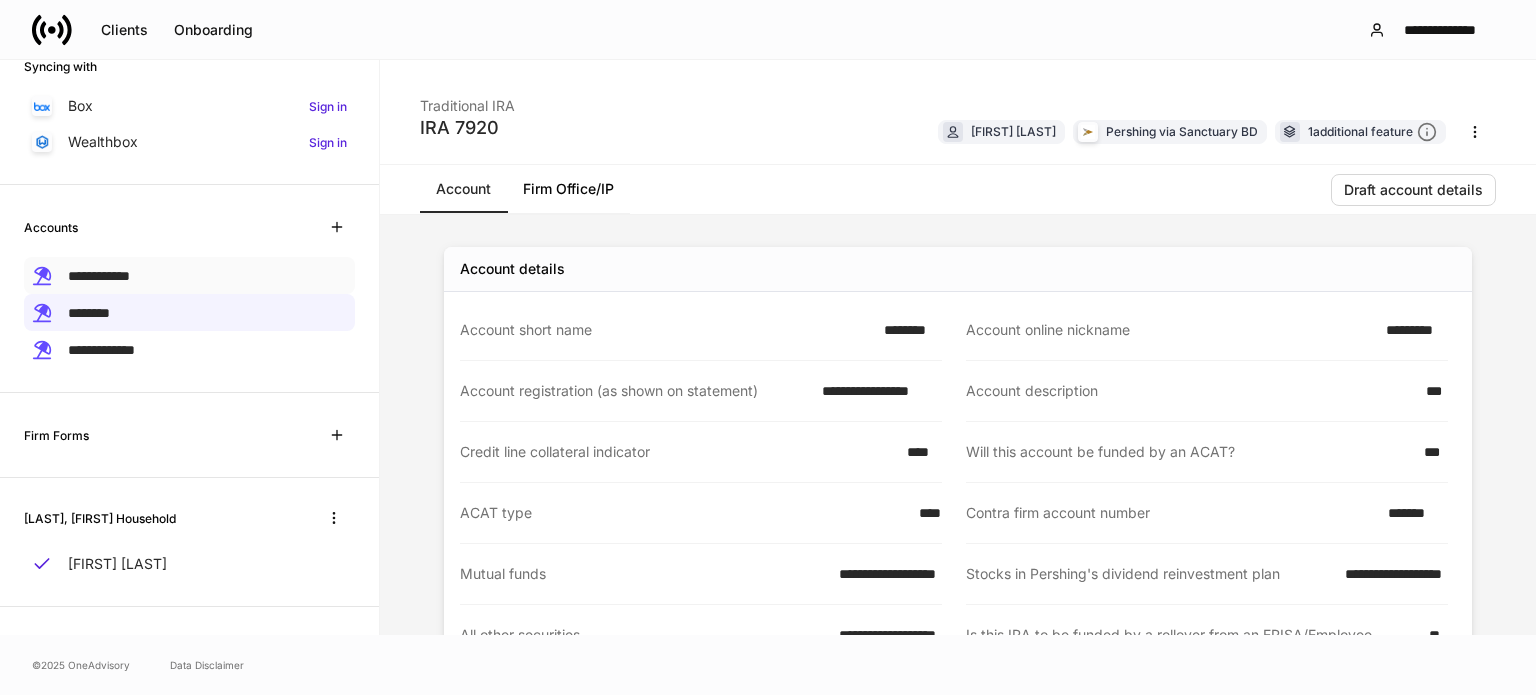 click on "**********" at bounding box center [99, 276] 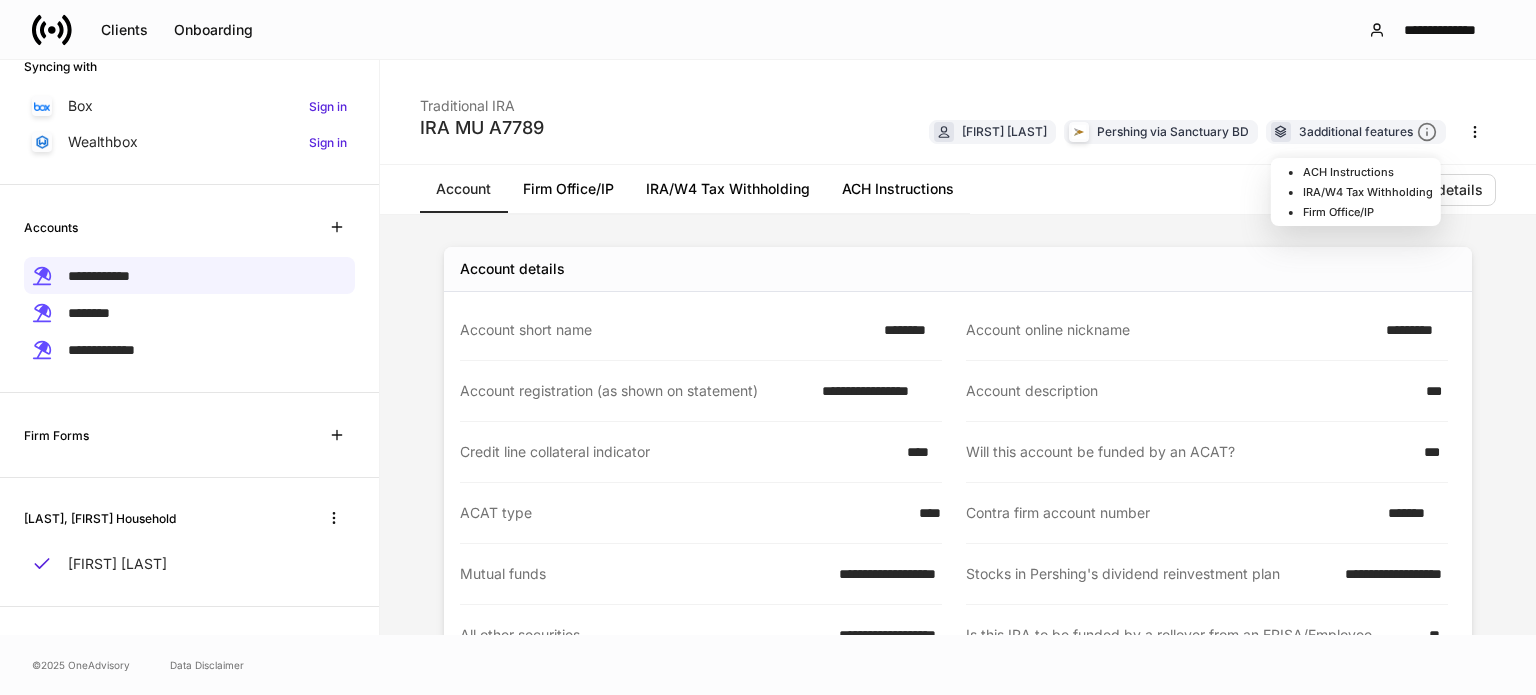 click on "ACH Instructions" at bounding box center [1368, 172] 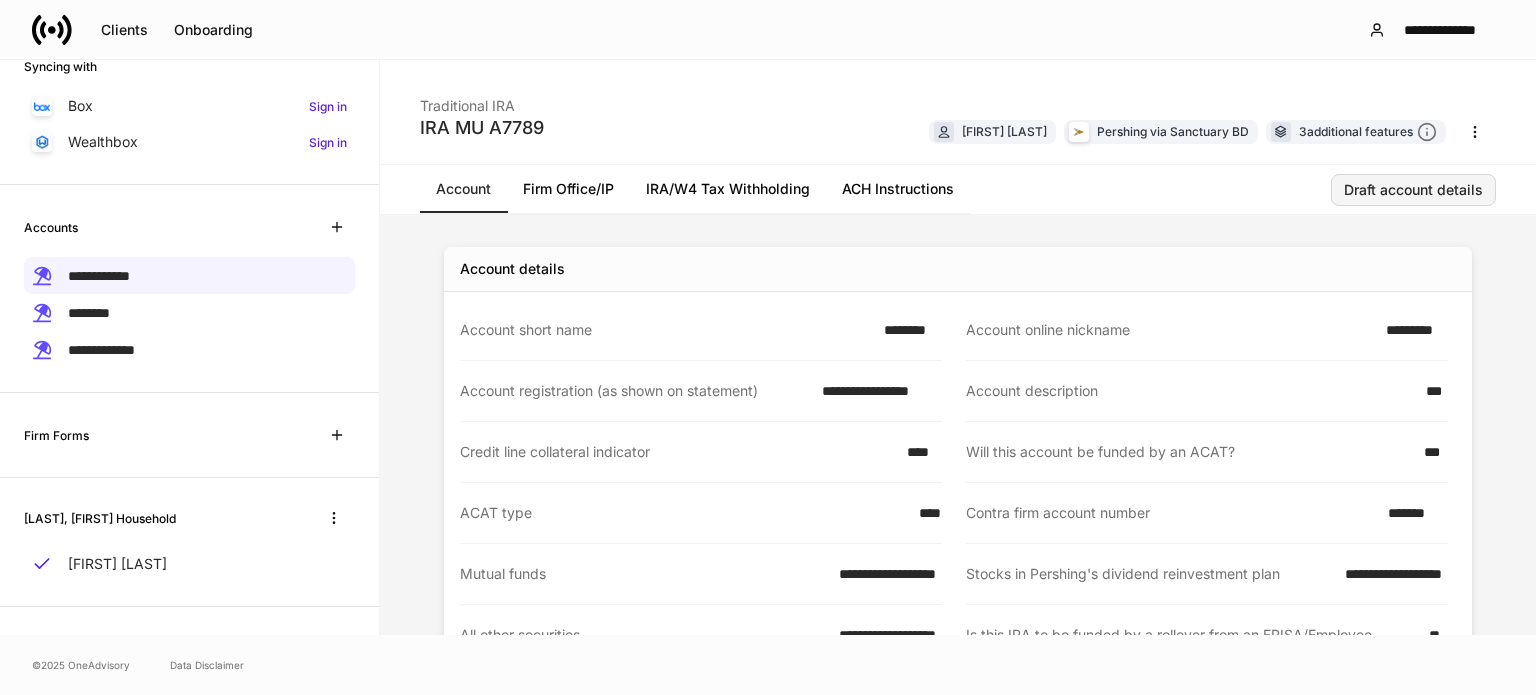 click on "Draft account details" at bounding box center [1413, 190] 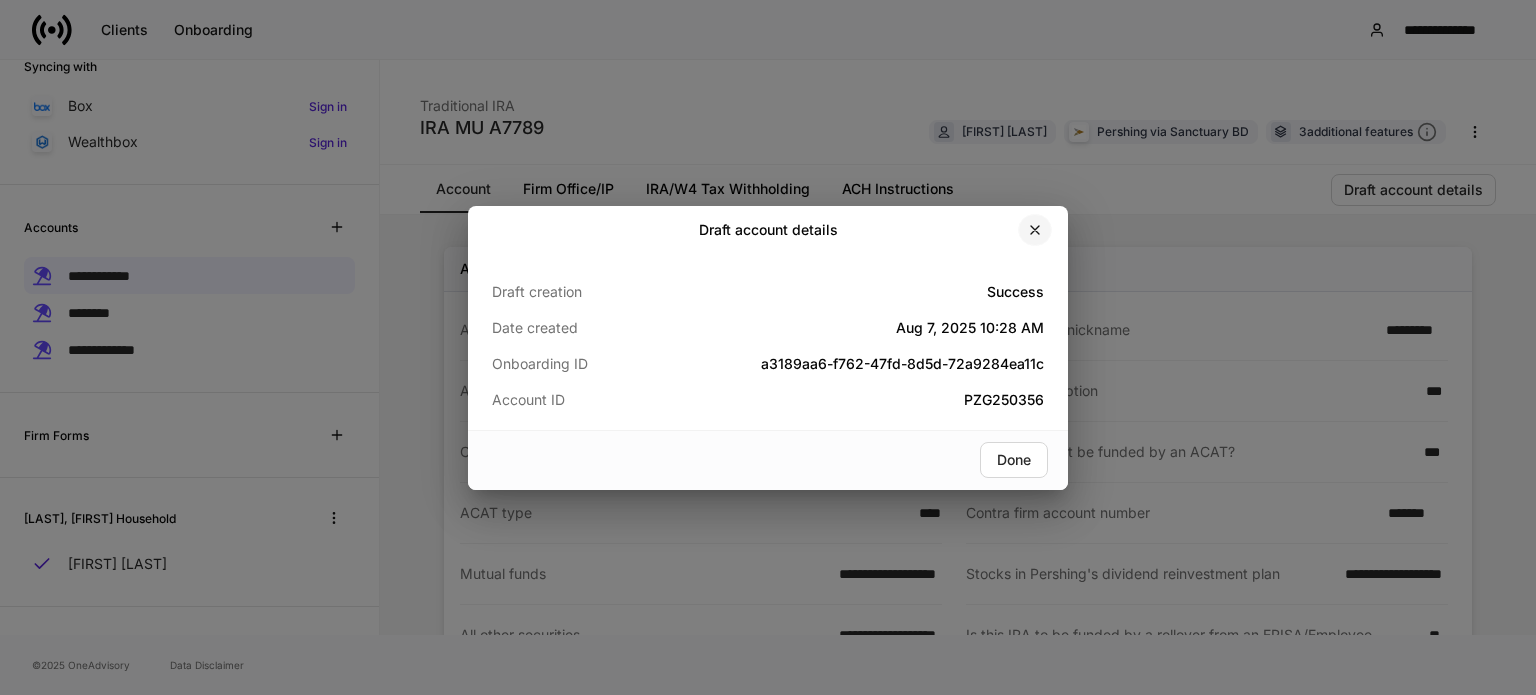click at bounding box center [1035, 230] 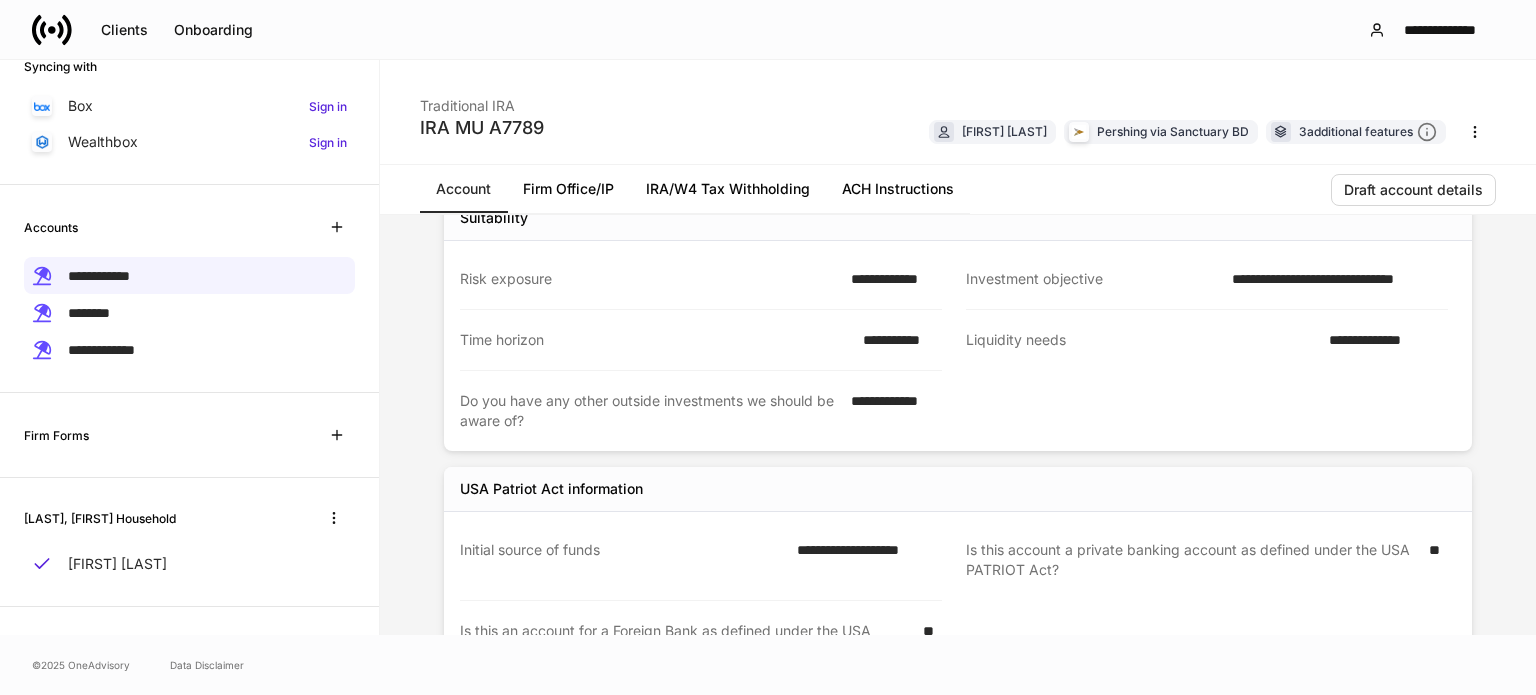 scroll, scrollTop: 1081, scrollLeft: 0, axis: vertical 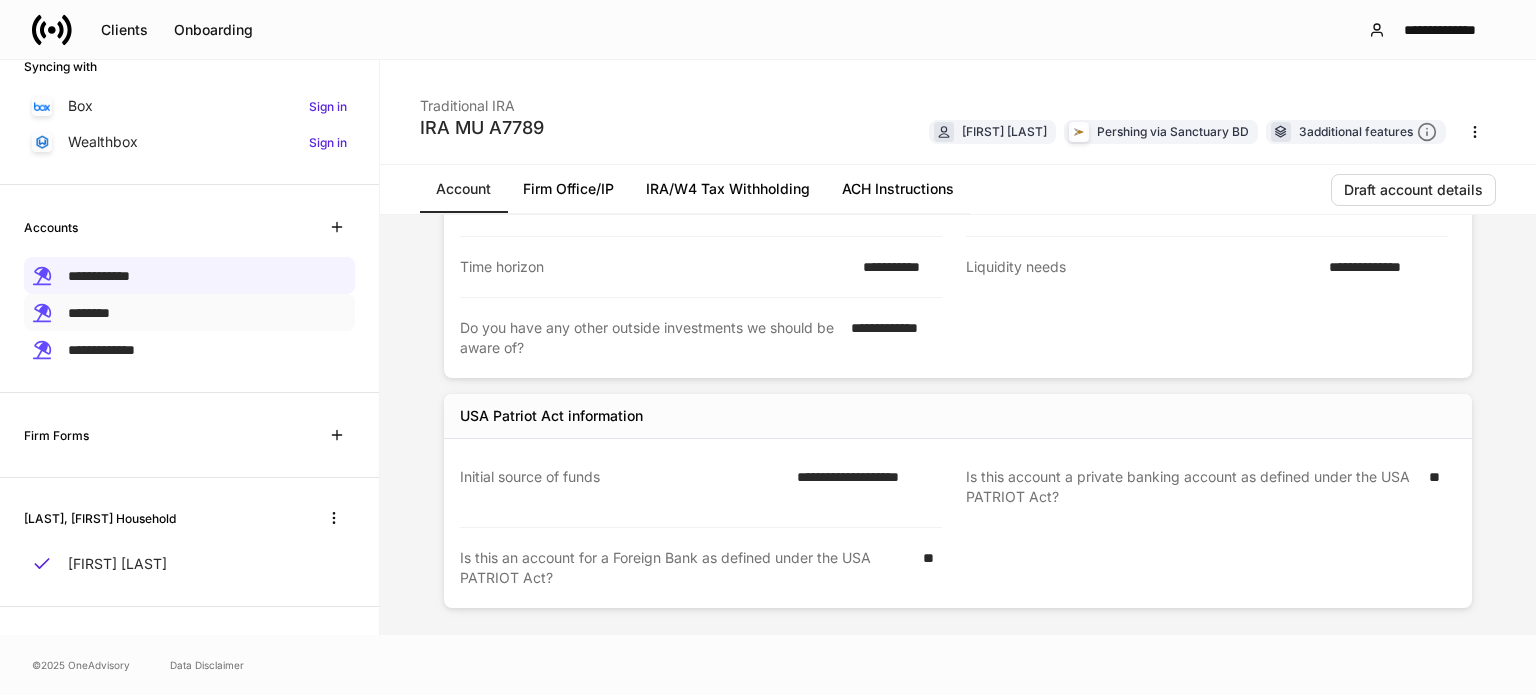 click on "********" at bounding box center (189, 312) 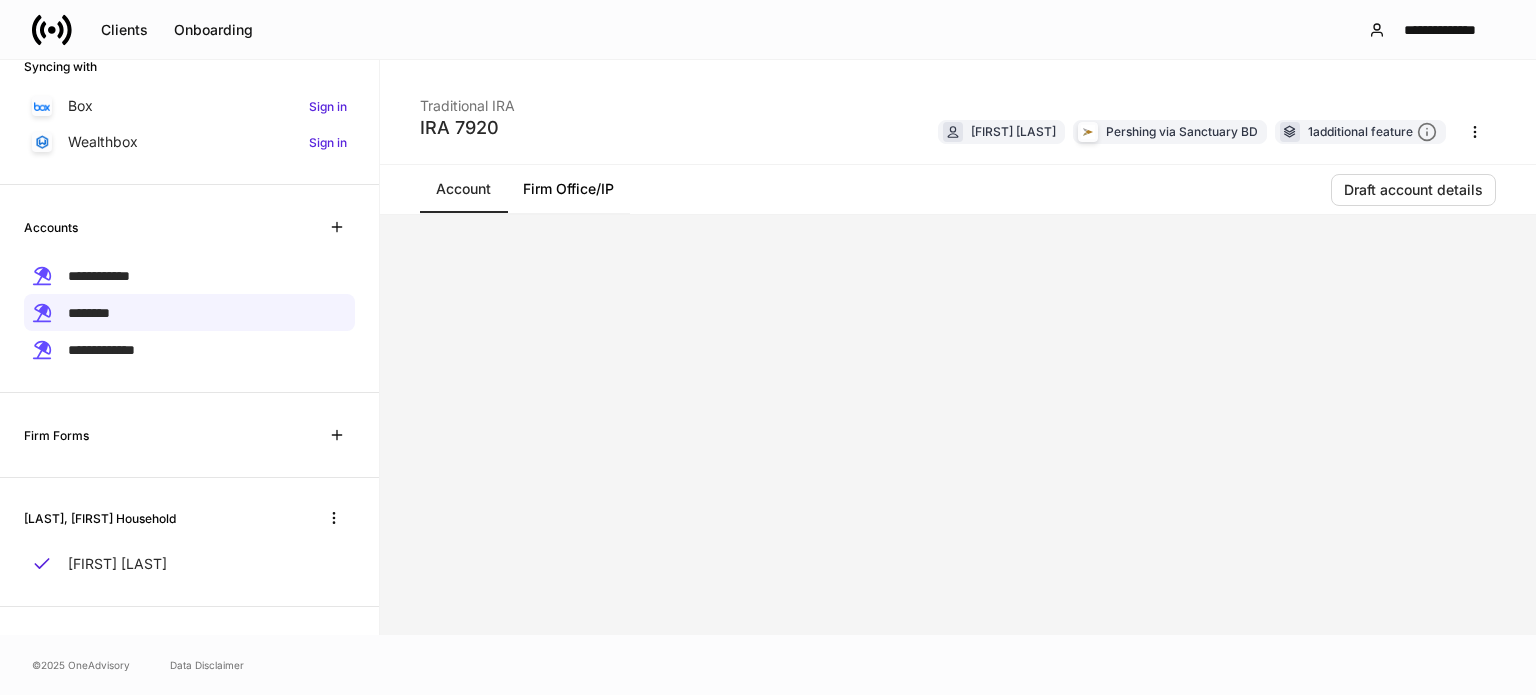 scroll, scrollTop: 0, scrollLeft: 0, axis: both 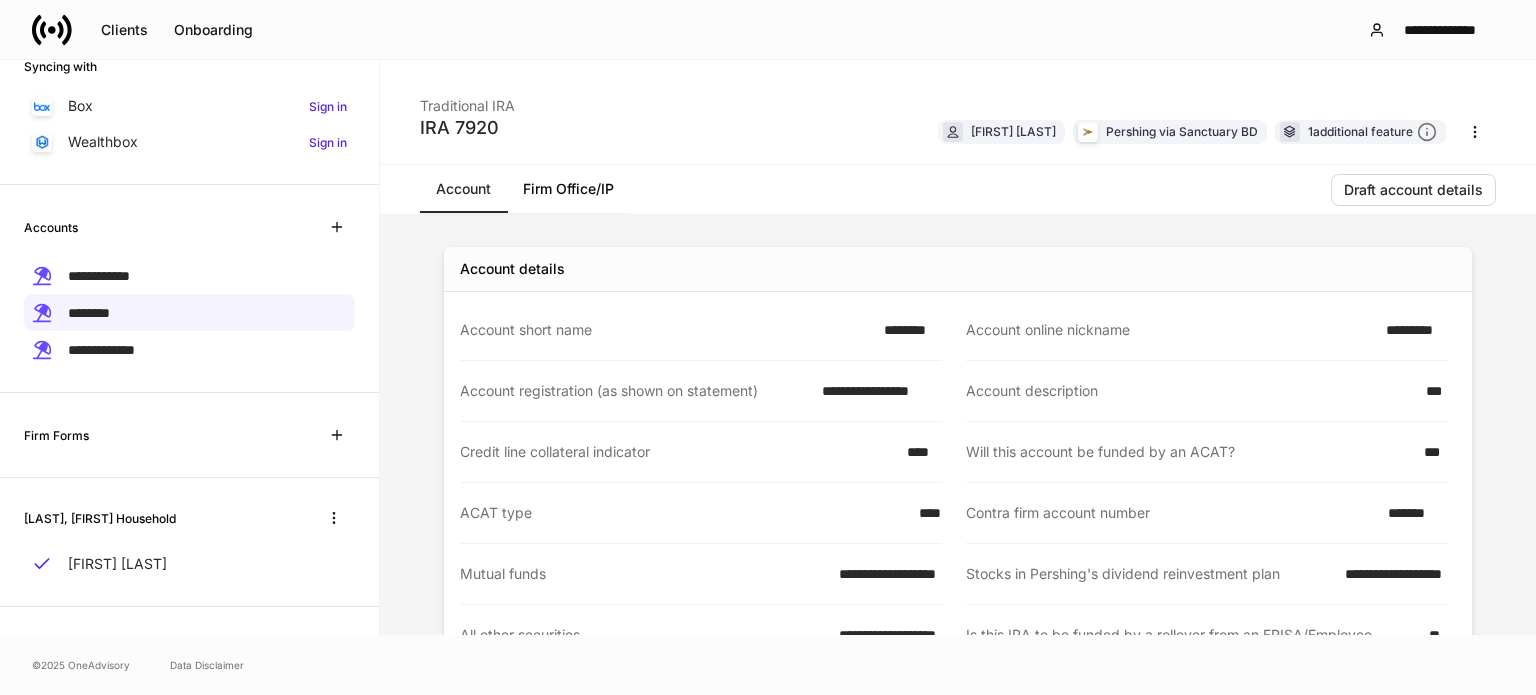 click on "Firm Office/IP" at bounding box center (568, 189) 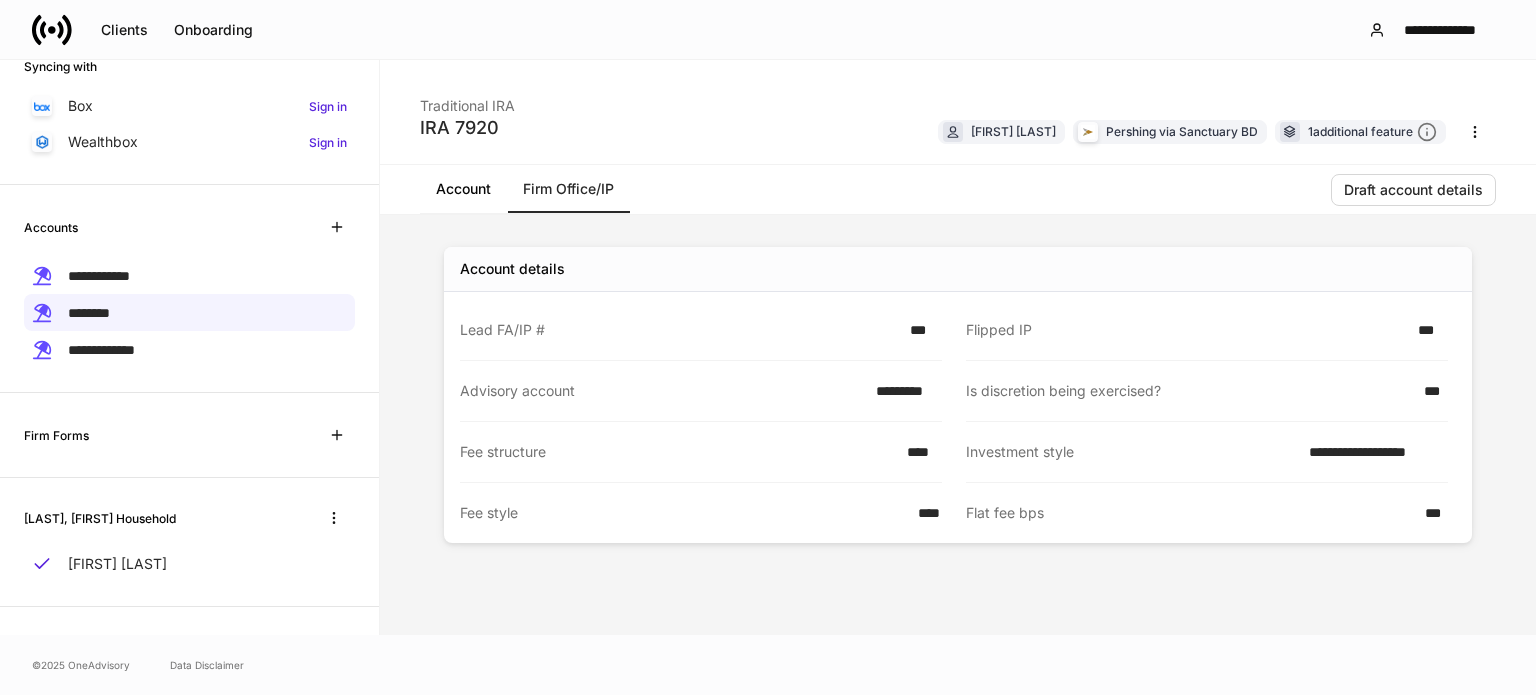 click 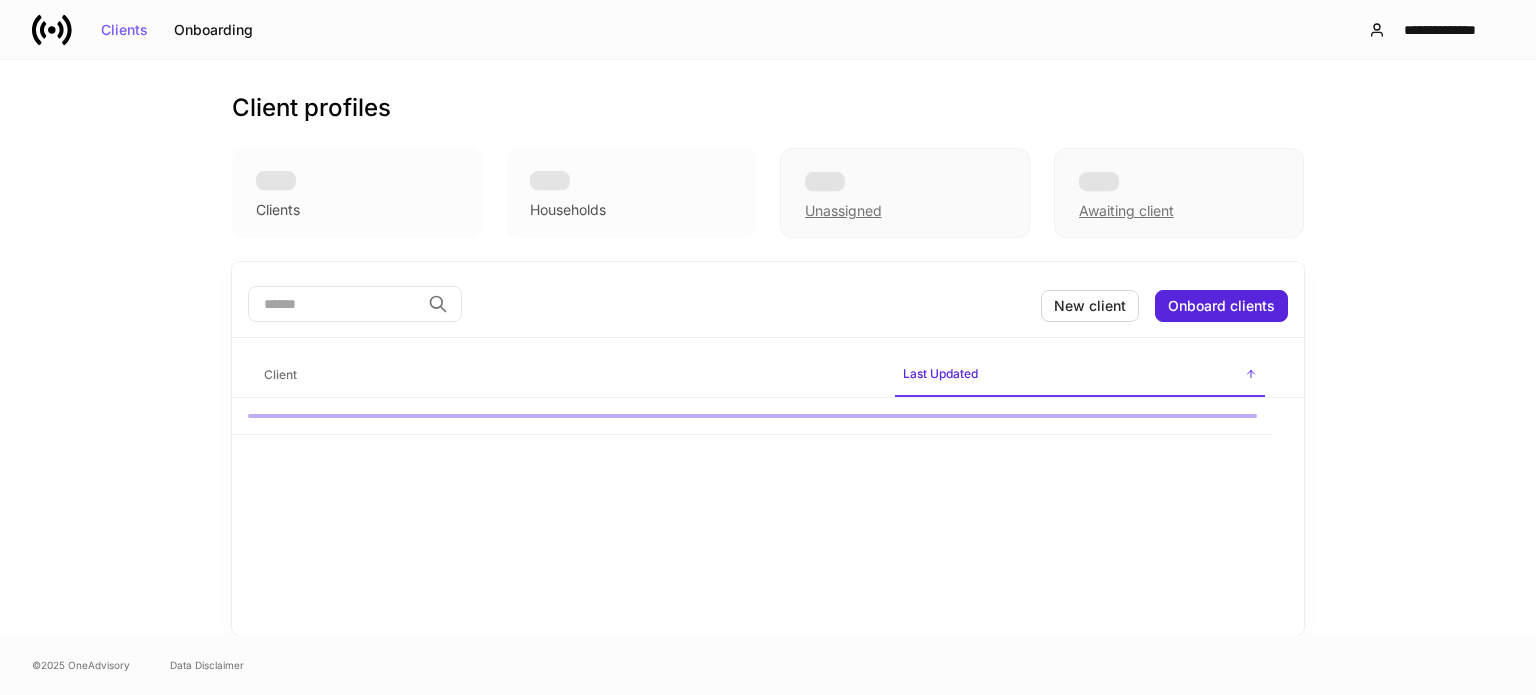 click at bounding box center [334, 304] 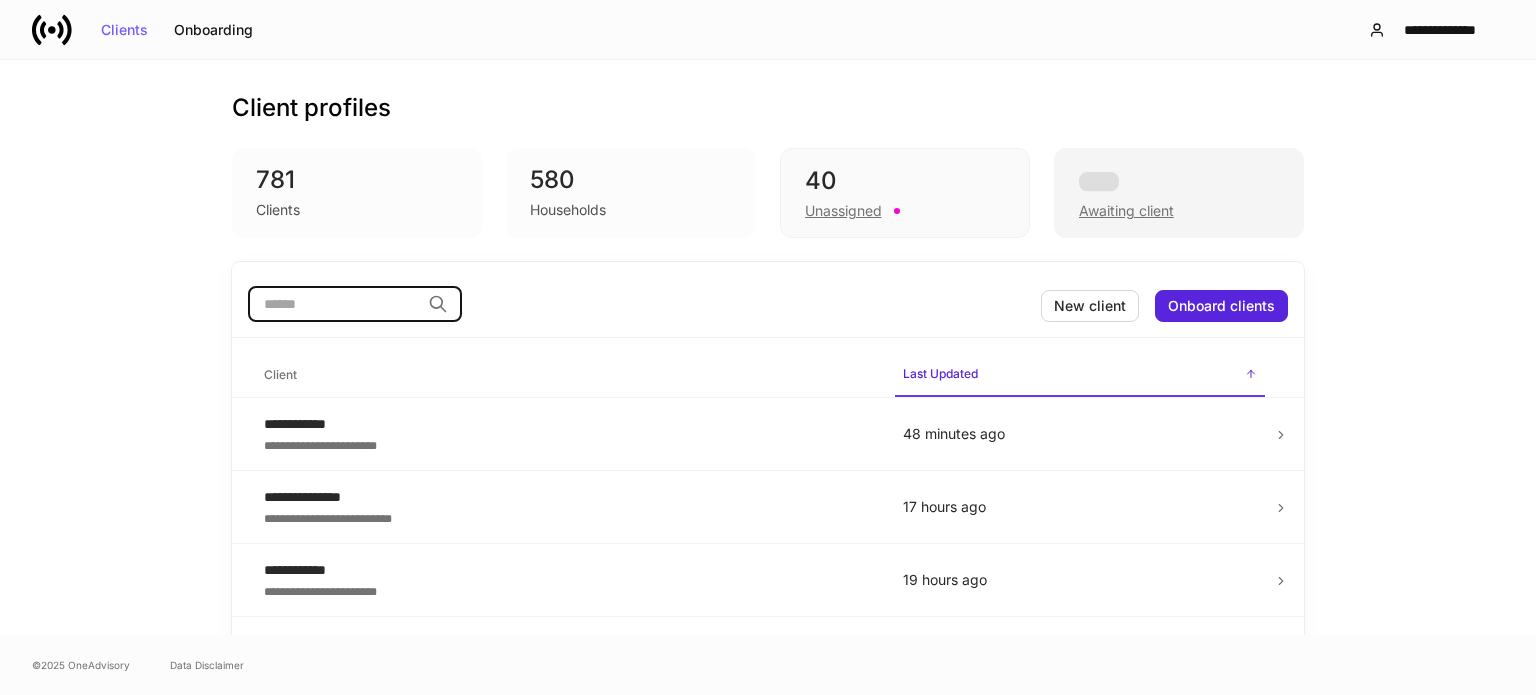 click on "Awaiting client" at bounding box center (1126, 211) 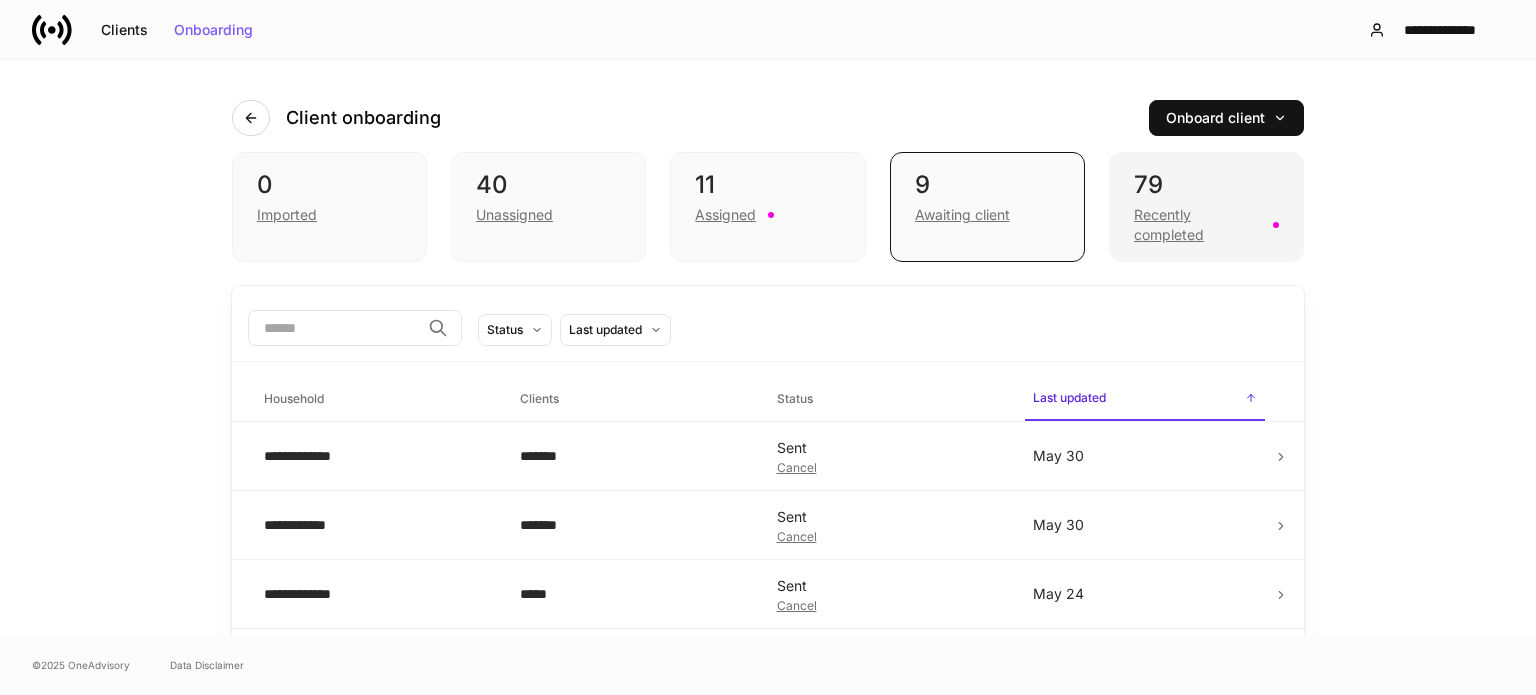 click on "Recently completed" at bounding box center (1197, 225) 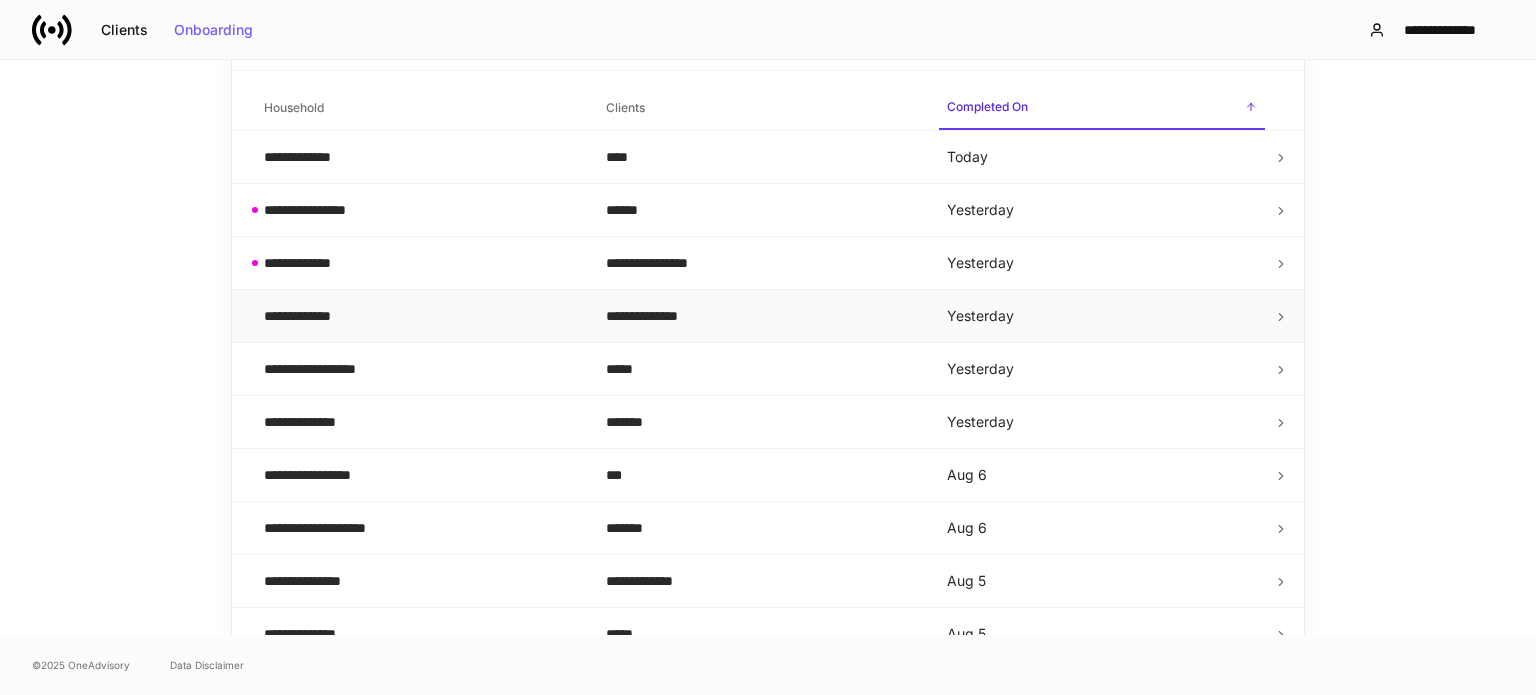 scroll, scrollTop: 300, scrollLeft: 0, axis: vertical 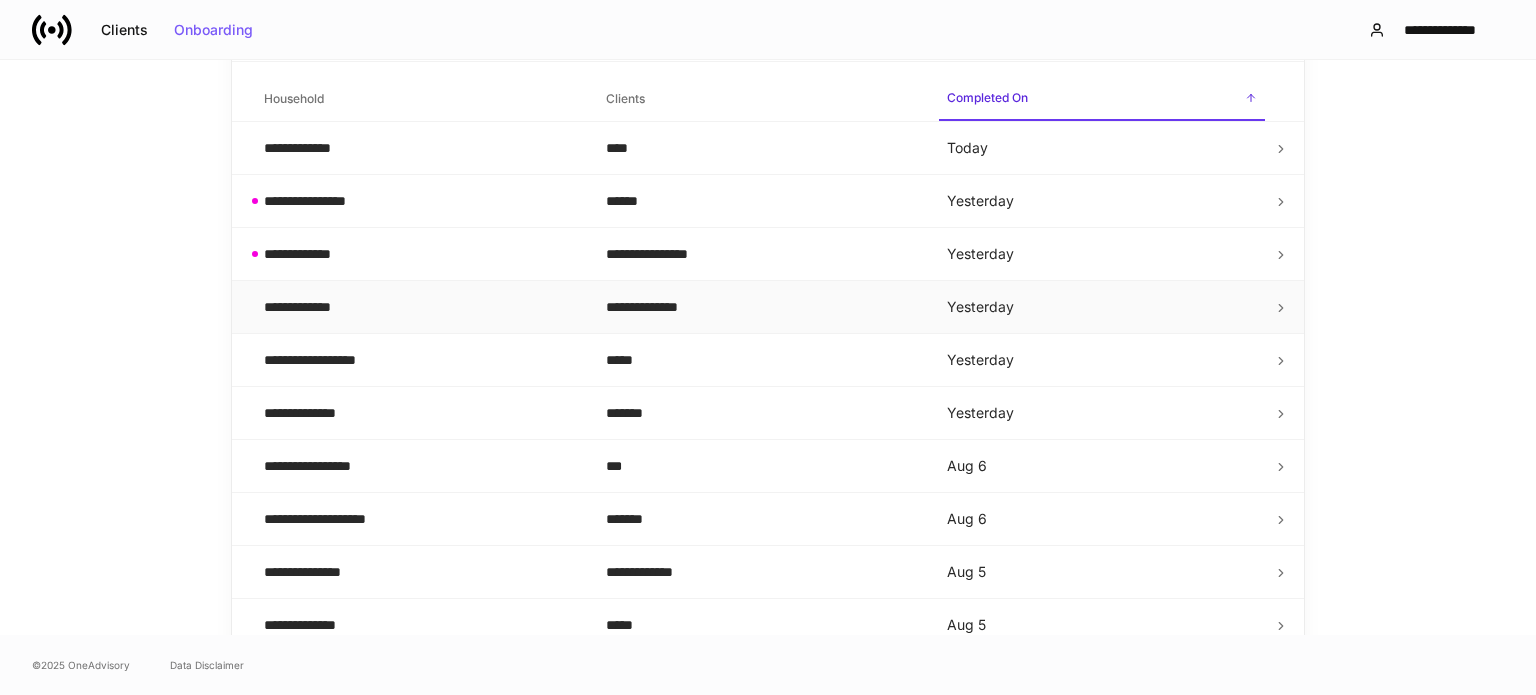 click on "**********" at bounding box center (419, 307) 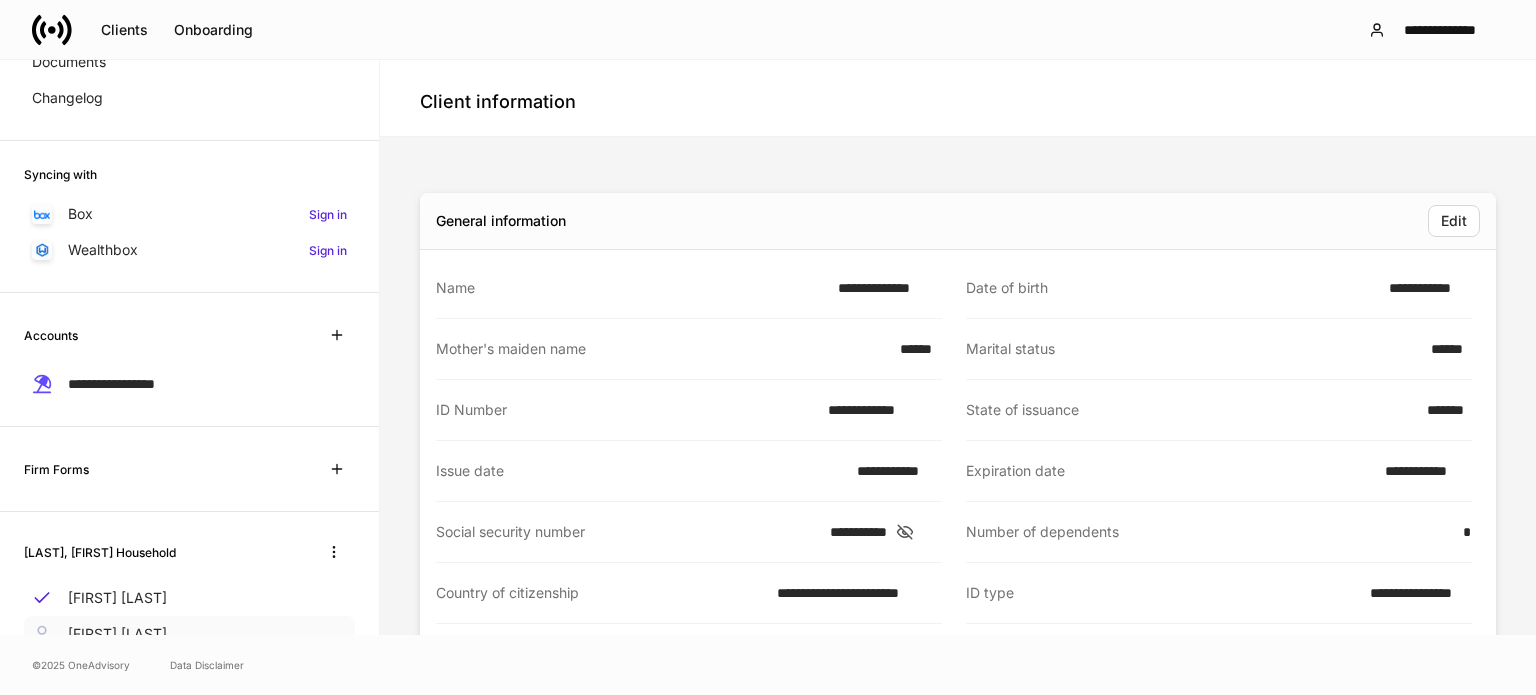 click on "Patrick Wong" at bounding box center [189, 634] 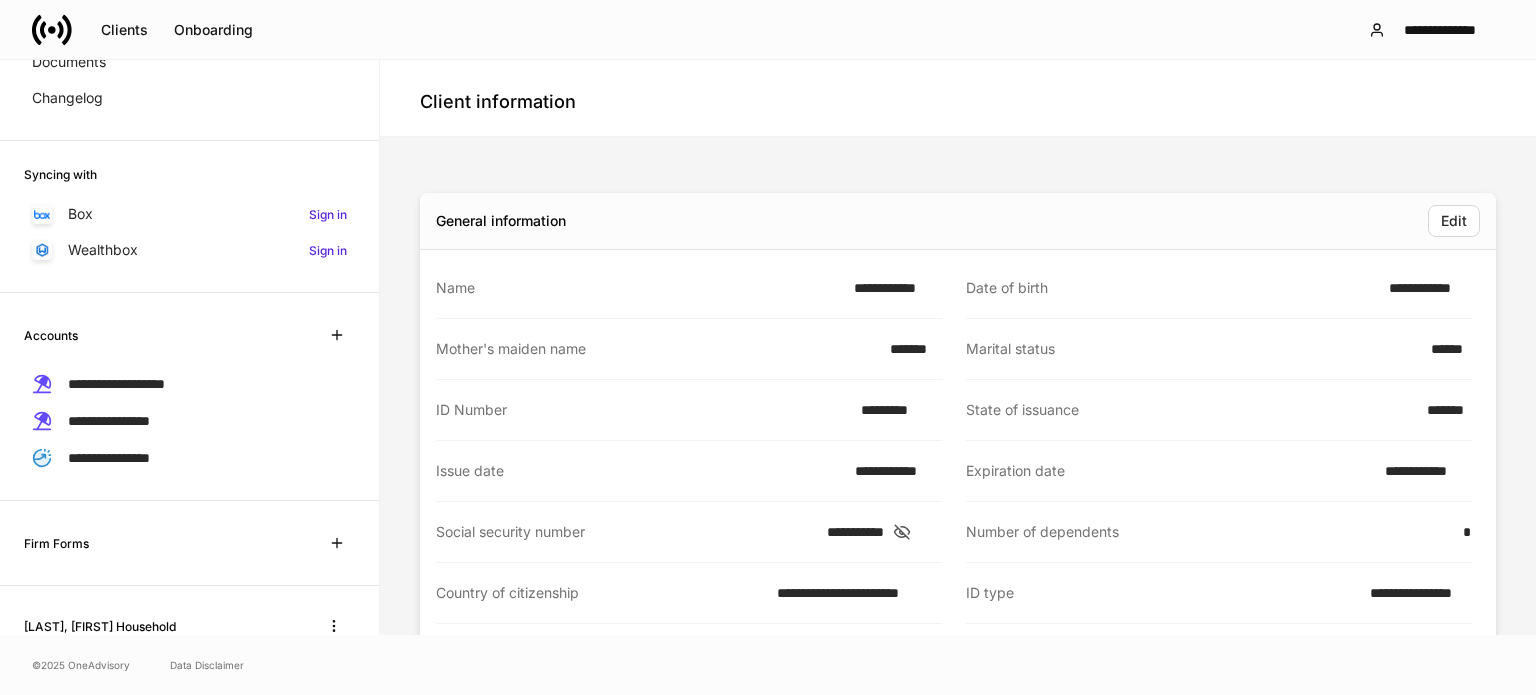 scroll, scrollTop: 344, scrollLeft: 0, axis: vertical 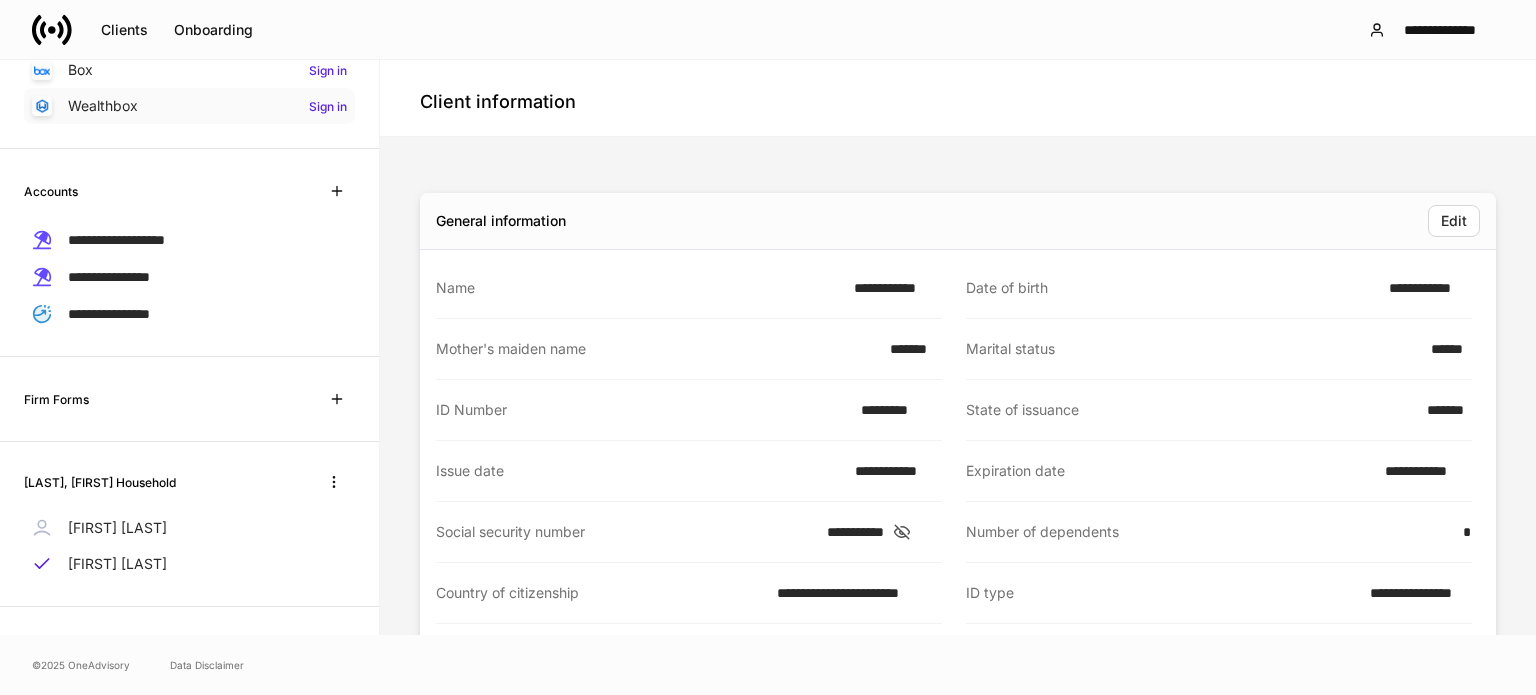click on "Wealthbox" at bounding box center [103, 106] 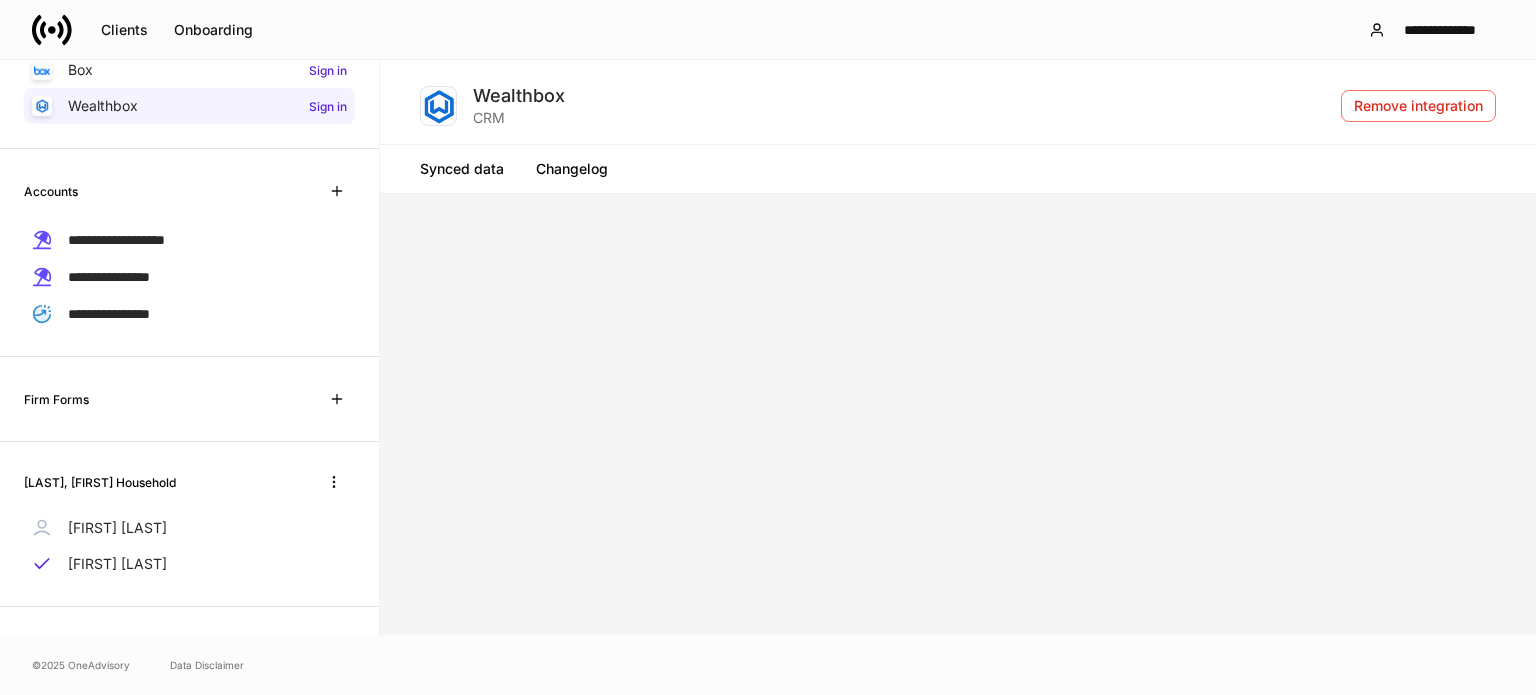 scroll, scrollTop: 144, scrollLeft: 0, axis: vertical 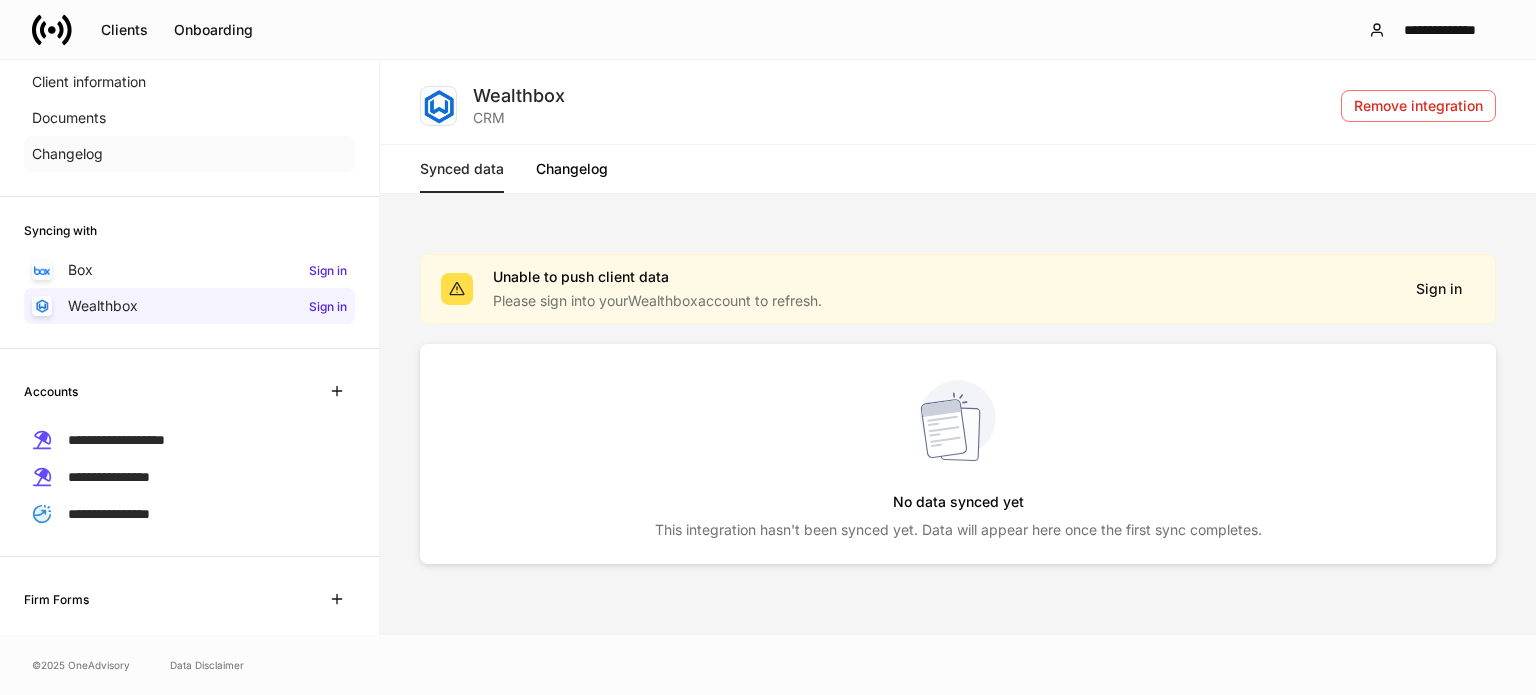 click on "Changelog" at bounding box center [189, 154] 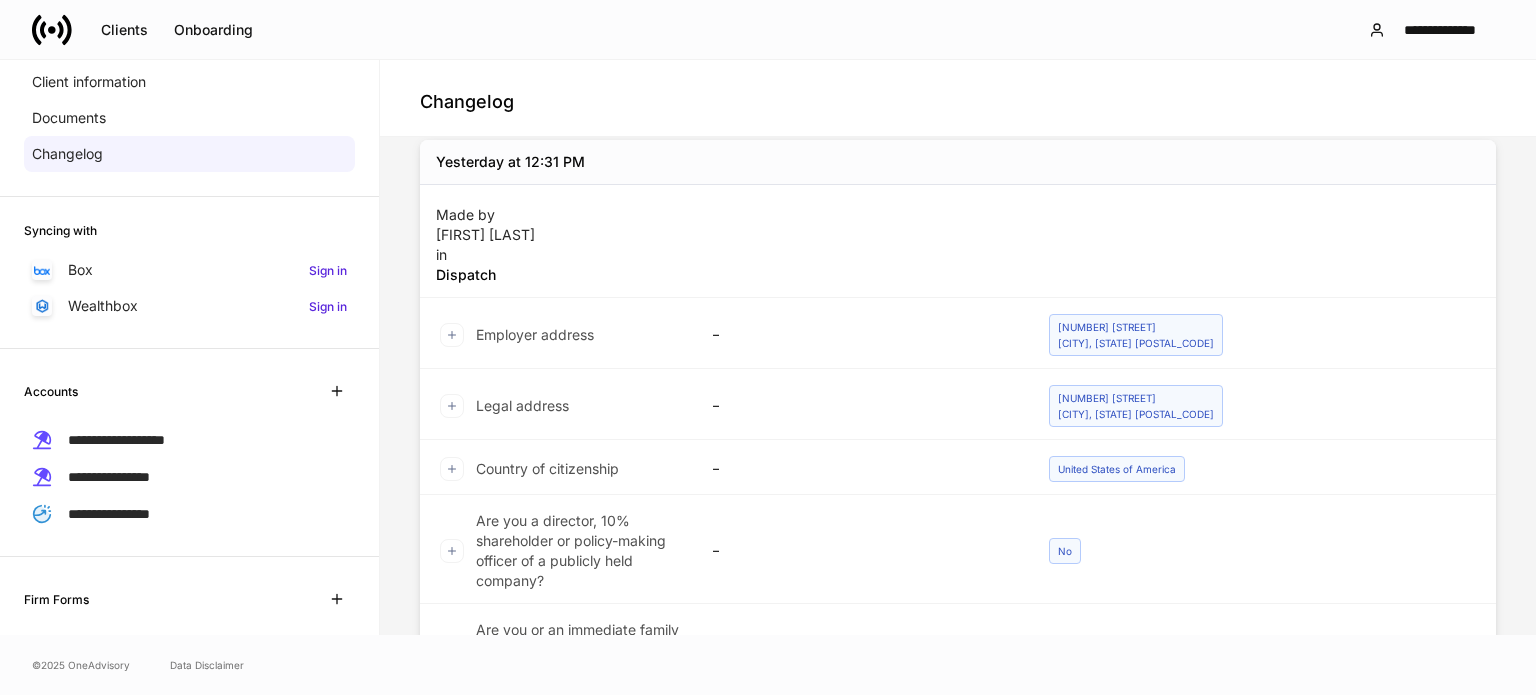 scroll, scrollTop: 200, scrollLeft: 0, axis: vertical 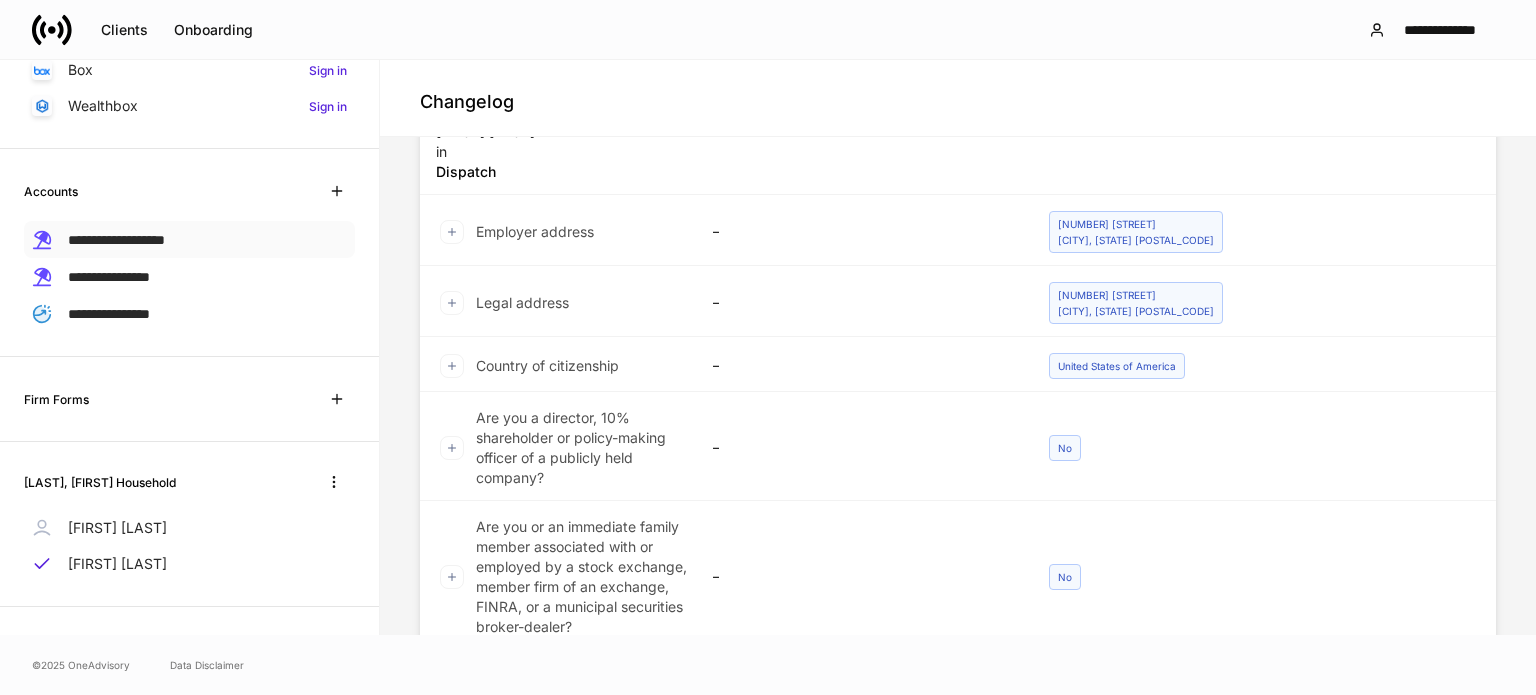 click on "**********" at bounding box center (116, 240) 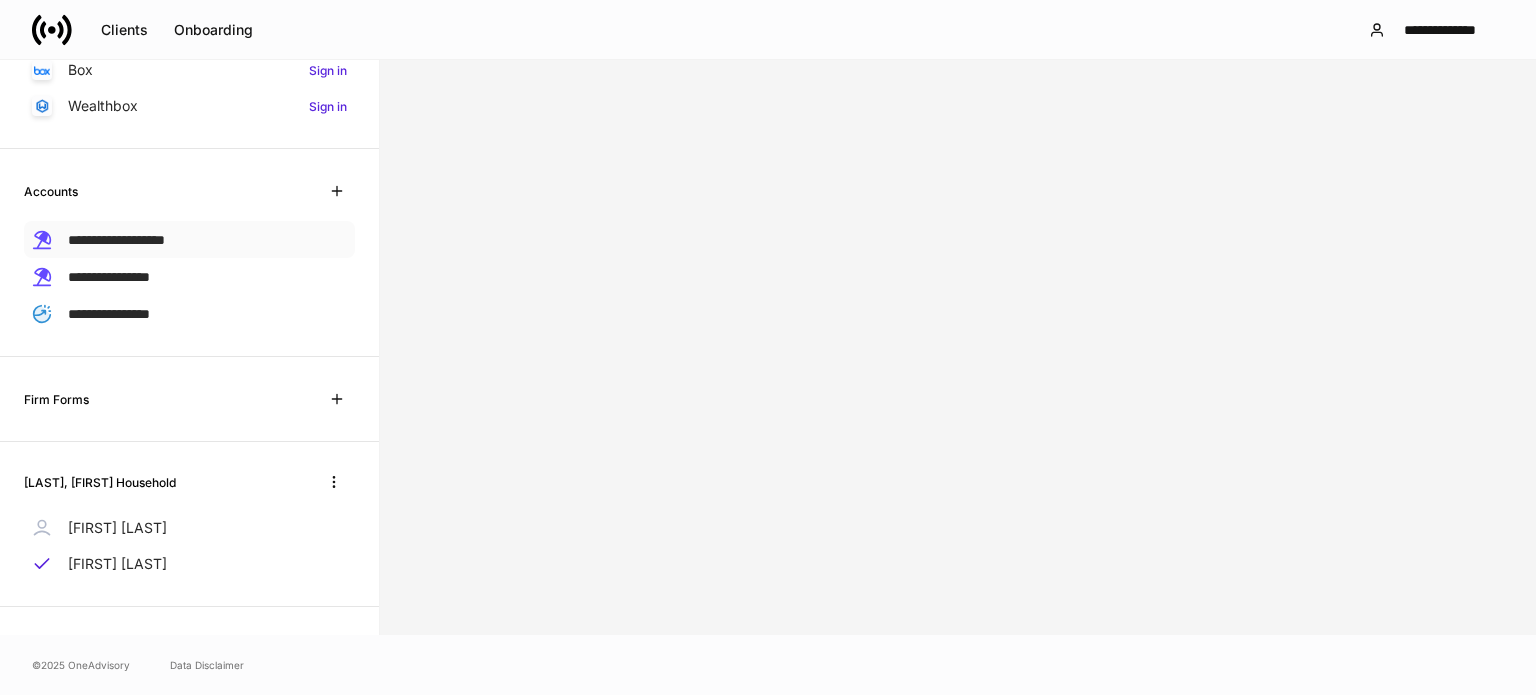 scroll, scrollTop: 0, scrollLeft: 0, axis: both 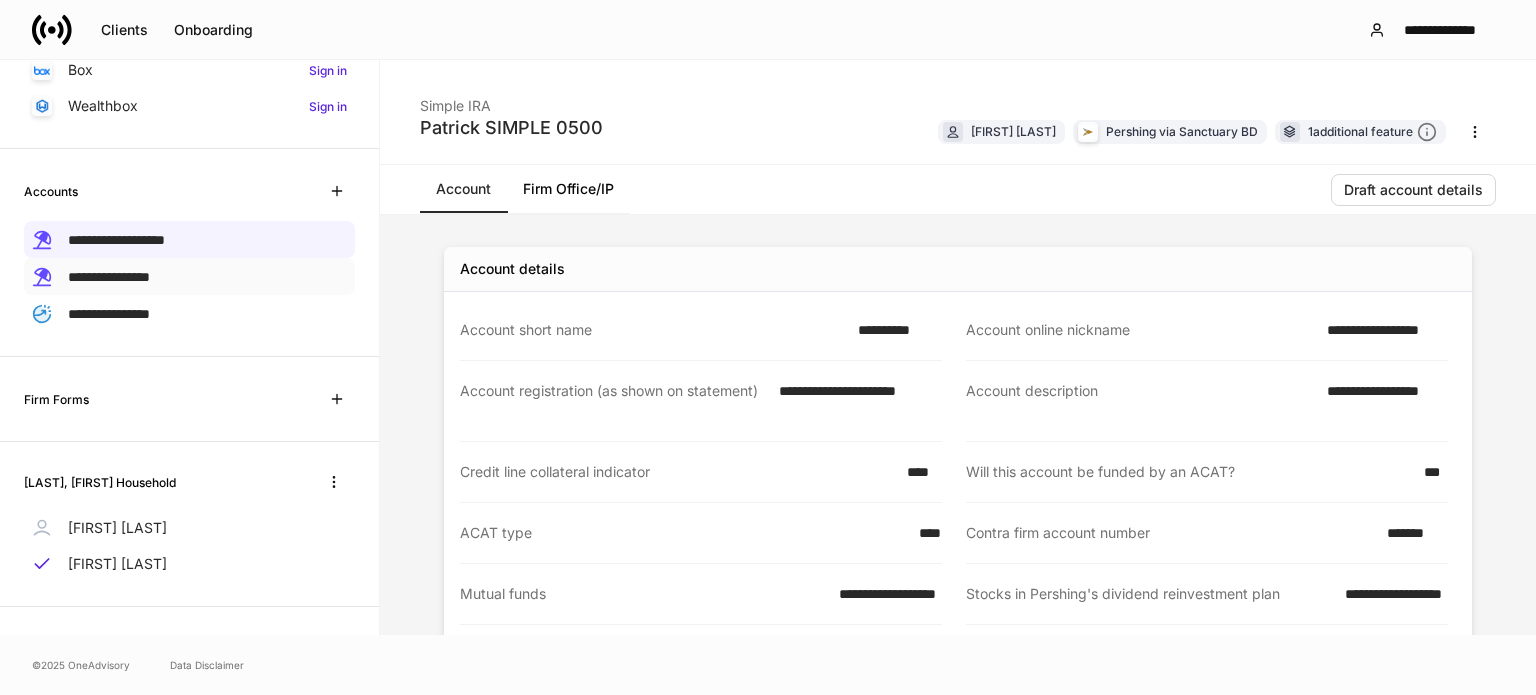click on "**********" at bounding box center (109, 277) 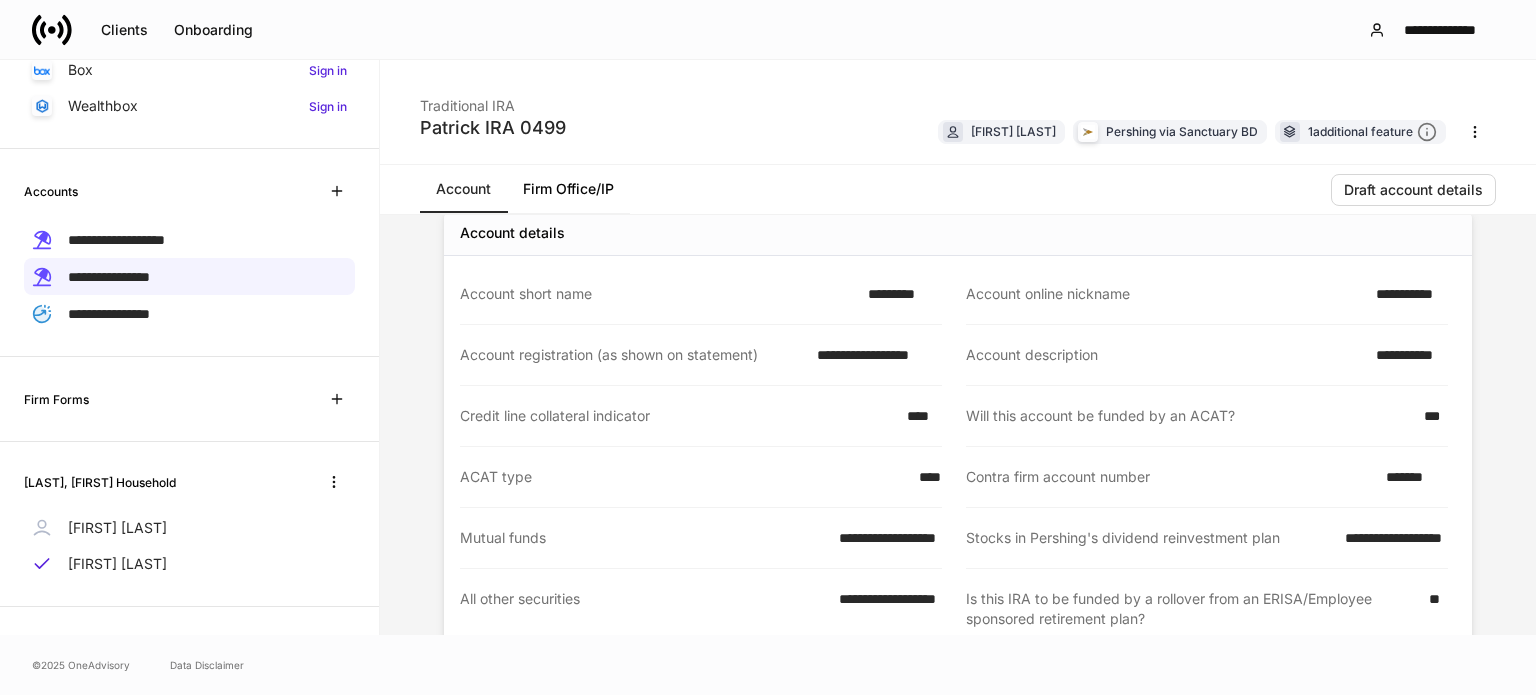 scroll, scrollTop: 100, scrollLeft: 0, axis: vertical 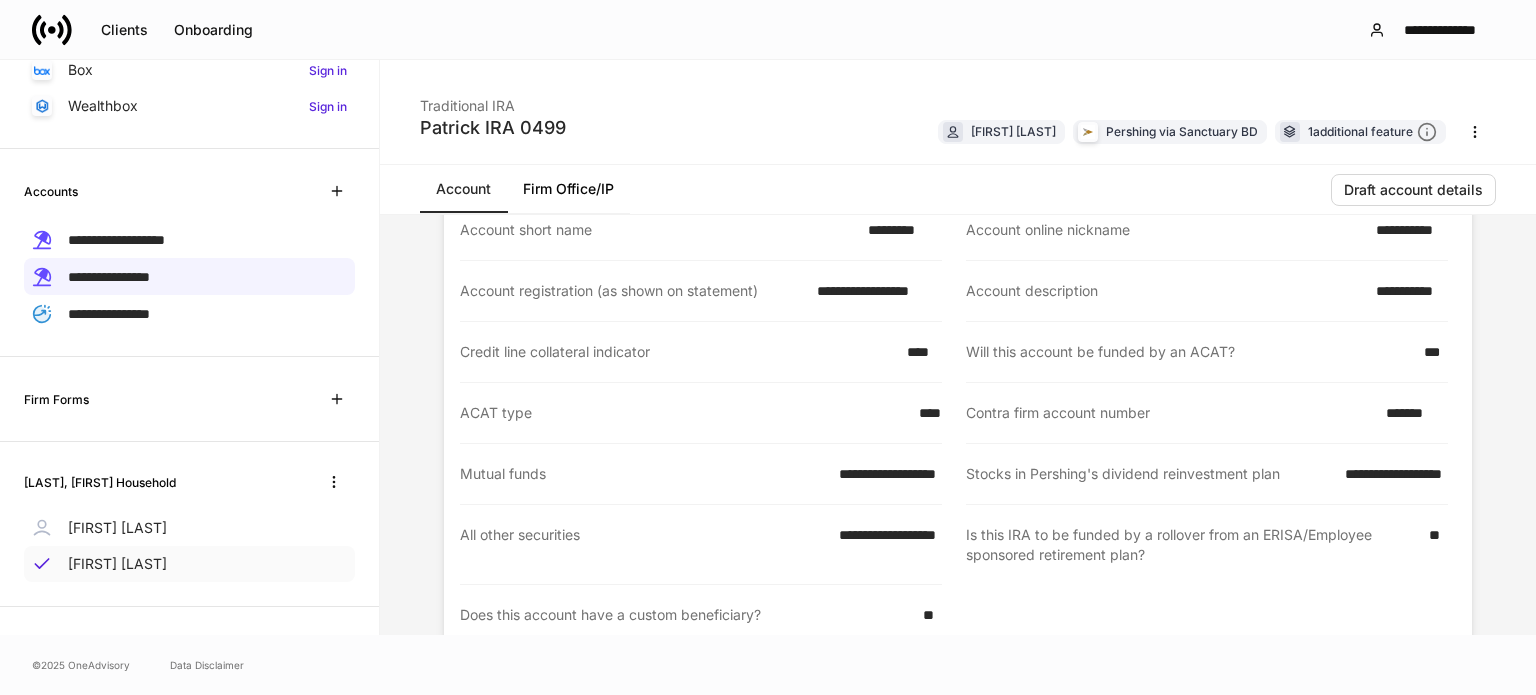 click on "Patrick Wong" at bounding box center (117, 564) 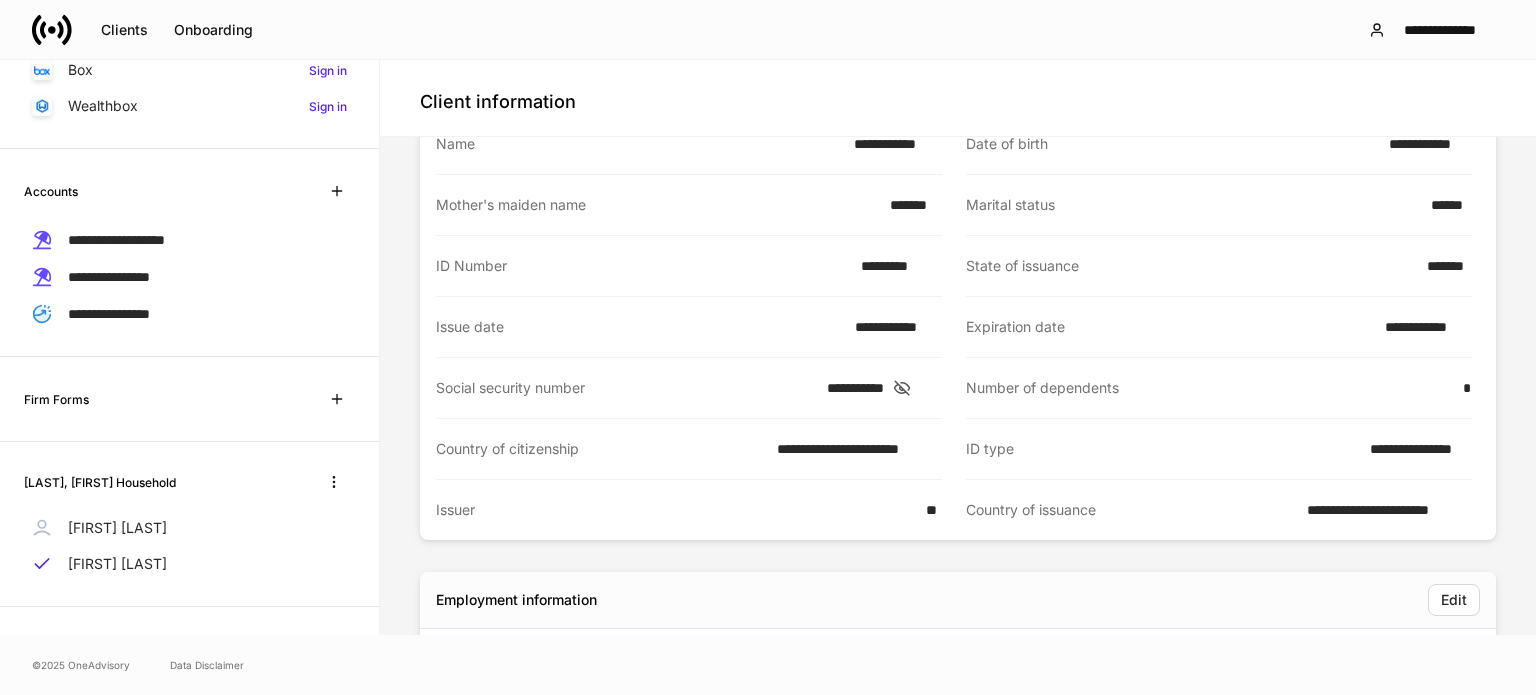 scroll, scrollTop: 0, scrollLeft: 0, axis: both 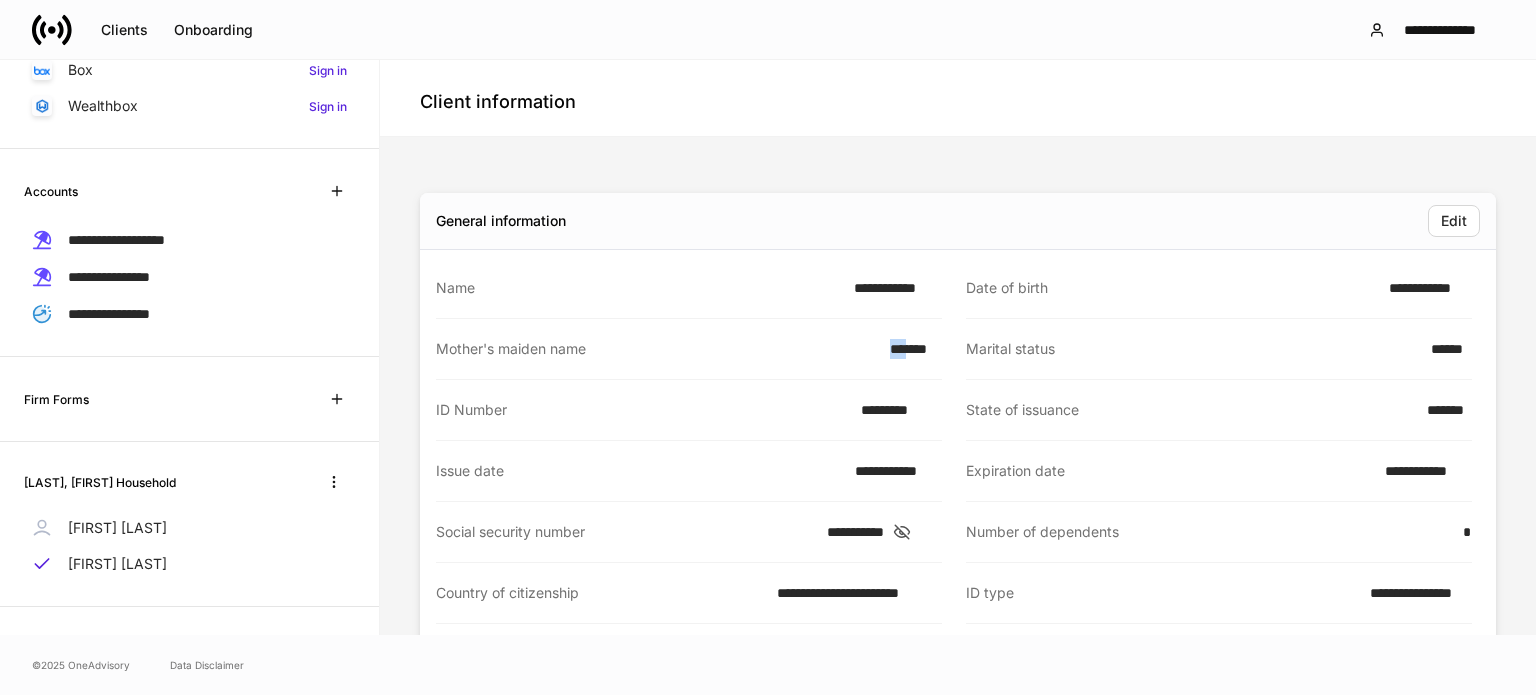 drag, startPoint x: 884, startPoint y: 349, endPoint x: 907, endPoint y: 355, distance: 23.769728 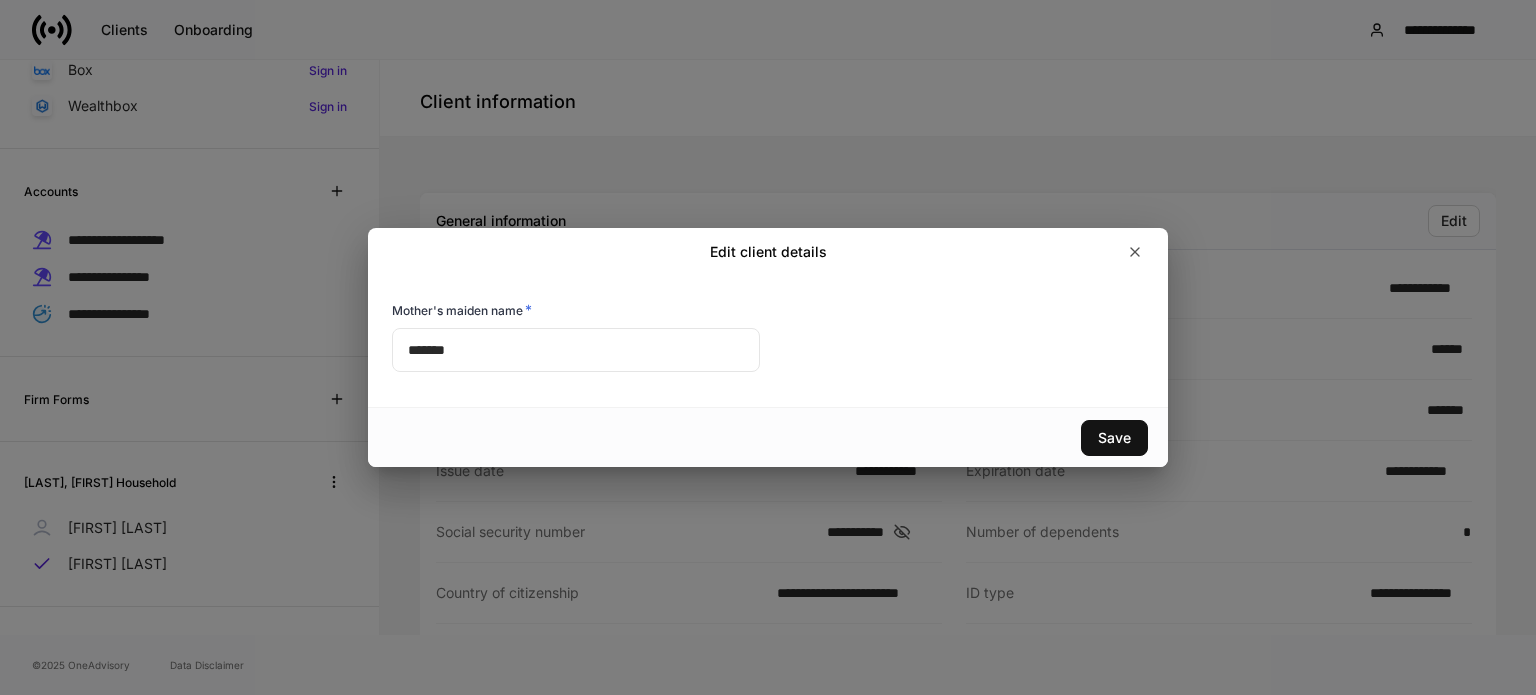 click on "*******" at bounding box center (576, 350) 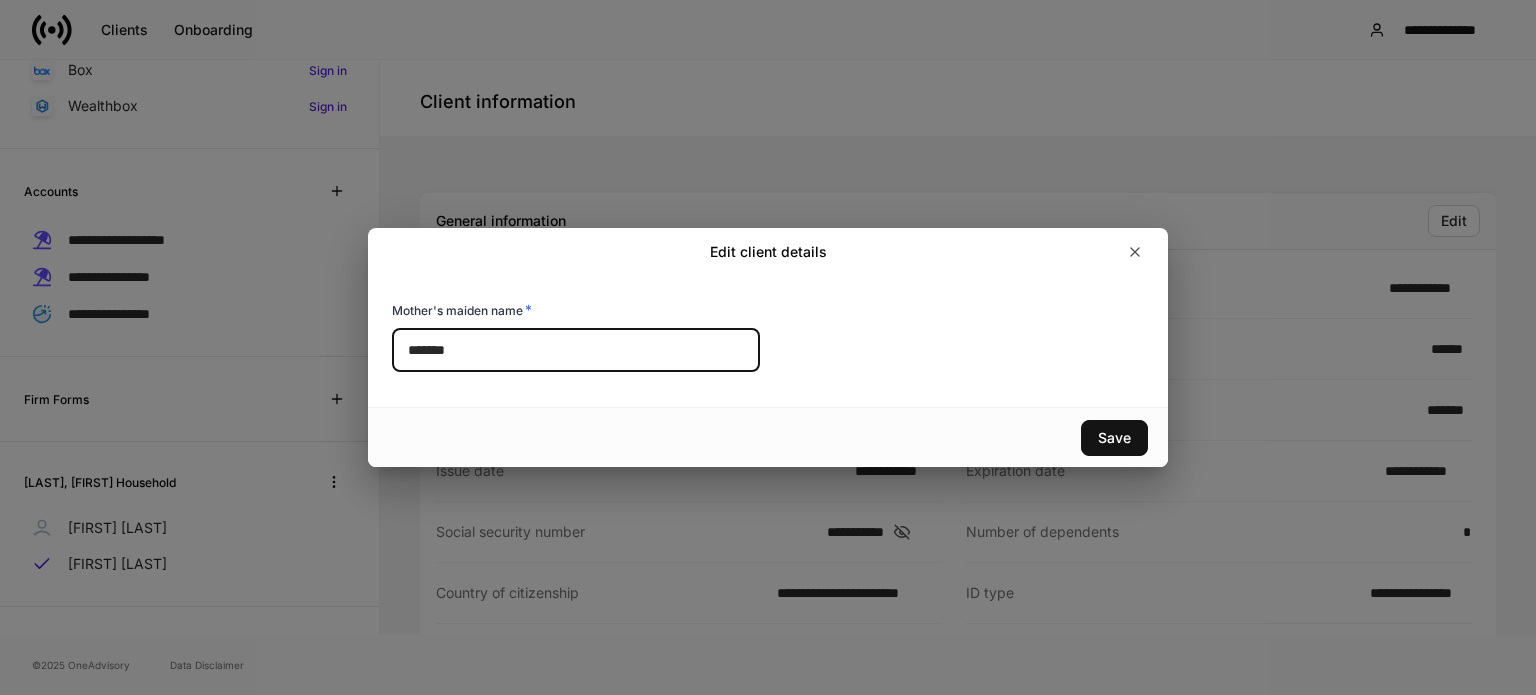 click on "*******" at bounding box center (576, 350) 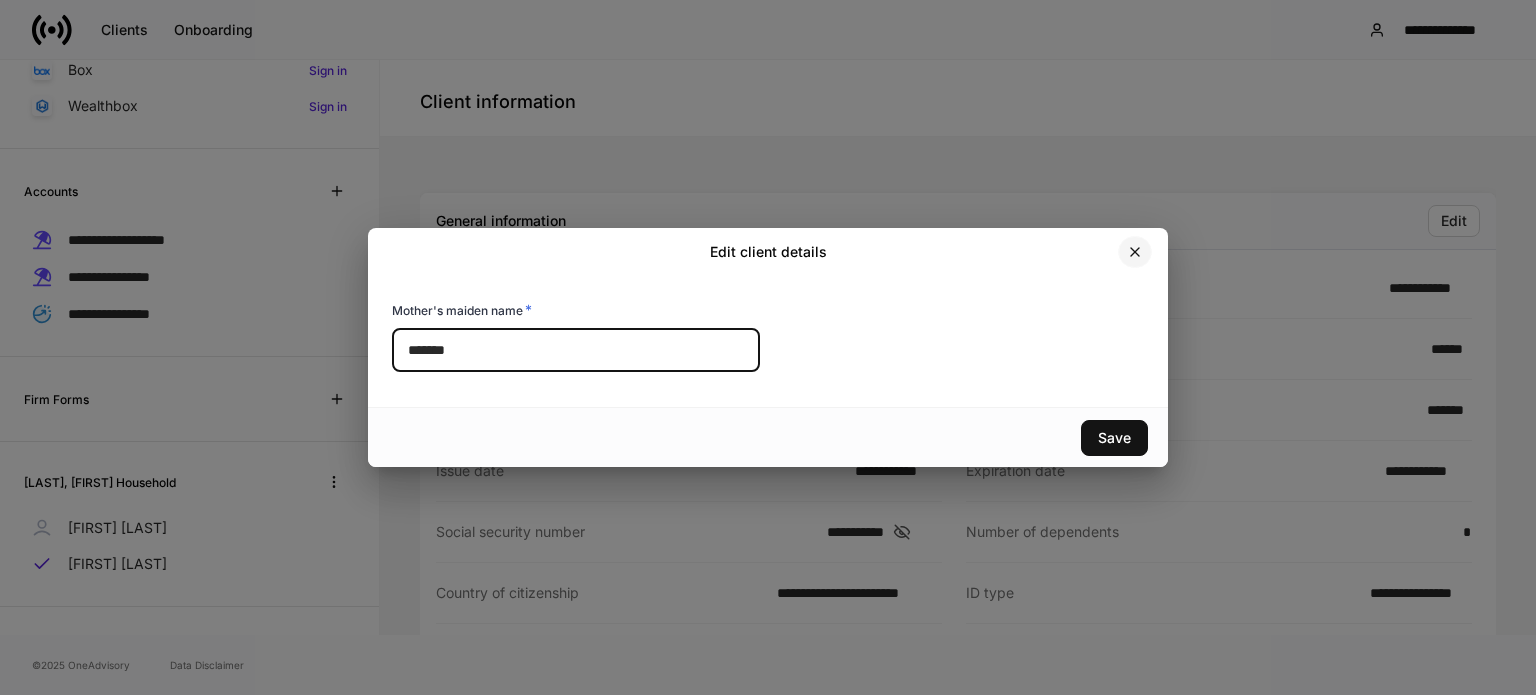 click at bounding box center [1135, 252] 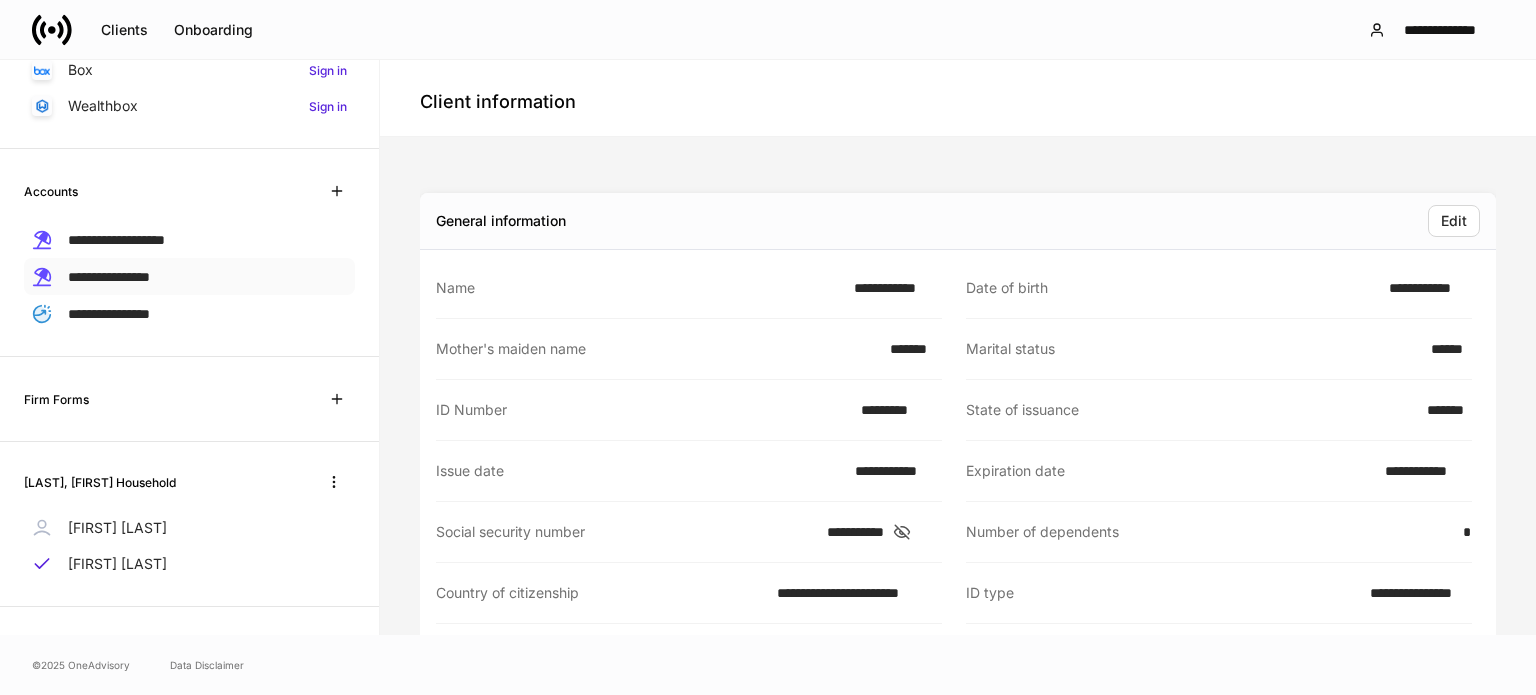 click on "**********" at bounding box center [109, 277] 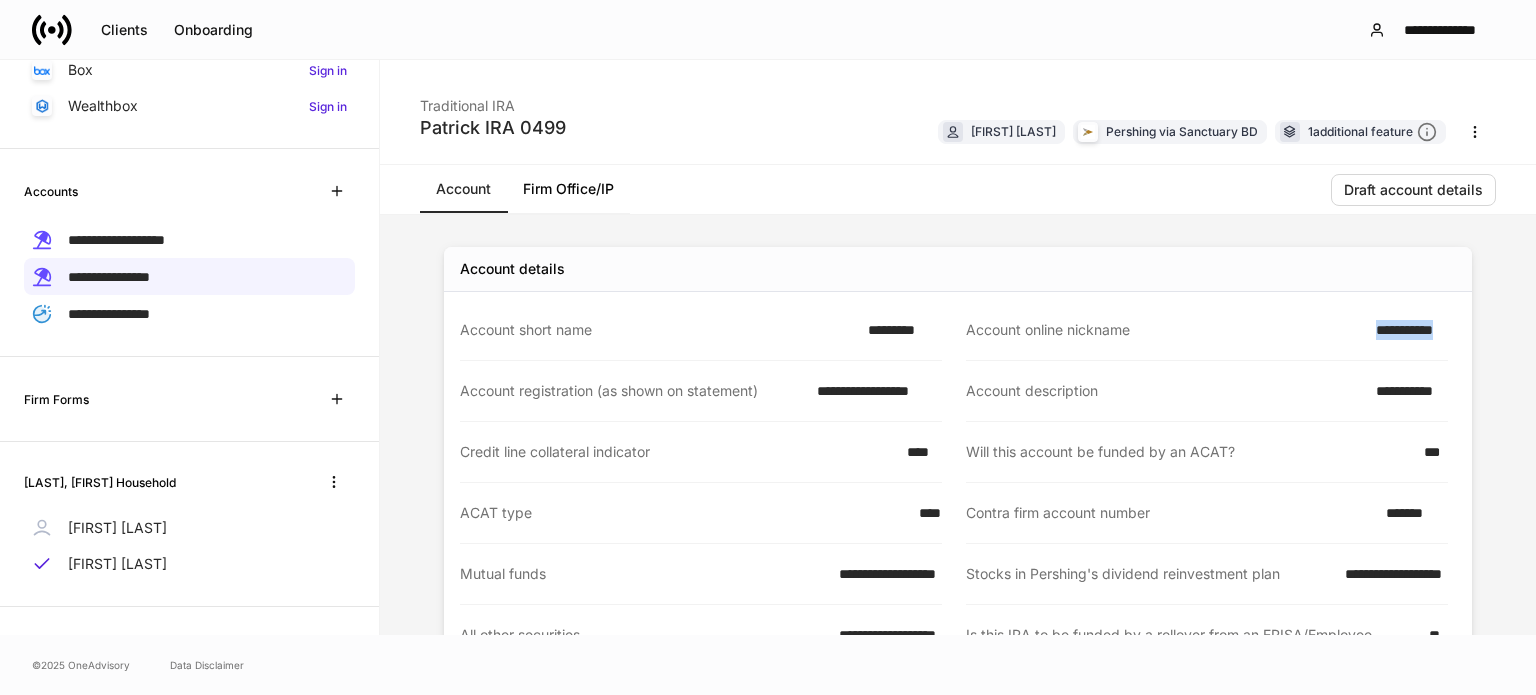 drag, startPoint x: 1361, startPoint y: 324, endPoint x: 1487, endPoint y: 329, distance: 126.09917 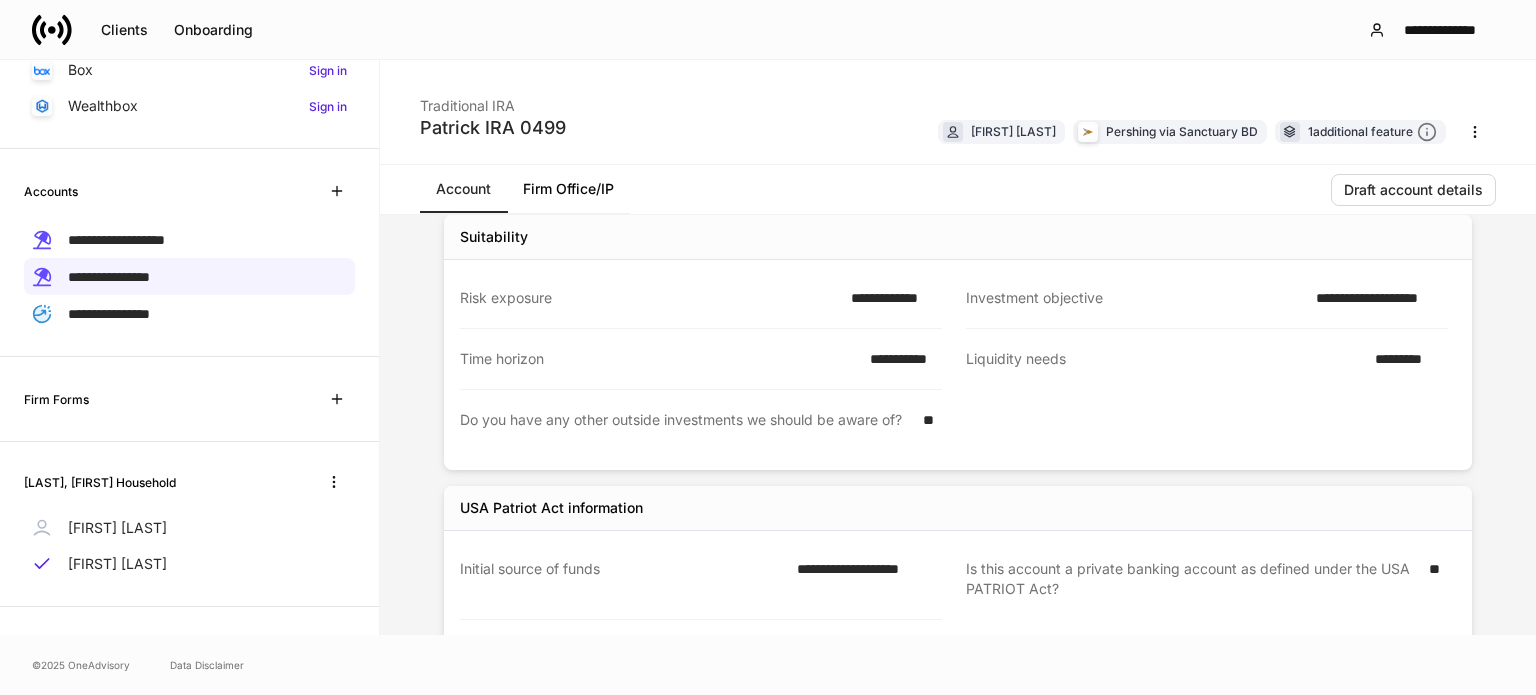 scroll, scrollTop: 1081, scrollLeft: 0, axis: vertical 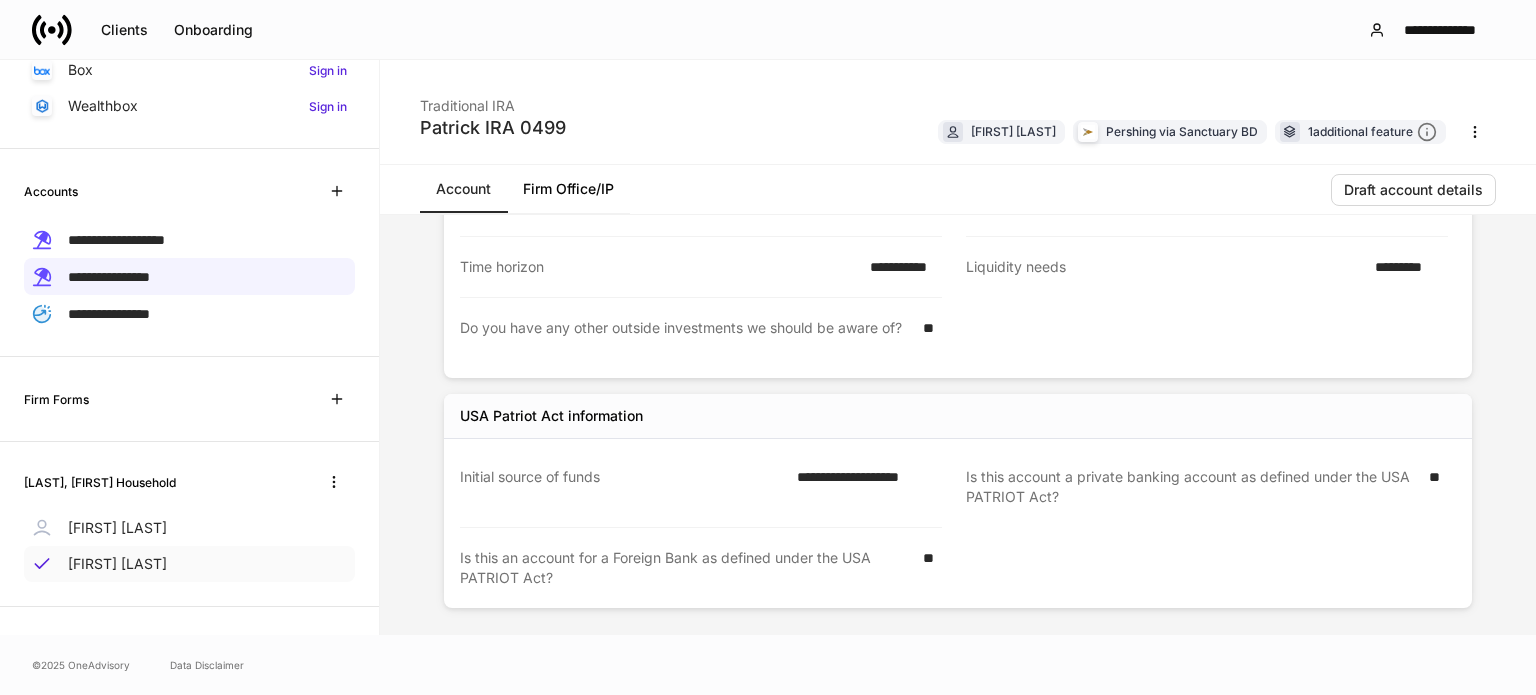 click on "Patrick Wong" at bounding box center (117, 564) 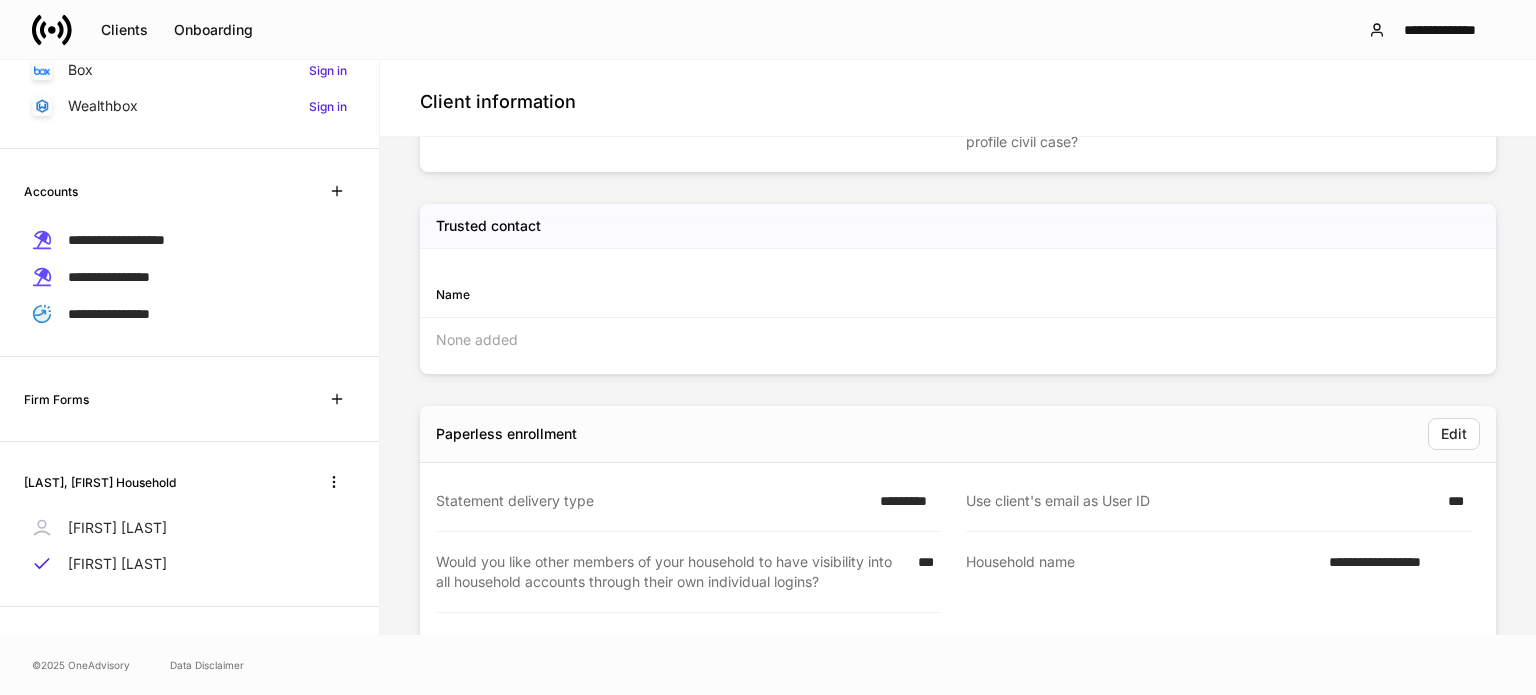 scroll, scrollTop: 3151, scrollLeft: 0, axis: vertical 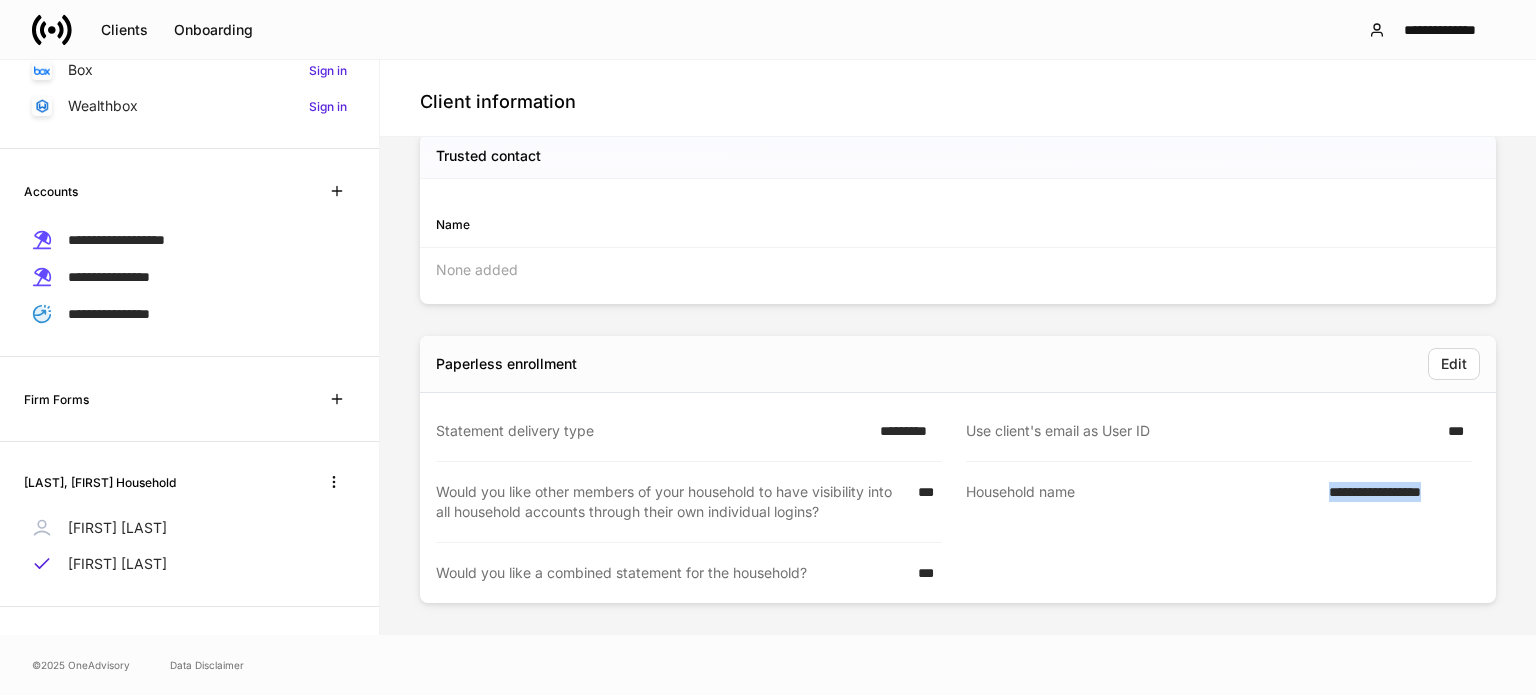 drag, startPoint x: 1299, startPoint y: 491, endPoint x: 1485, endPoint y: 500, distance: 186.21762 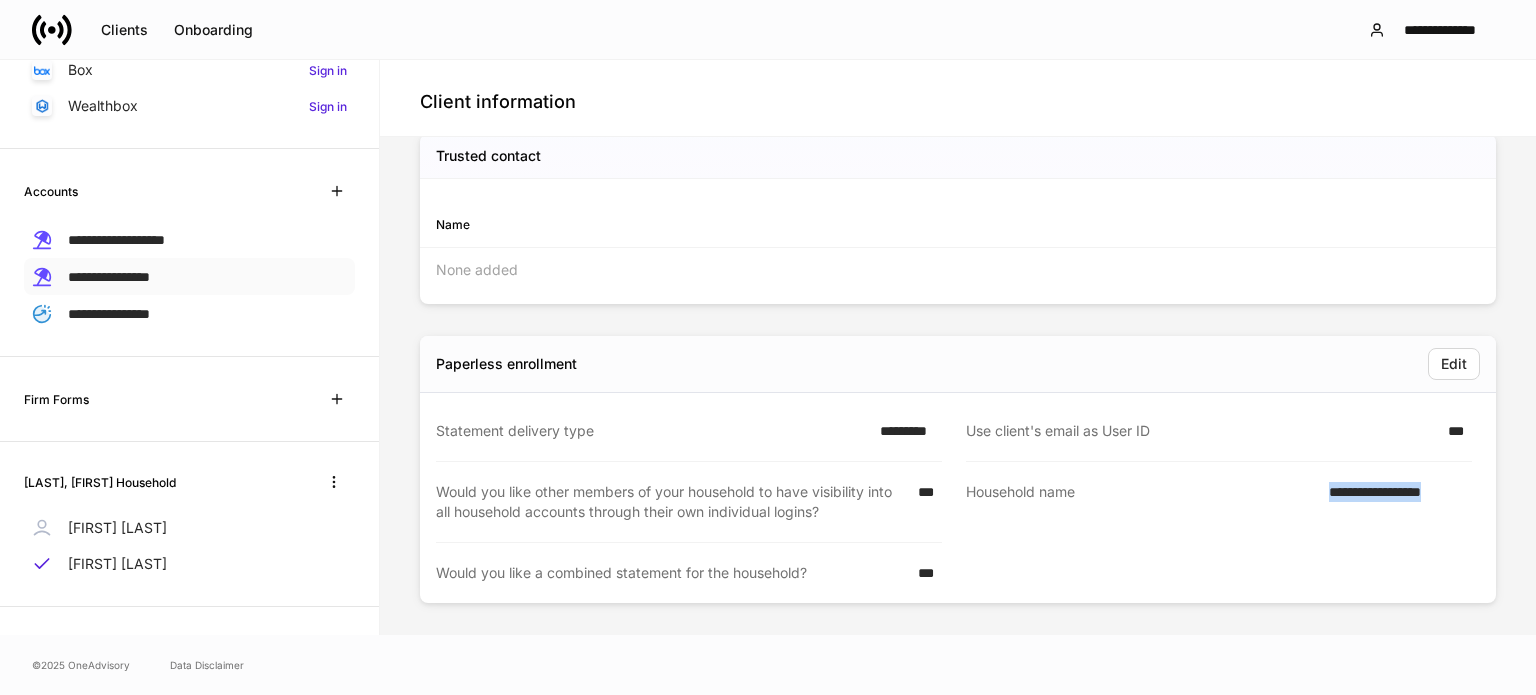 click on "**********" at bounding box center [109, 277] 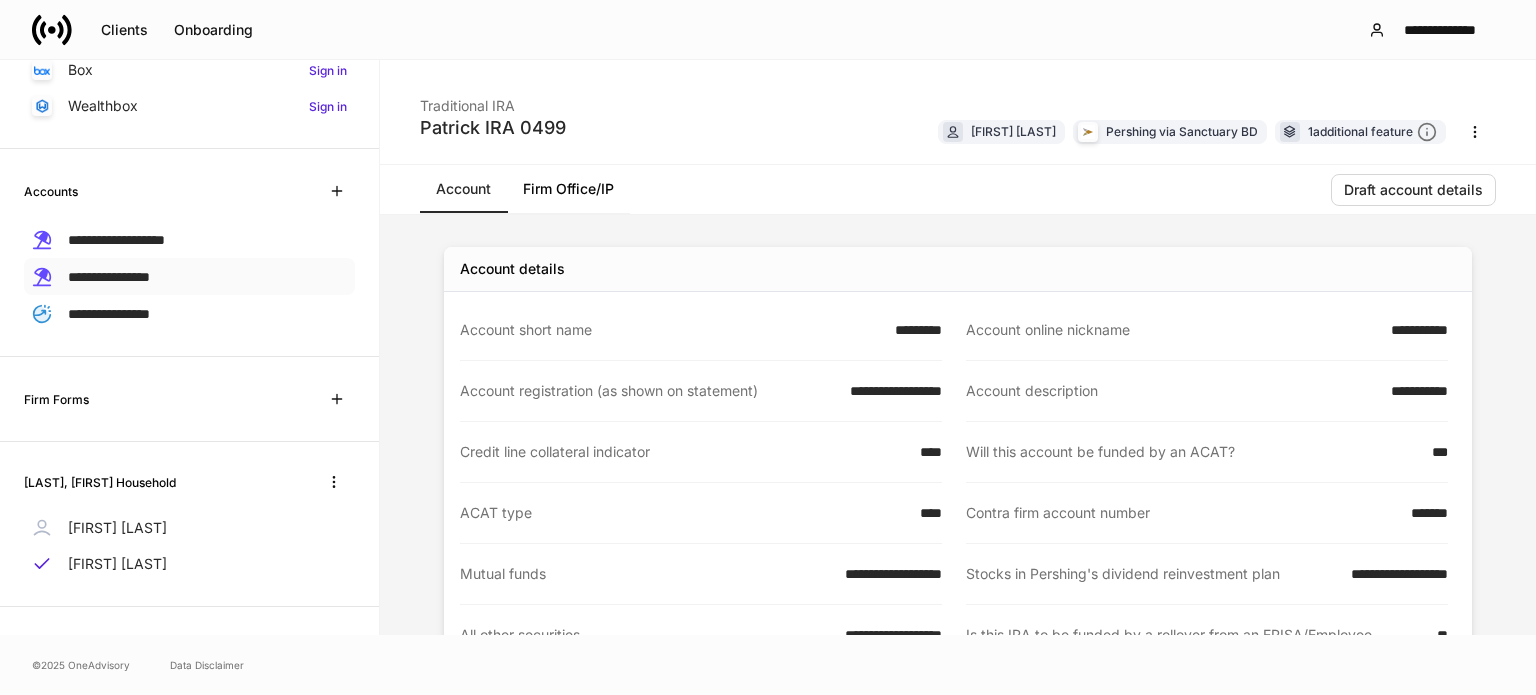 scroll, scrollTop: 0, scrollLeft: 0, axis: both 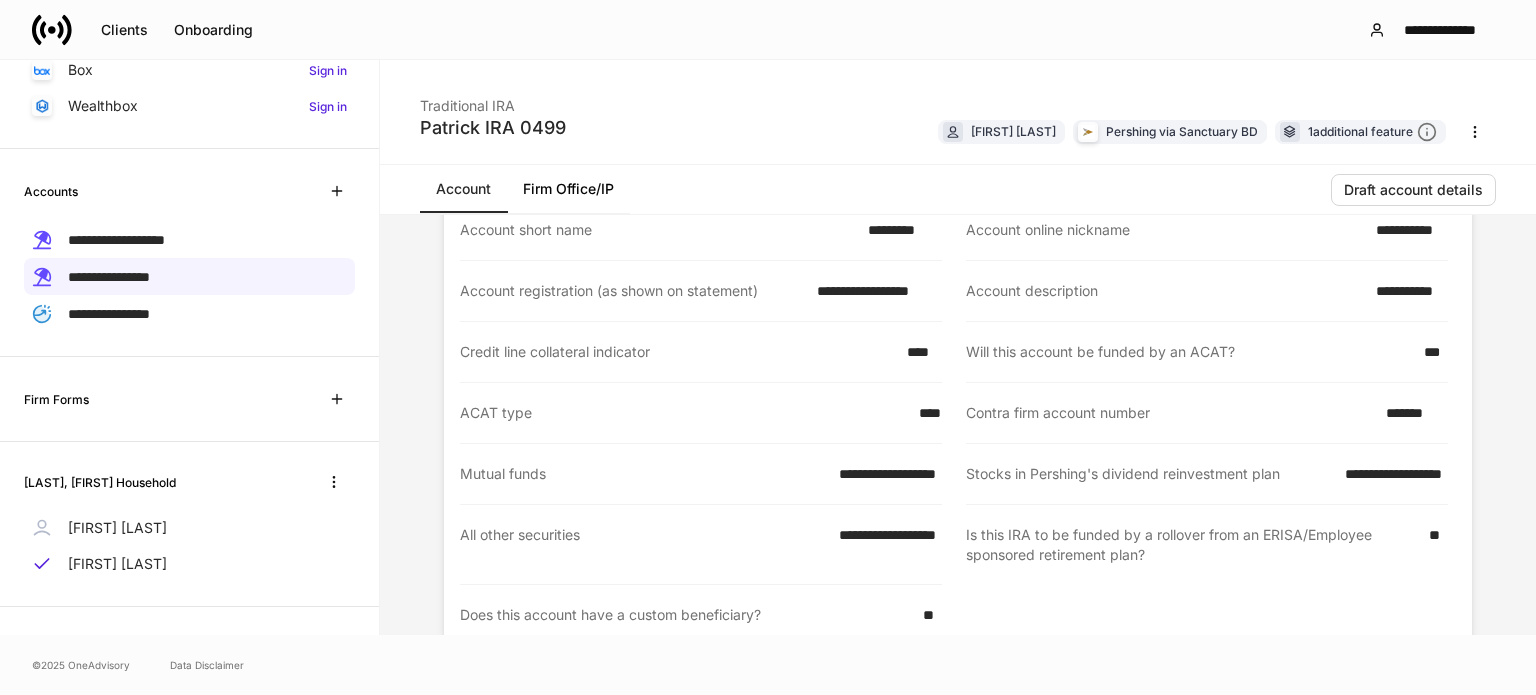click on "Firm Office/IP" at bounding box center (568, 189) 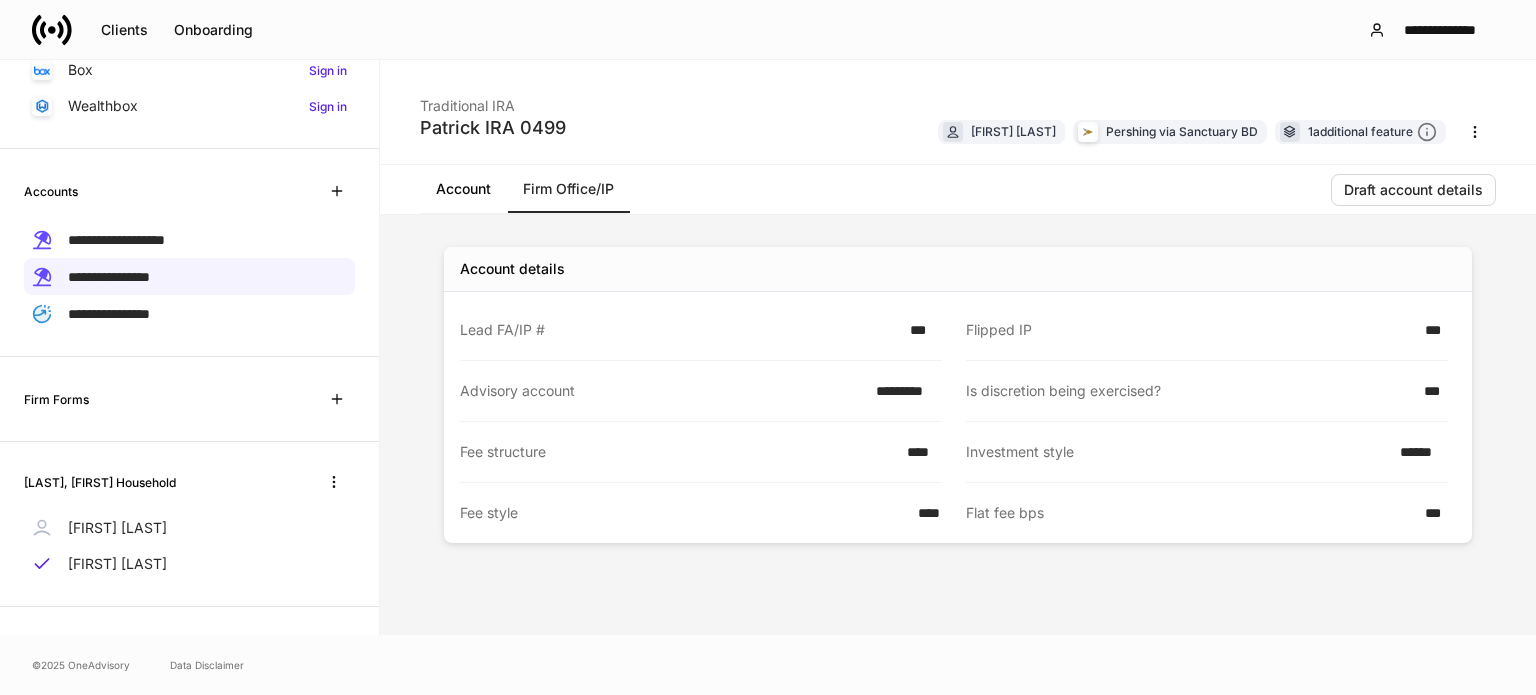 scroll, scrollTop: 0, scrollLeft: 0, axis: both 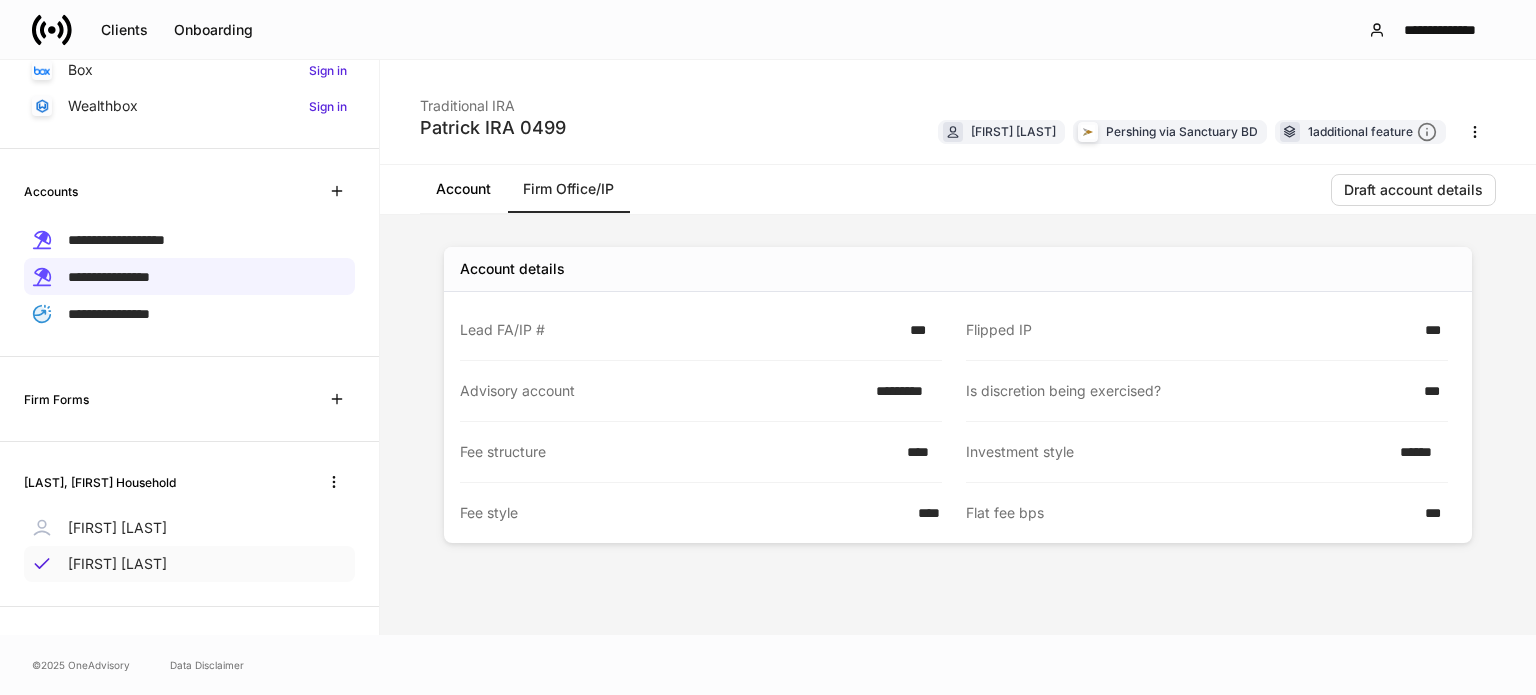 click on "Patrick Wong" at bounding box center (117, 564) 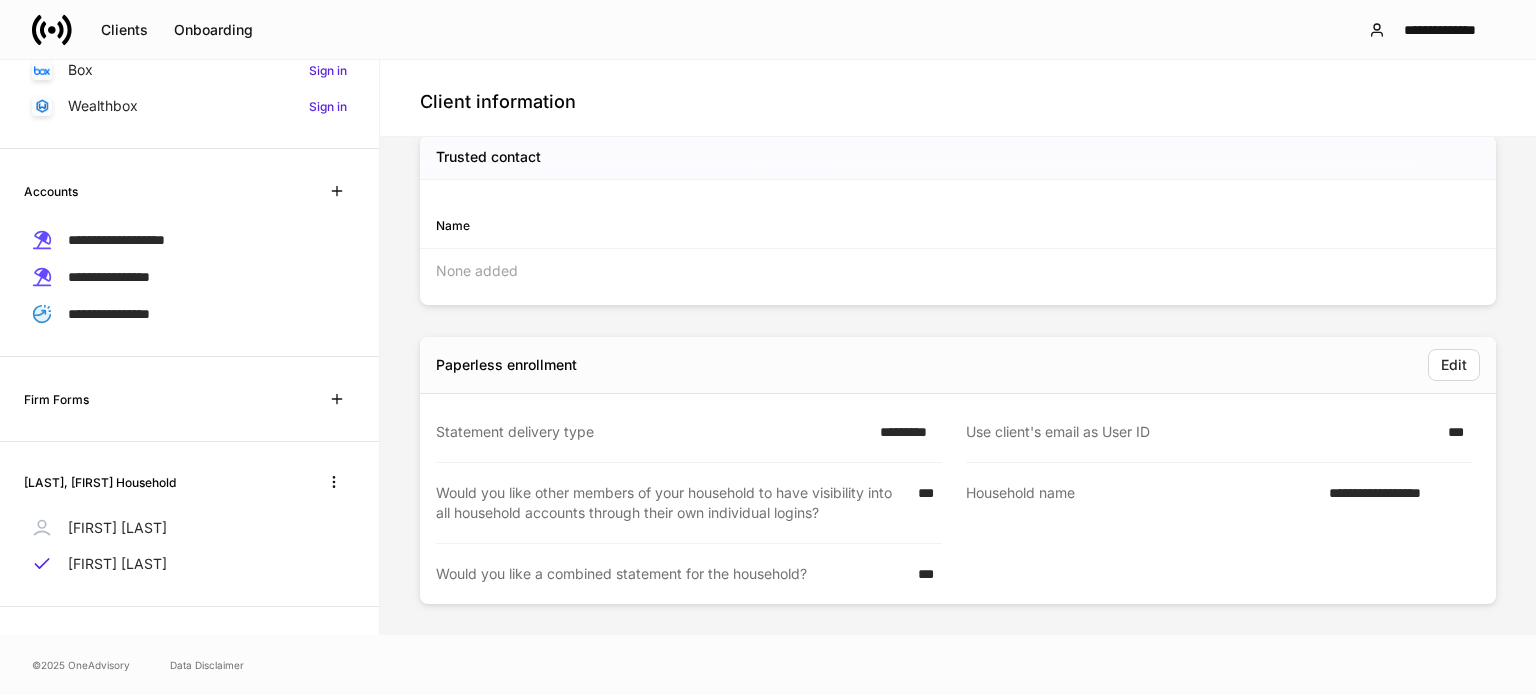 scroll, scrollTop: 3151, scrollLeft: 0, axis: vertical 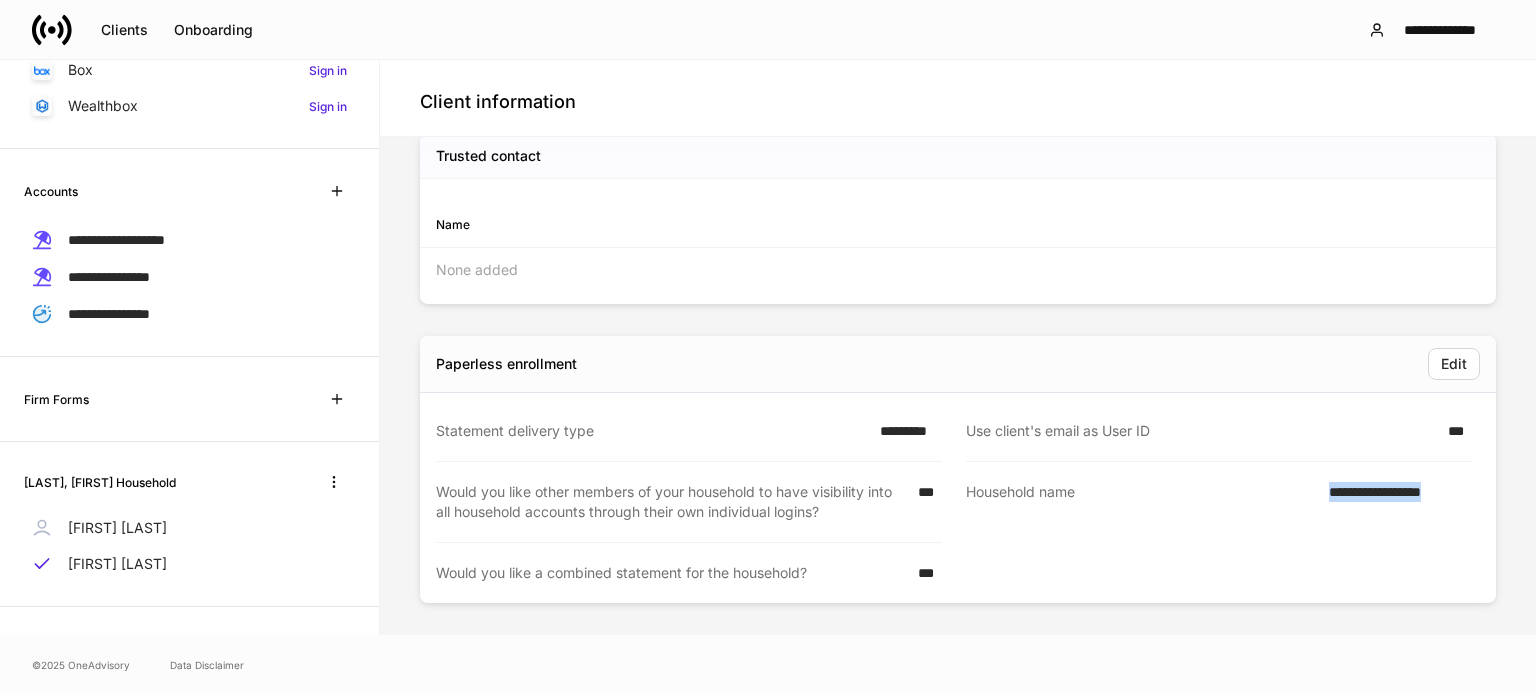 drag, startPoint x: 1299, startPoint y: 503, endPoint x: 1460, endPoint y: 509, distance: 161.11176 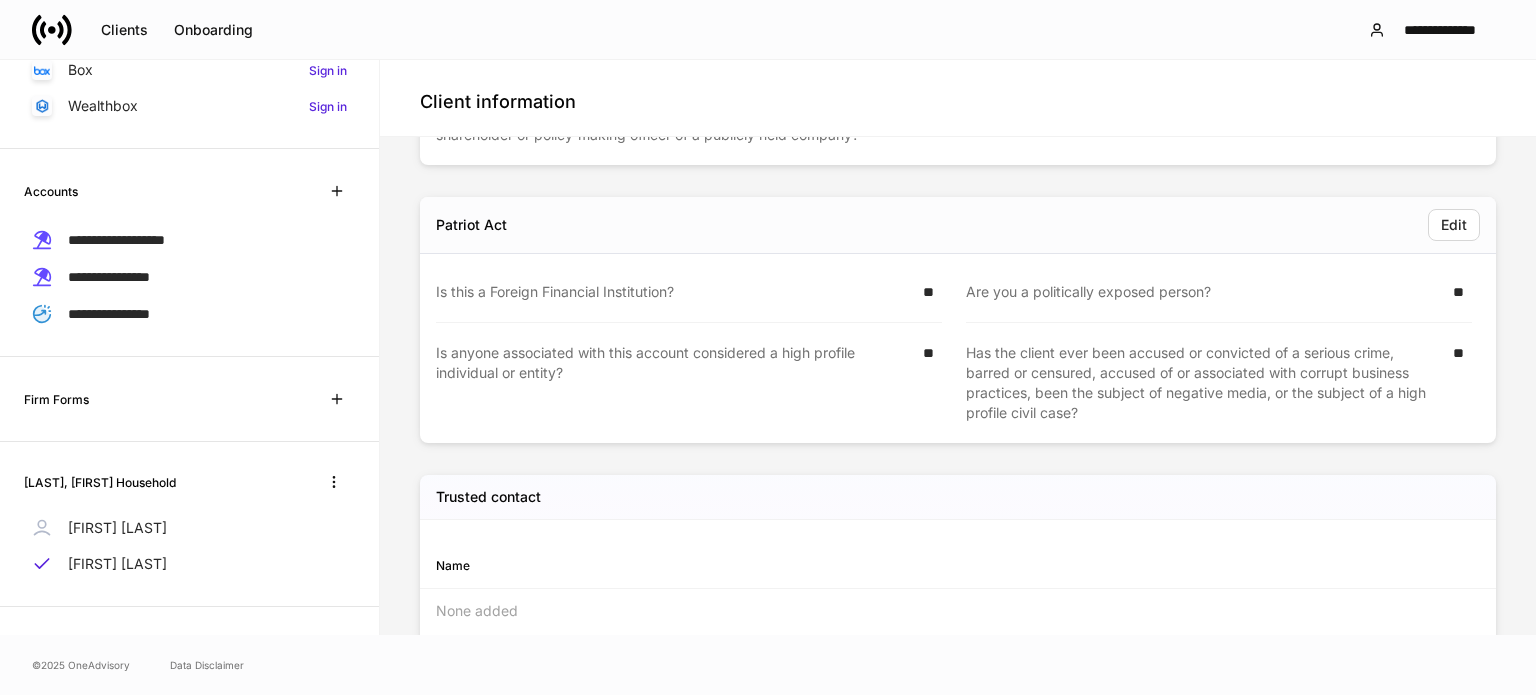scroll, scrollTop: 2651, scrollLeft: 0, axis: vertical 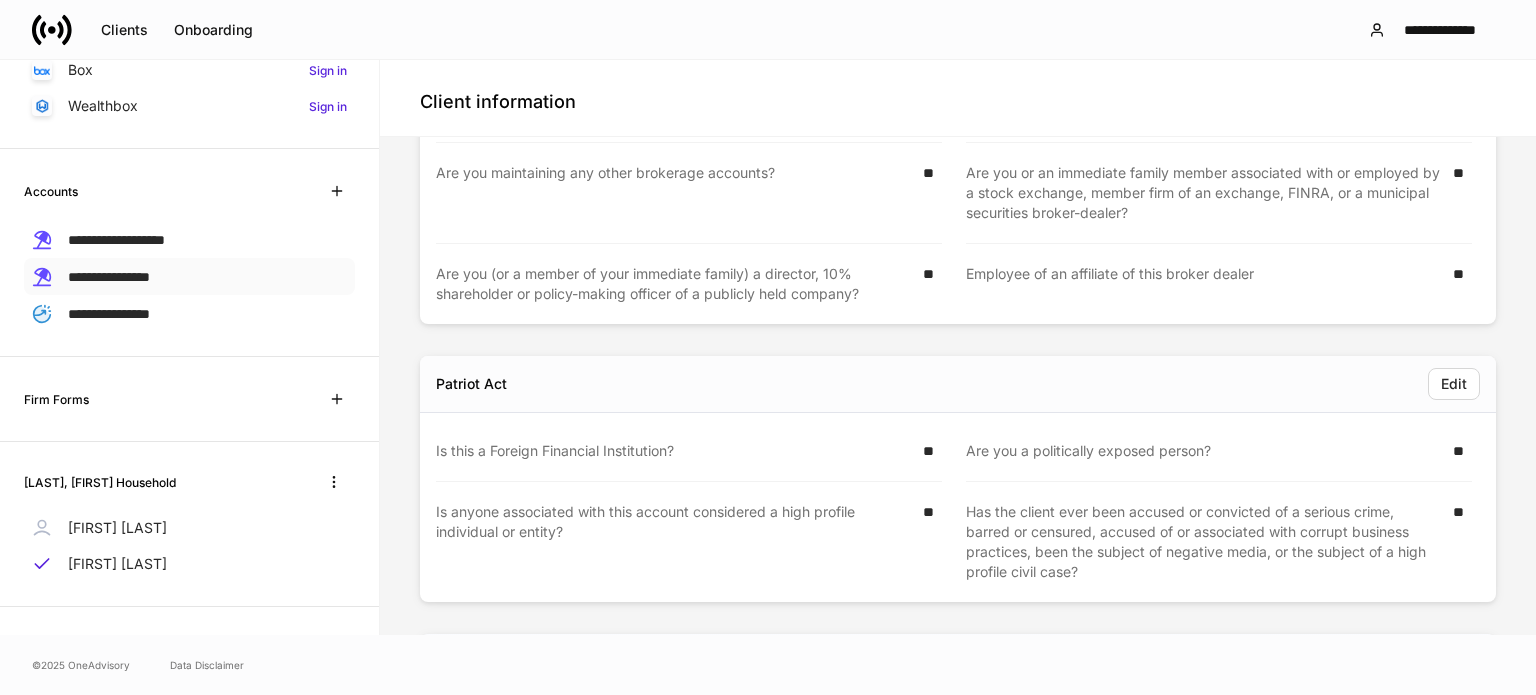click on "**********" at bounding box center [109, 277] 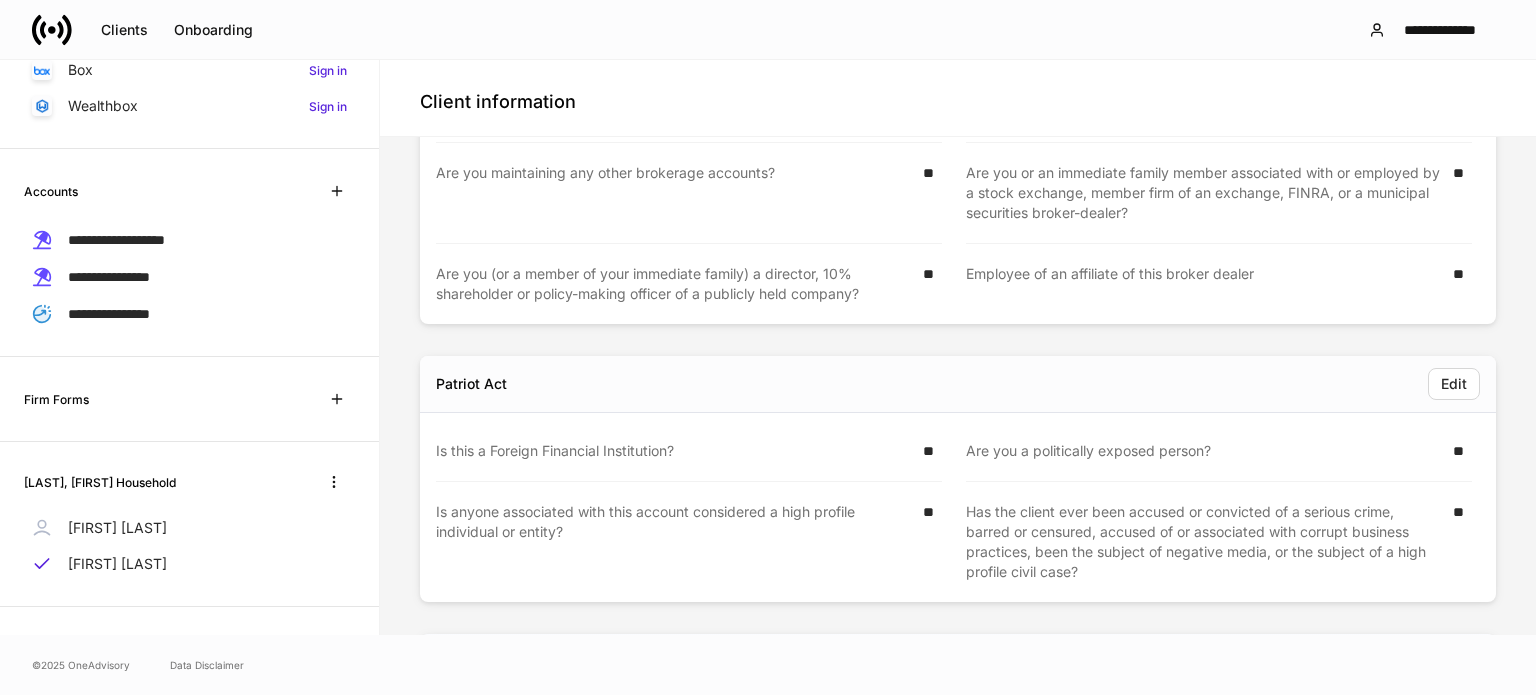 scroll, scrollTop: 0, scrollLeft: 0, axis: both 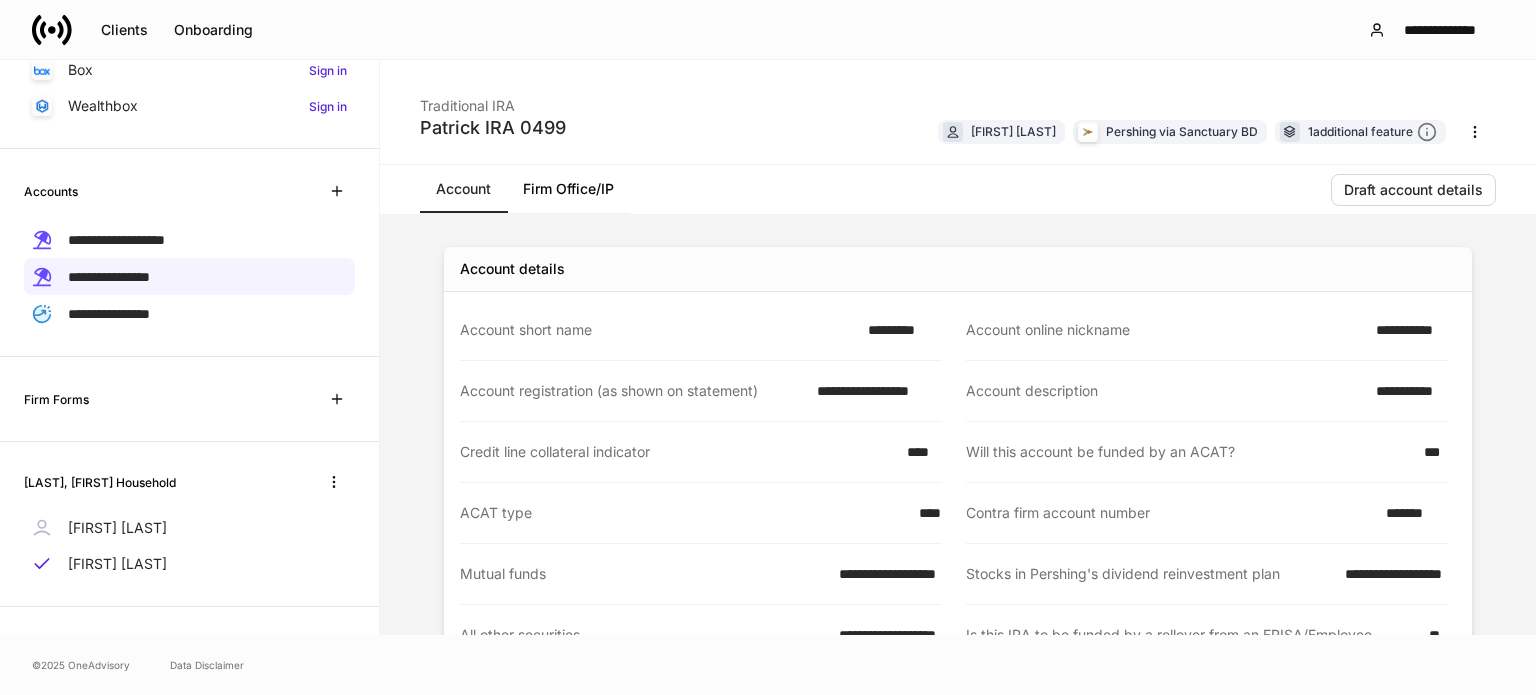 click on "Firm Office/IP" at bounding box center (568, 189) 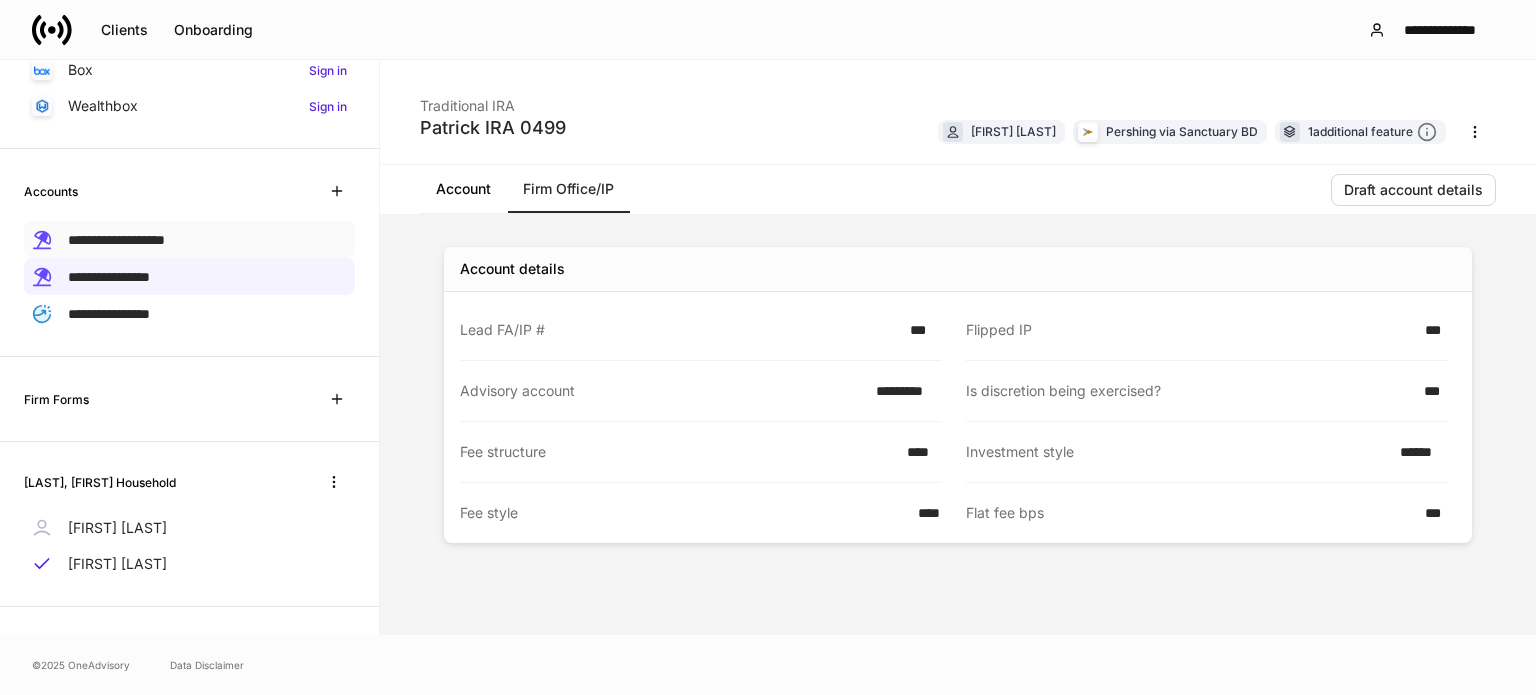 click on "**********" at bounding box center (116, 240) 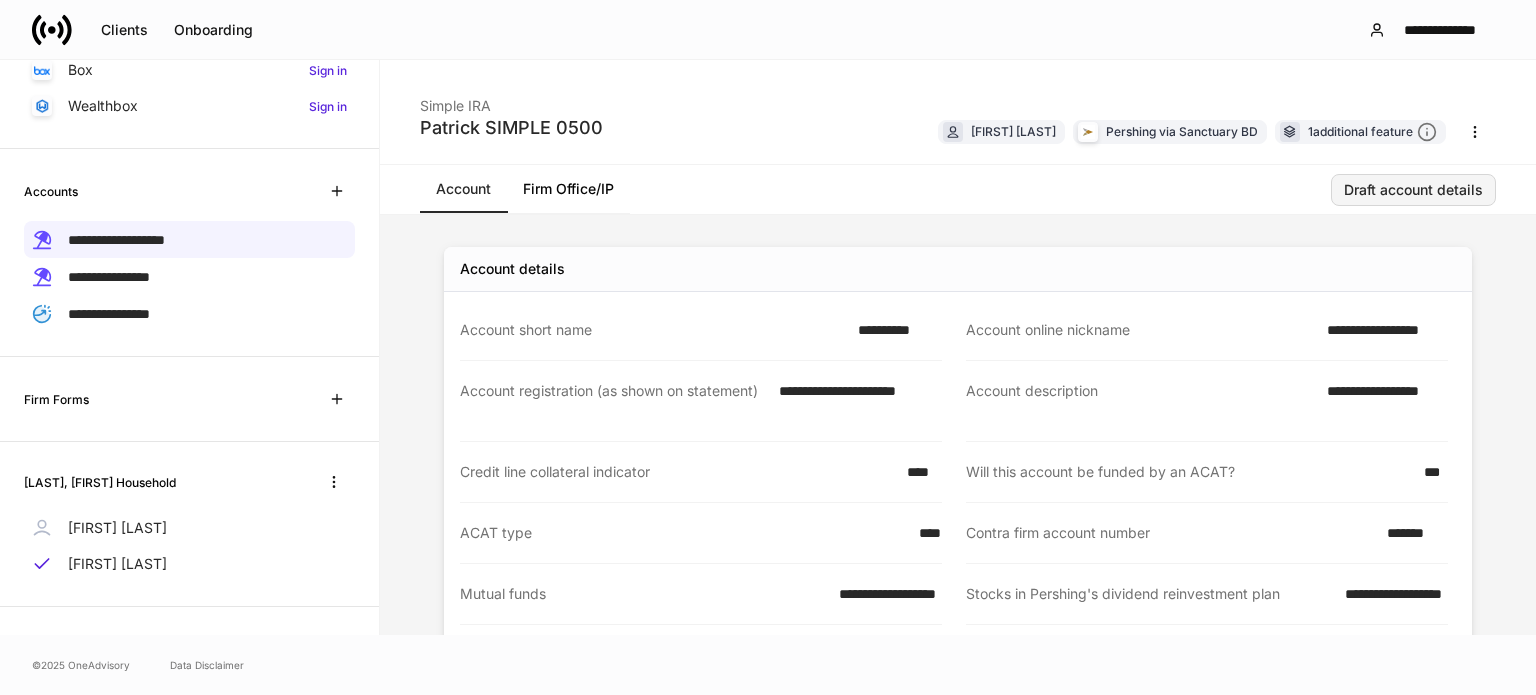 click on "Draft account details" at bounding box center [1413, 190] 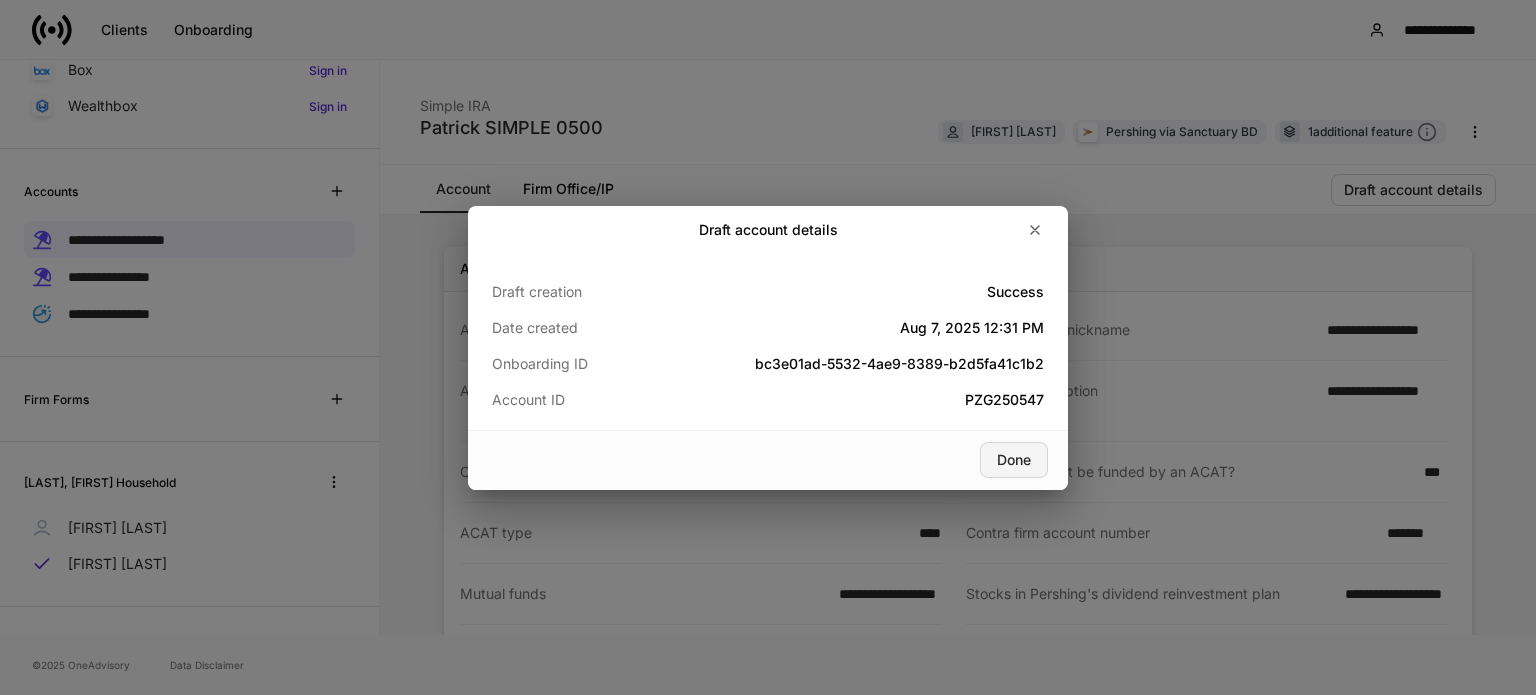 click on "Done" at bounding box center [1014, 460] 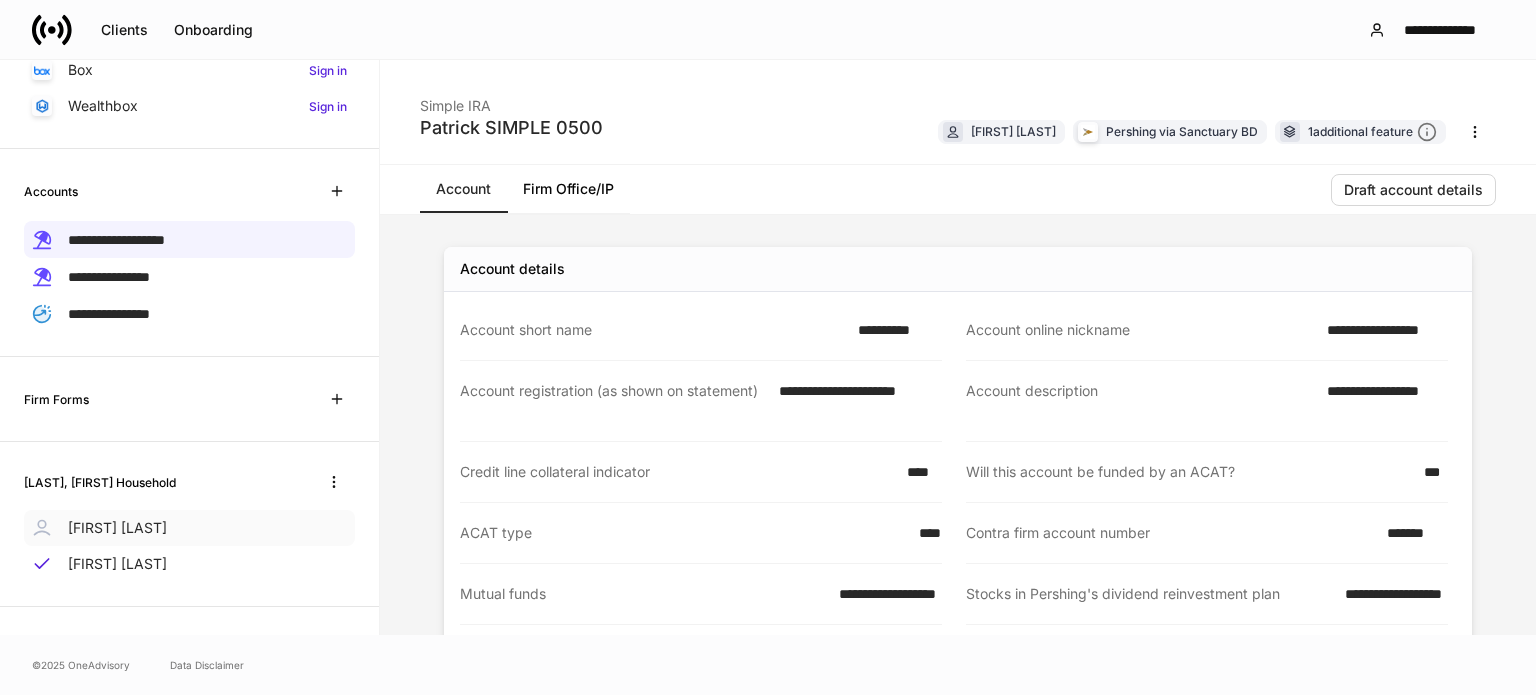 click on "Maria Hawley" at bounding box center (189, 528) 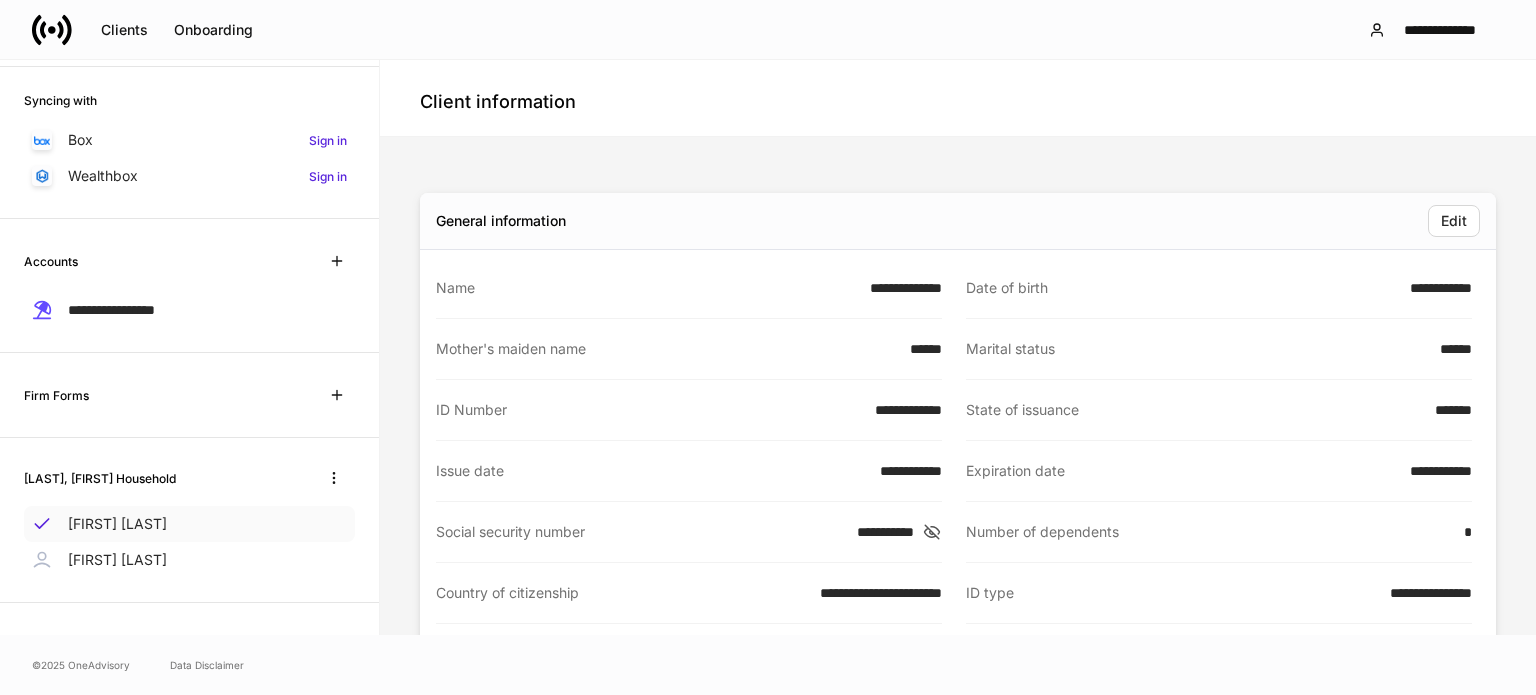 scroll, scrollTop: 272, scrollLeft: 0, axis: vertical 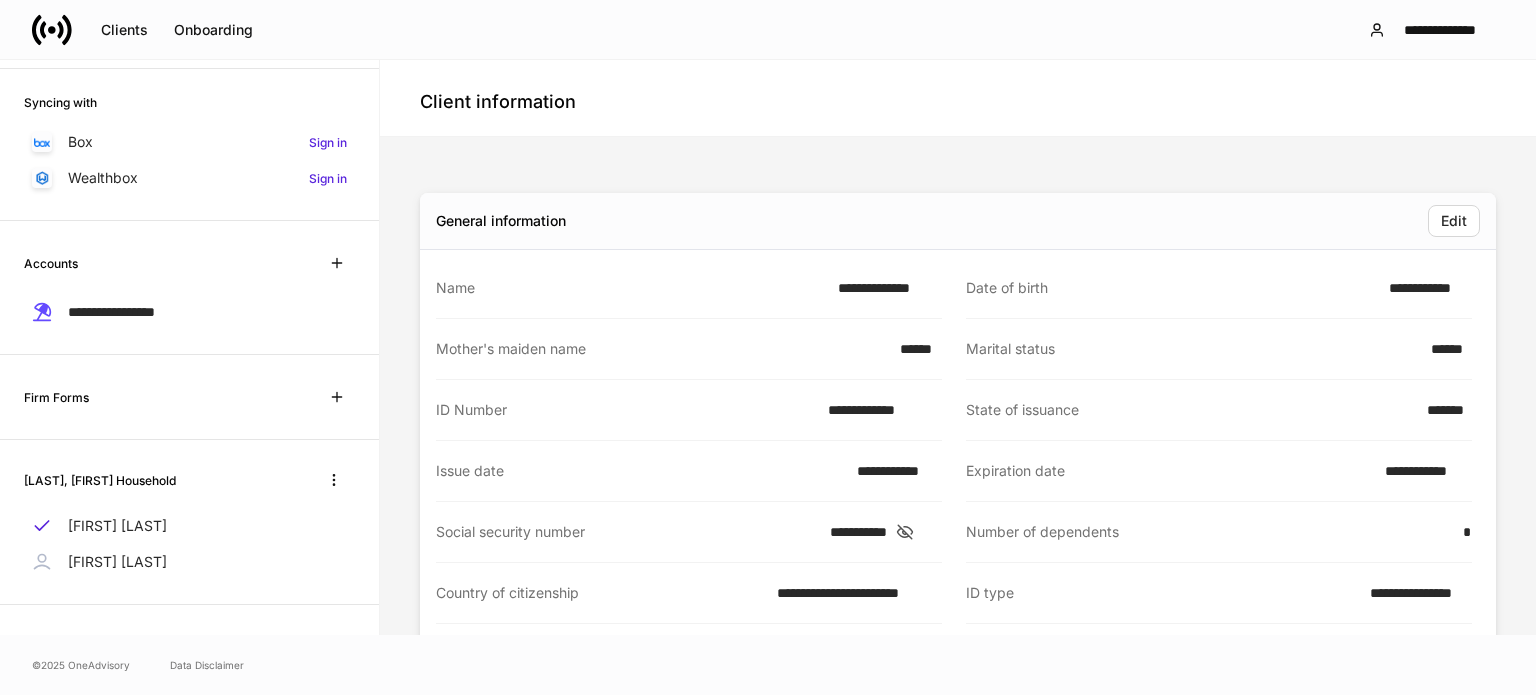 click on "**********" at bounding box center (189, 288) 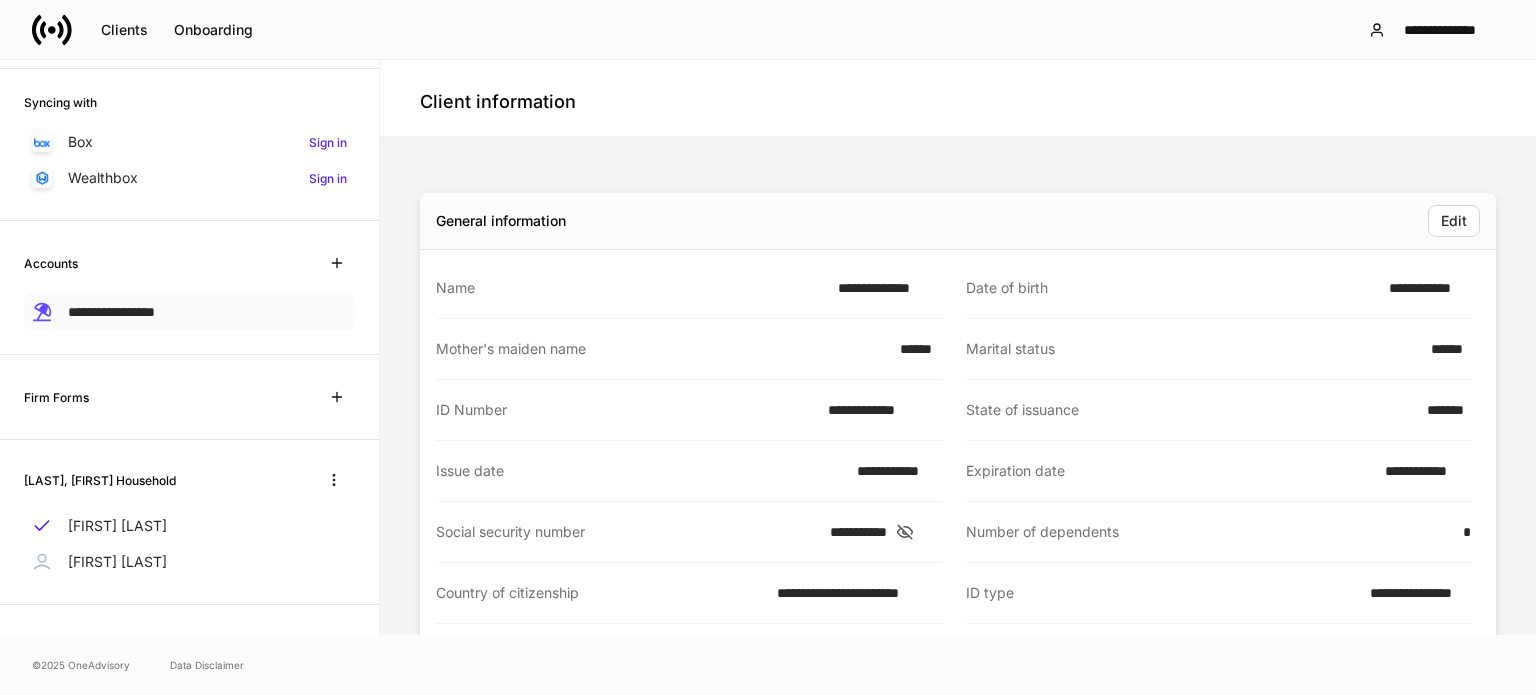 click on "**********" at bounding box center (189, 311) 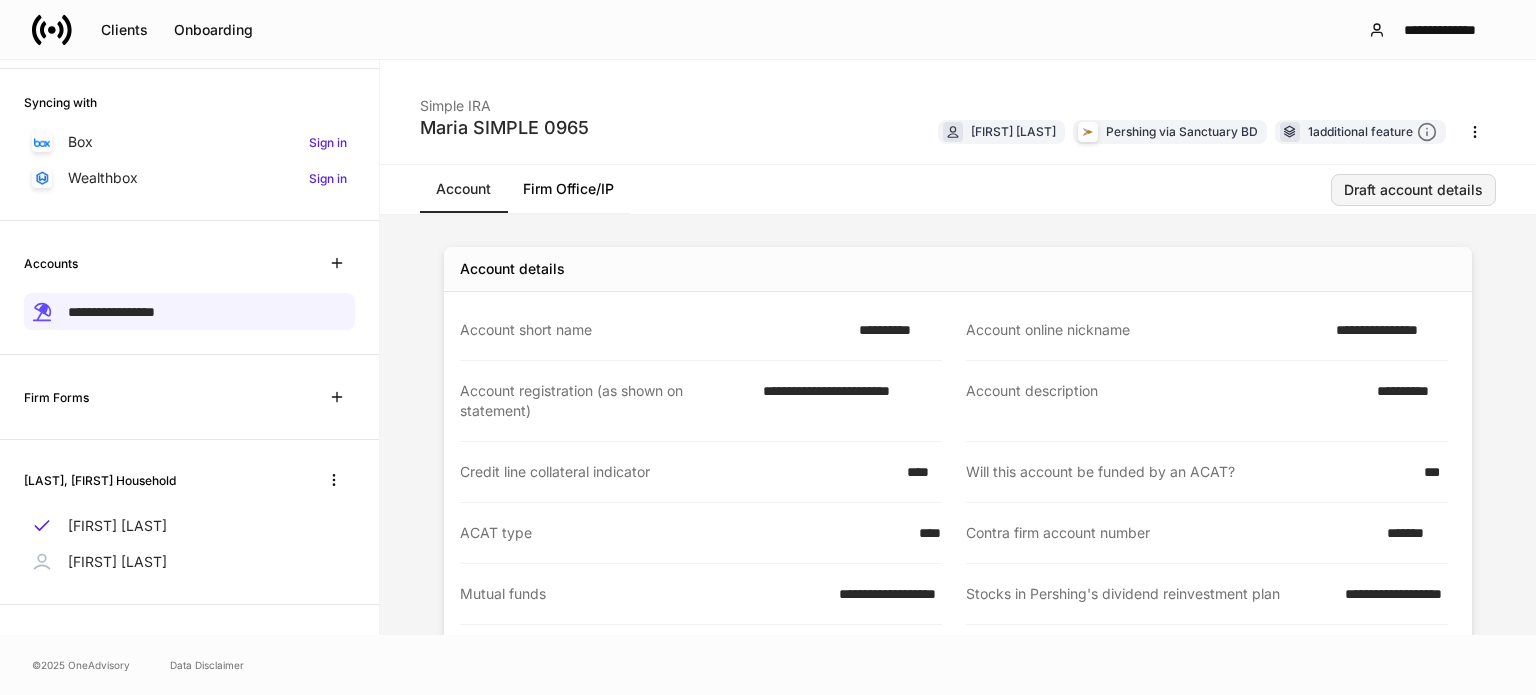 click on "Draft account details" at bounding box center (1413, 190) 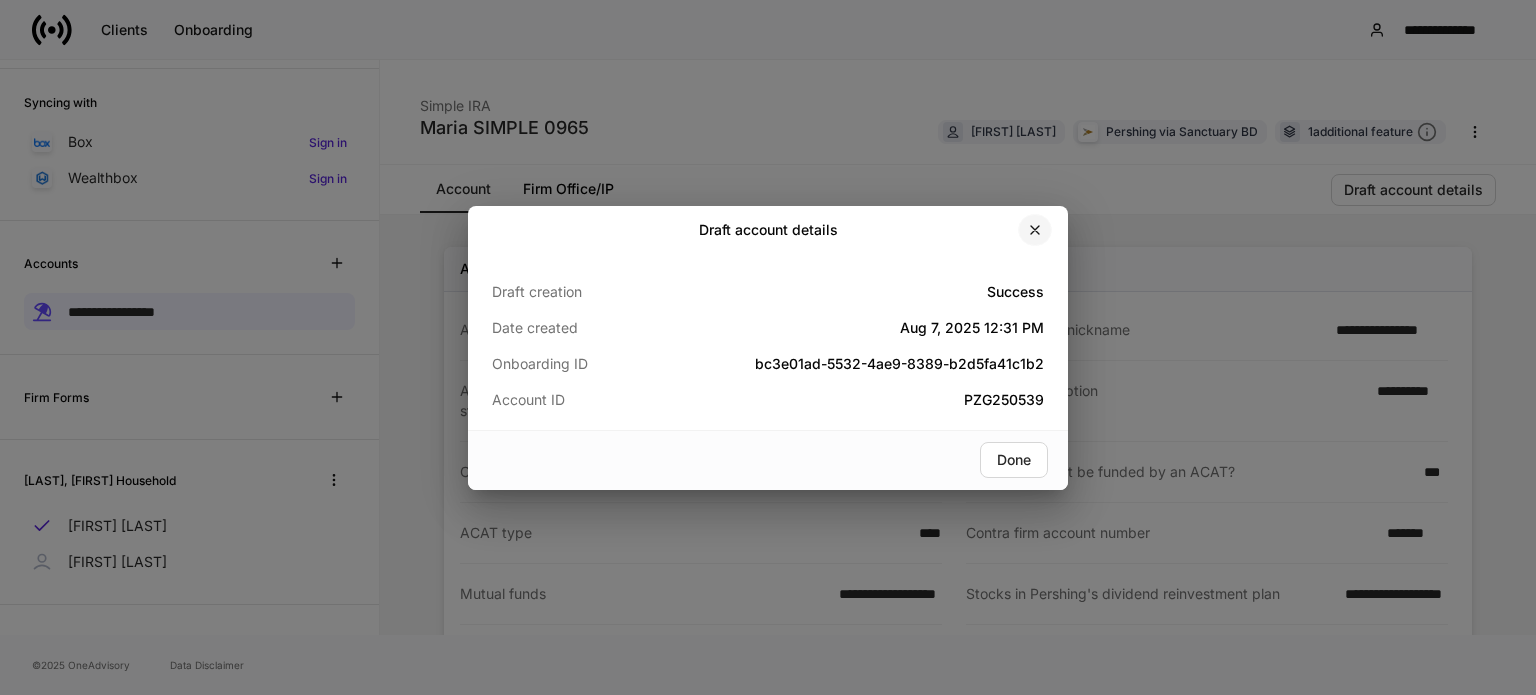 click at bounding box center [1035, 230] 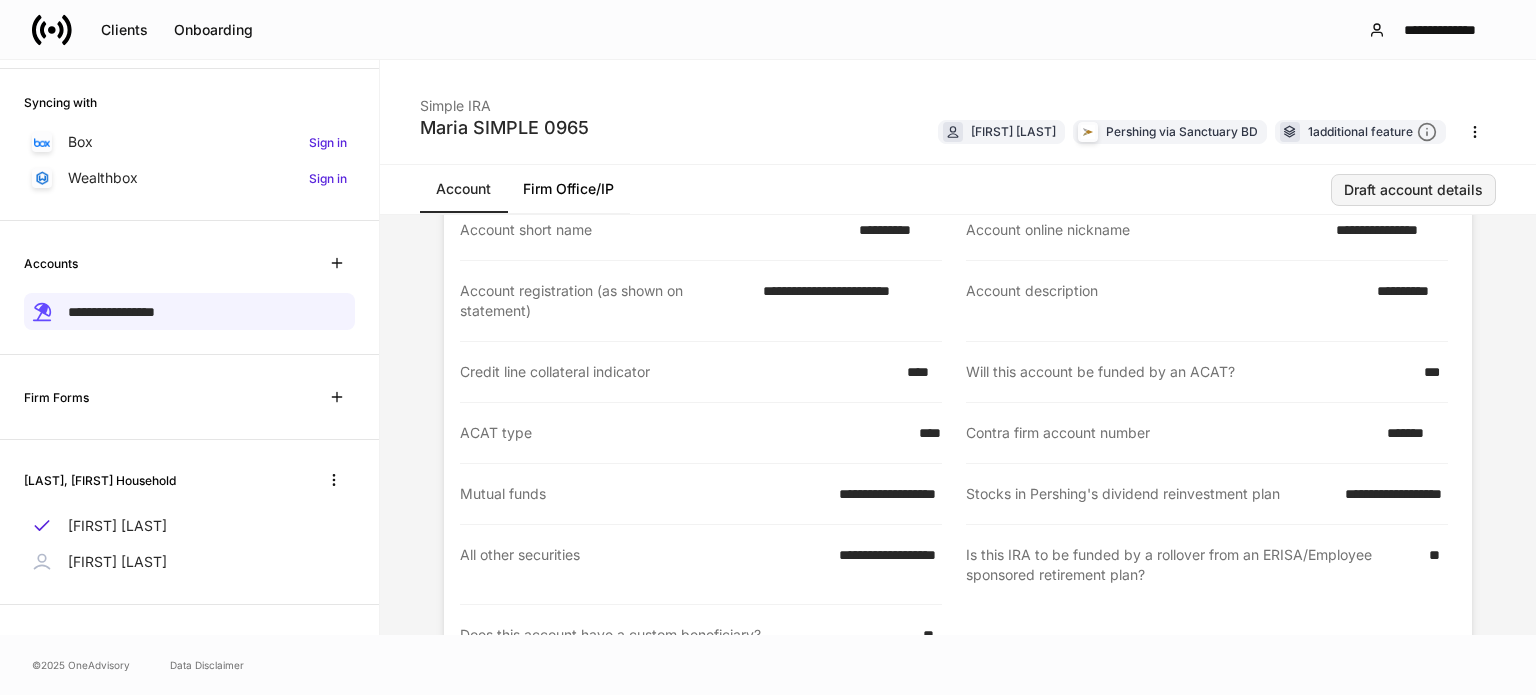 scroll, scrollTop: 200, scrollLeft: 0, axis: vertical 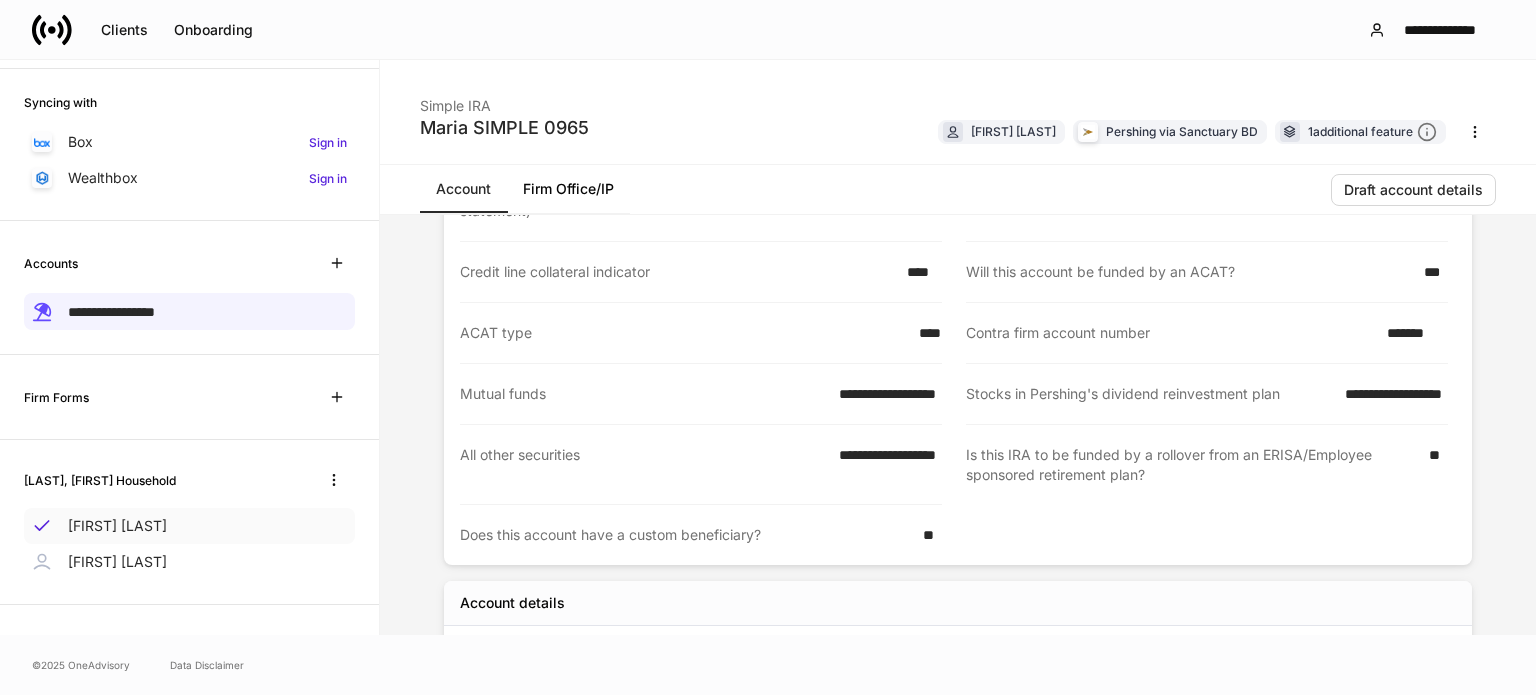 click on "Maria Hawley" at bounding box center [117, 526] 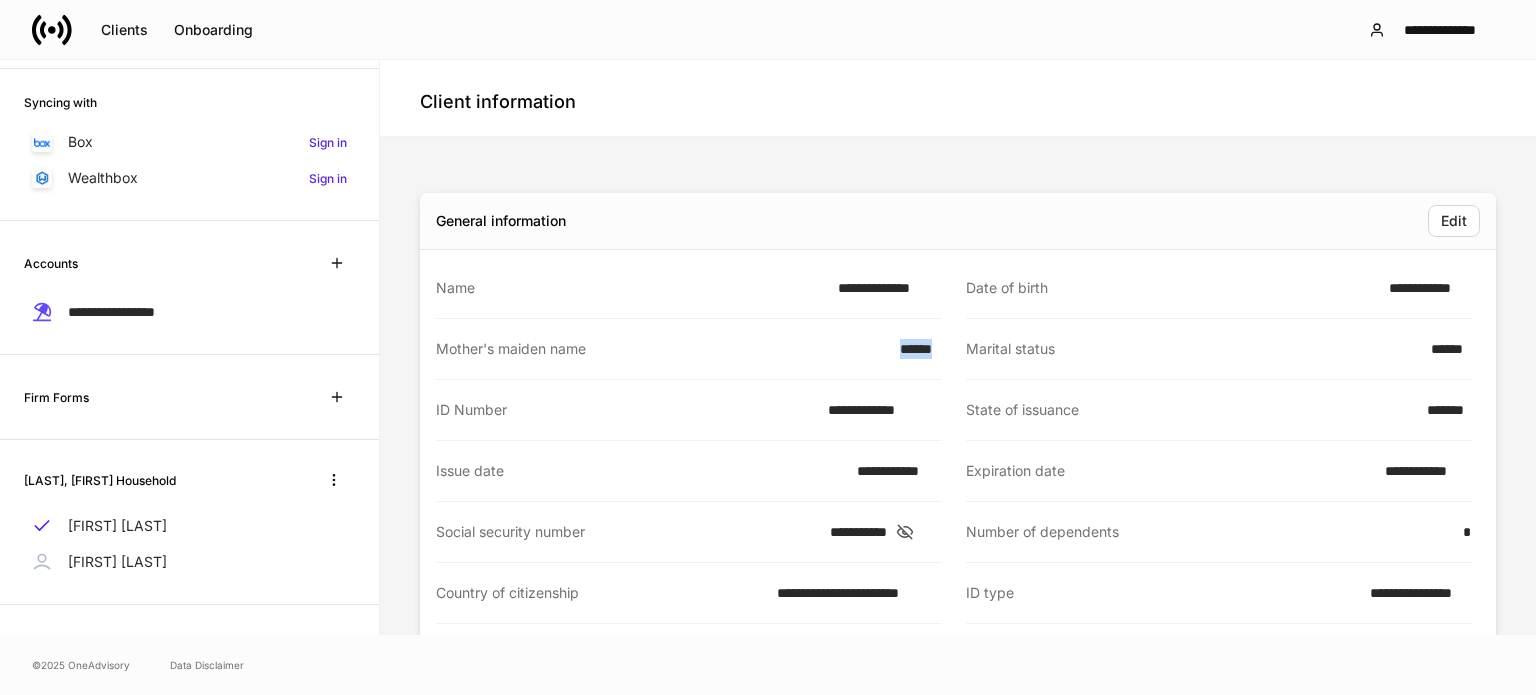 drag, startPoint x: 858, startPoint y: 363, endPoint x: 146, endPoint y: 337, distance: 712.47455 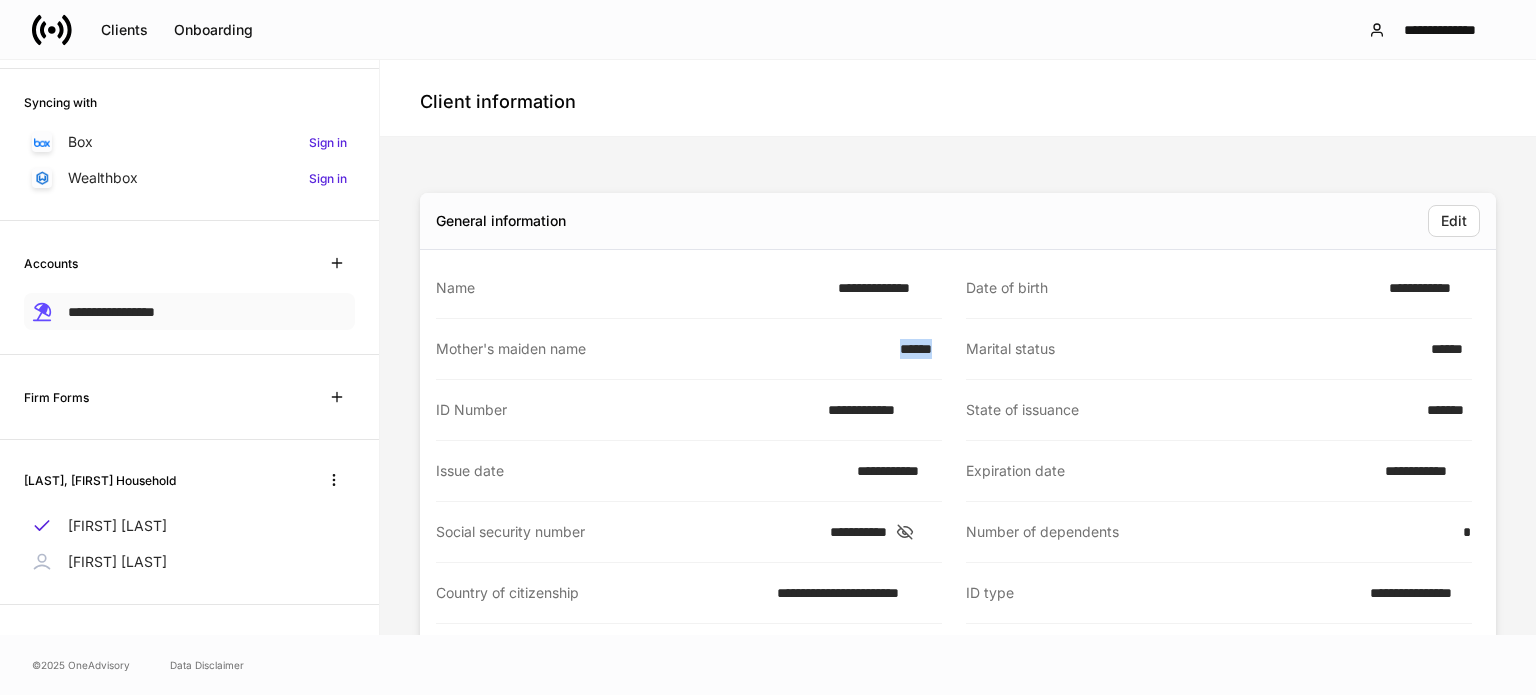 click on "**********" at bounding box center (111, 312) 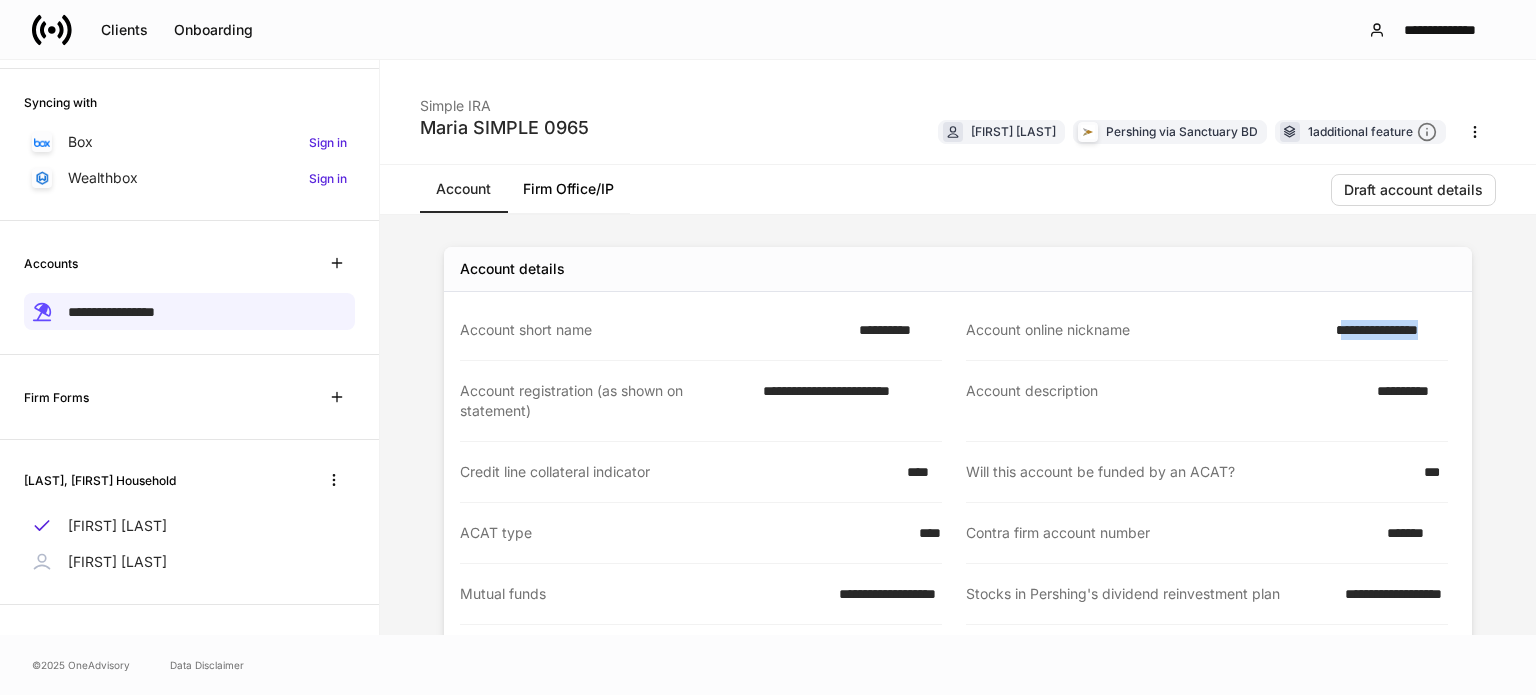 drag, startPoint x: 1331, startPoint y: 325, endPoint x: 1452, endPoint y: 329, distance: 121.0661 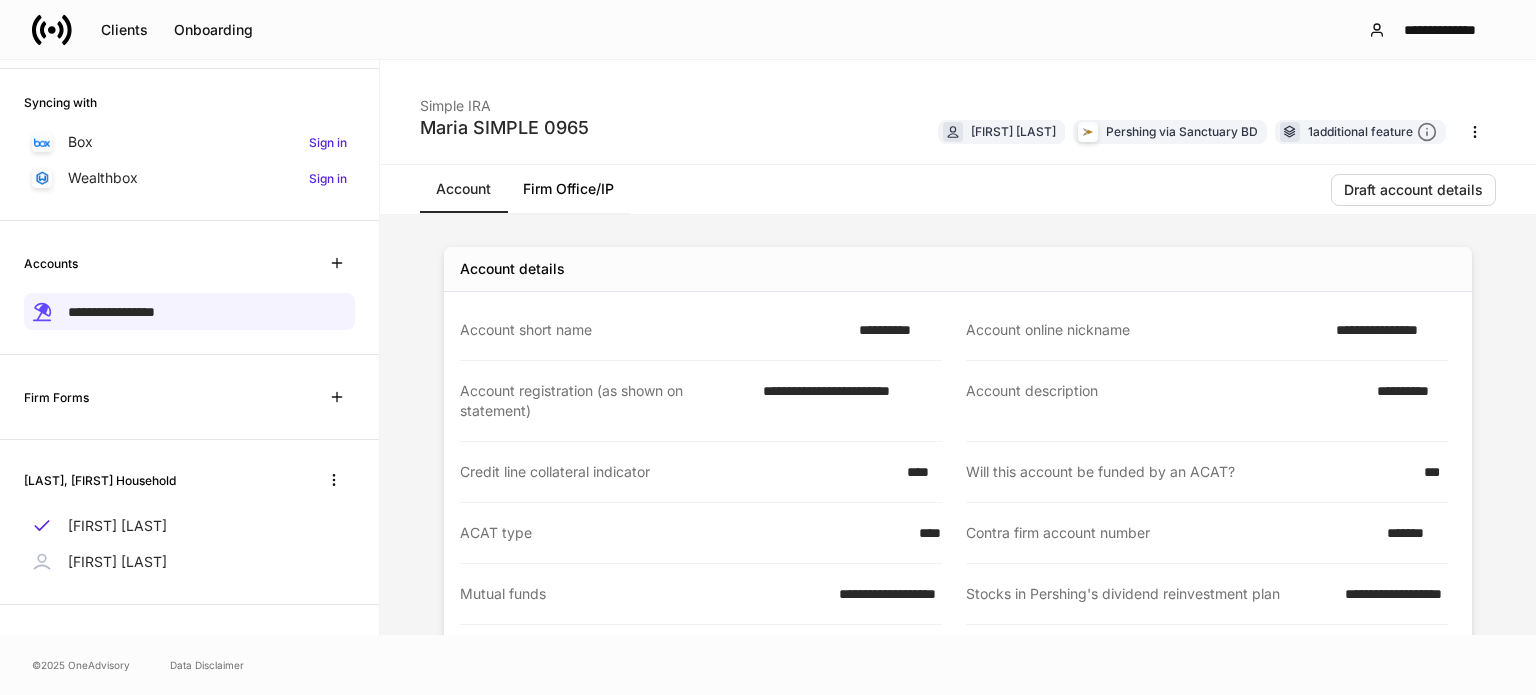 click on "Account online nickname" at bounding box center (1145, 330) 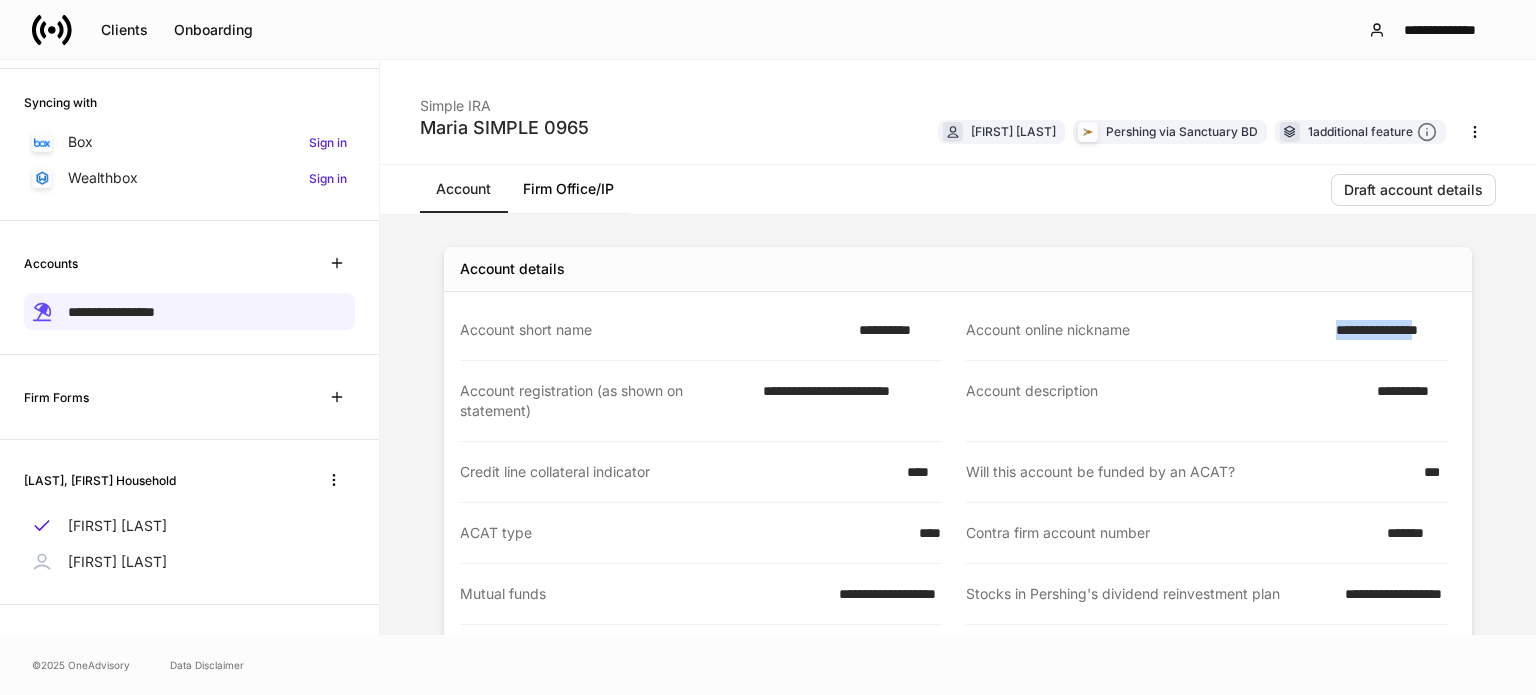 drag, startPoint x: 1322, startPoint y: 327, endPoint x: 1428, endPoint y: 330, distance: 106.04244 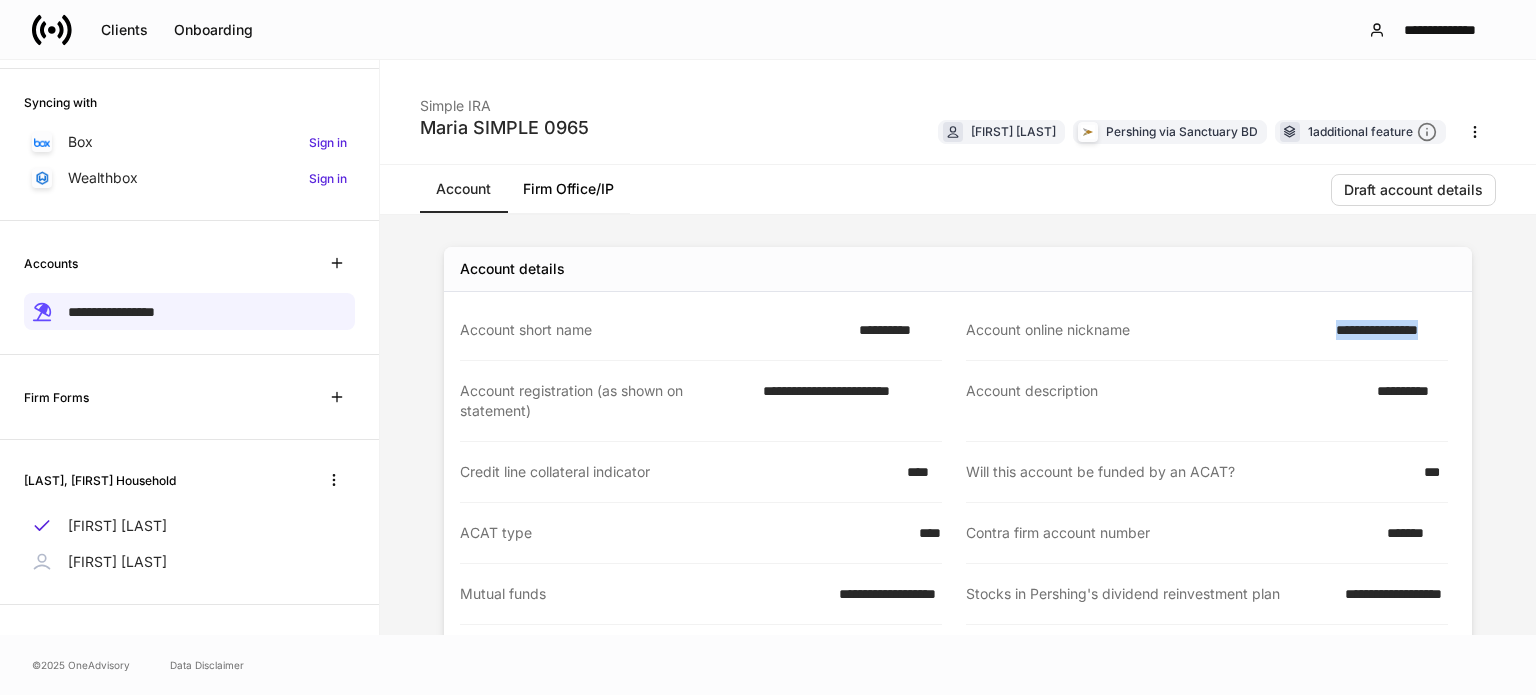 drag, startPoint x: 1438, startPoint y: 333, endPoint x: 1068, endPoint y: 324, distance: 370.10944 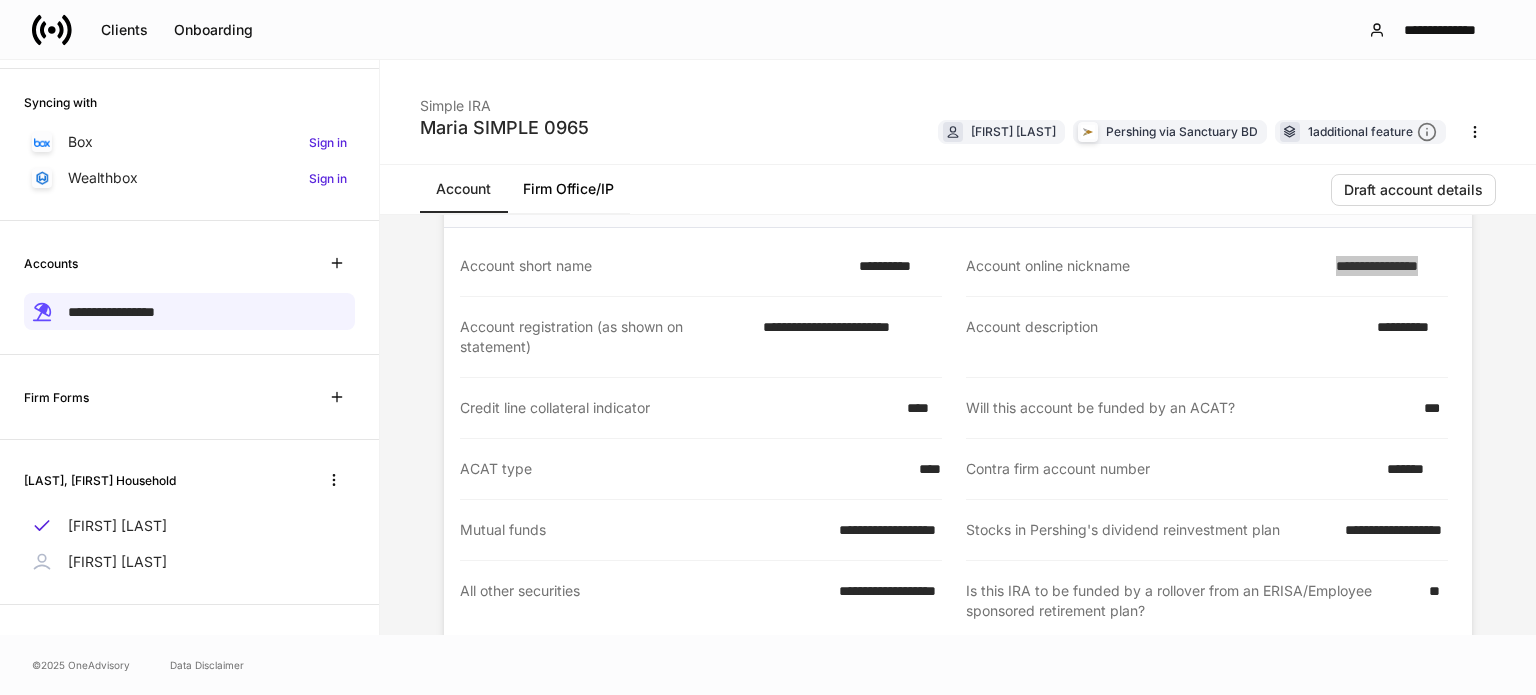 scroll, scrollTop: 100, scrollLeft: 0, axis: vertical 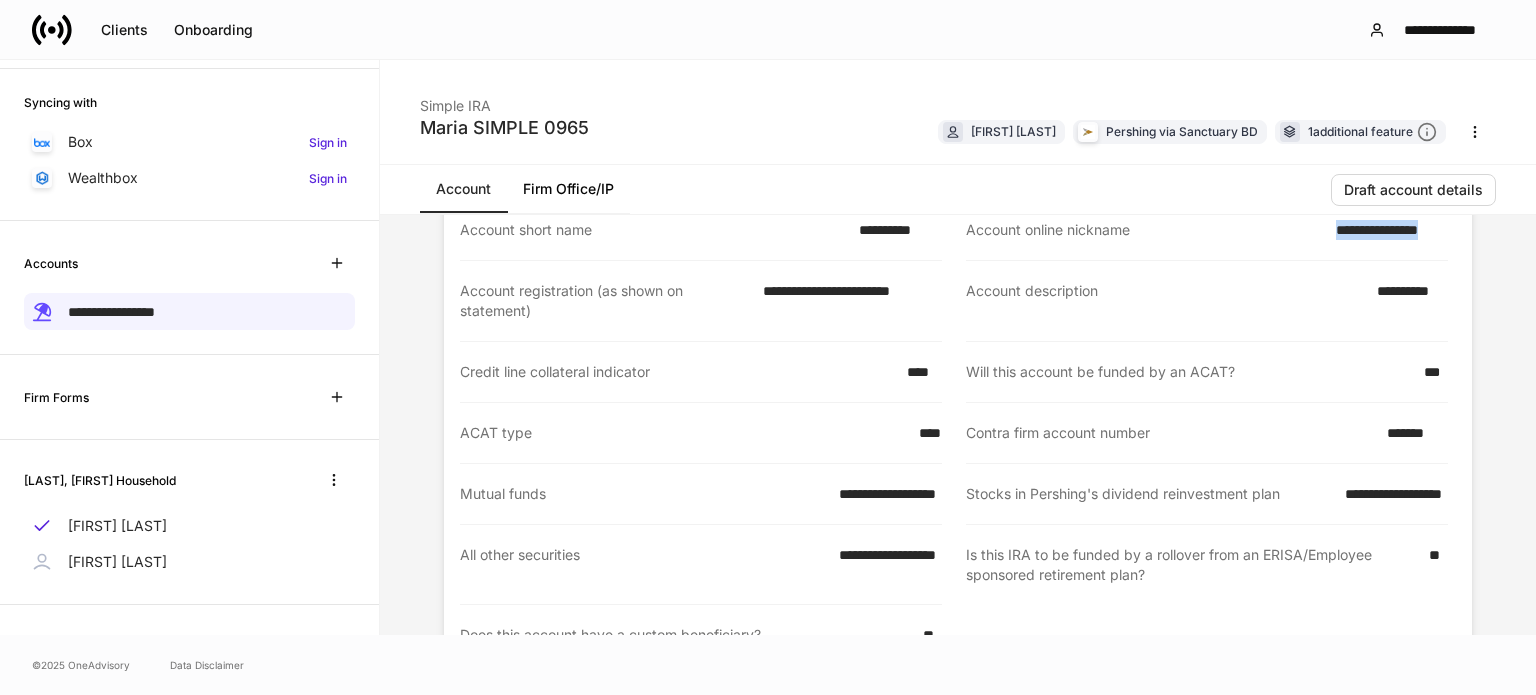 click on "Firm Office/IP" at bounding box center (568, 189) 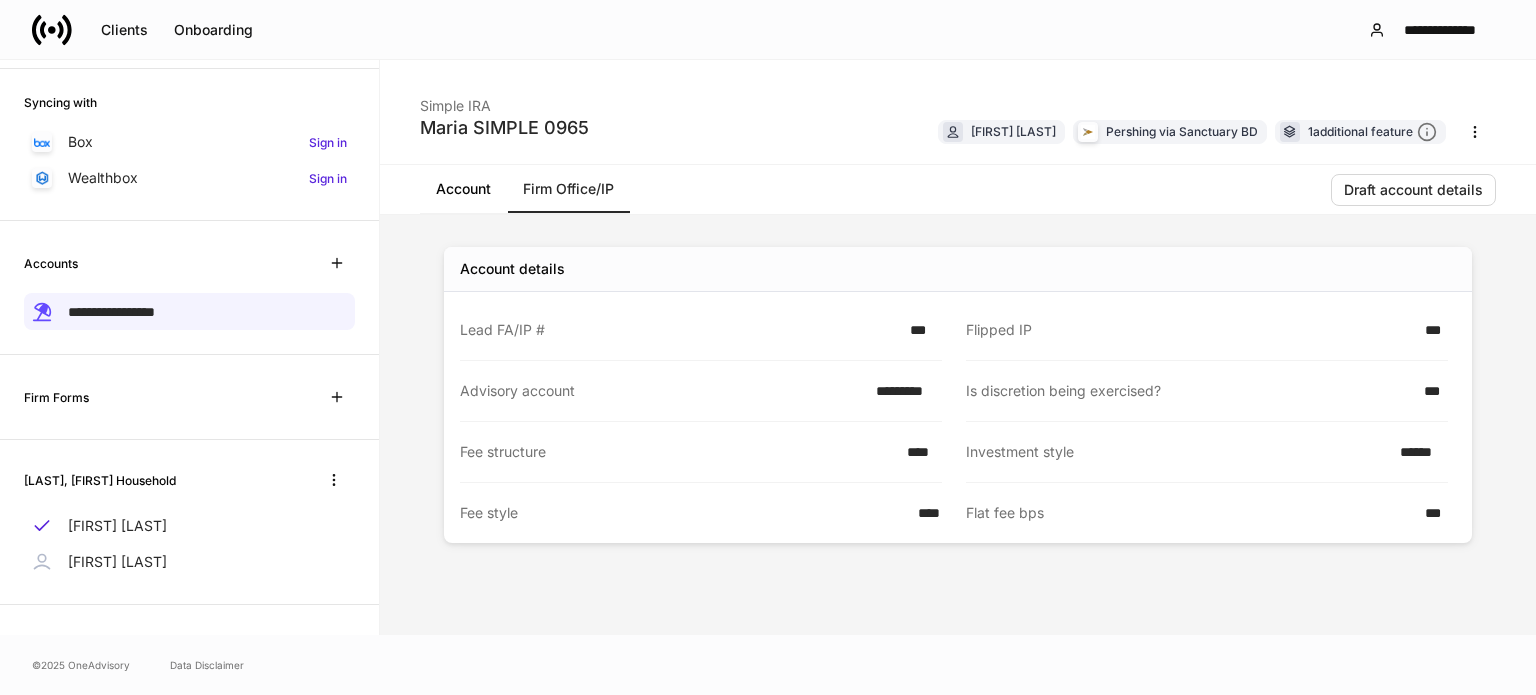 scroll, scrollTop: 0, scrollLeft: 0, axis: both 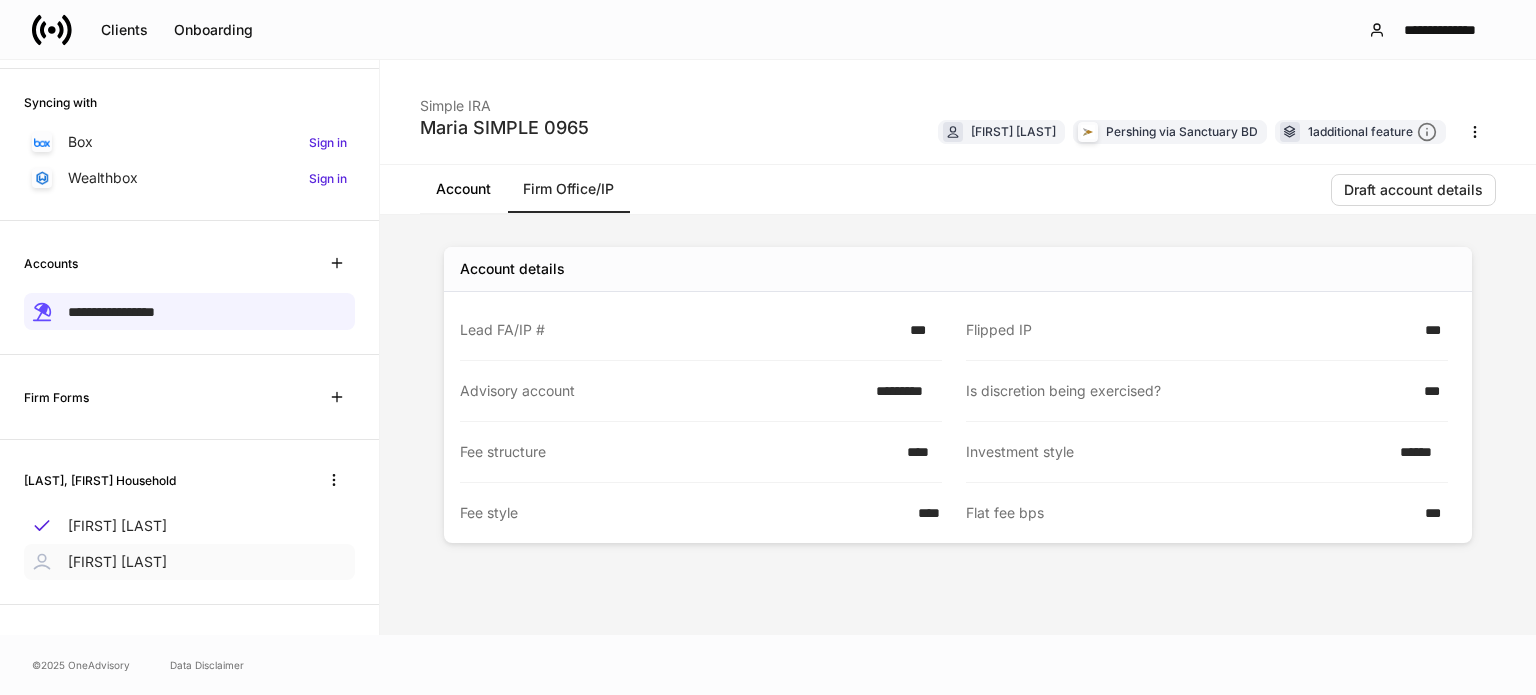 click on "Patrick Wong" at bounding box center (117, 562) 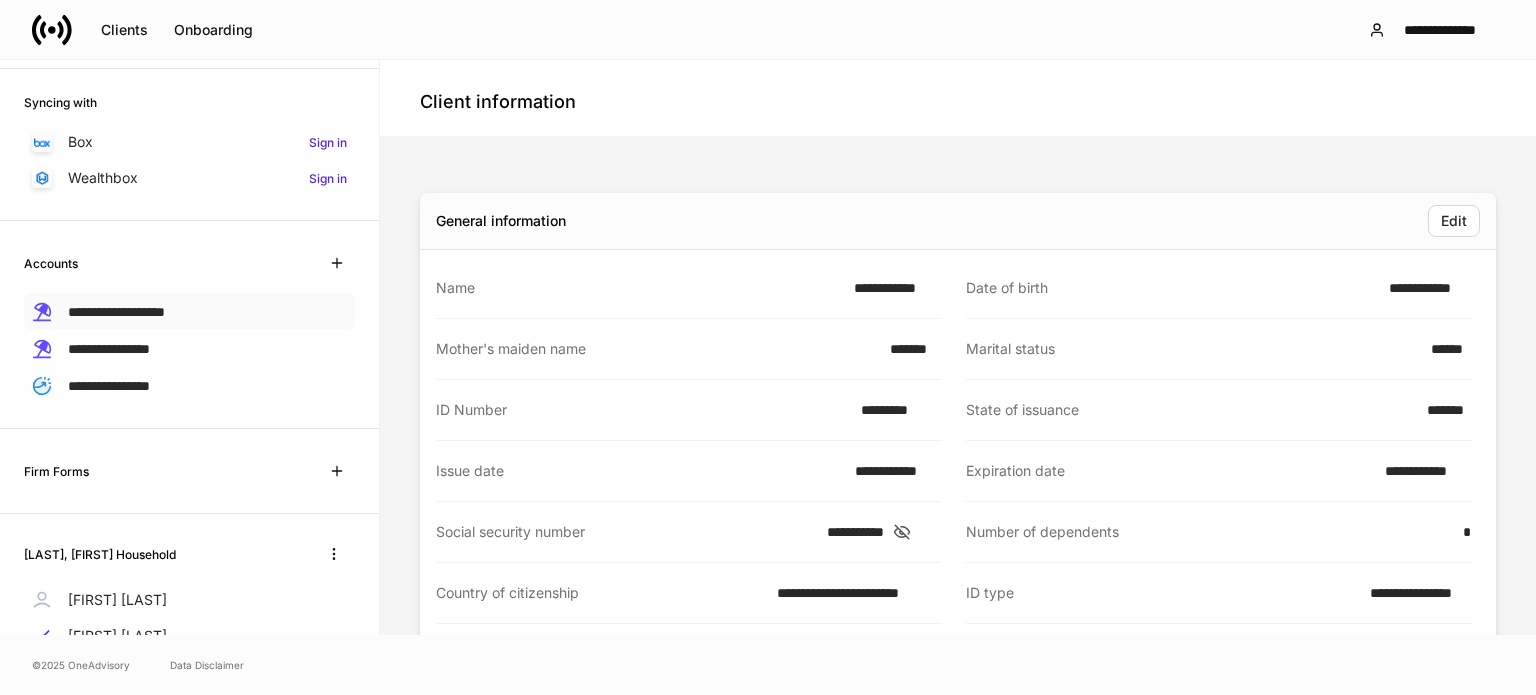 click on "**********" at bounding box center (116, 312) 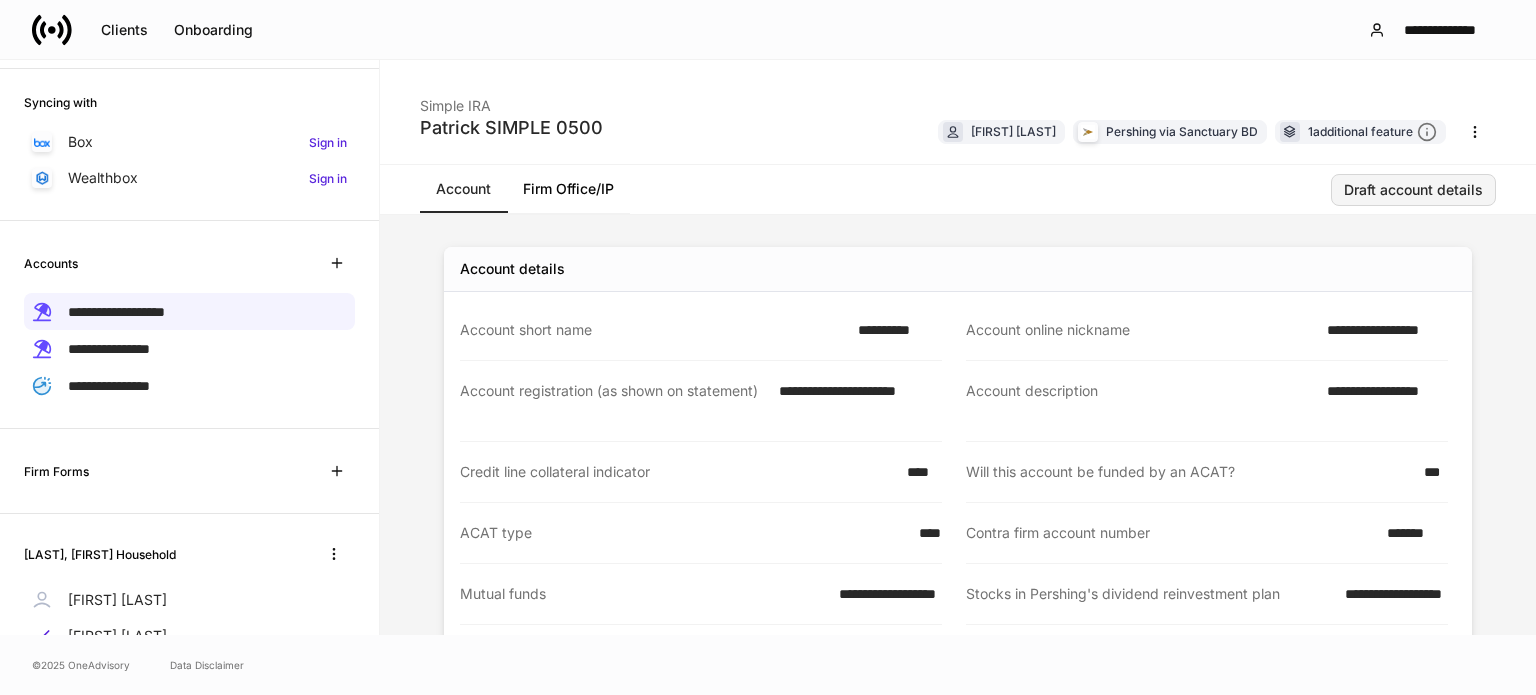 click on "Draft account details" at bounding box center (1413, 190) 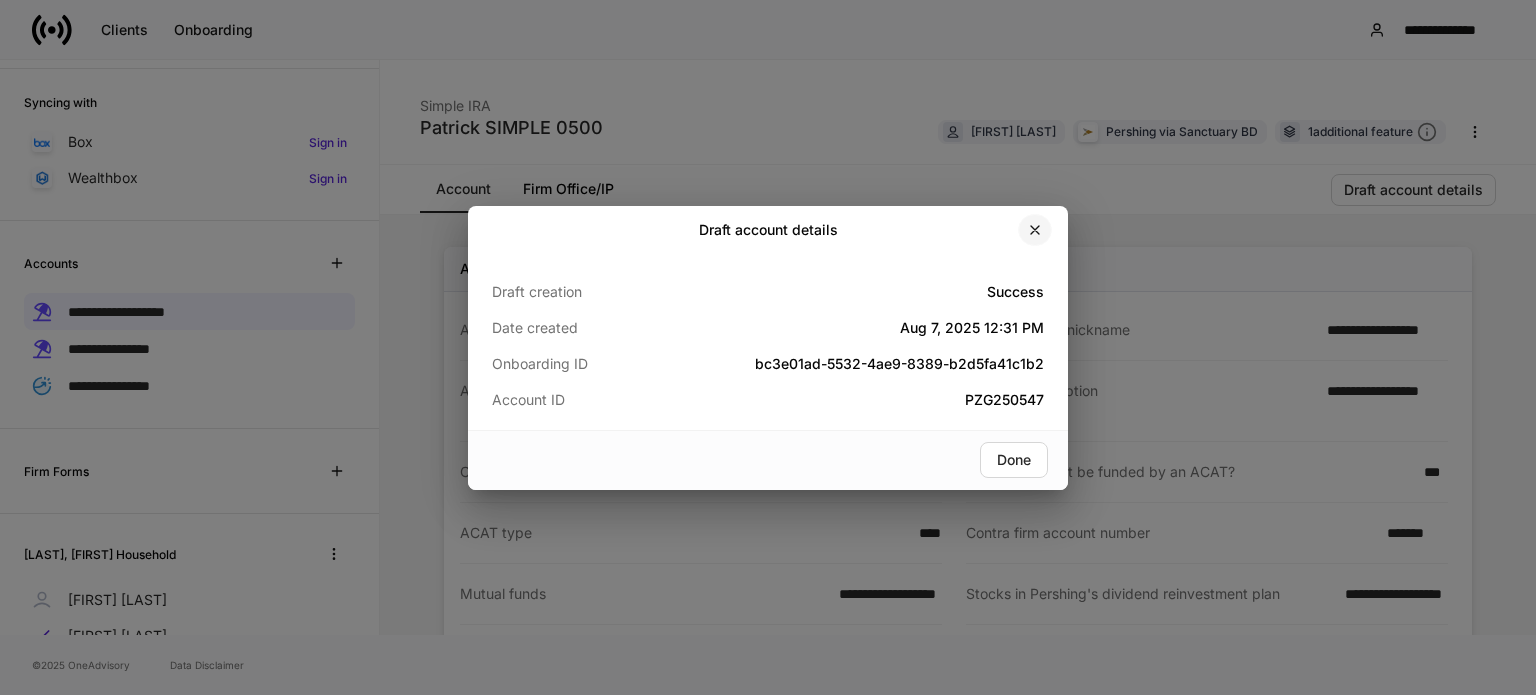 click 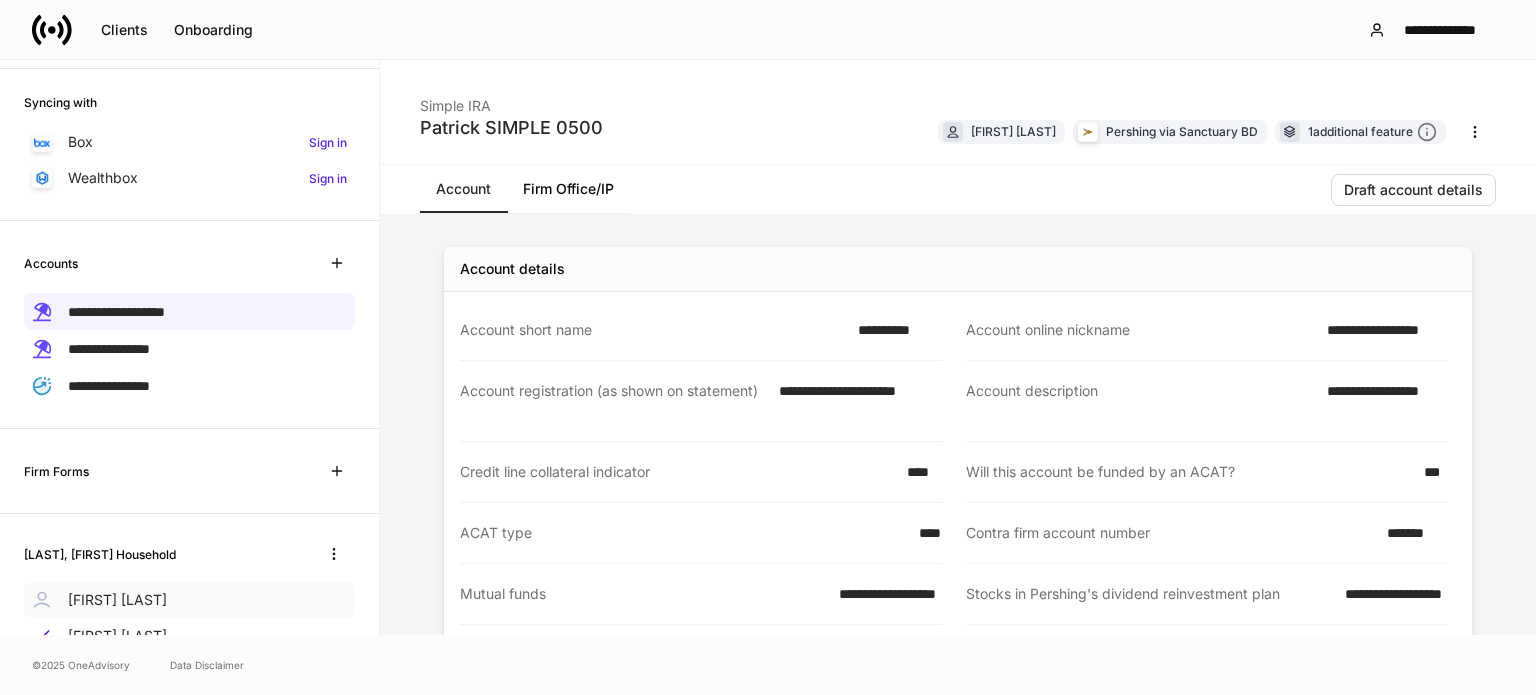 click on "Maria Hawley" at bounding box center (189, 600) 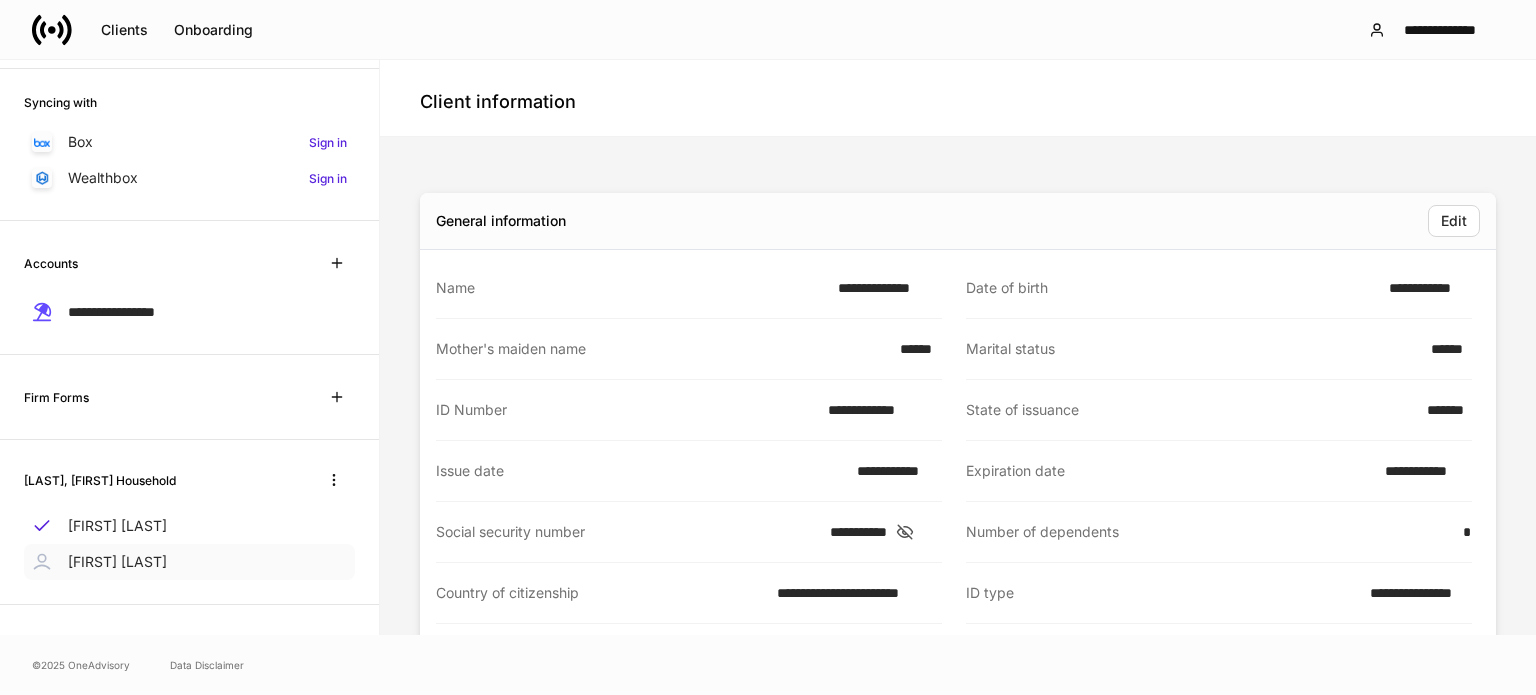 click on "Patrick Wong" at bounding box center [117, 562] 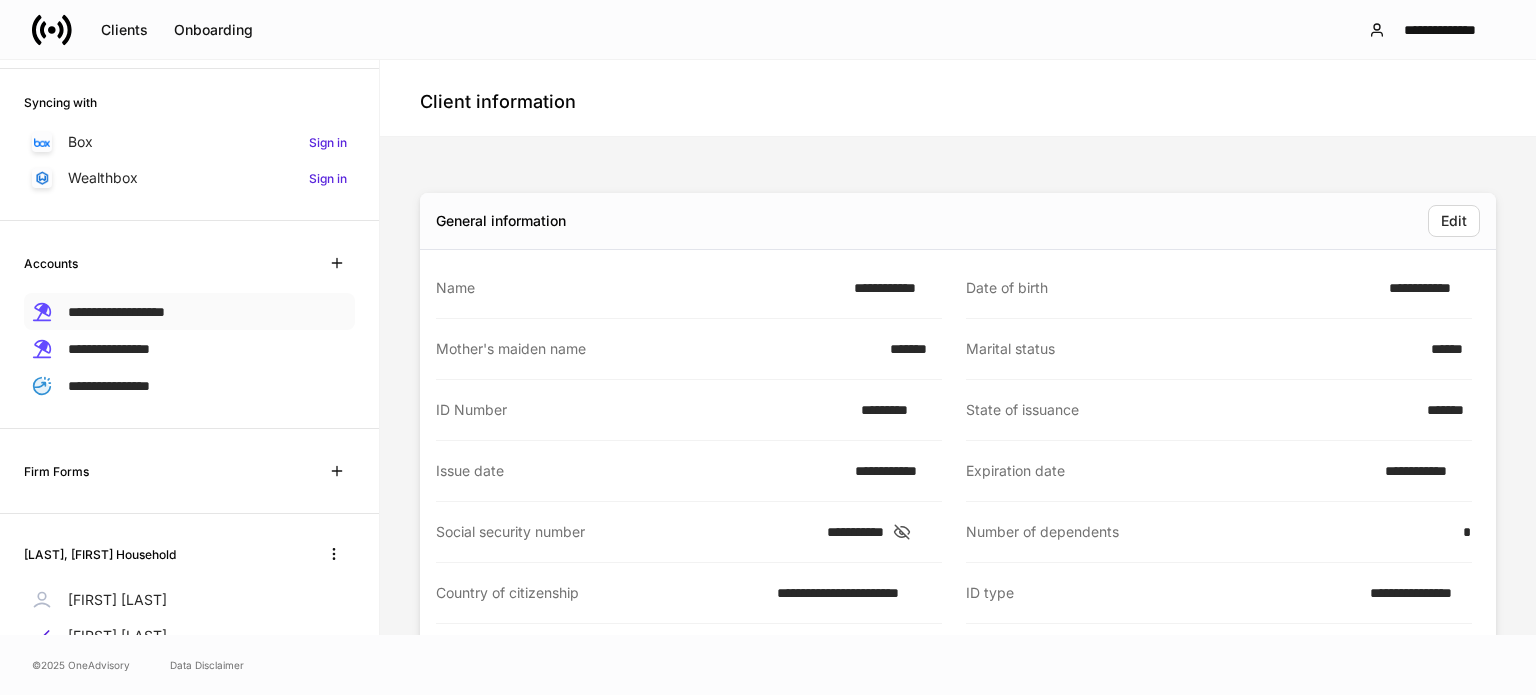 click on "**********" at bounding box center (116, 312) 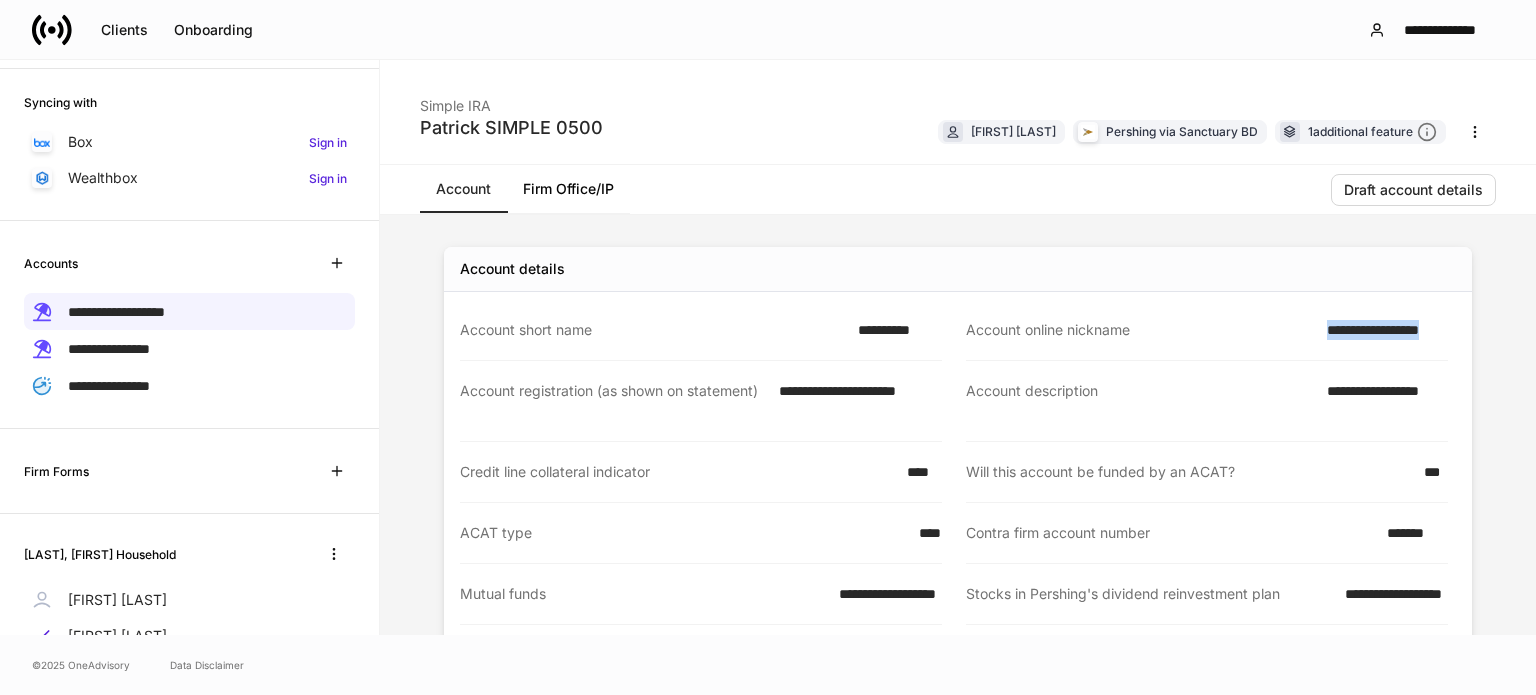 drag, startPoint x: 1286, startPoint y: 324, endPoint x: 1455, endPoint y: 341, distance: 169.85287 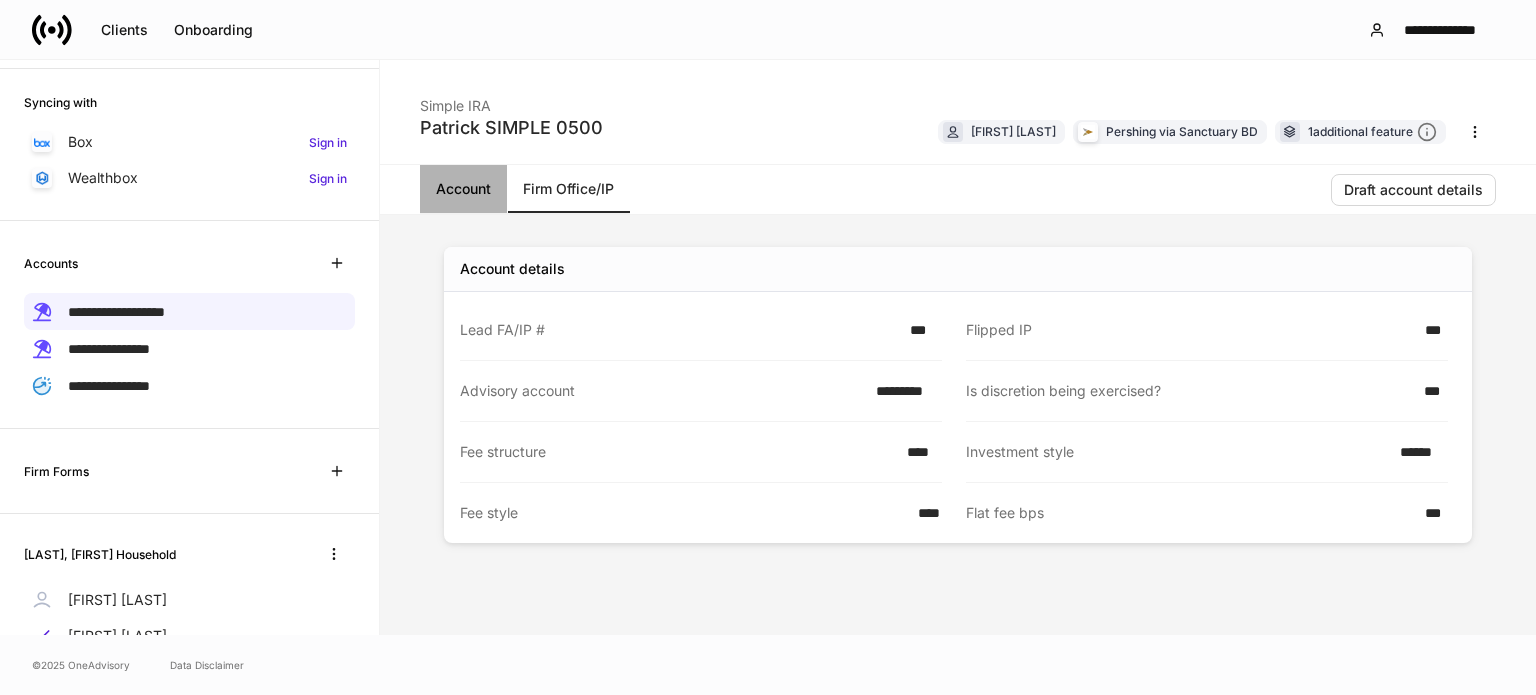 click on "Account" at bounding box center (463, 189) 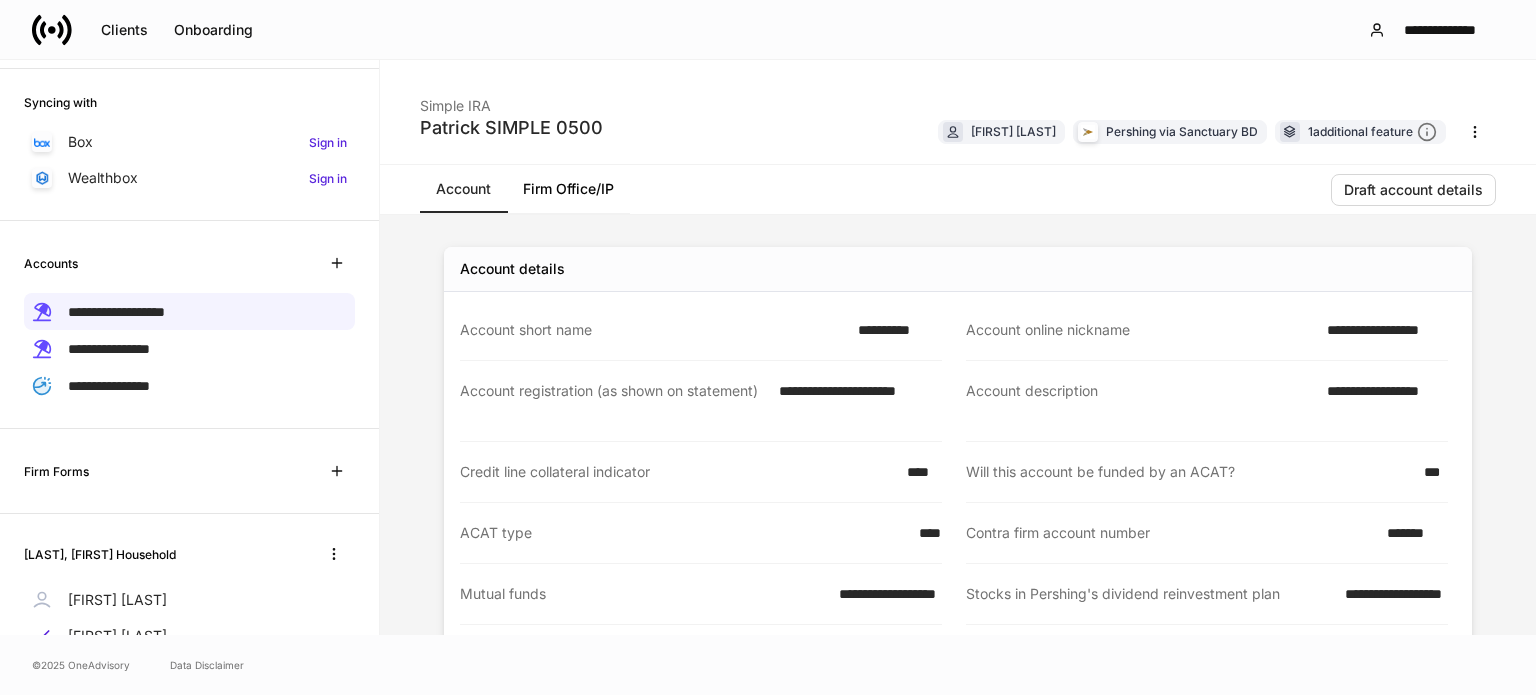 click on "Firm Office/IP" at bounding box center [568, 189] 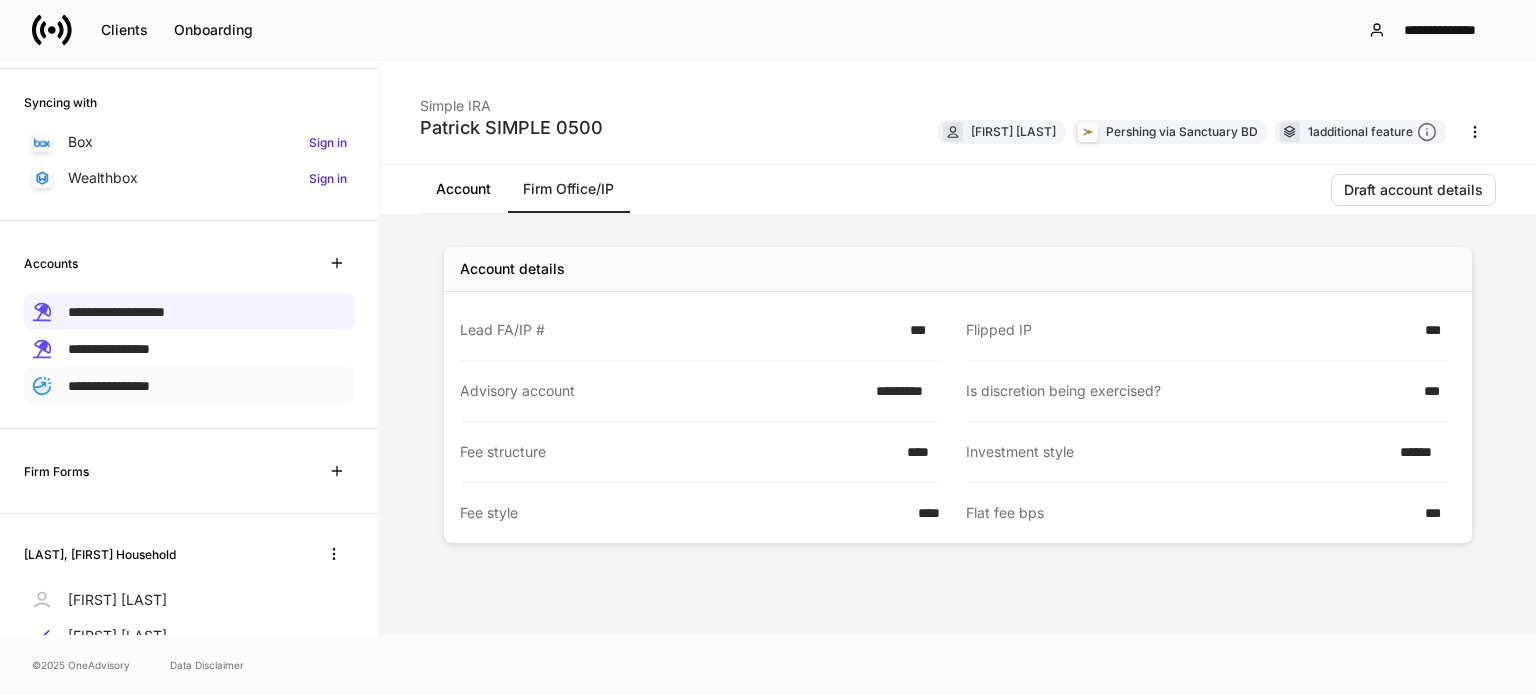 click on "**********" at bounding box center [109, 386] 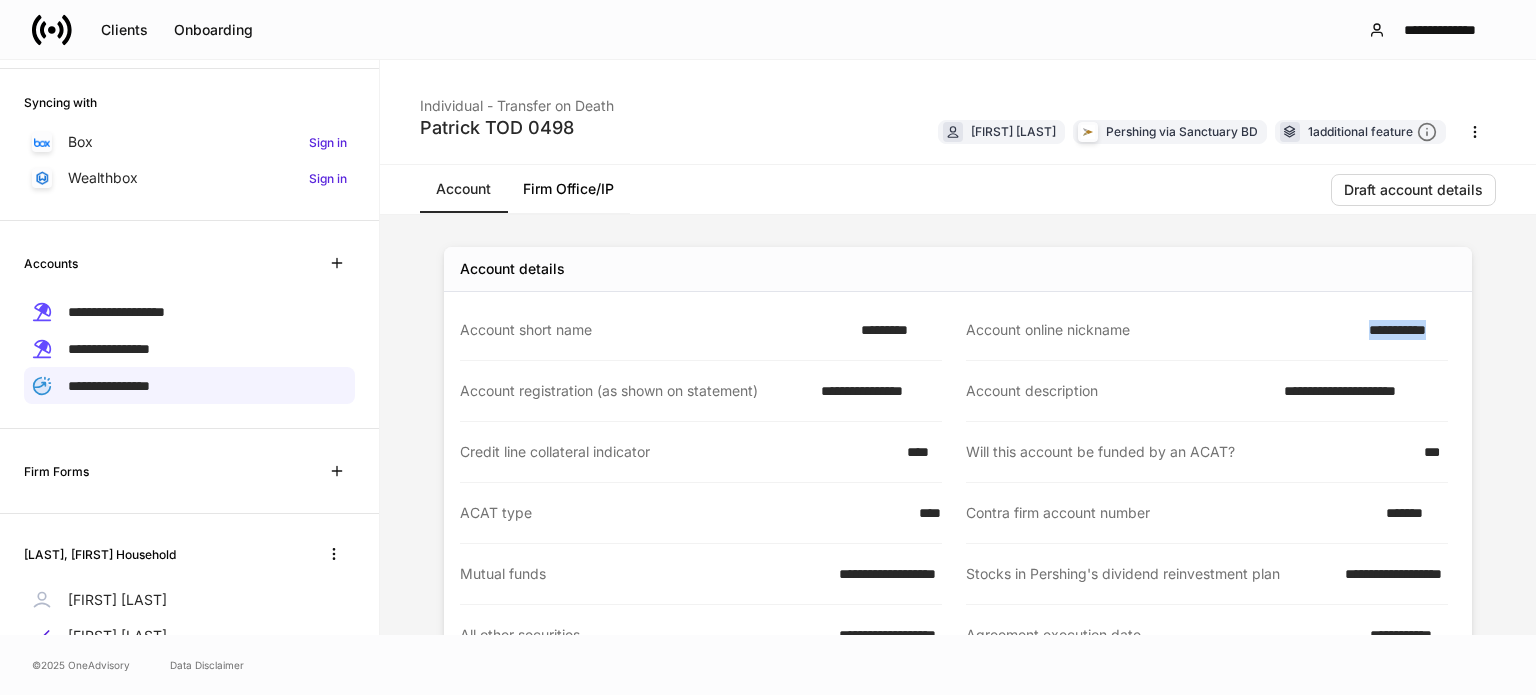 drag, startPoint x: 1345, startPoint y: 341, endPoint x: 1448, endPoint y: 346, distance: 103.121284 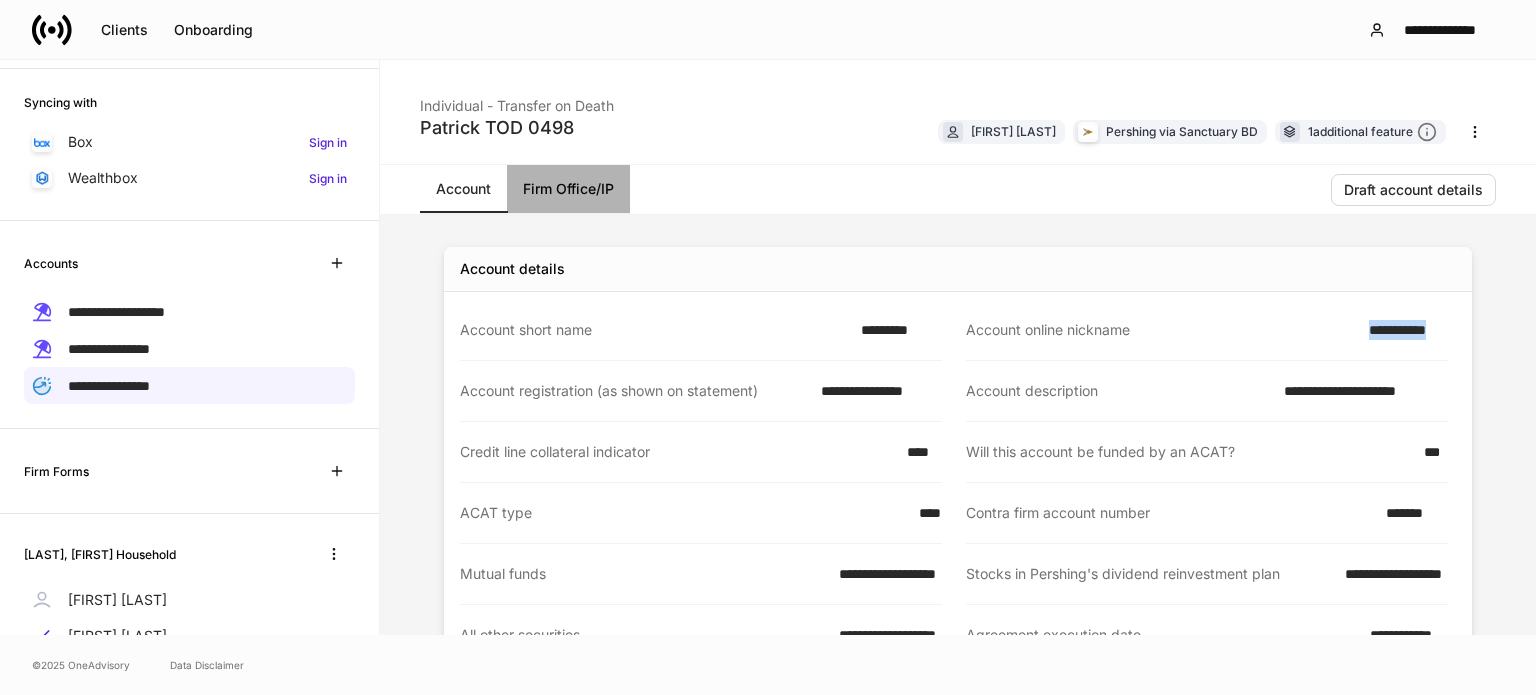 click on "Firm Office/IP" at bounding box center (568, 189) 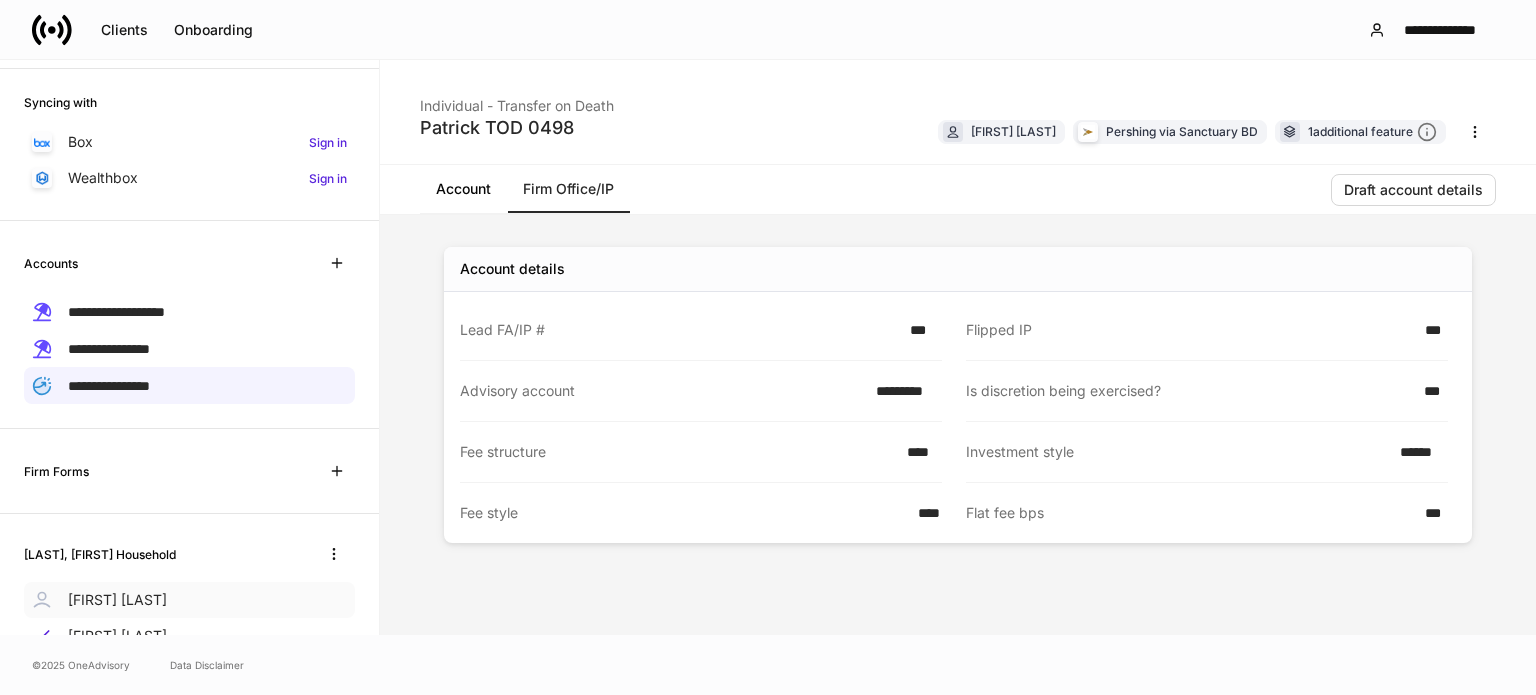 click on "Maria Hawley" at bounding box center (189, 600) 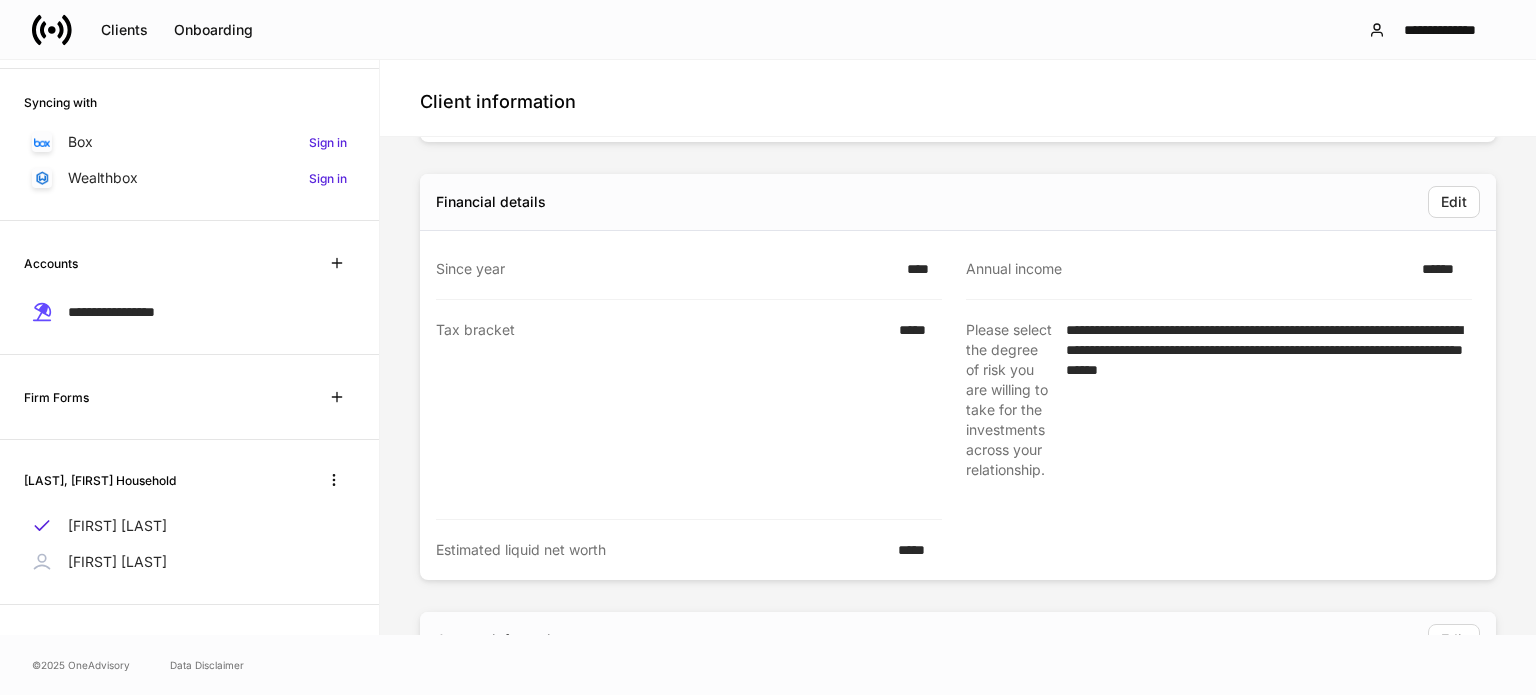 scroll, scrollTop: 1200, scrollLeft: 0, axis: vertical 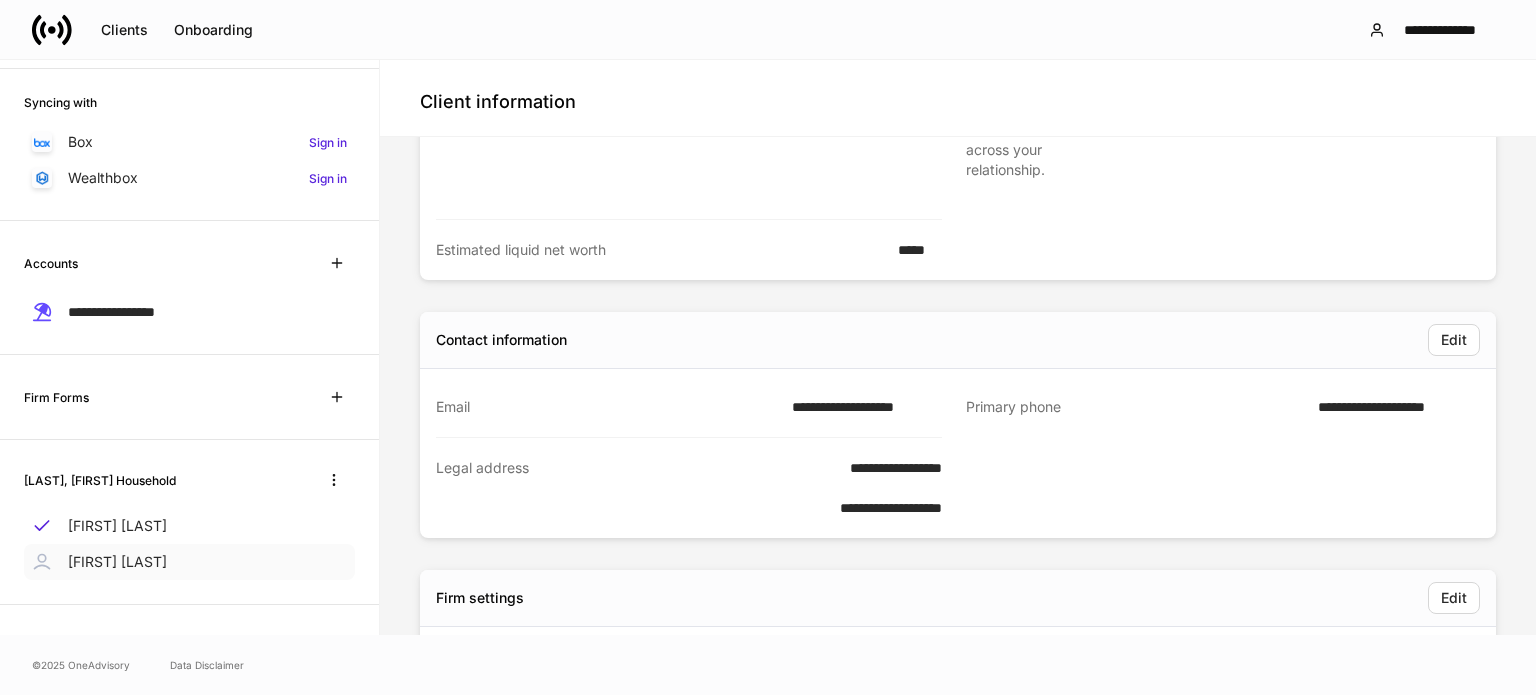 click on "Patrick Wong" at bounding box center [117, 562] 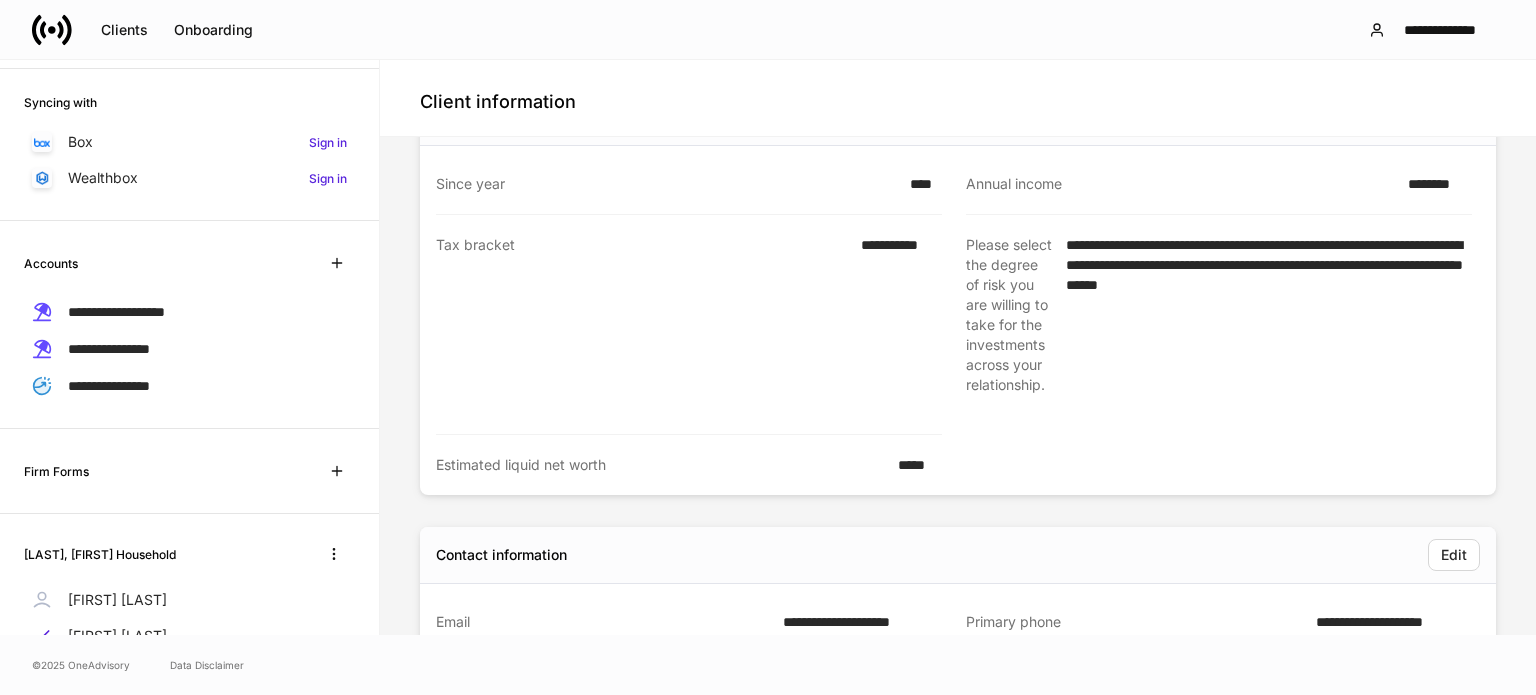 scroll, scrollTop: 1200, scrollLeft: 0, axis: vertical 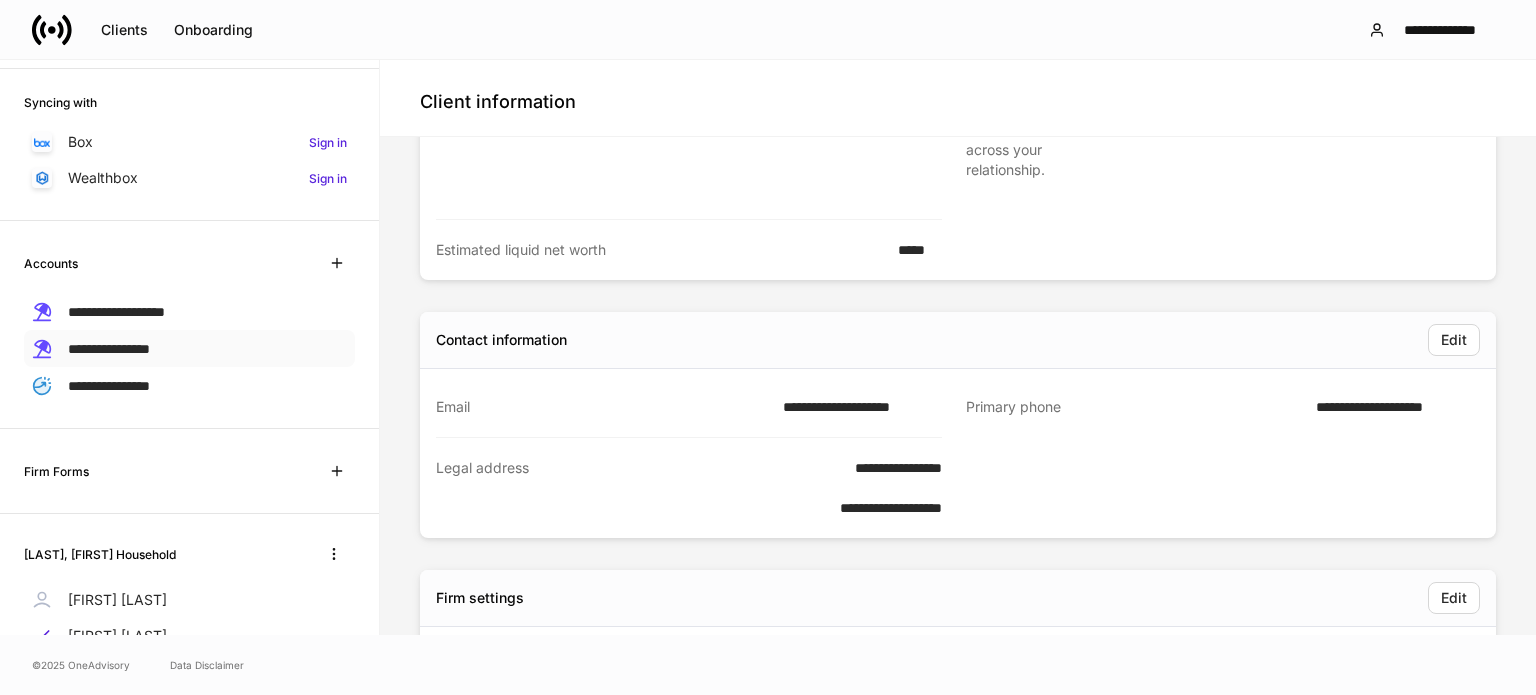 click on "**********" at bounding box center [189, 348] 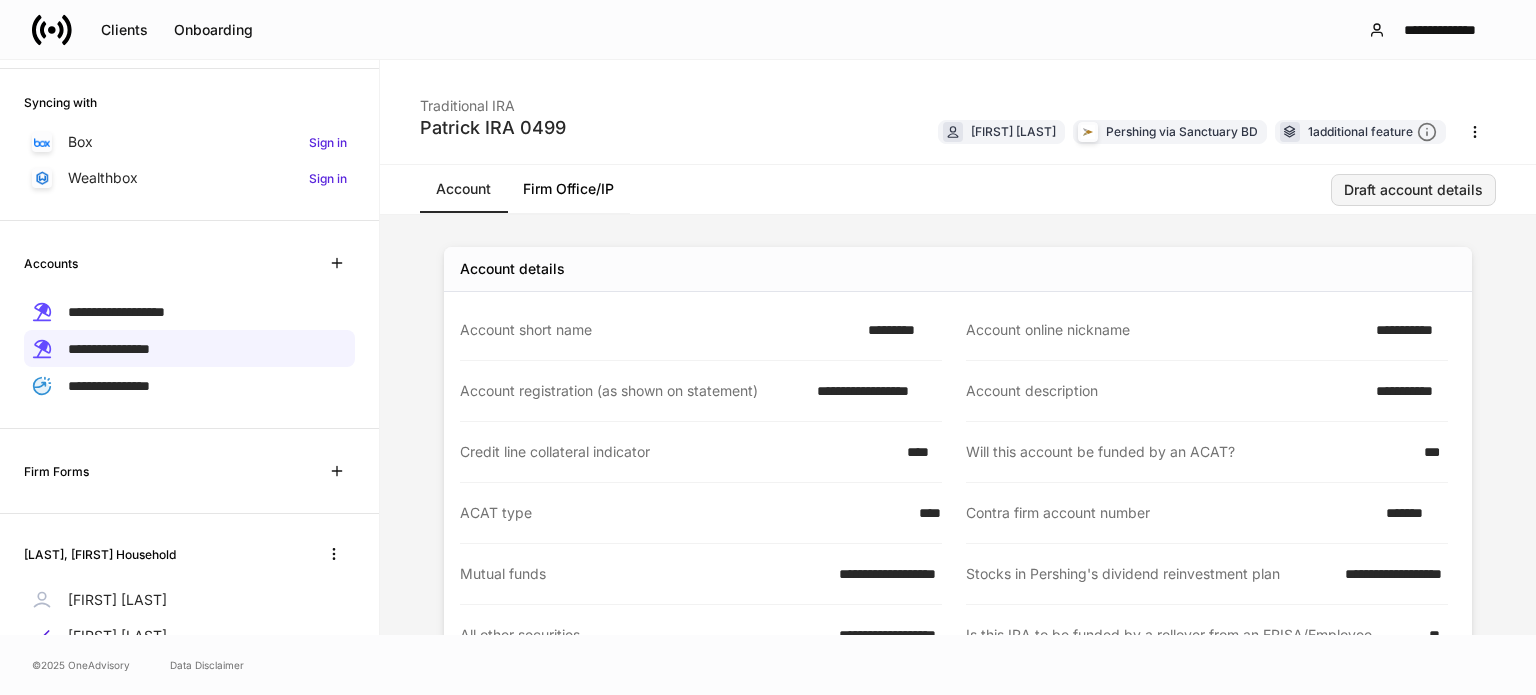 click on "Draft account details" at bounding box center [1413, 190] 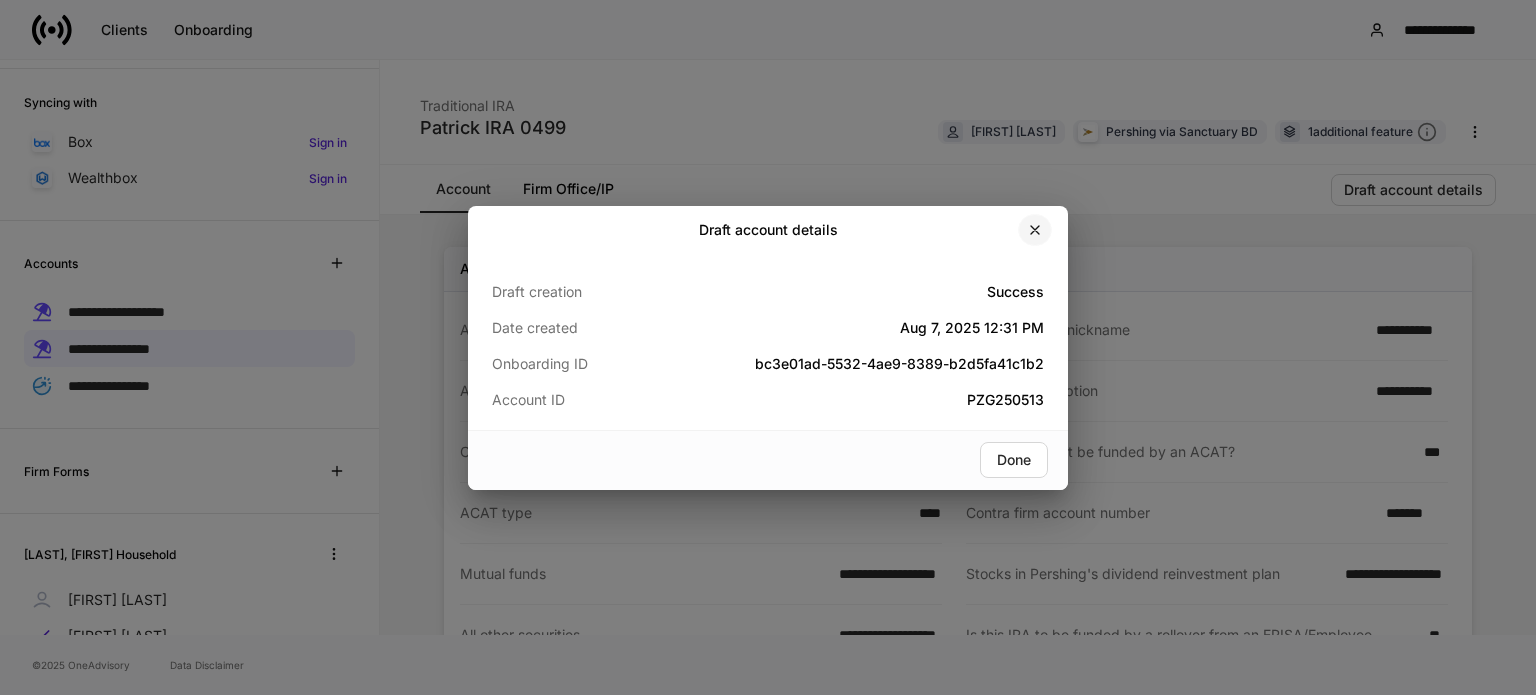 click at bounding box center [1035, 230] 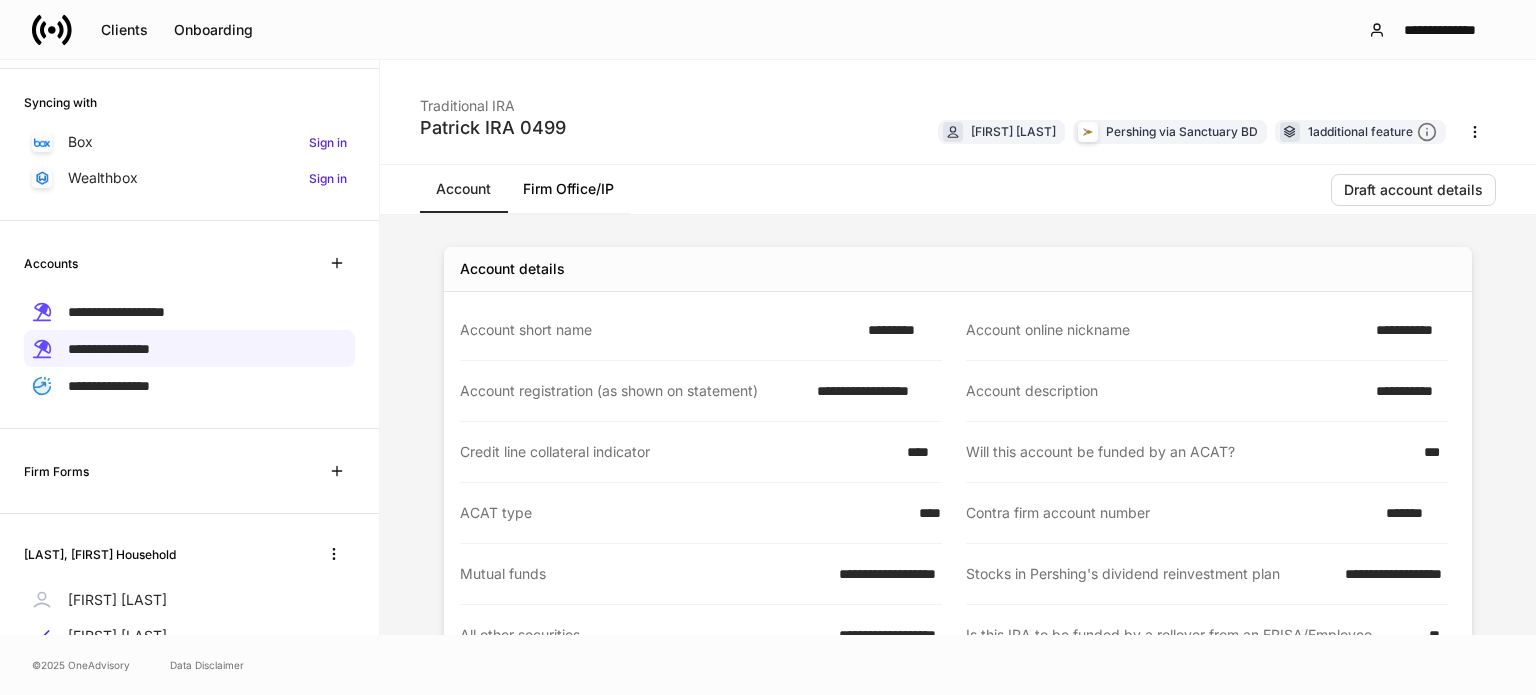click on "*******" at bounding box center [1411, 513] 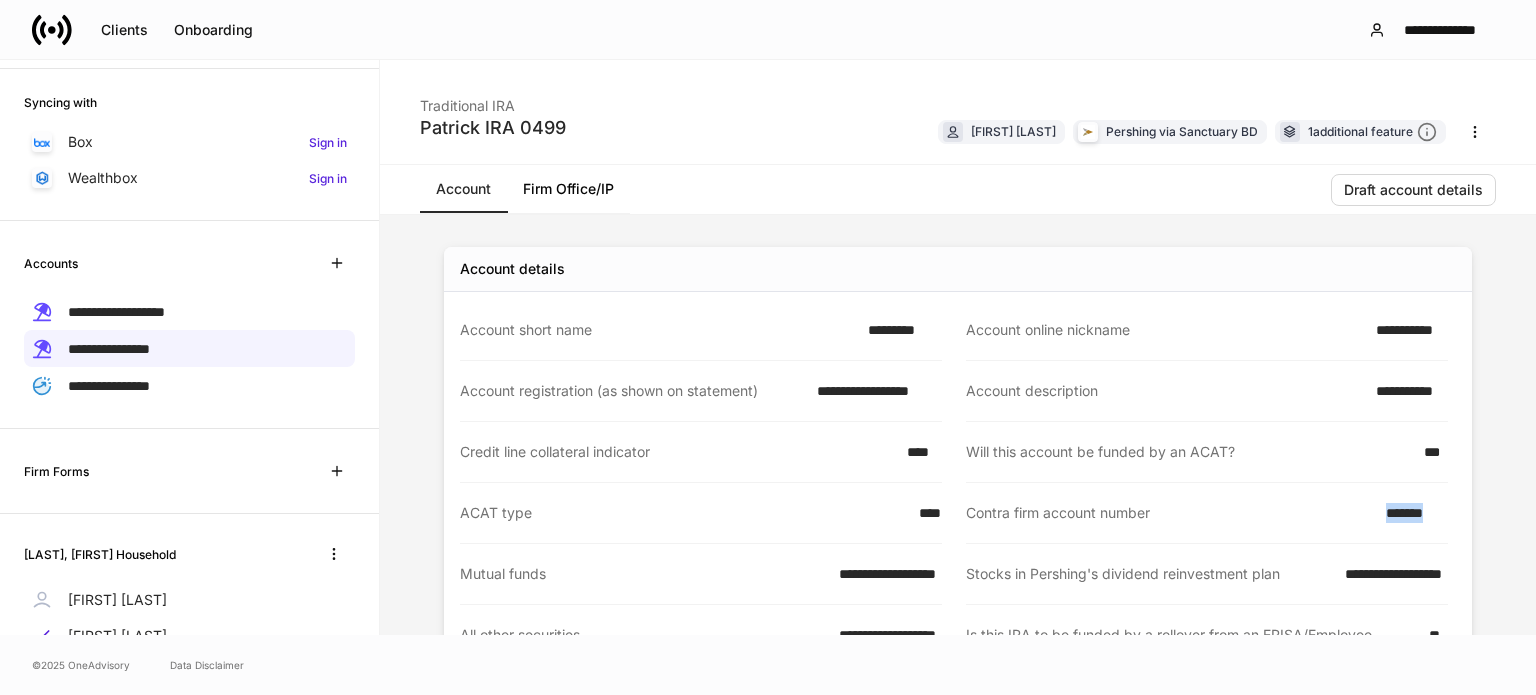 click on "*******" at bounding box center (1411, 513) 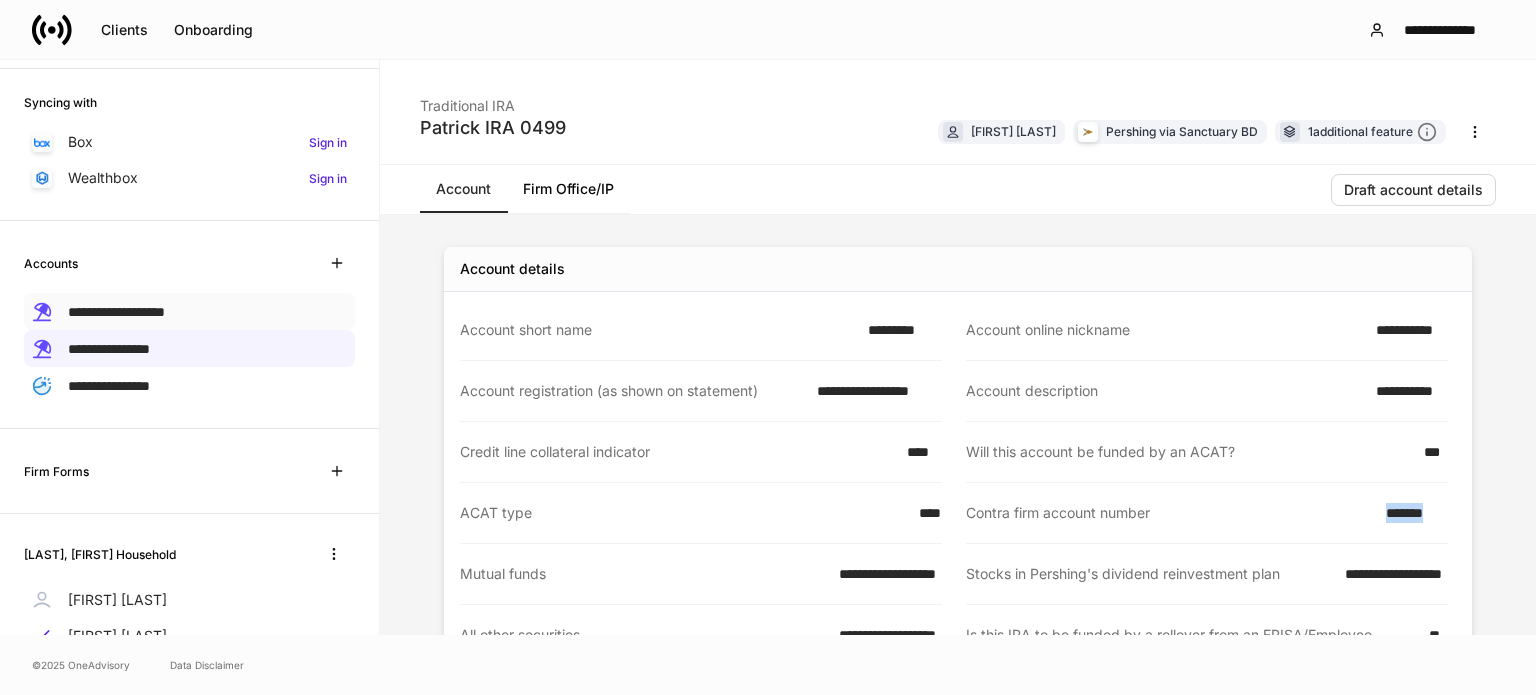 click on "**********" at bounding box center [116, 312] 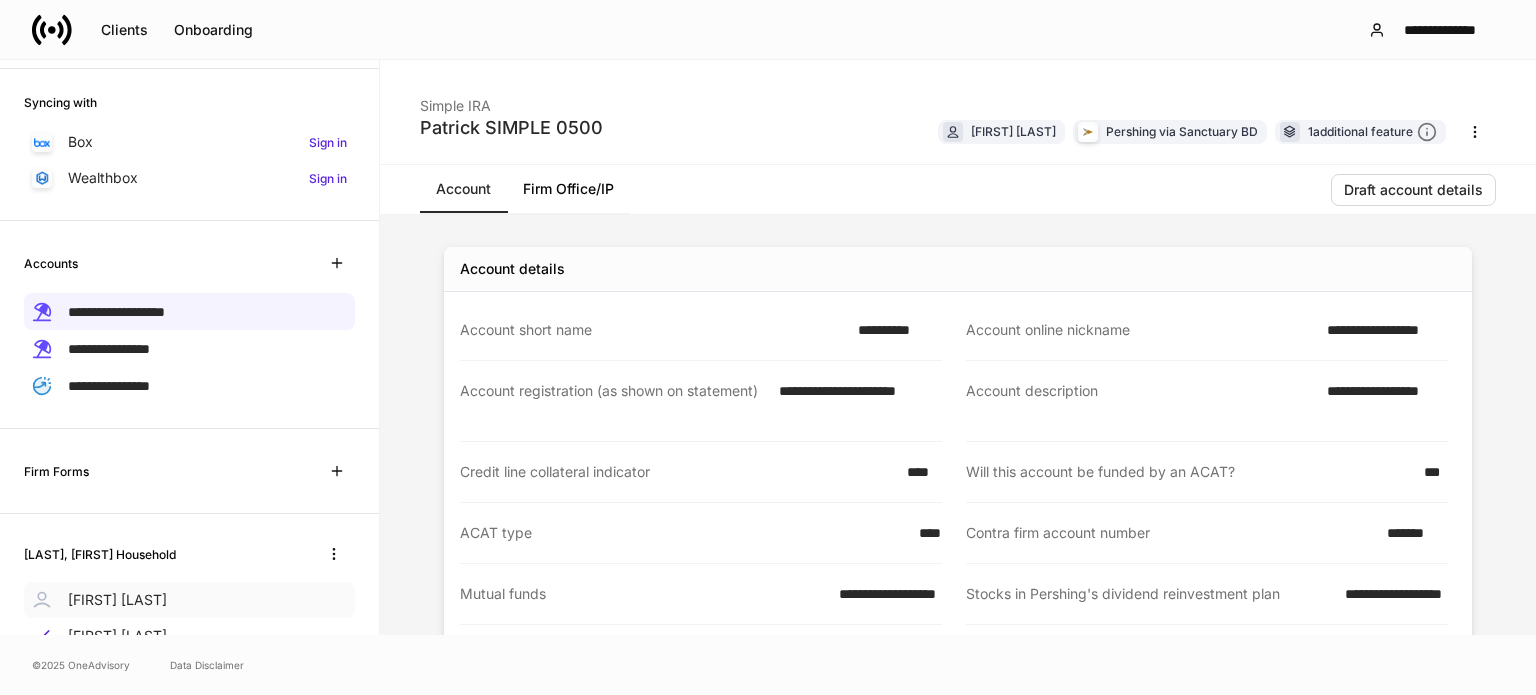 click on "Maria Hawley" at bounding box center [117, 600] 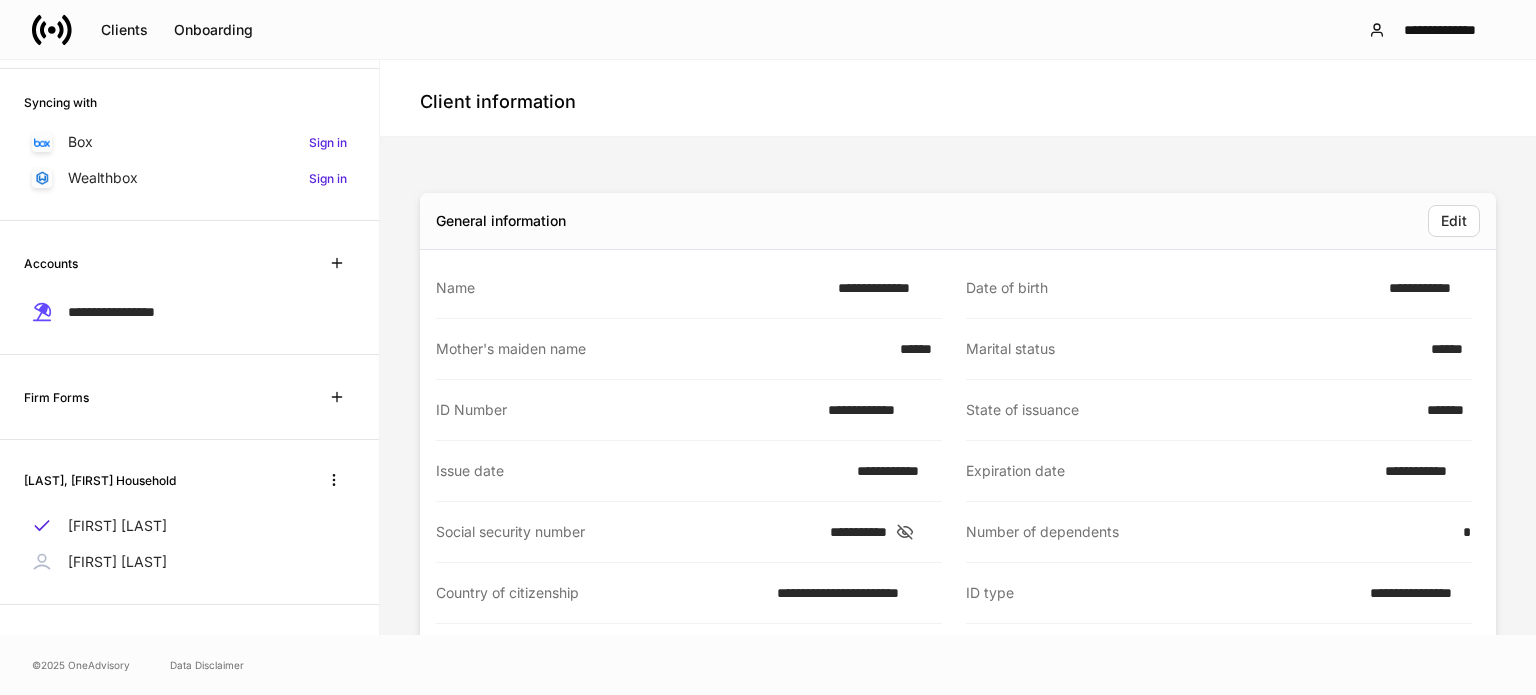 click on "**********" at bounding box center [189, 288] 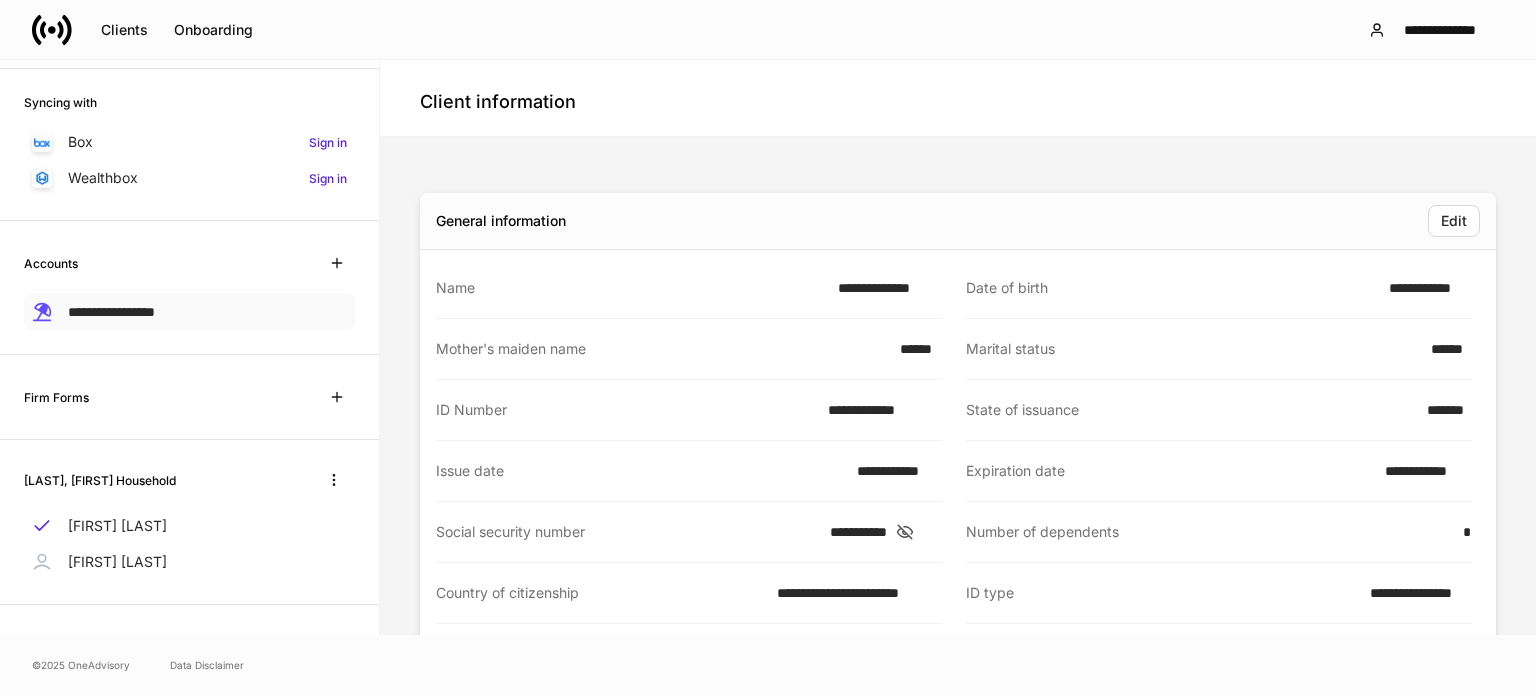 click on "**********" at bounding box center (111, 312) 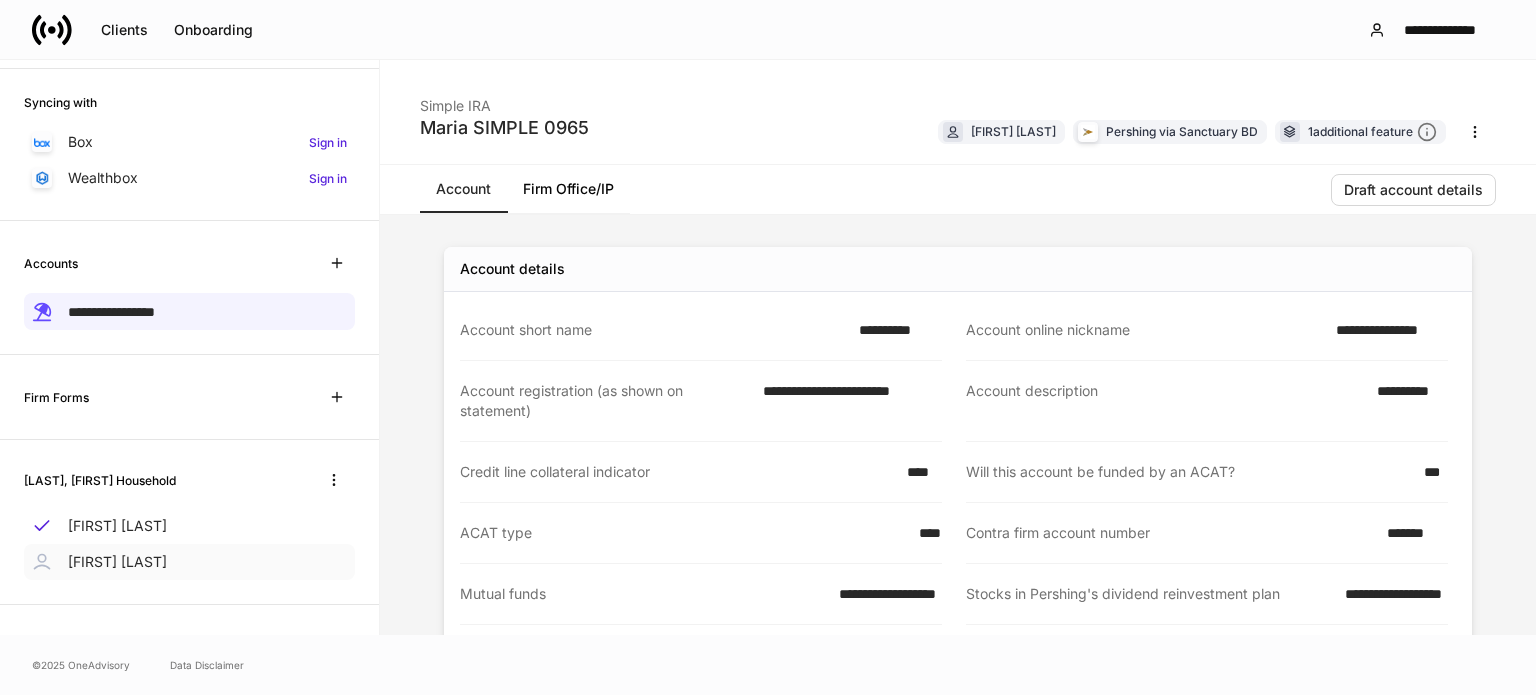 click on "Patrick Wong" at bounding box center [189, 562] 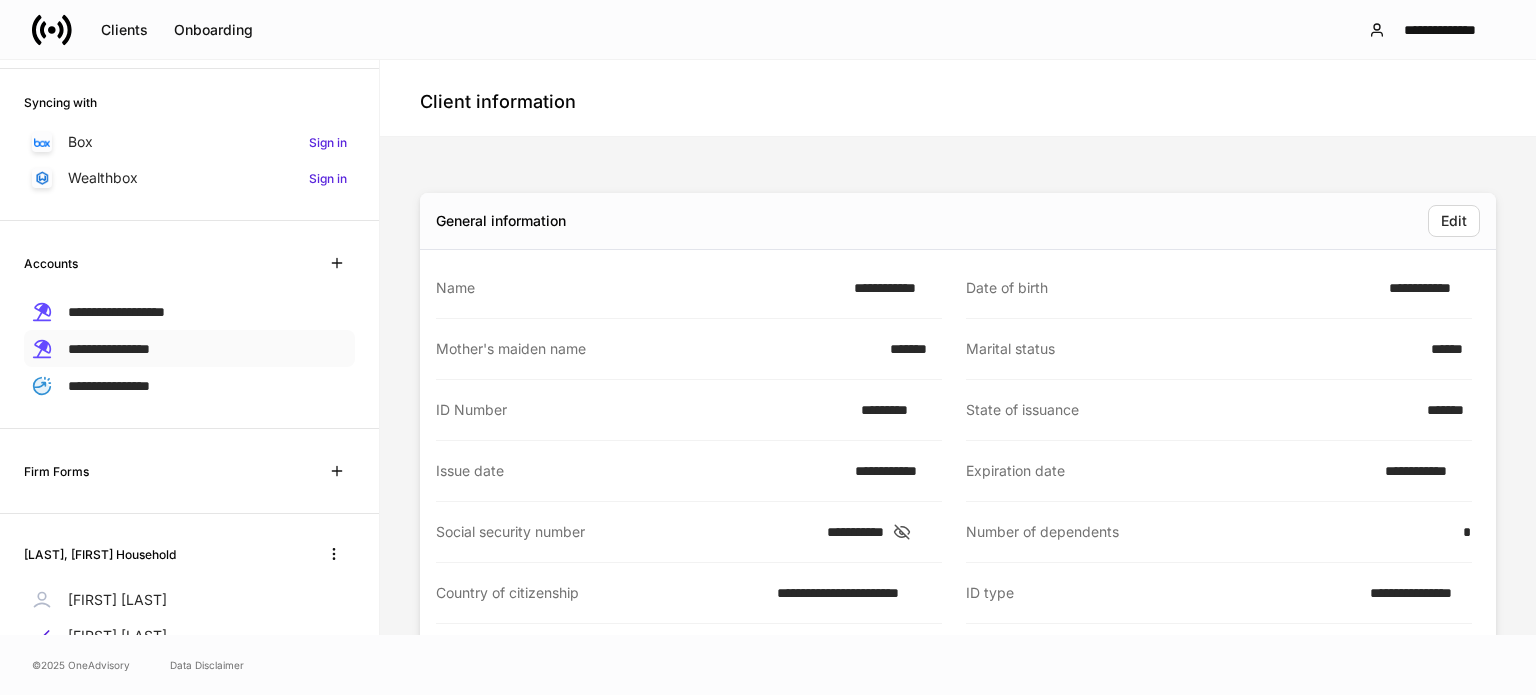 click on "**********" at bounding box center [109, 349] 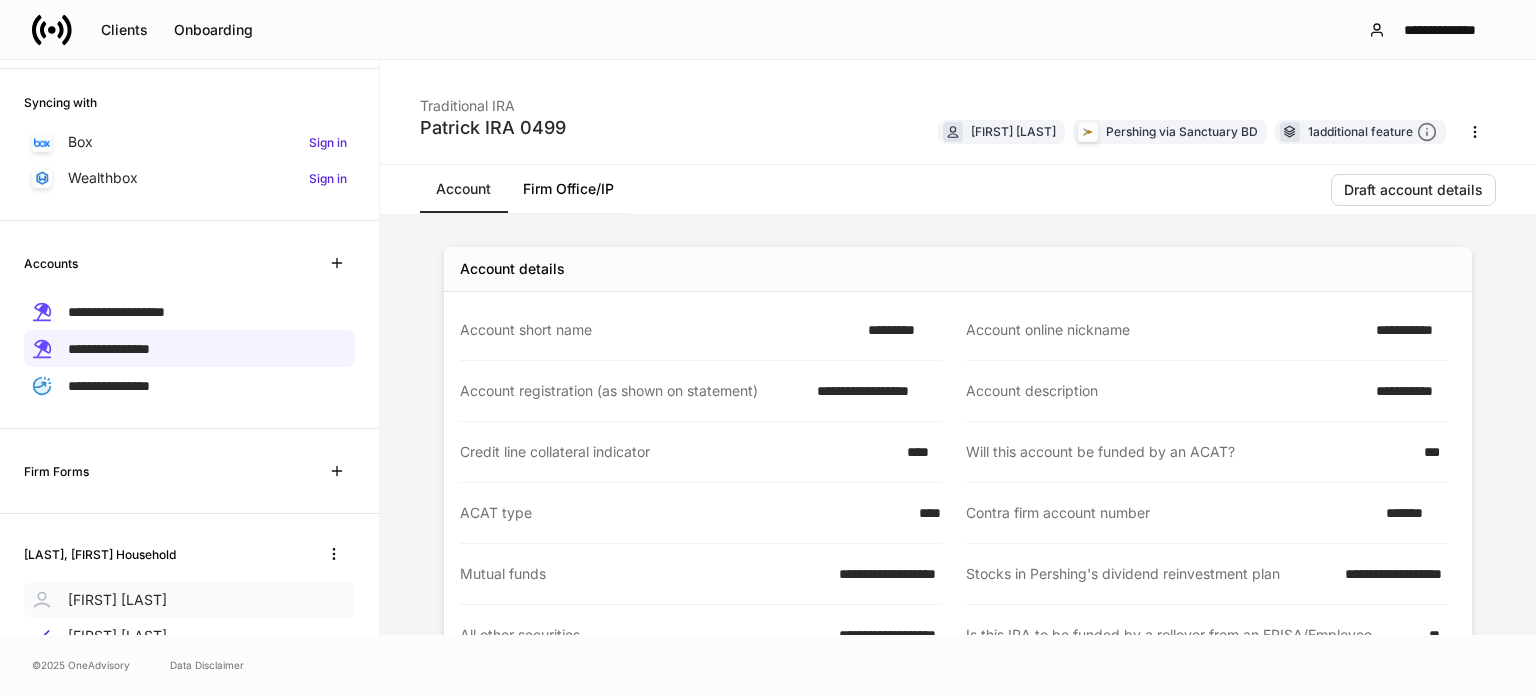 click on "Maria Hawley" at bounding box center [189, 600] 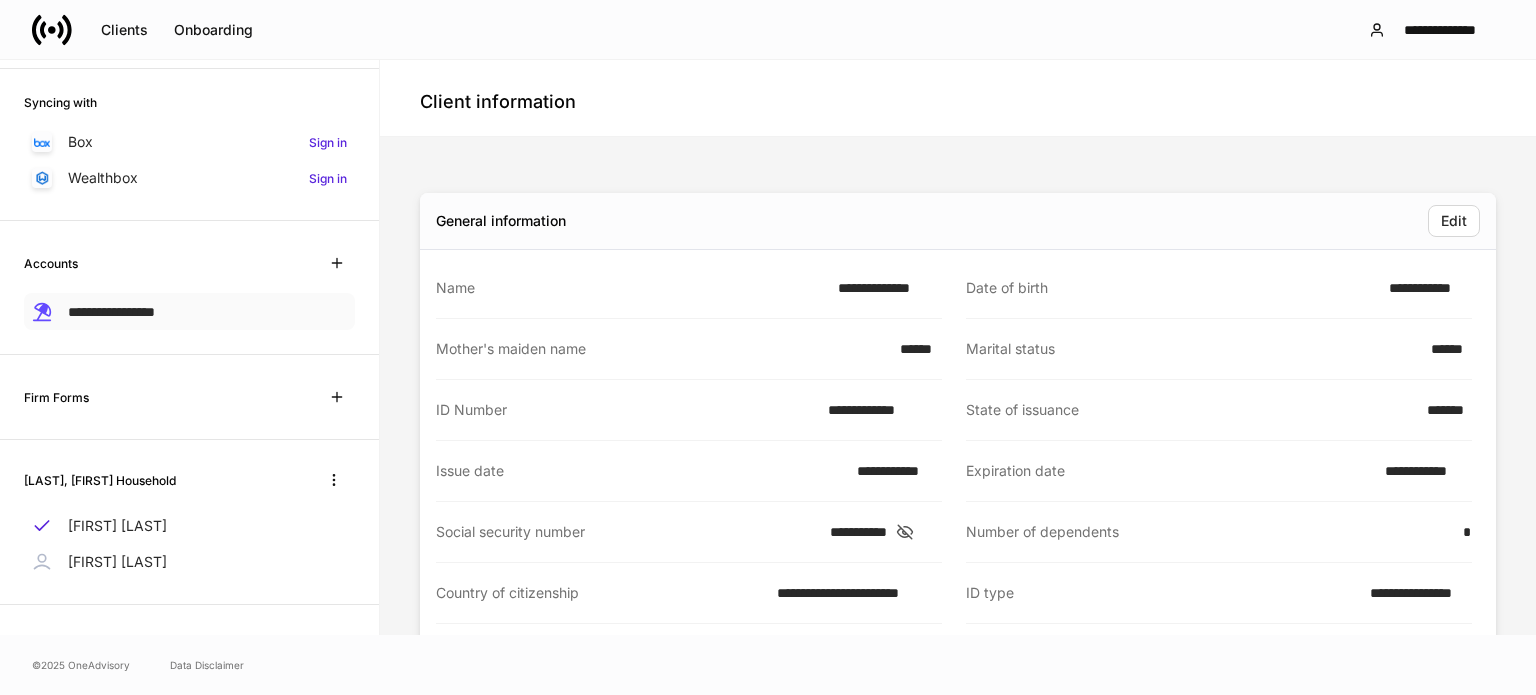 click on "**********" at bounding box center (189, 311) 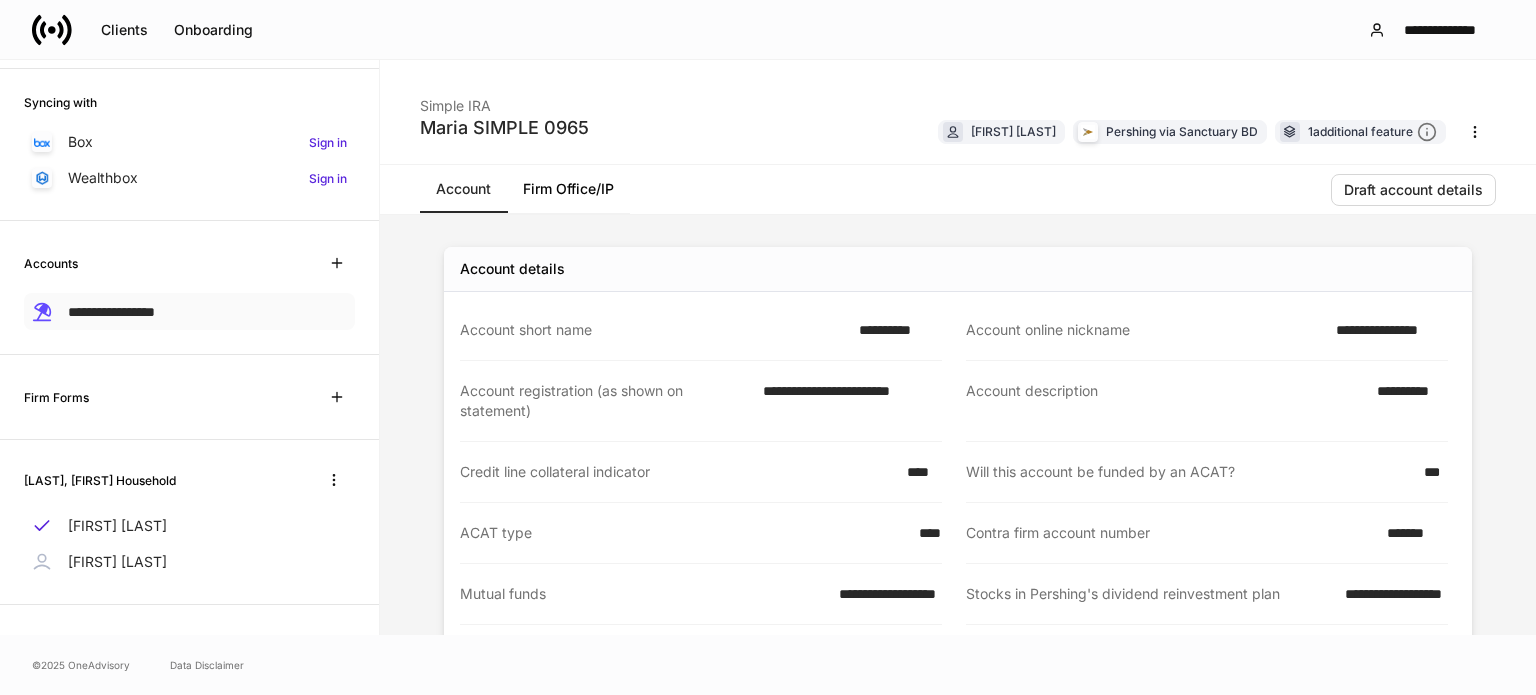click on "**********" at bounding box center [189, 311] 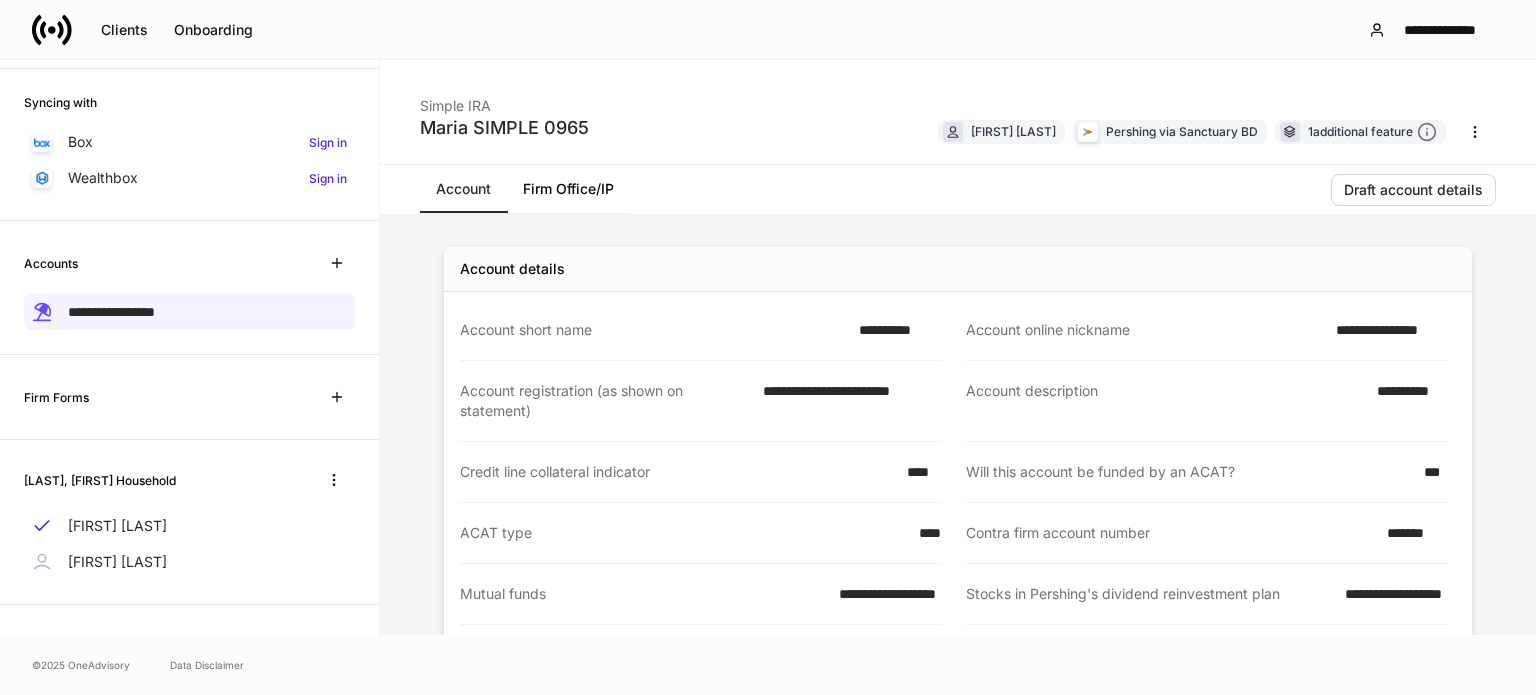 click on "*******" at bounding box center [1411, 533] 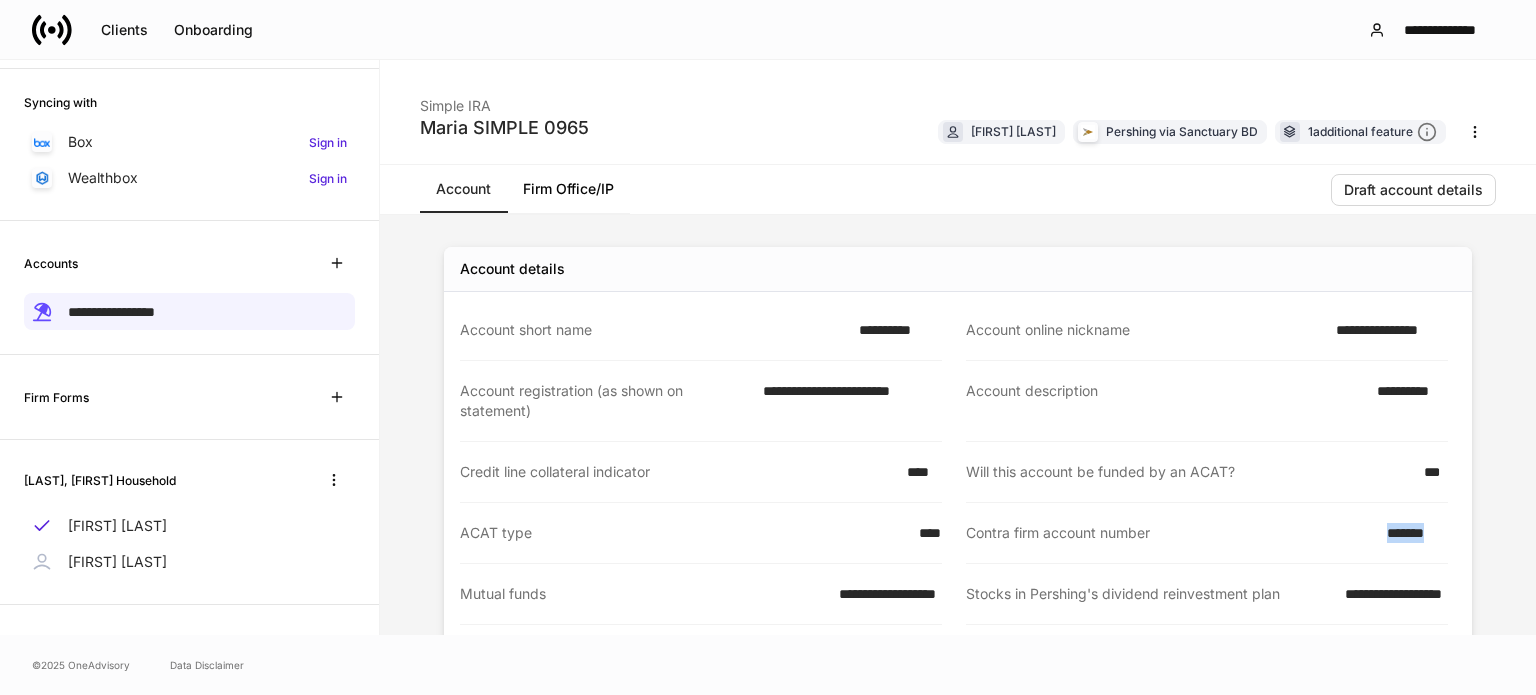 click on "*******" at bounding box center (1411, 533) 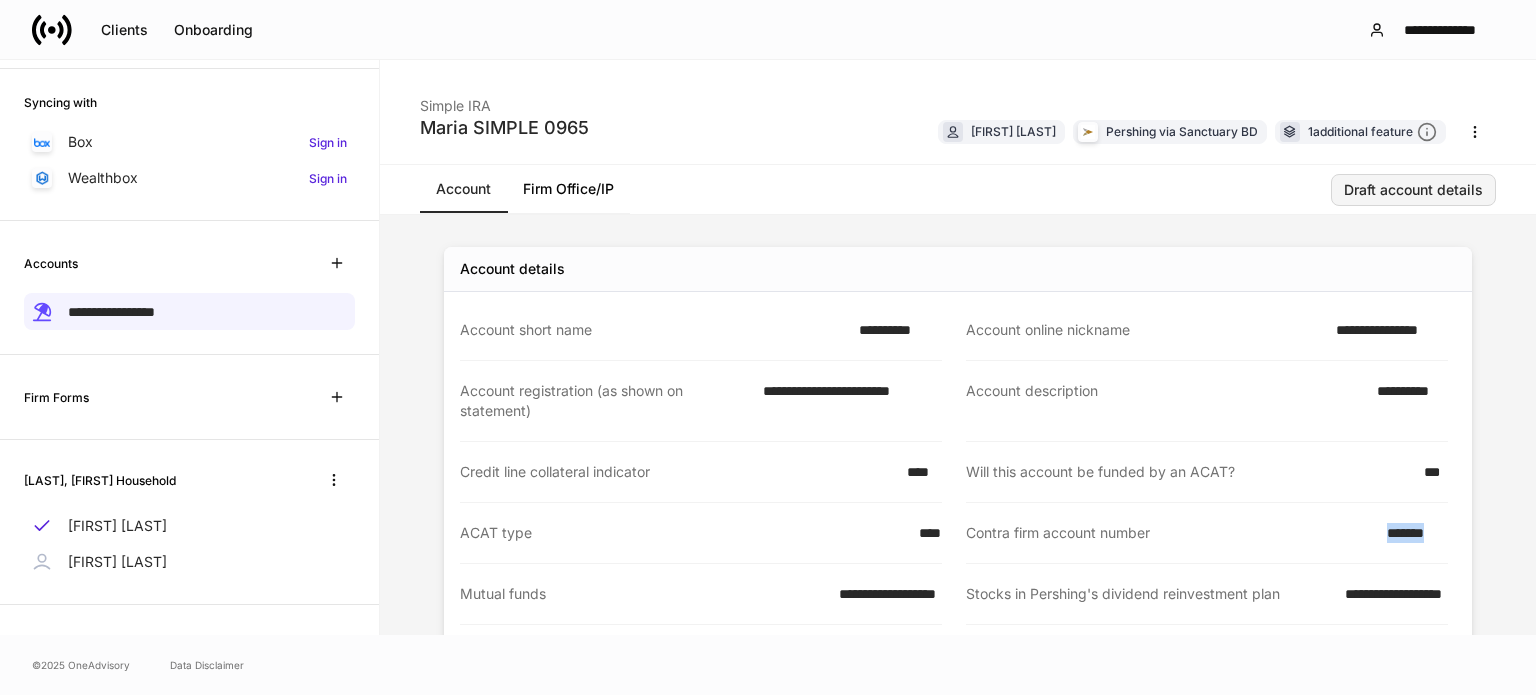 click on "Draft account details" at bounding box center (1413, 190) 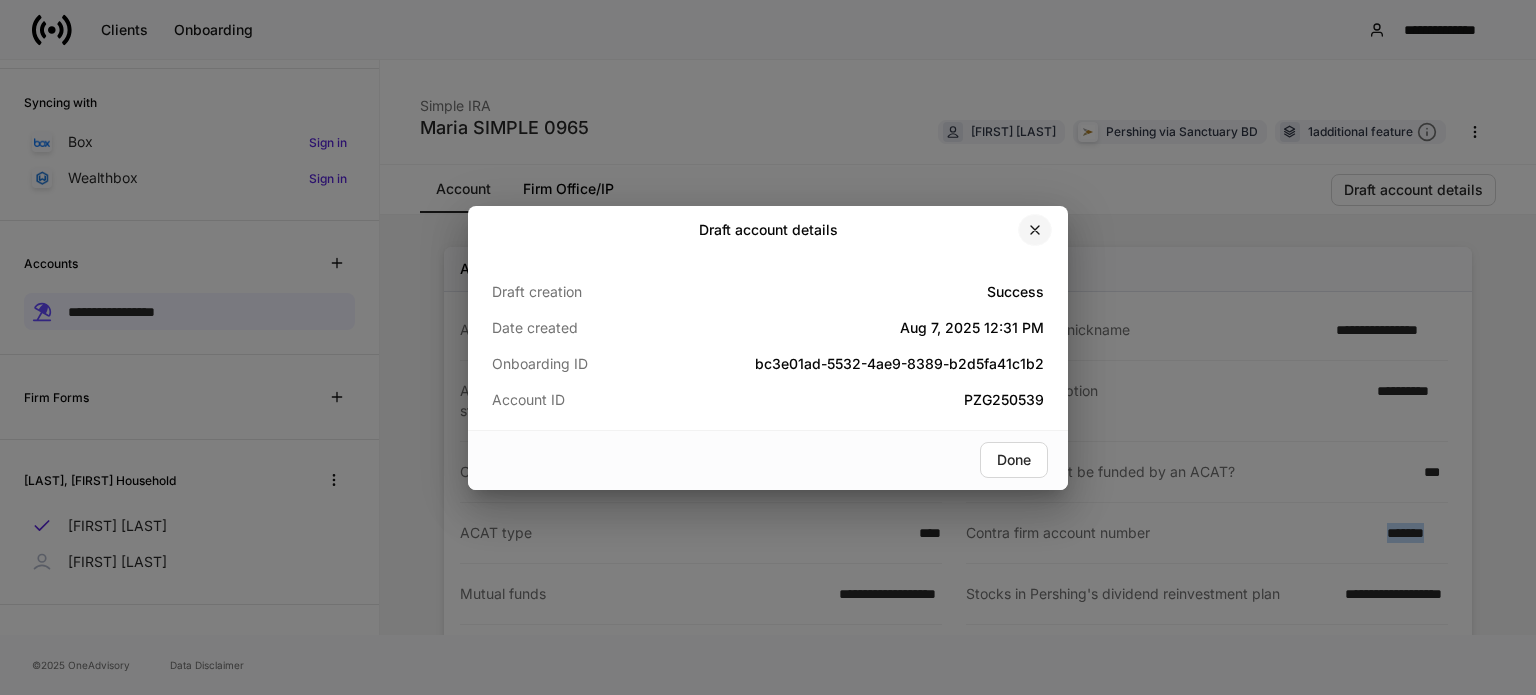 click 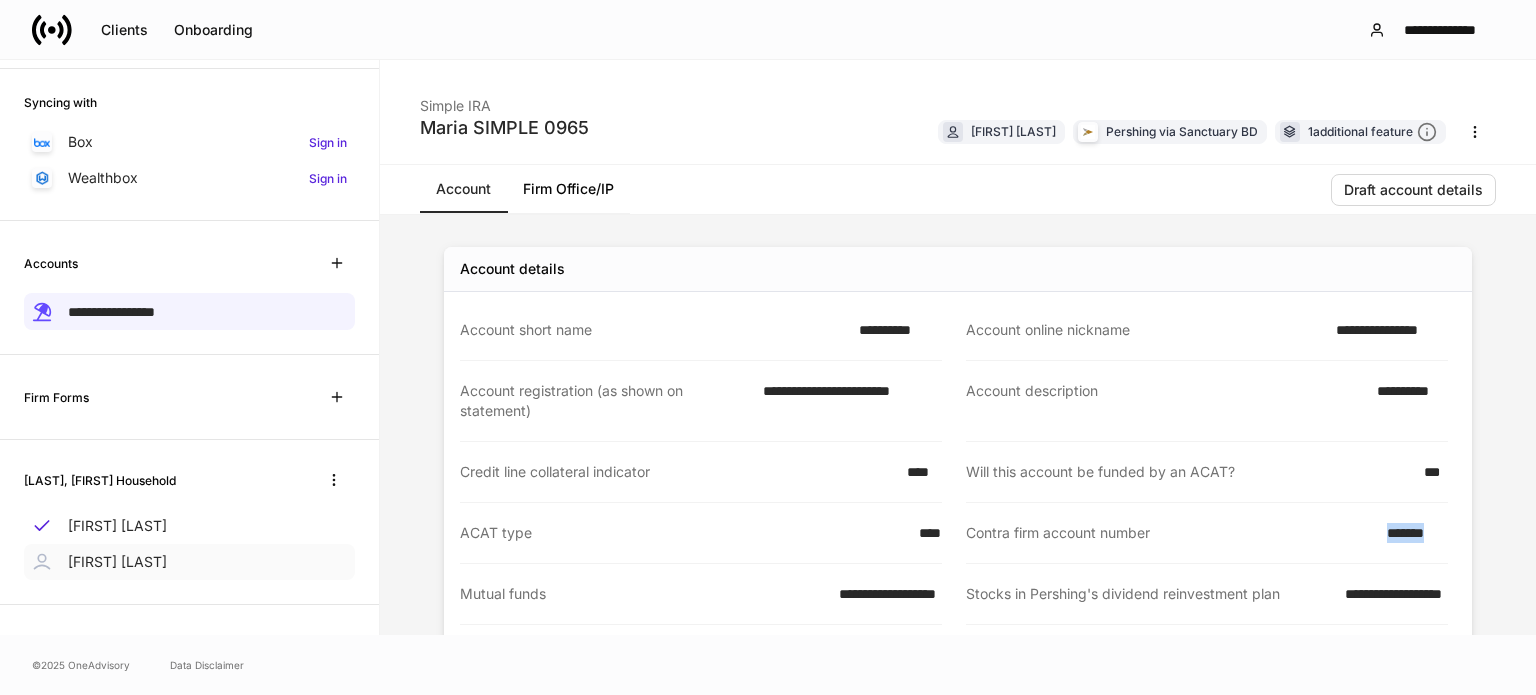click on "Patrick Wong" at bounding box center [117, 562] 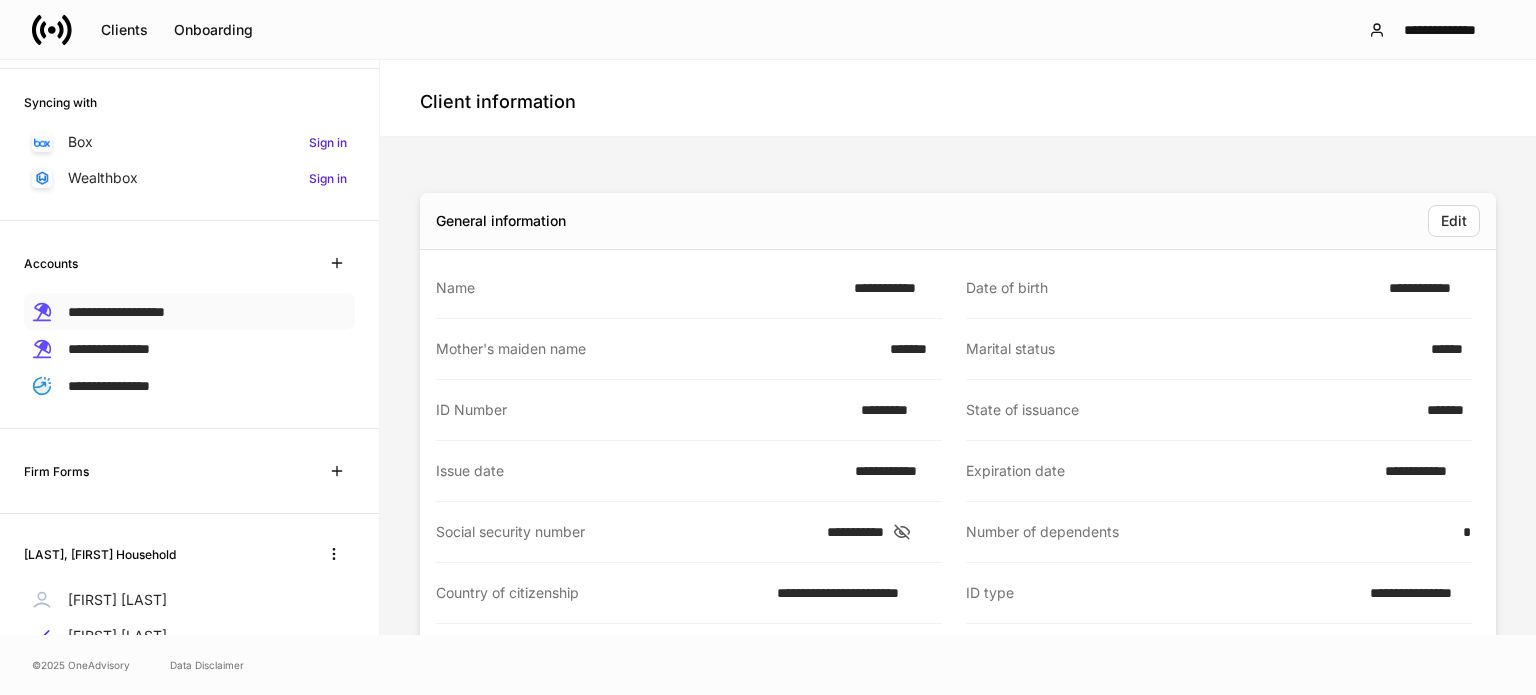 click on "**********" at bounding box center [116, 312] 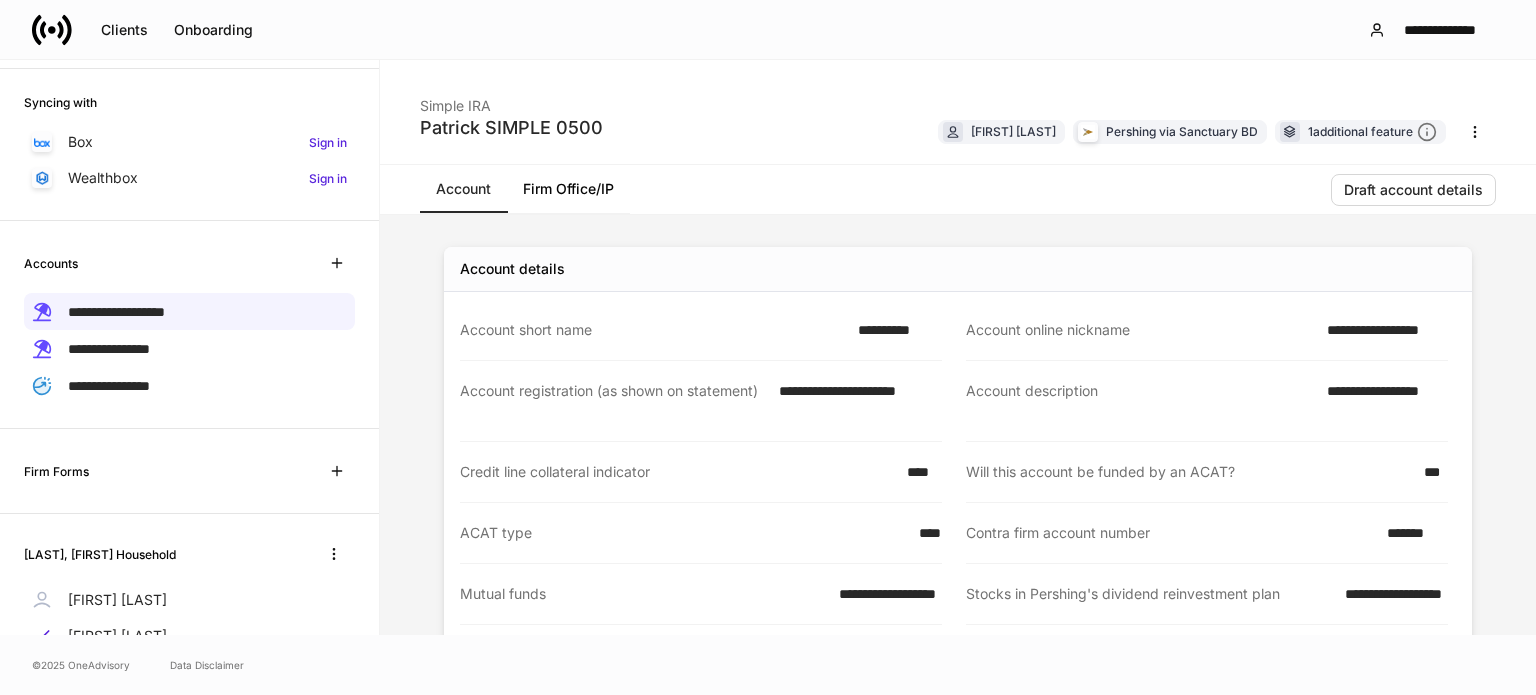 click on "*******" at bounding box center (1411, 533) 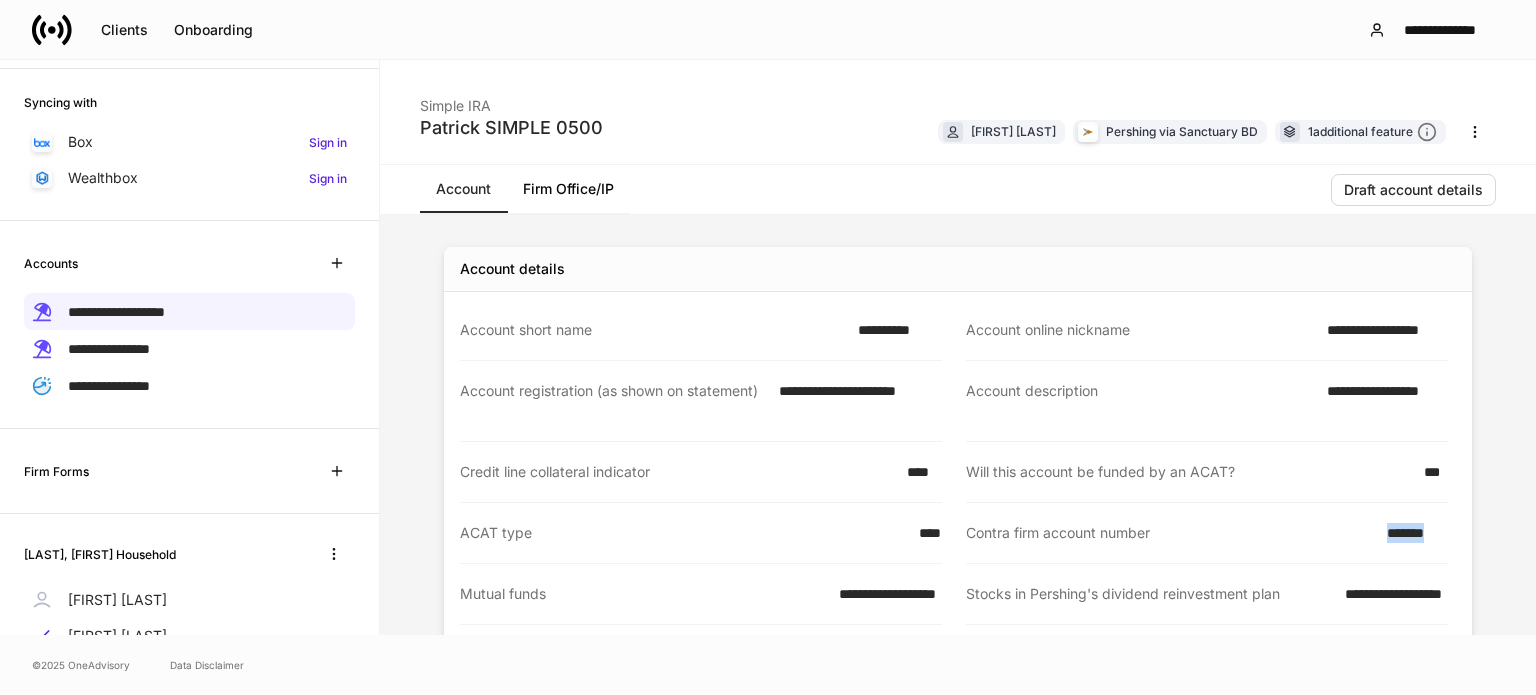 click on "*******" at bounding box center [1411, 533] 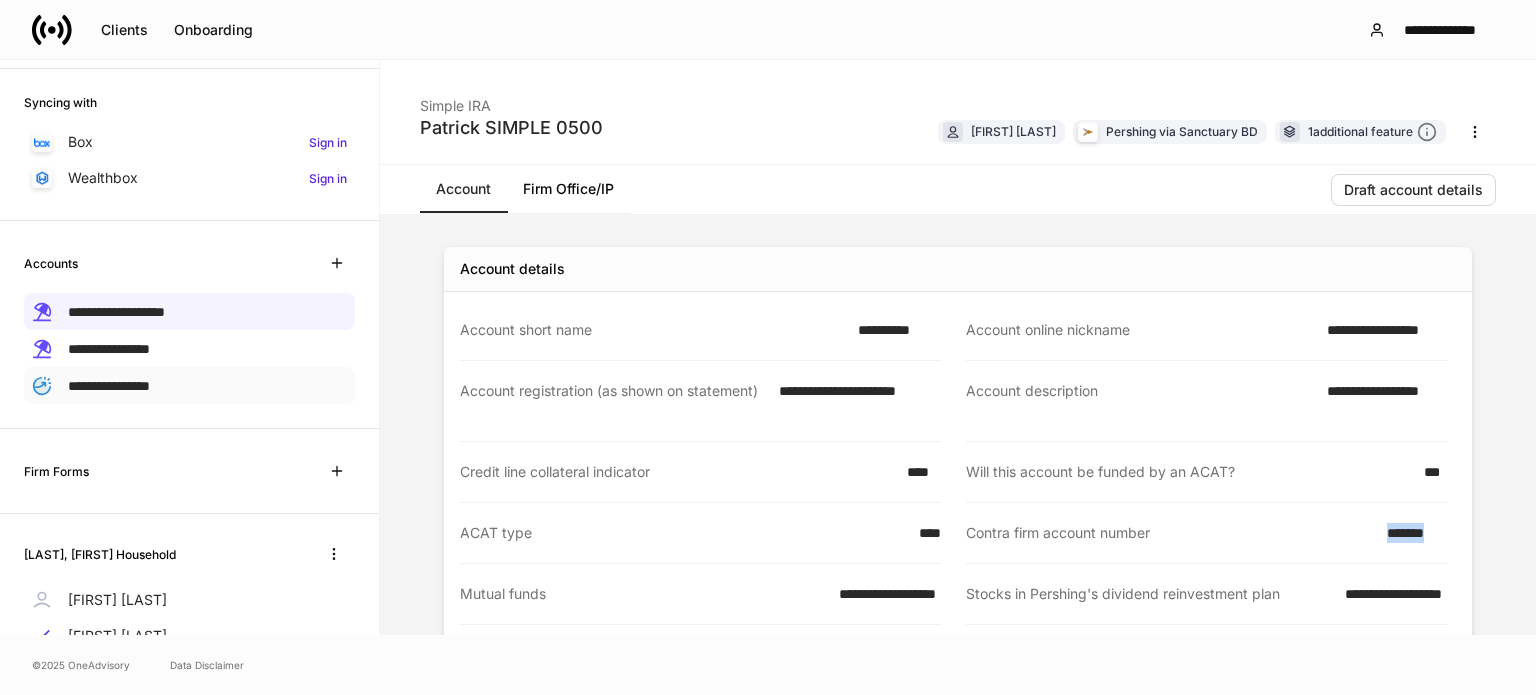 click on "**********" at bounding box center (109, 386) 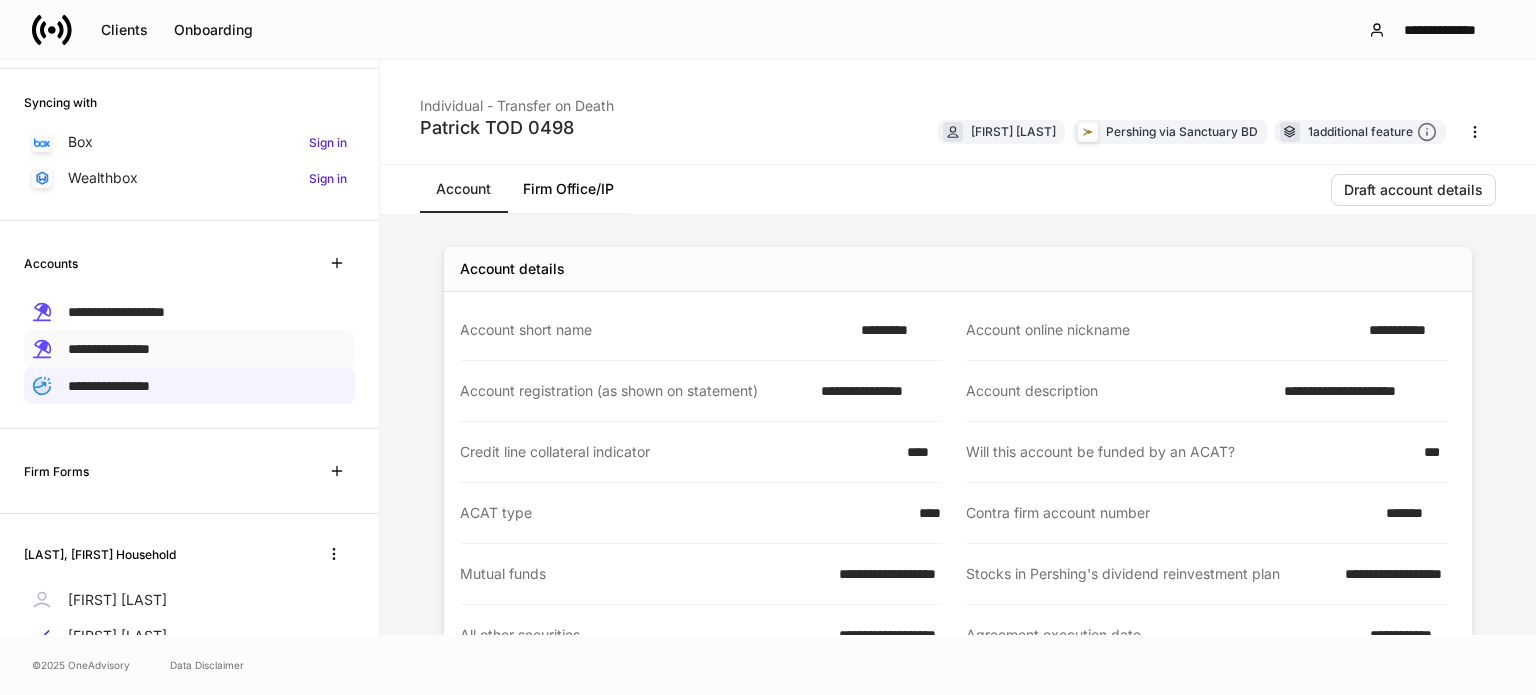 click on "**********" at bounding box center (109, 349) 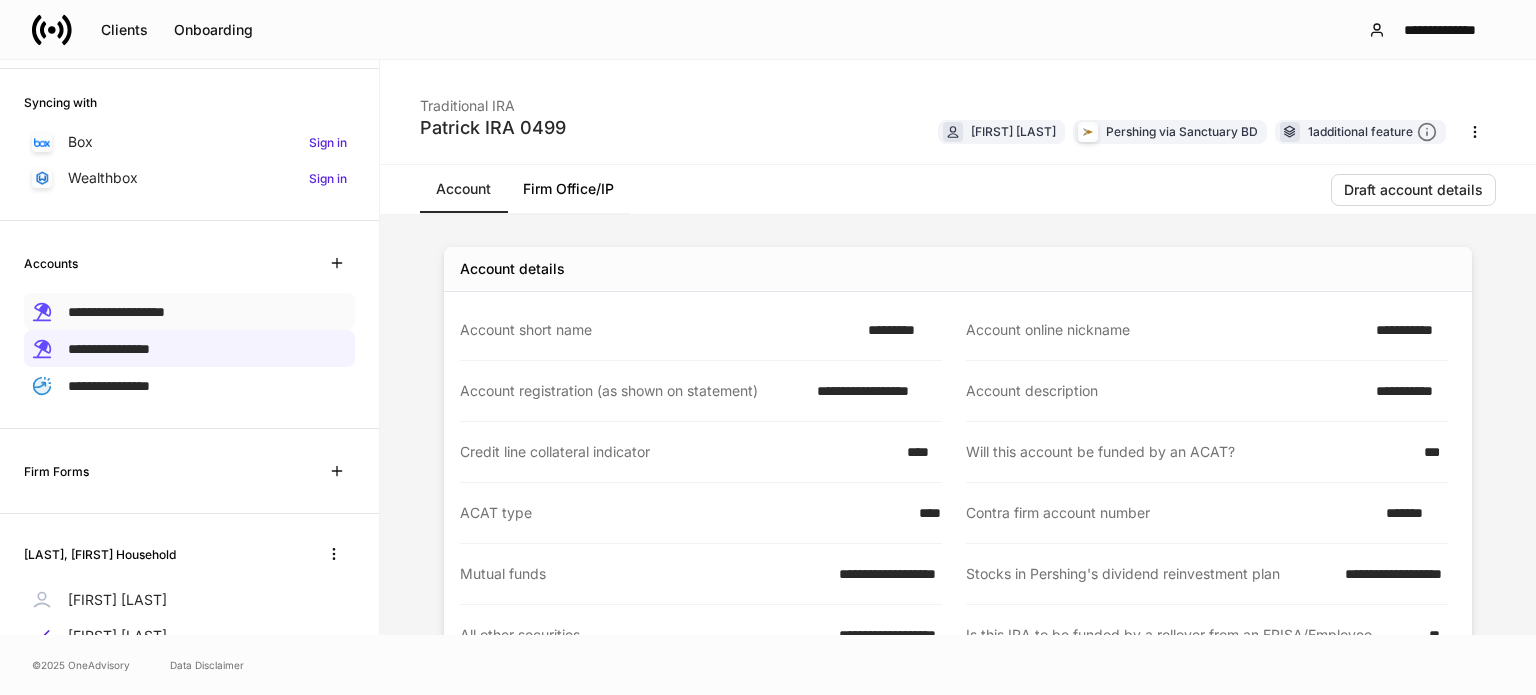 click on "**********" at bounding box center [116, 312] 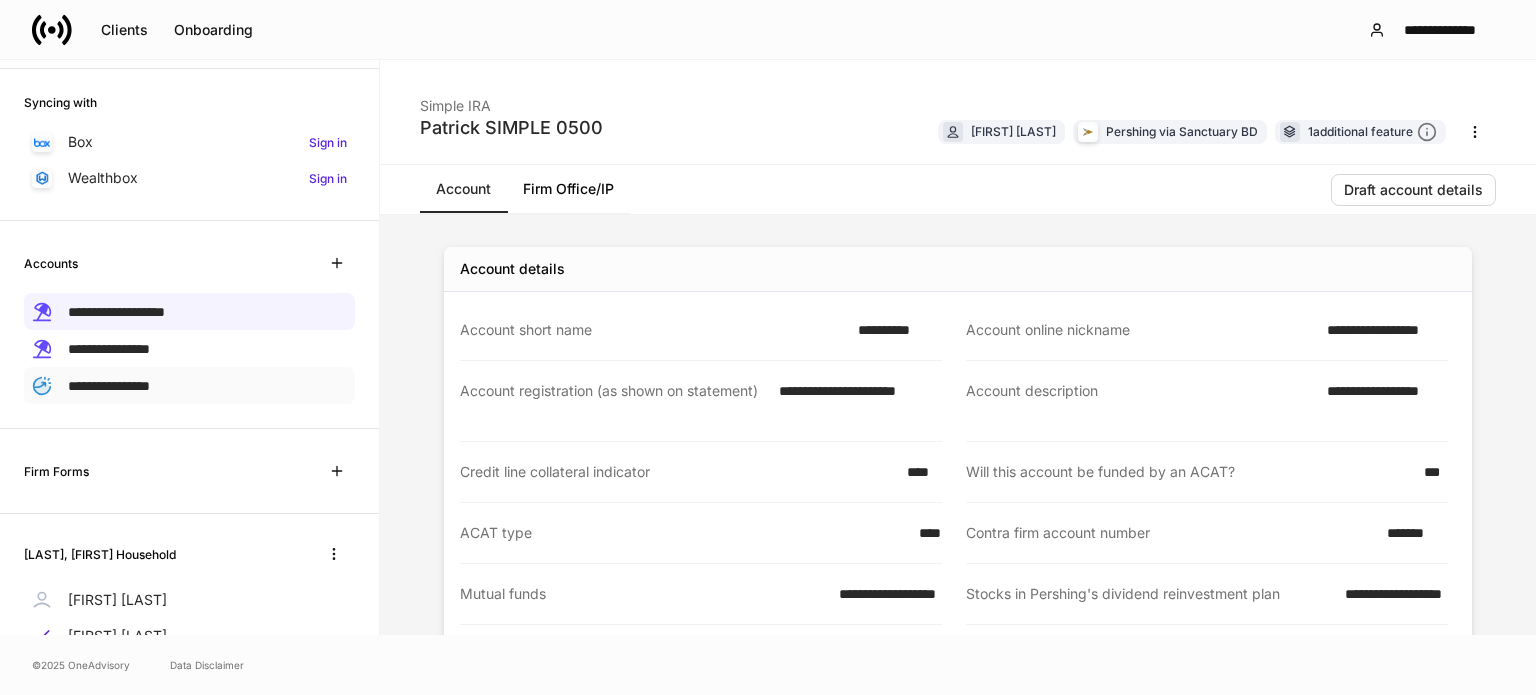 click on "**********" at bounding box center (189, 385) 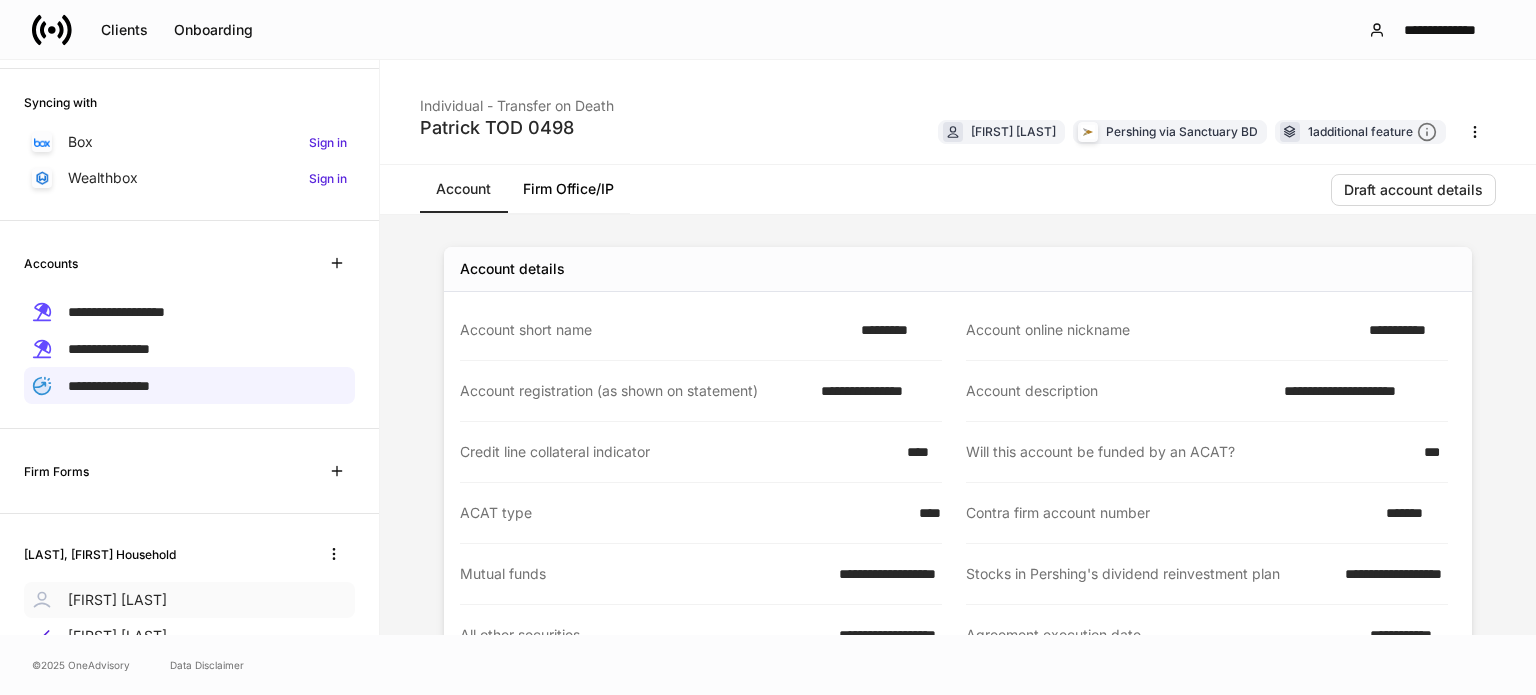 click on "Maria Hawley" at bounding box center [117, 600] 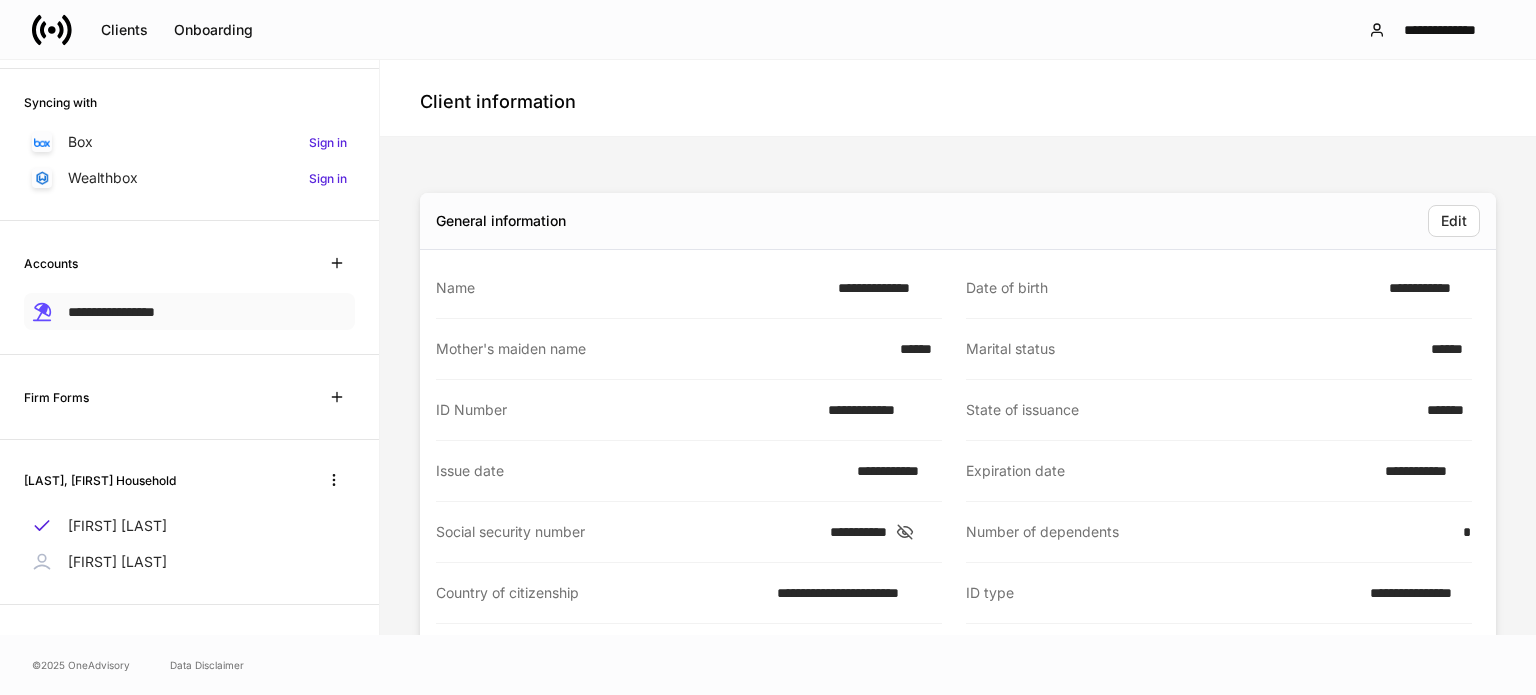 click on "**********" at bounding box center (189, 311) 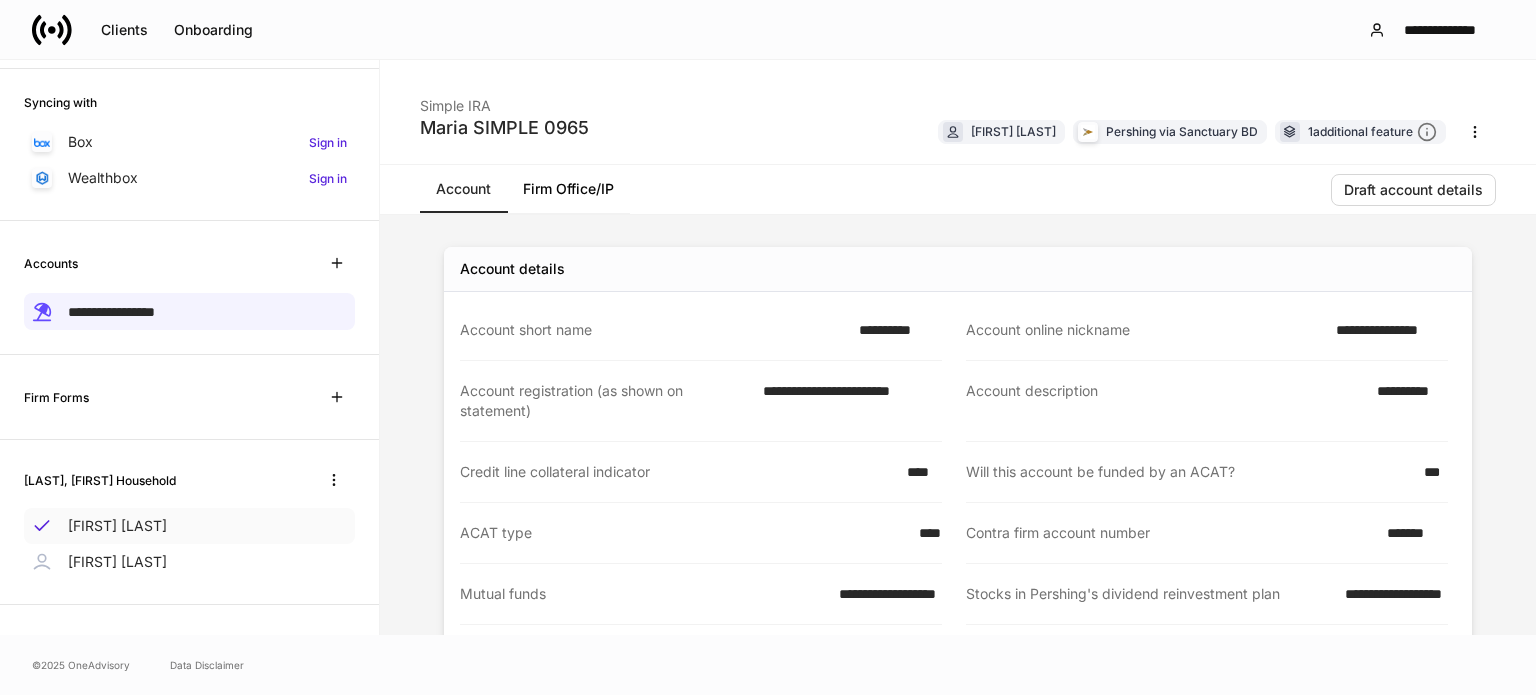 click on "Maria Hawley" at bounding box center [117, 526] 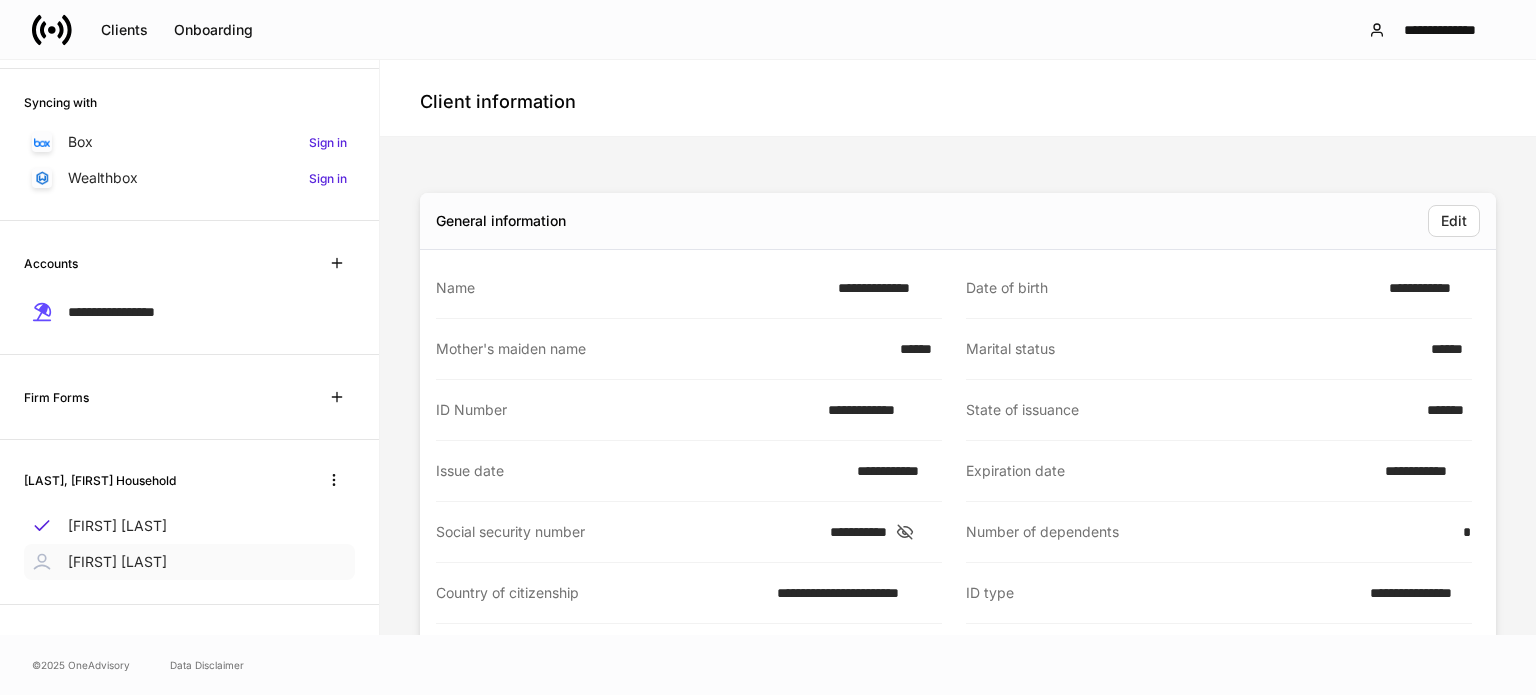 click on "Patrick Wong" at bounding box center [117, 562] 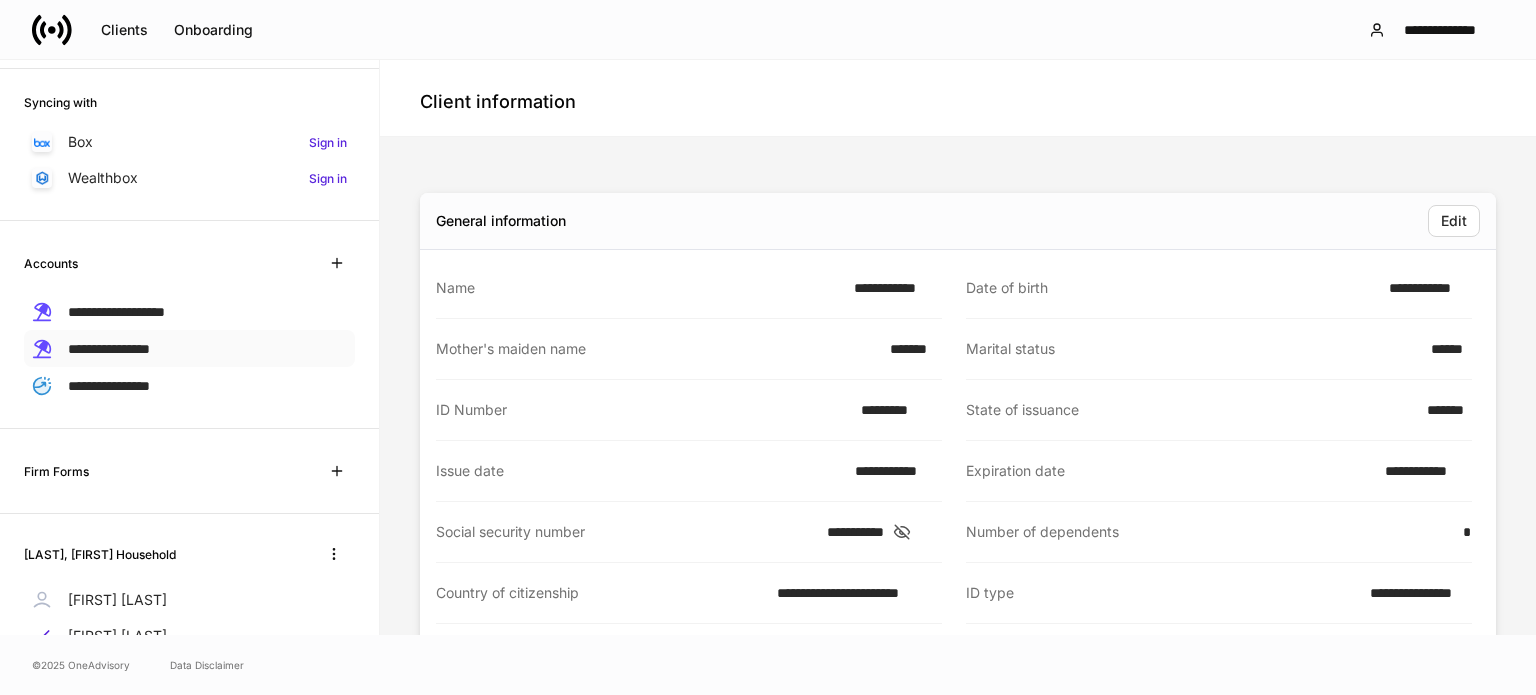 click on "**********" at bounding box center [189, 348] 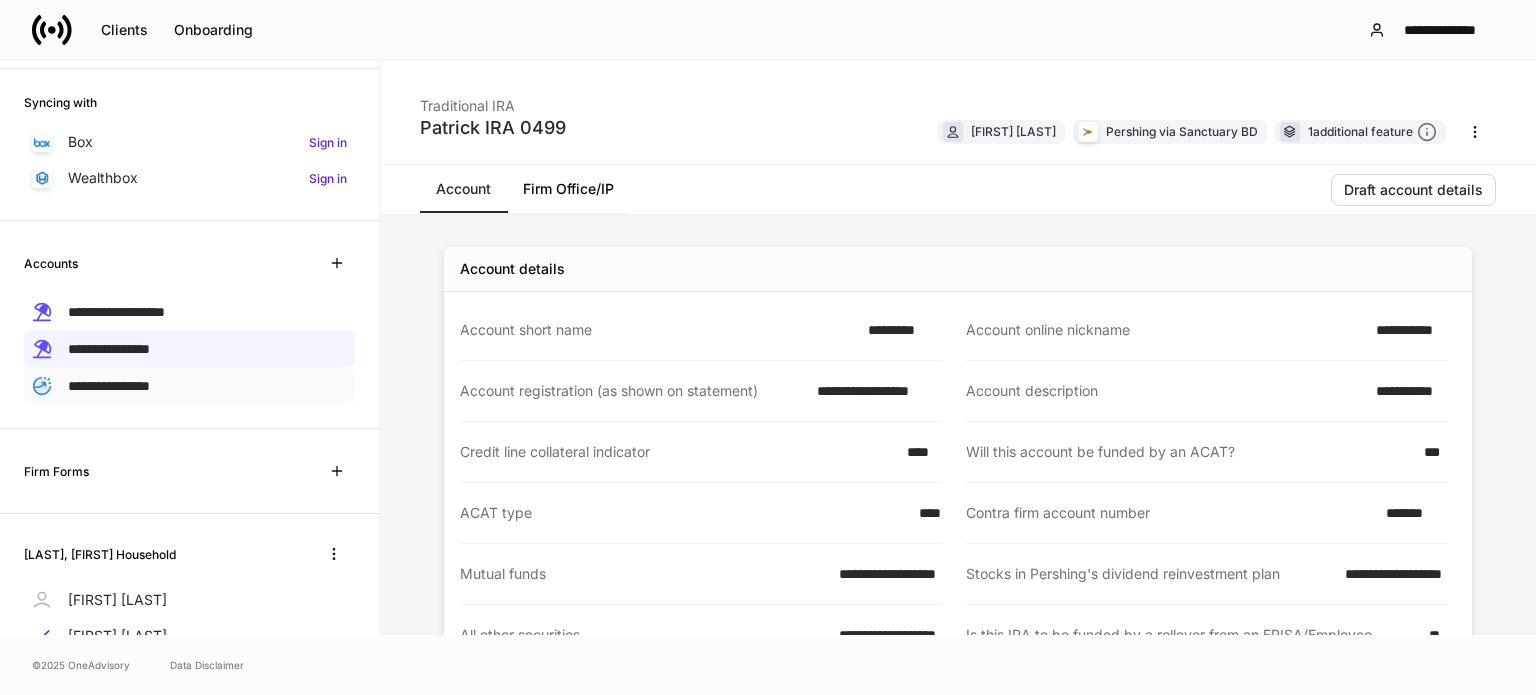 click on "**********" at bounding box center [109, 385] 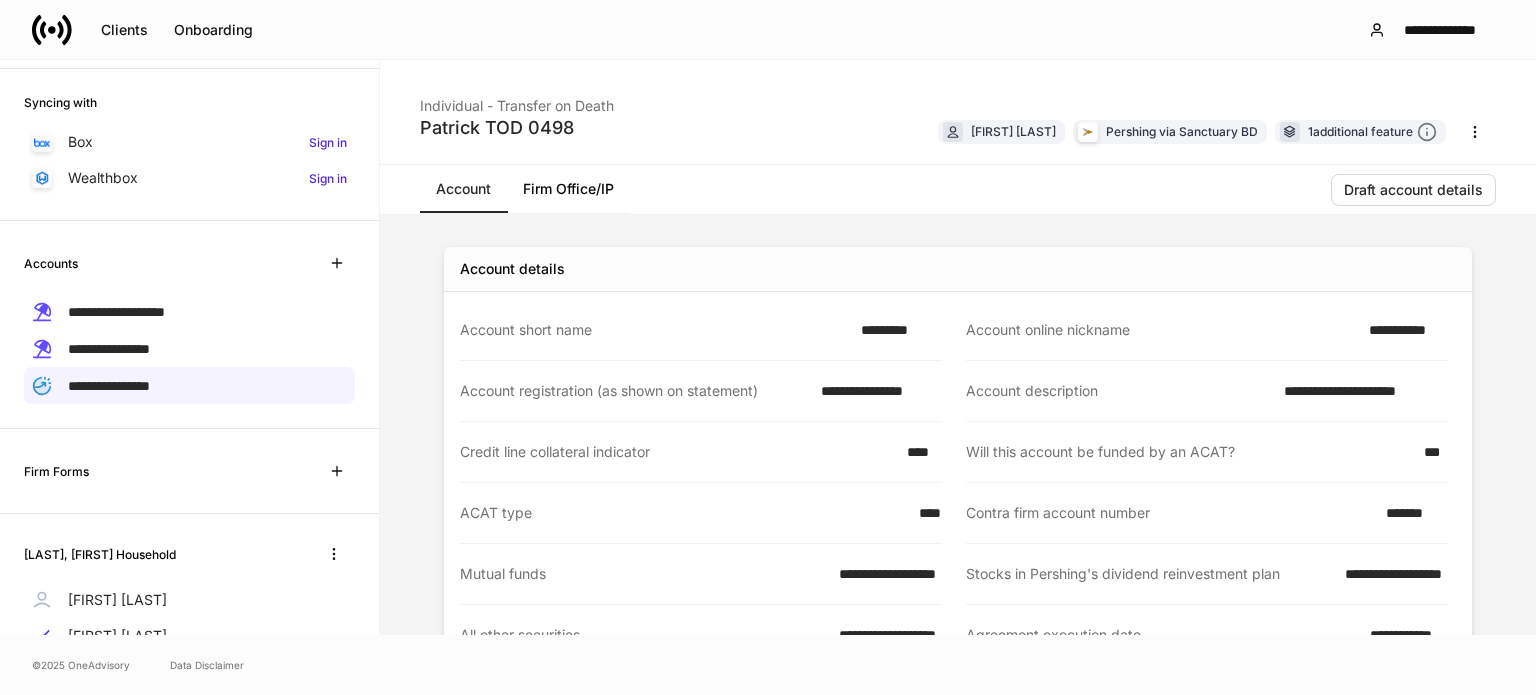 click on "*******" at bounding box center [1411, 513] 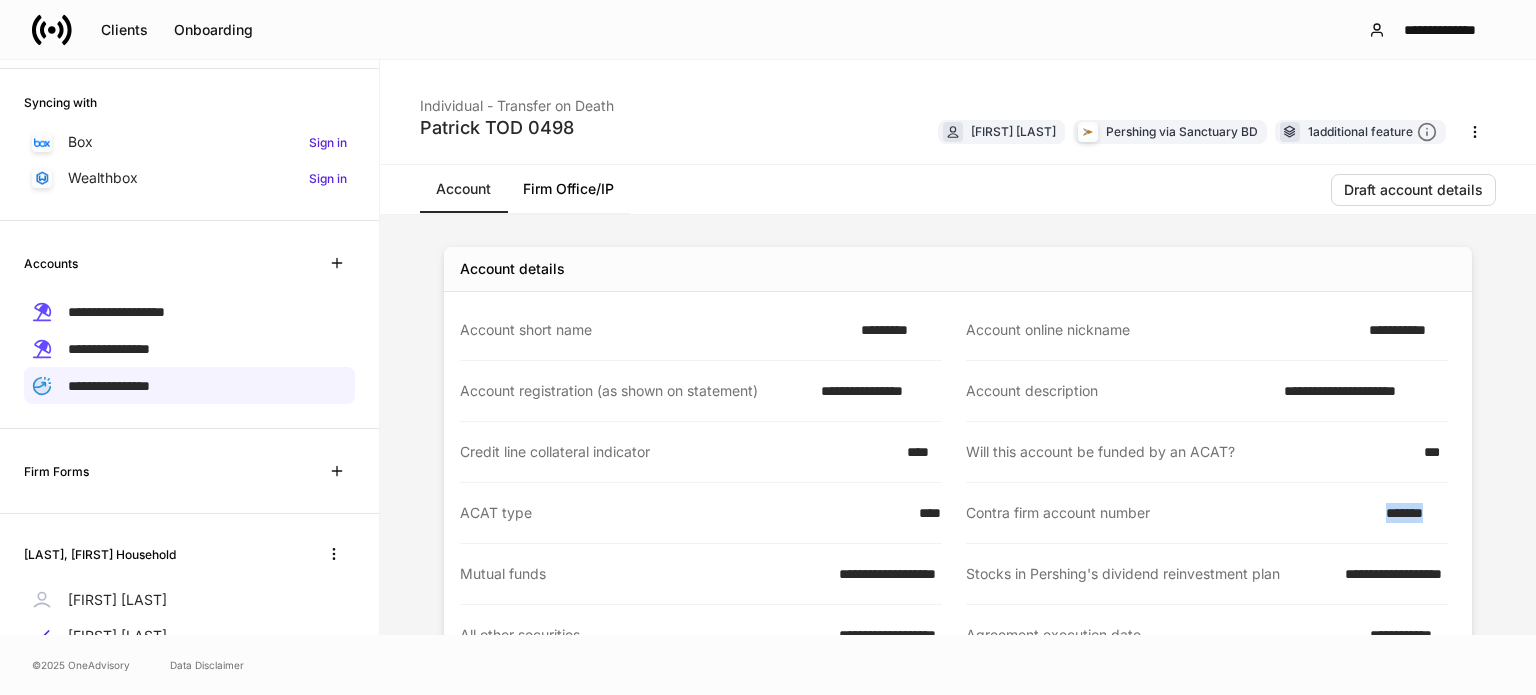 click on "*******" at bounding box center [1411, 513] 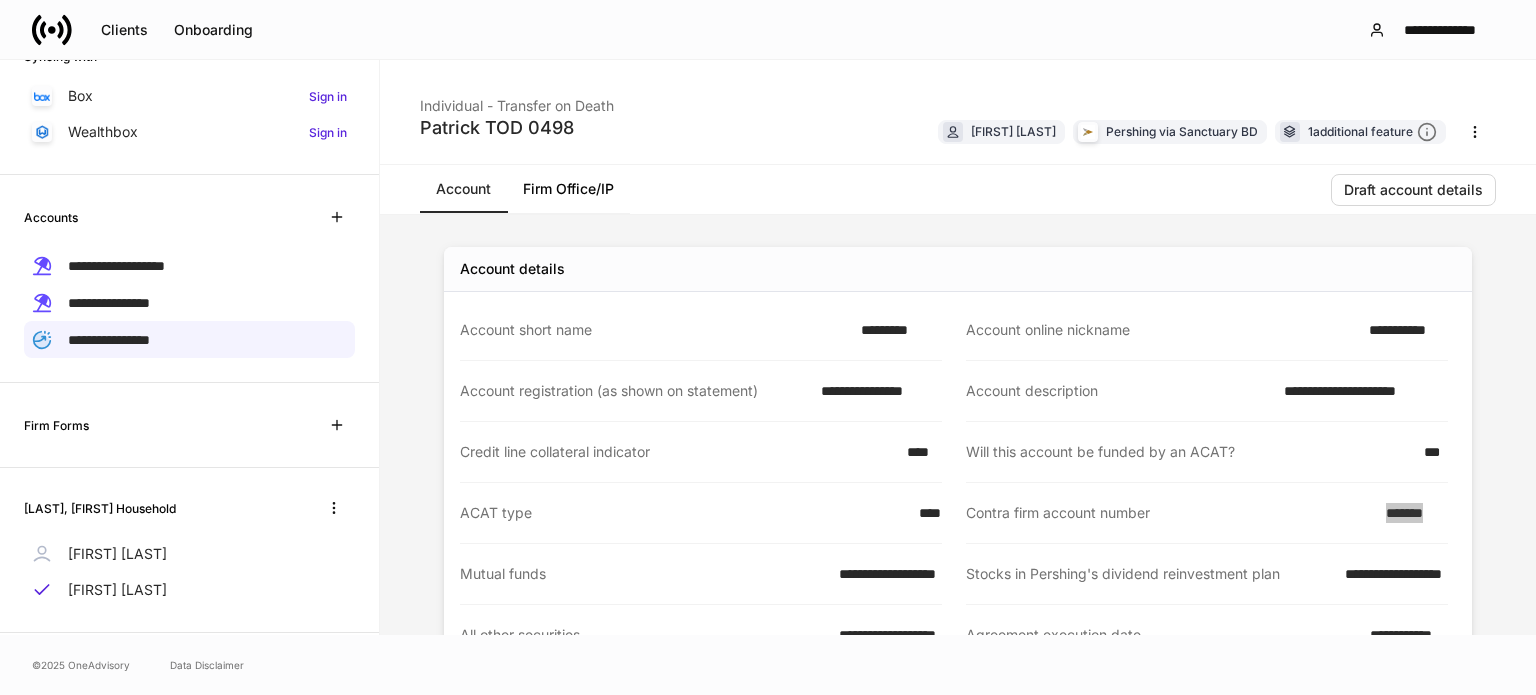 scroll, scrollTop: 344, scrollLeft: 0, axis: vertical 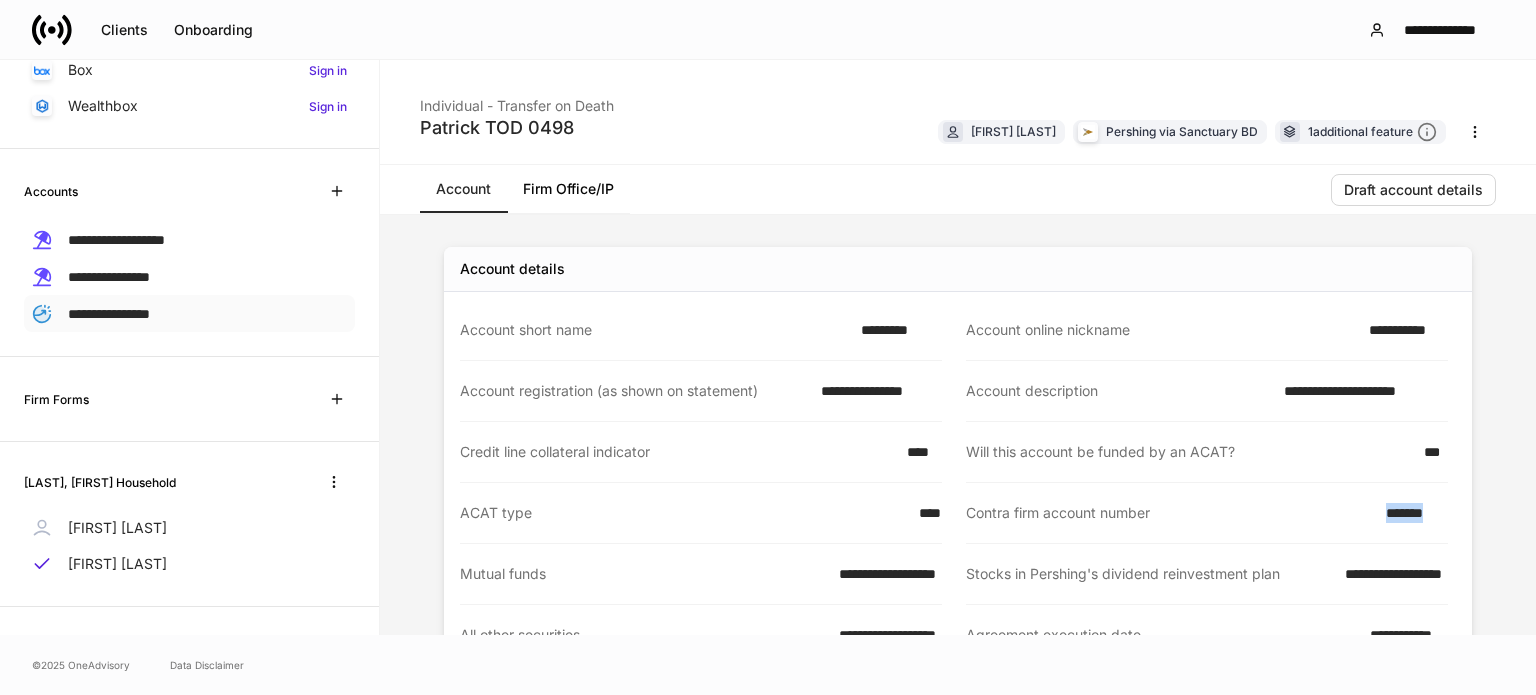 click on "**********" at bounding box center (189, 313) 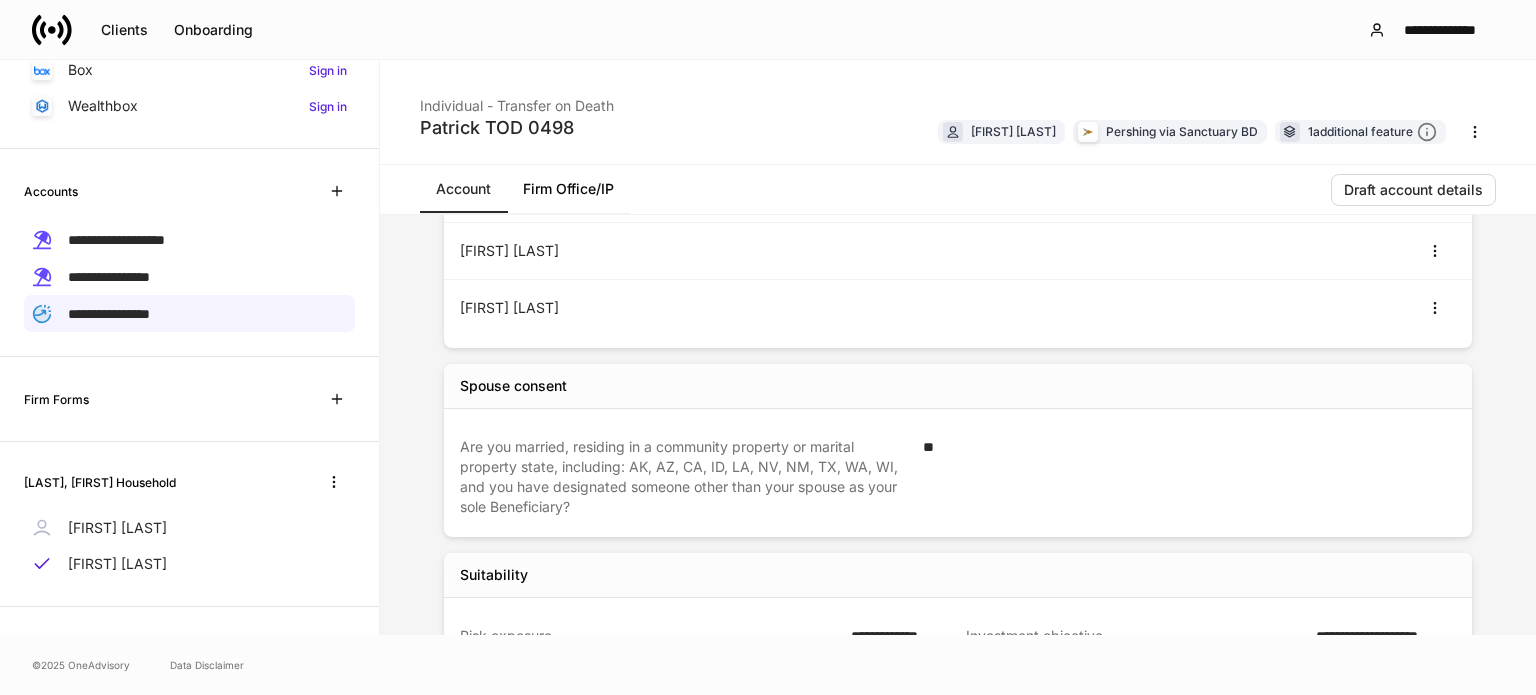scroll, scrollTop: 500, scrollLeft: 0, axis: vertical 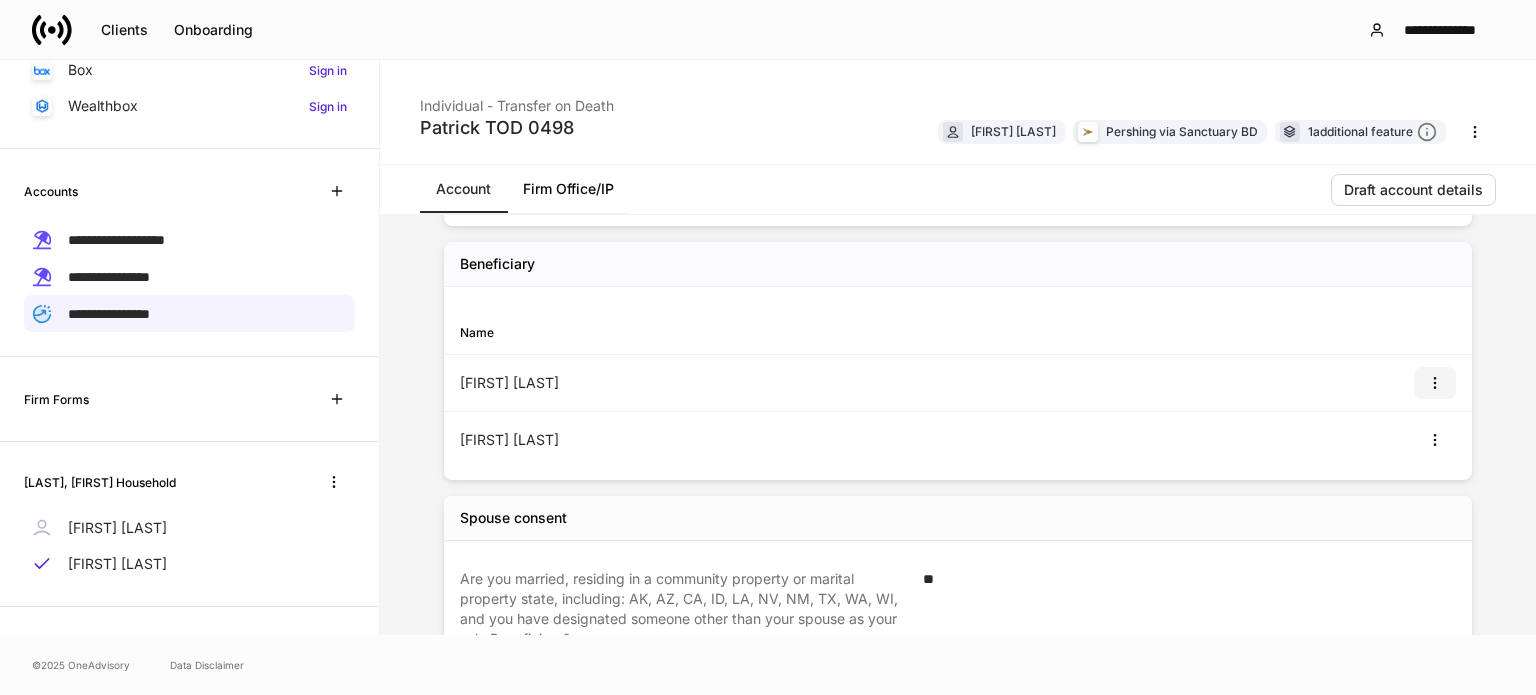 click 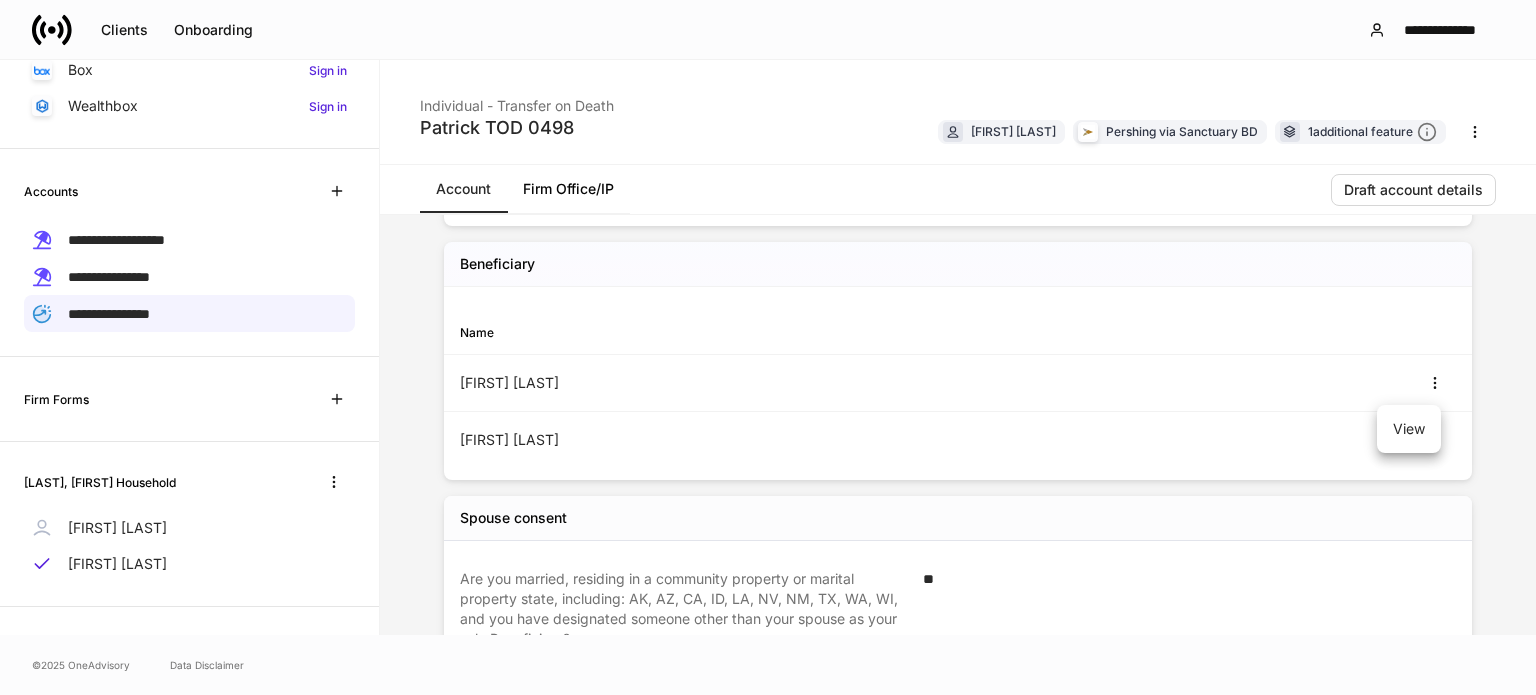 click on "View" at bounding box center (1409, 429) 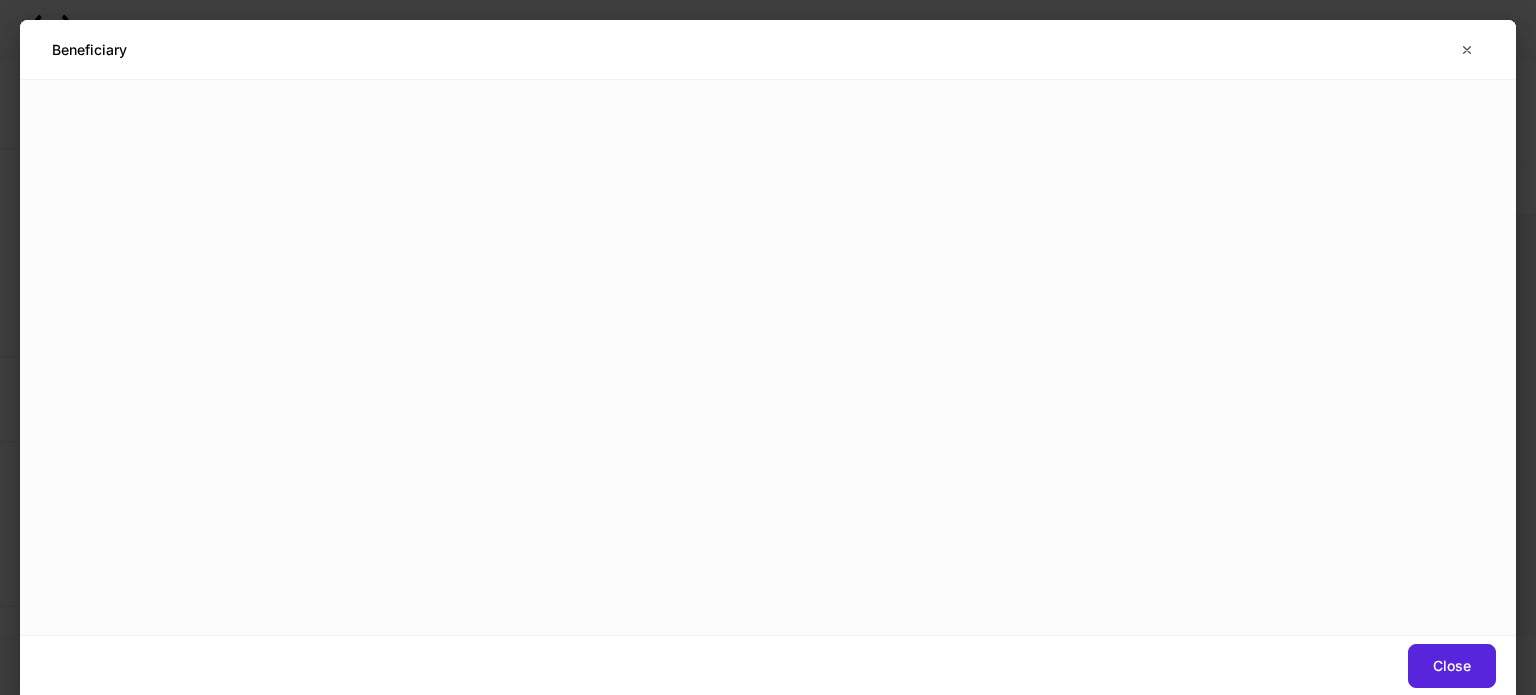 scroll, scrollTop: 0, scrollLeft: 0, axis: both 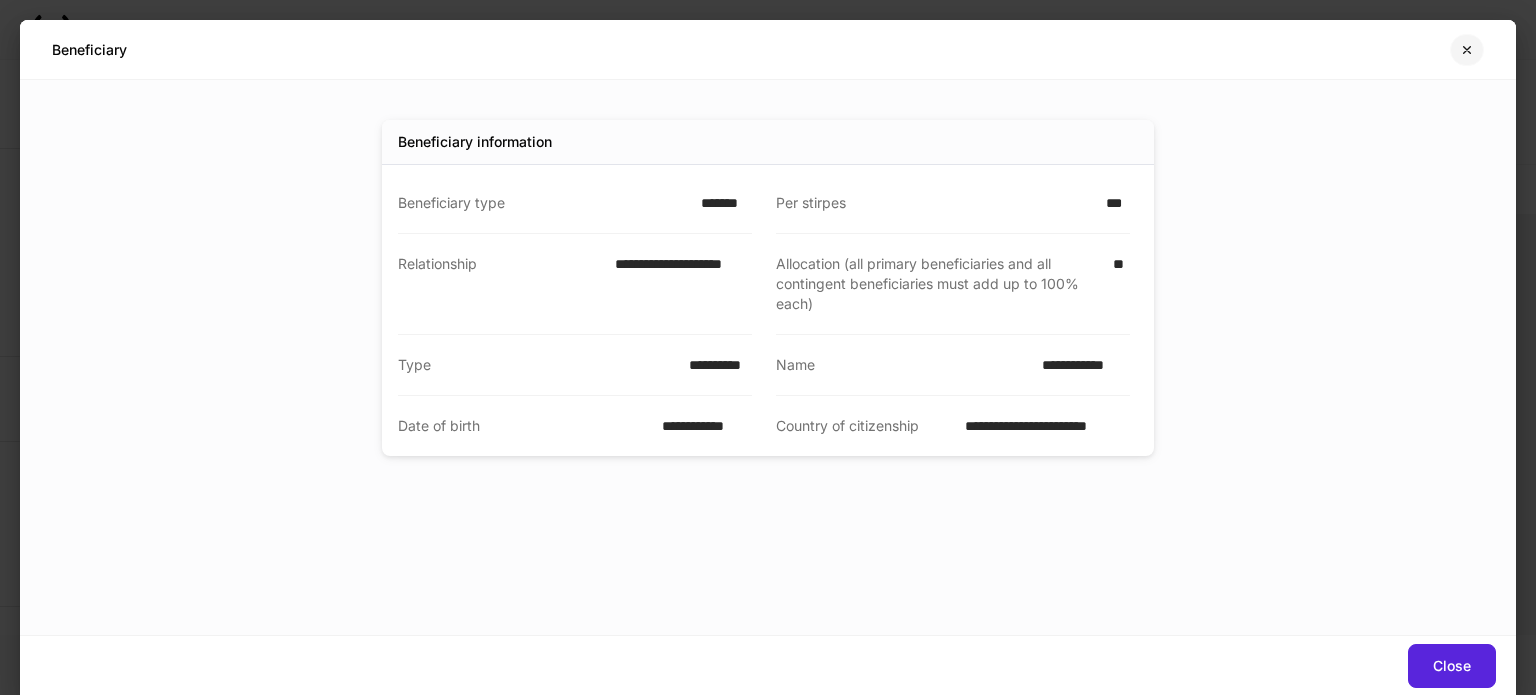 click 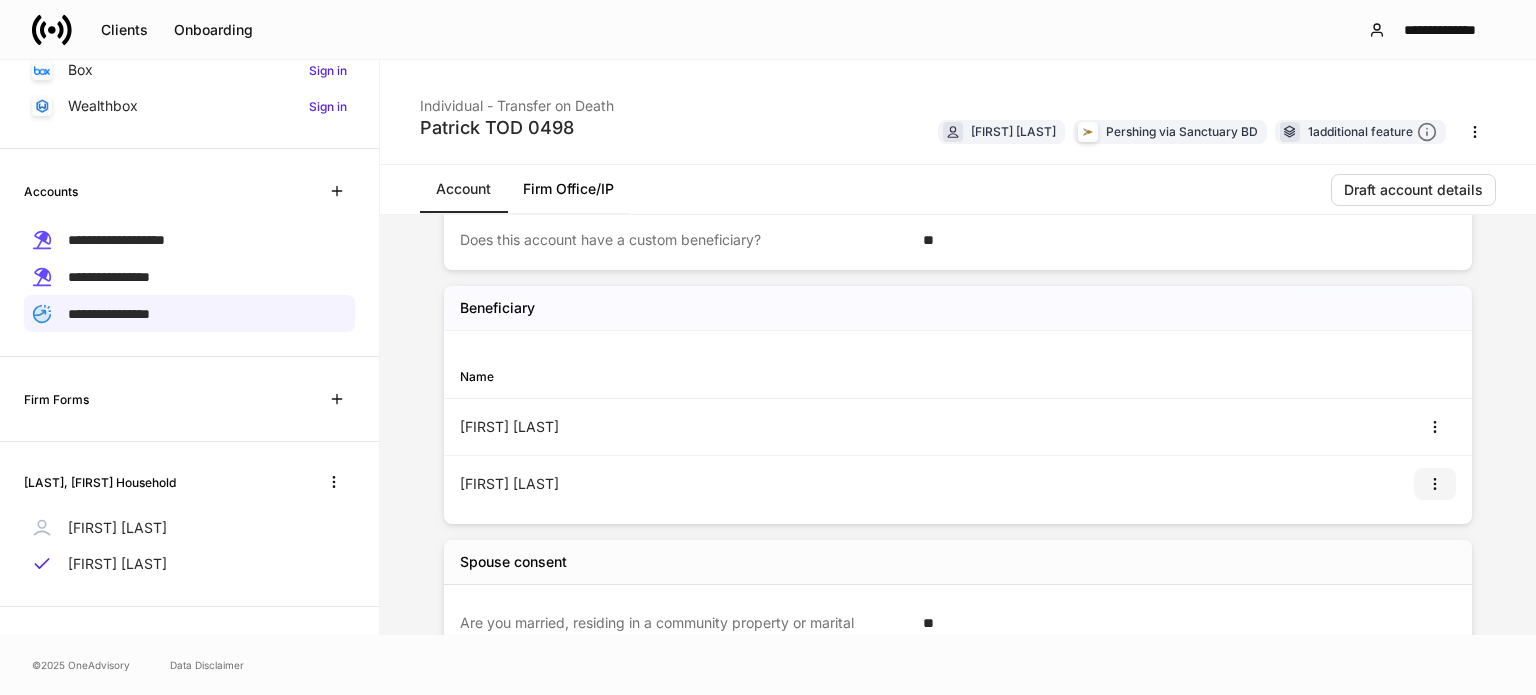 click at bounding box center [1435, 484] 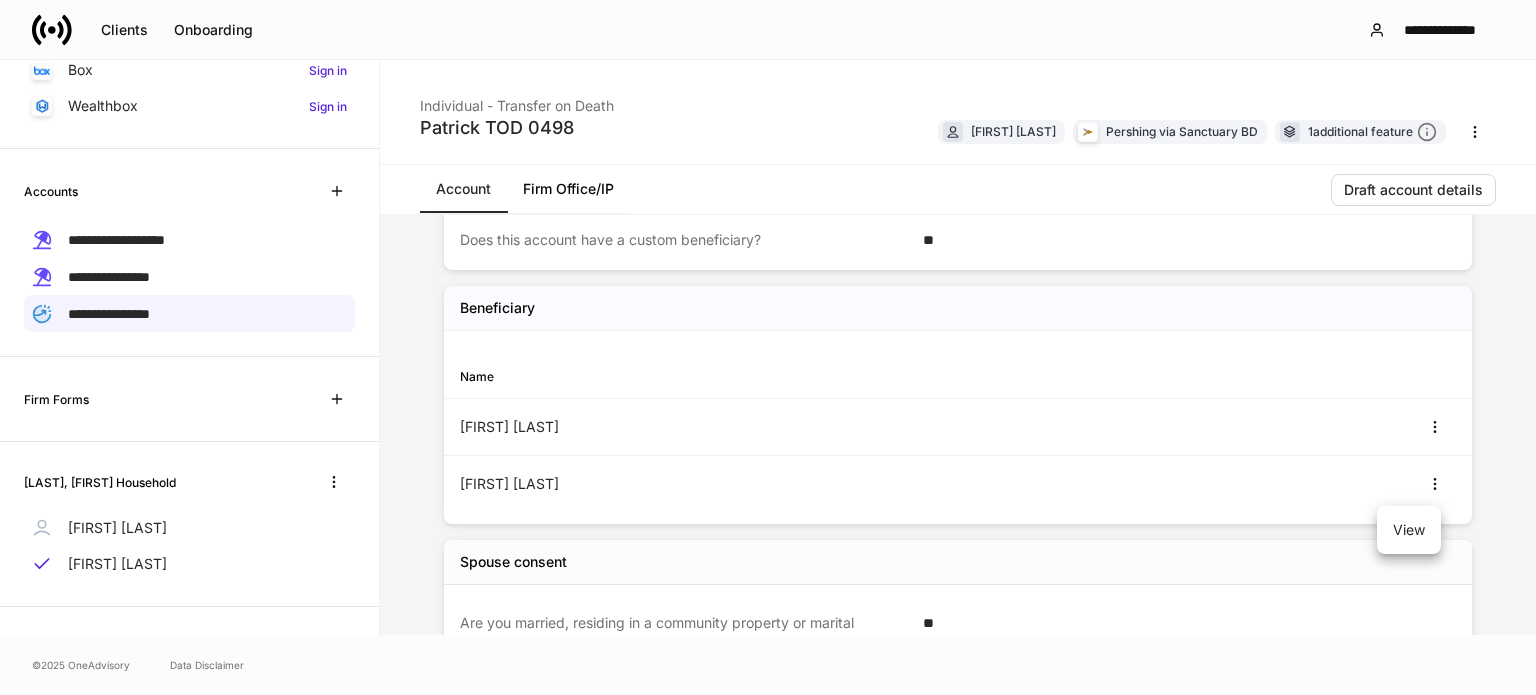 click on "View" at bounding box center (1409, 530) 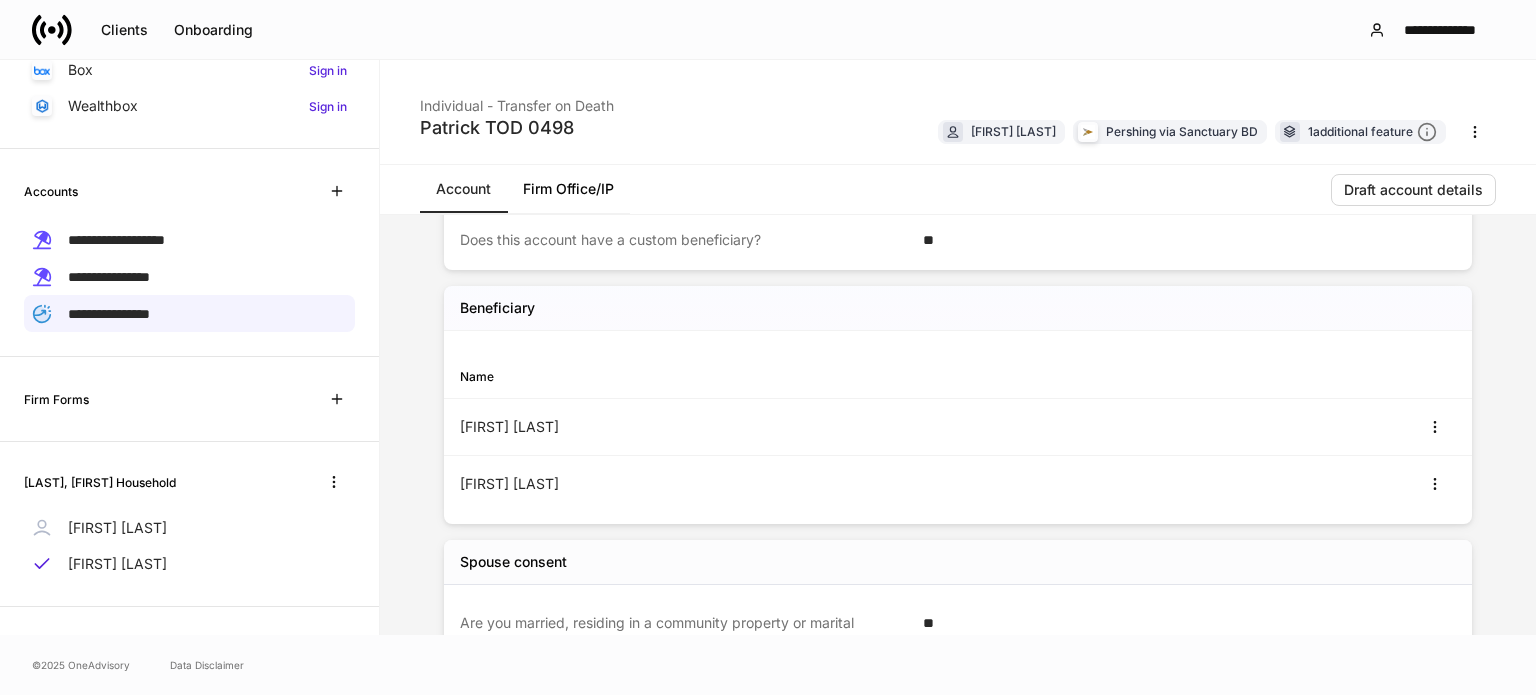 click on "**********" at bounding box center [958, 502] 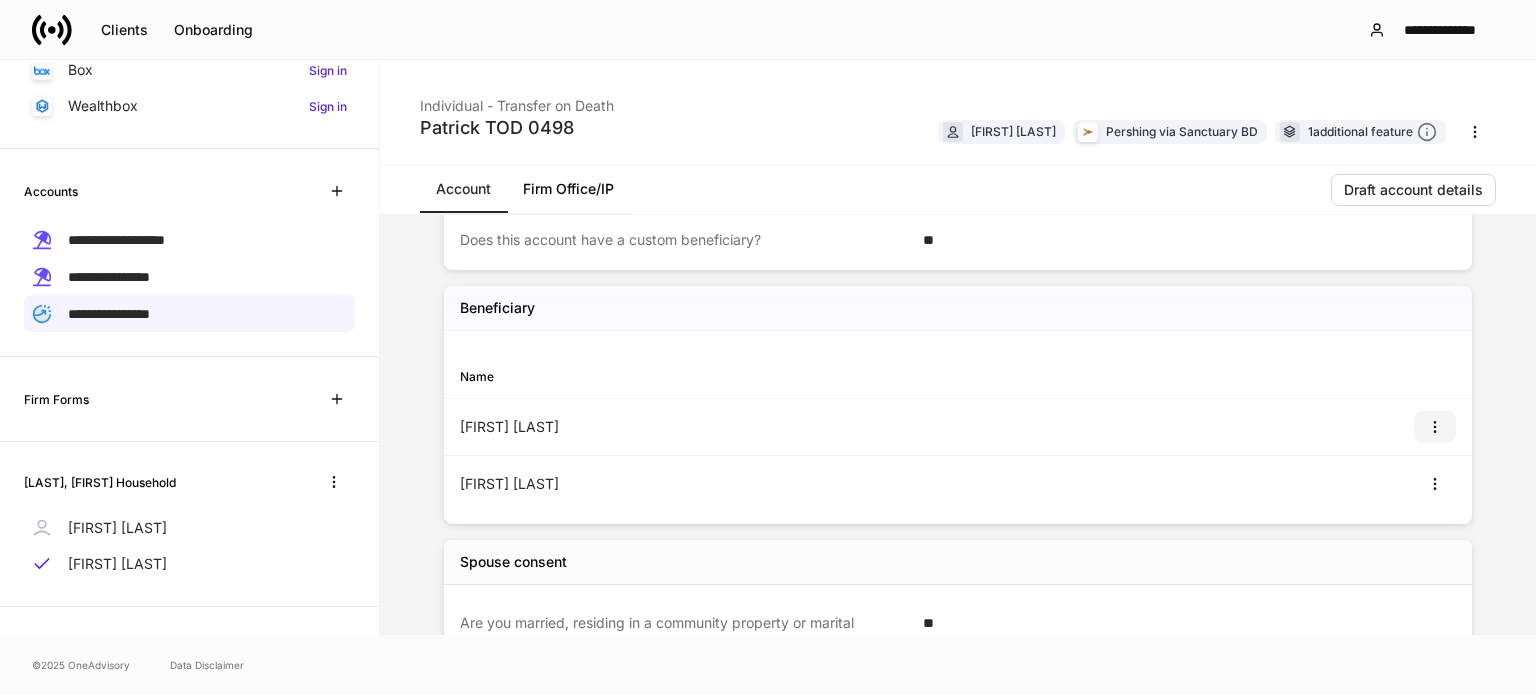 click at bounding box center [1435, 427] 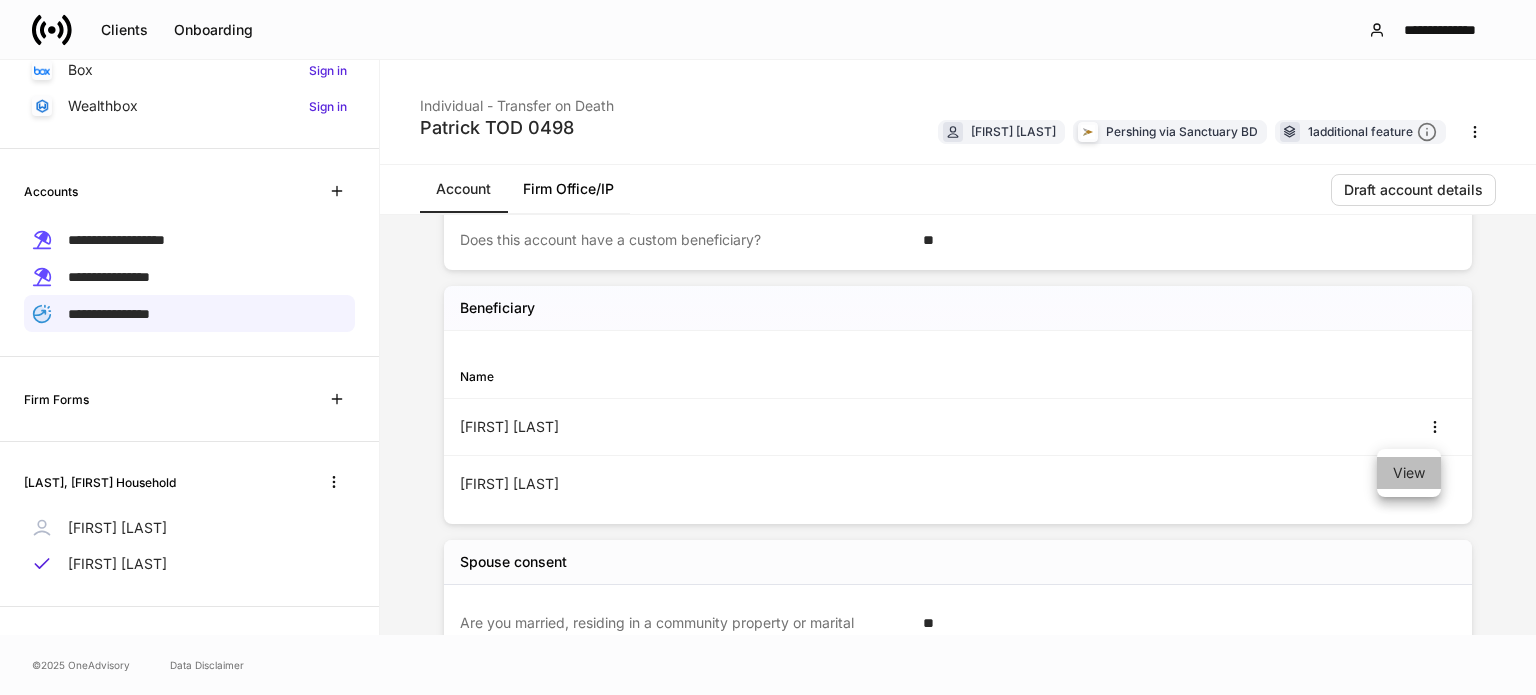 click on "View" at bounding box center [1409, 473] 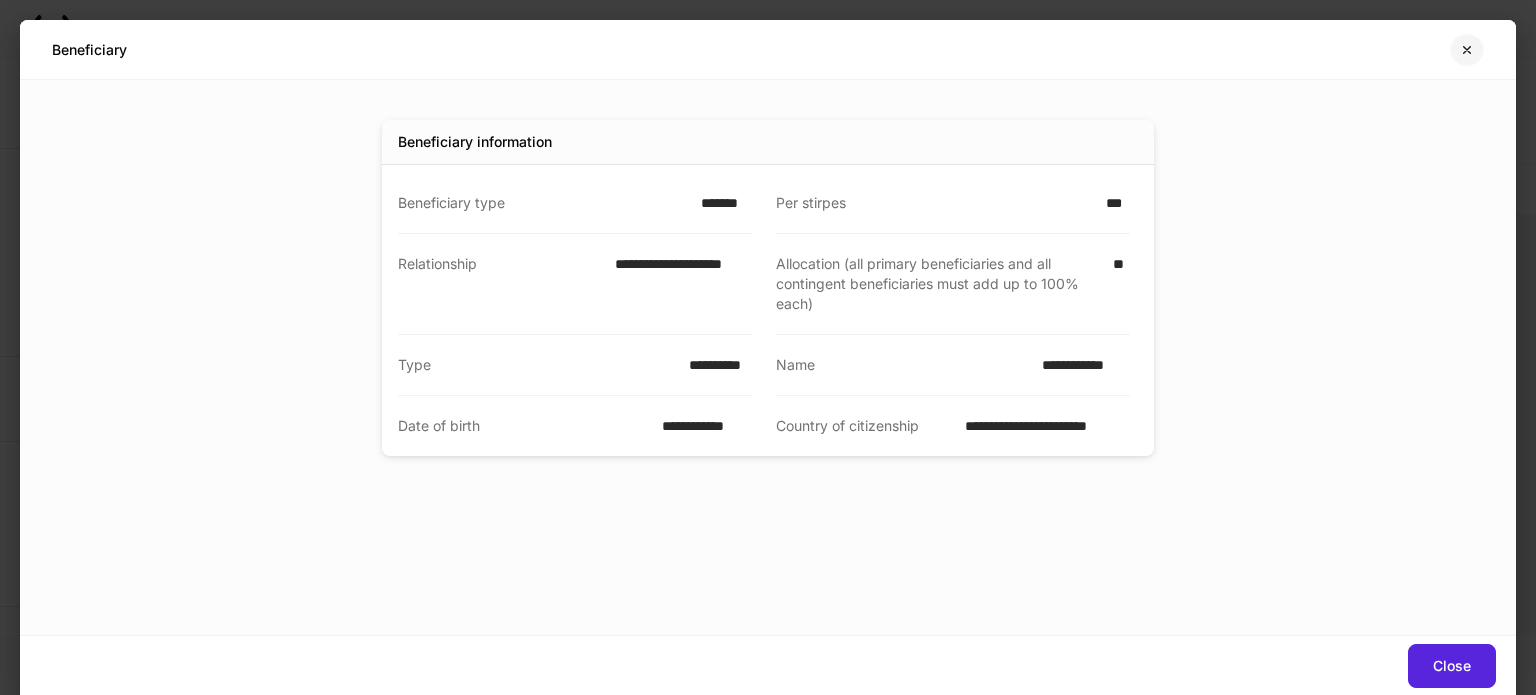 click 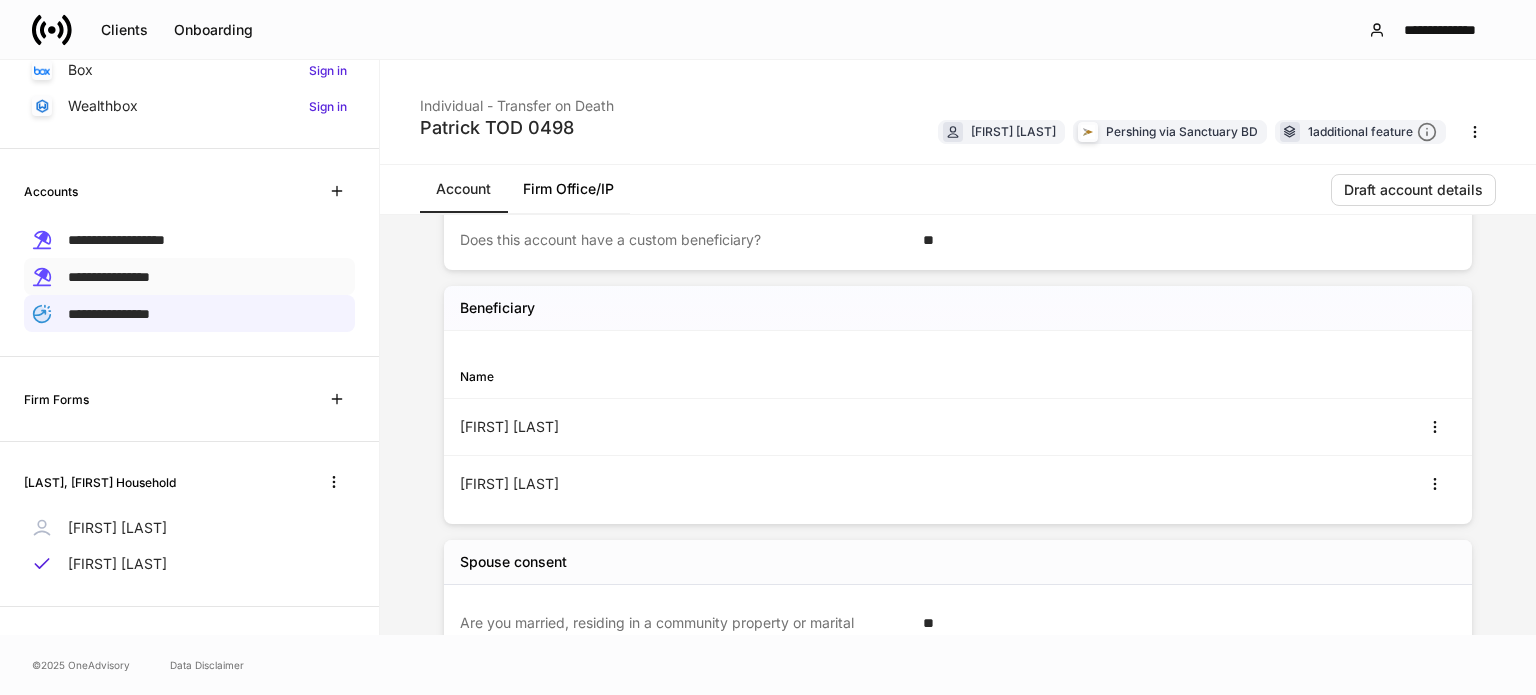 click on "**********" at bounding box center [109, 277] 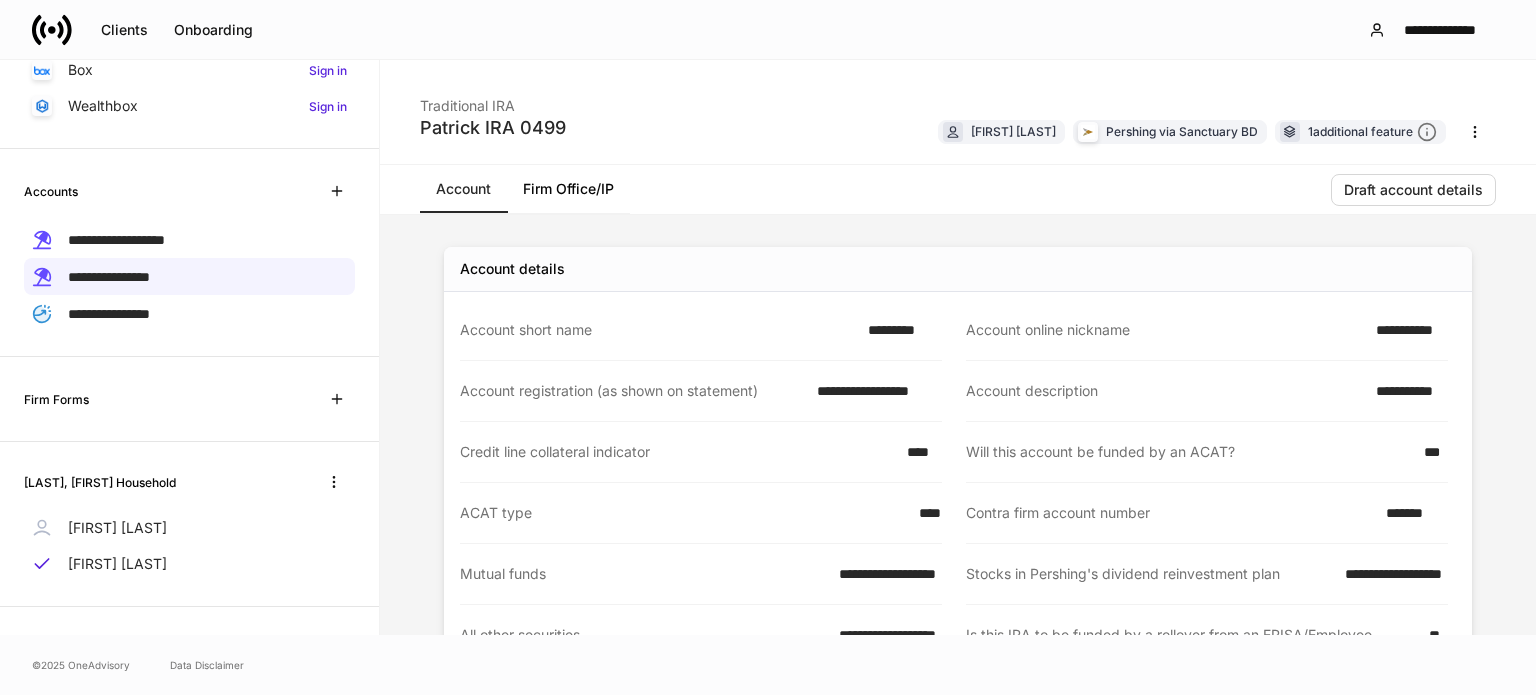 click on "Firm Office/IP" at bounding box center [568, 189] 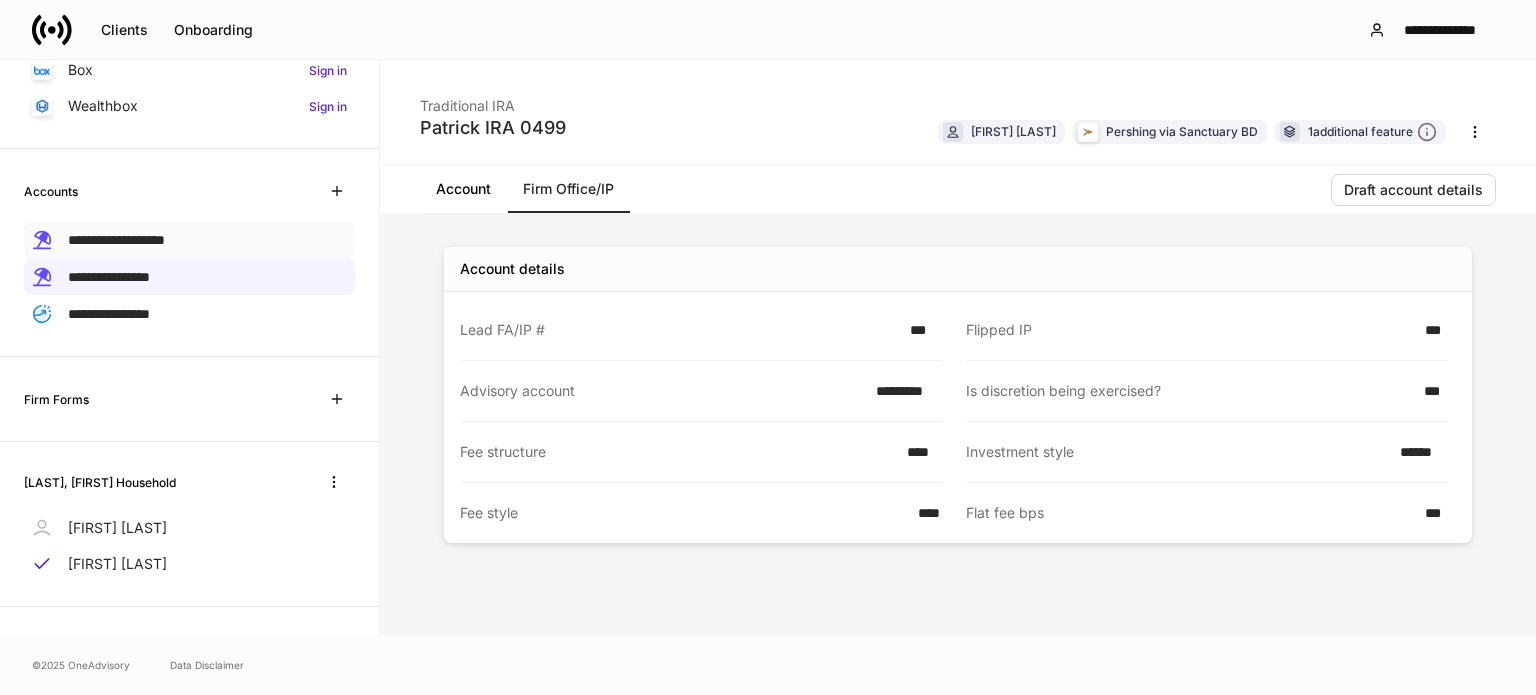 click on "**********" at bounding box center (116, 240) 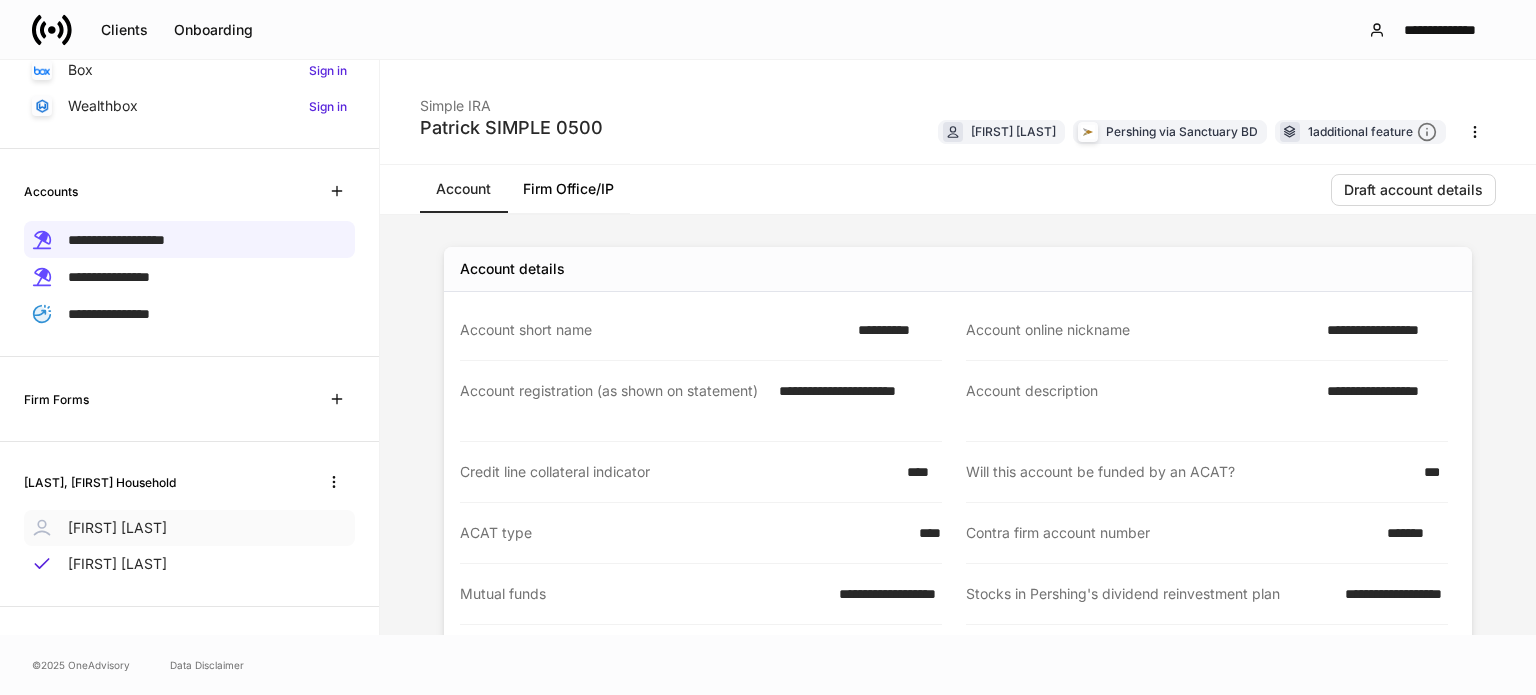 click on "Maria Hawley" at bounding box center [117, 528] 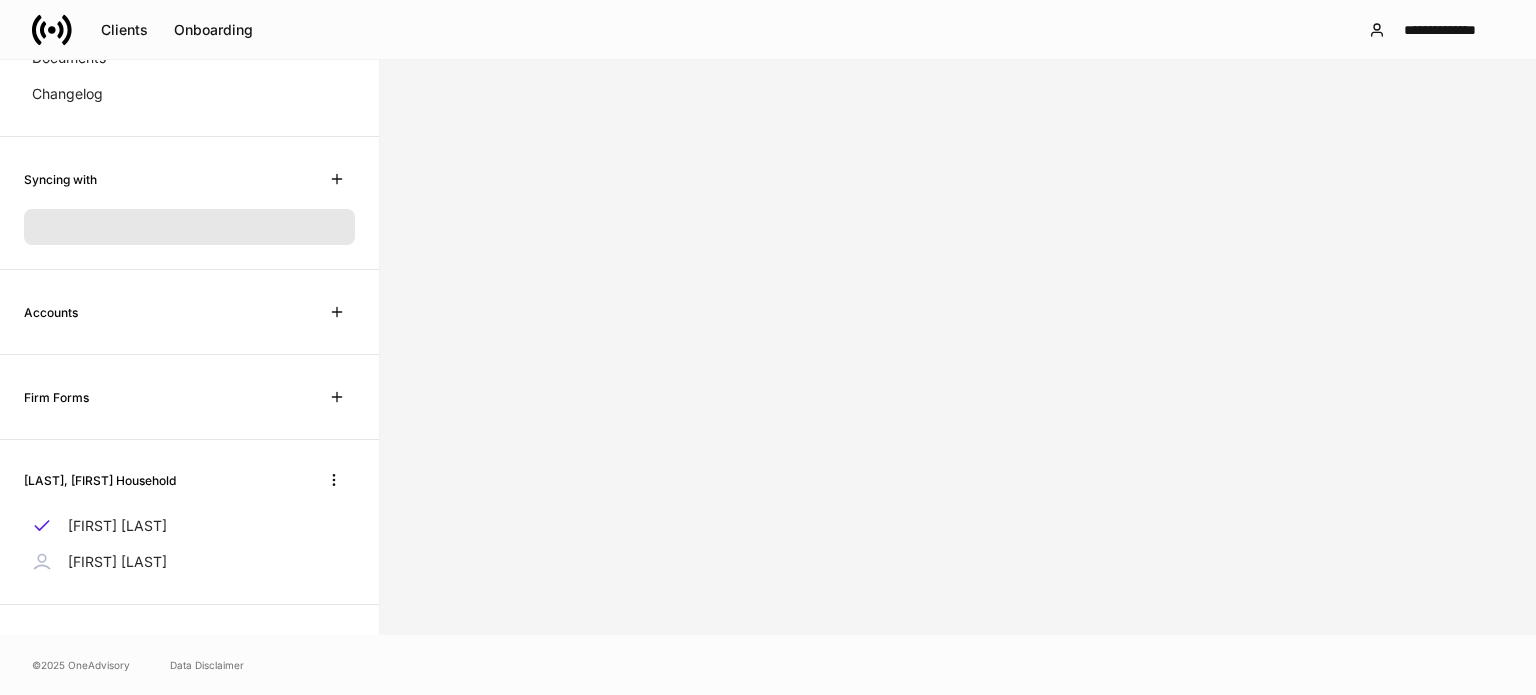 scroll, scrollTop: 272, scrollLeft: 0, axis: vertical 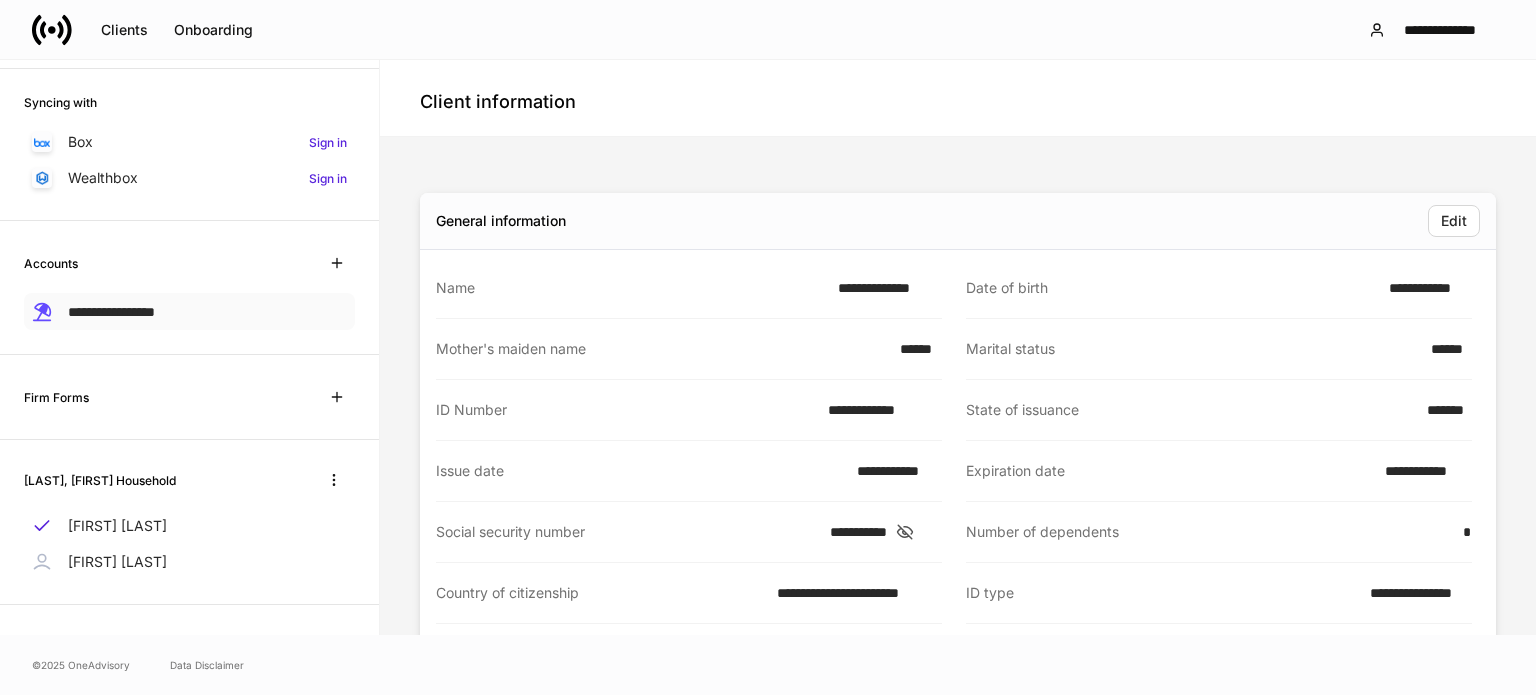 click on "**********" at bounding box center (111, 312) 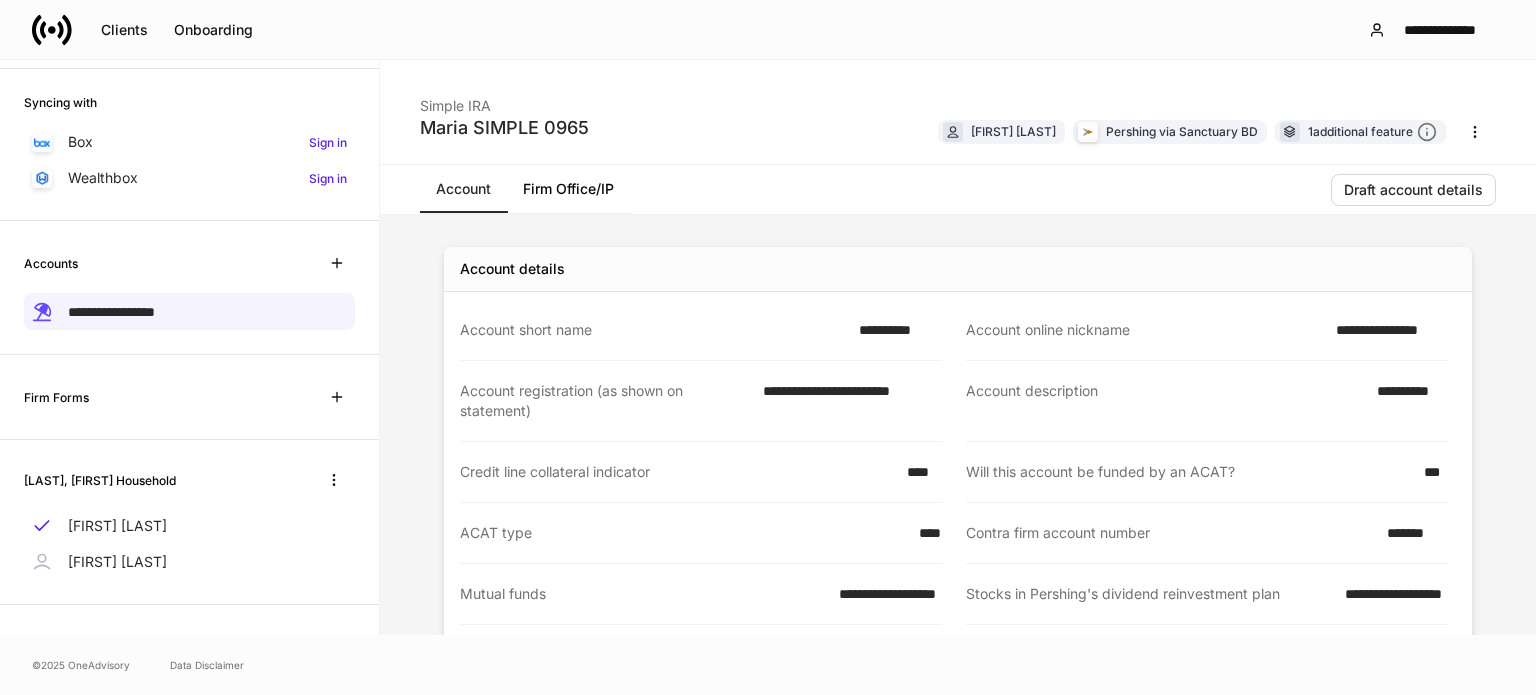 click on "Firm Office/IP" at bounding box center [568, 189] 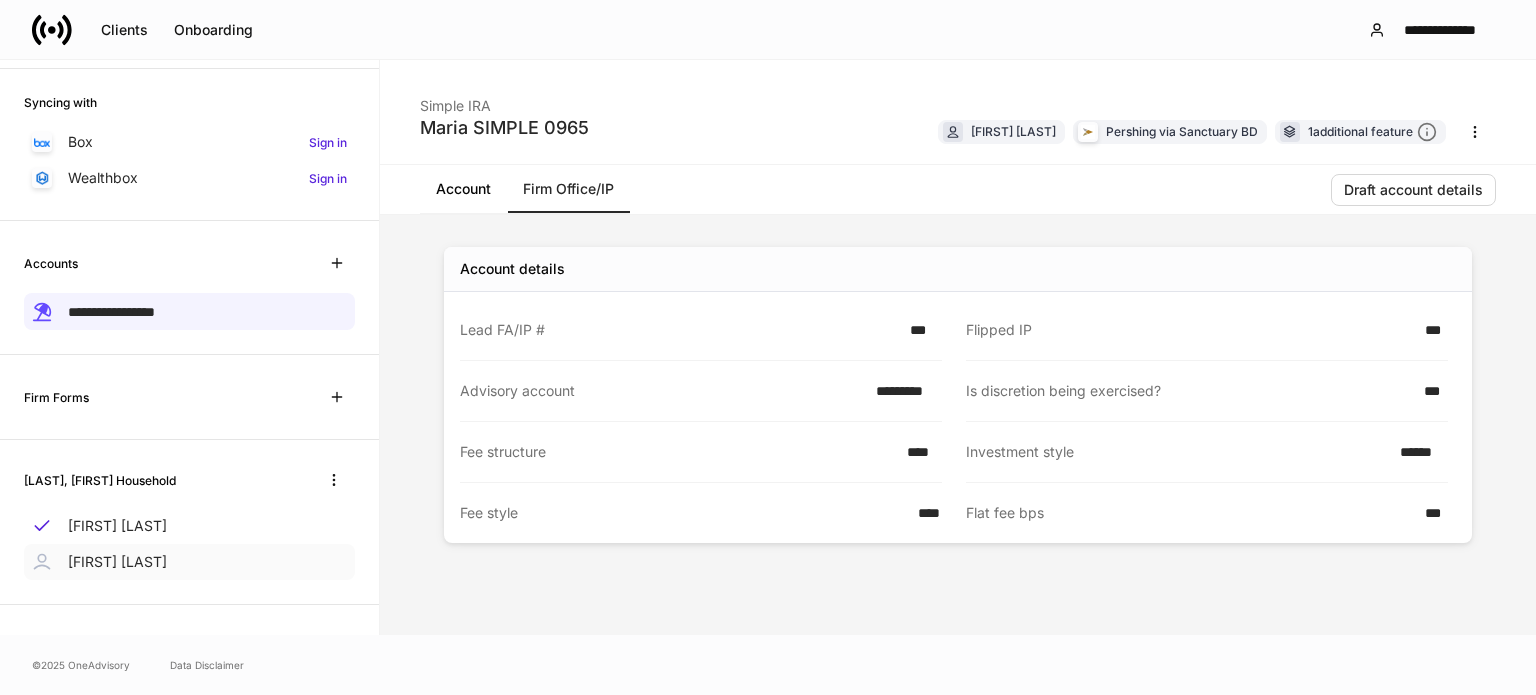 click on "Patrick Wong" at bounding box center (117, 562) 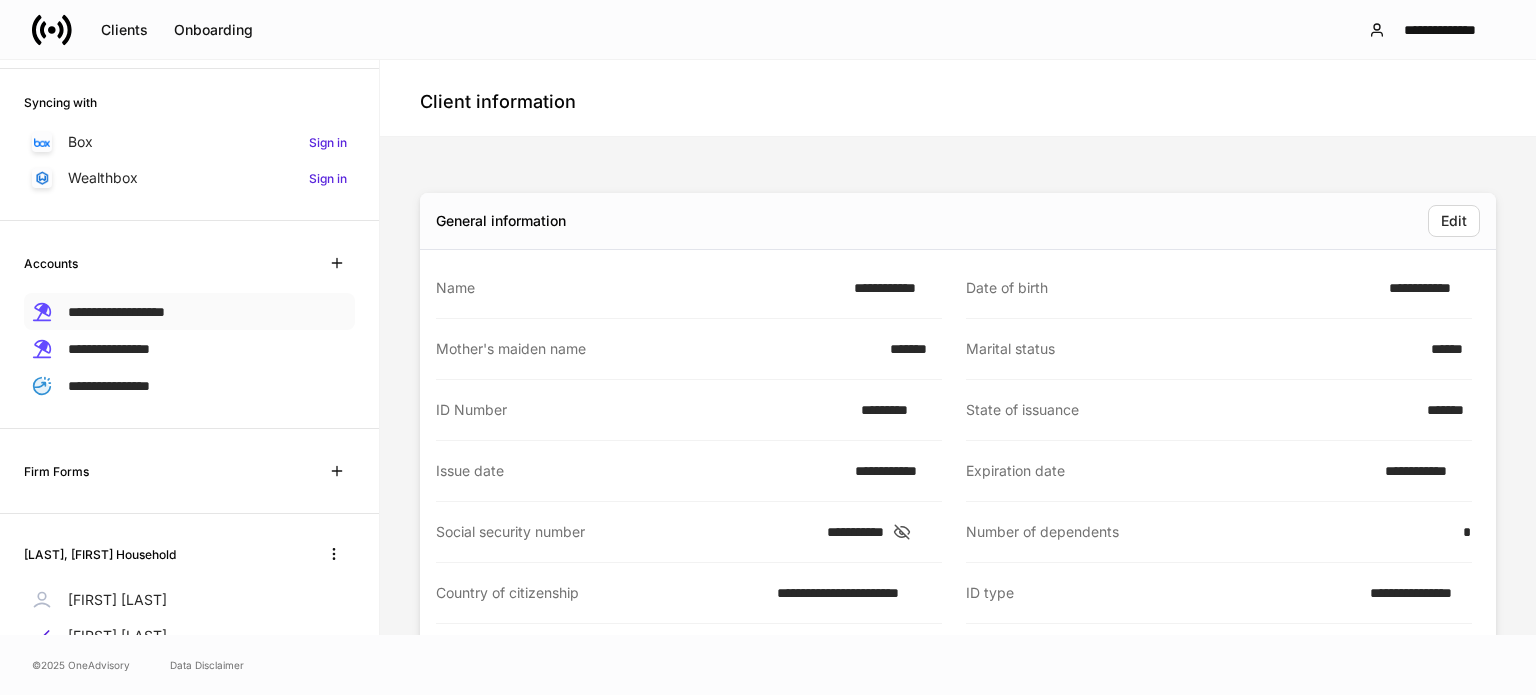 click on "**********" at bounding box center [116, 312] 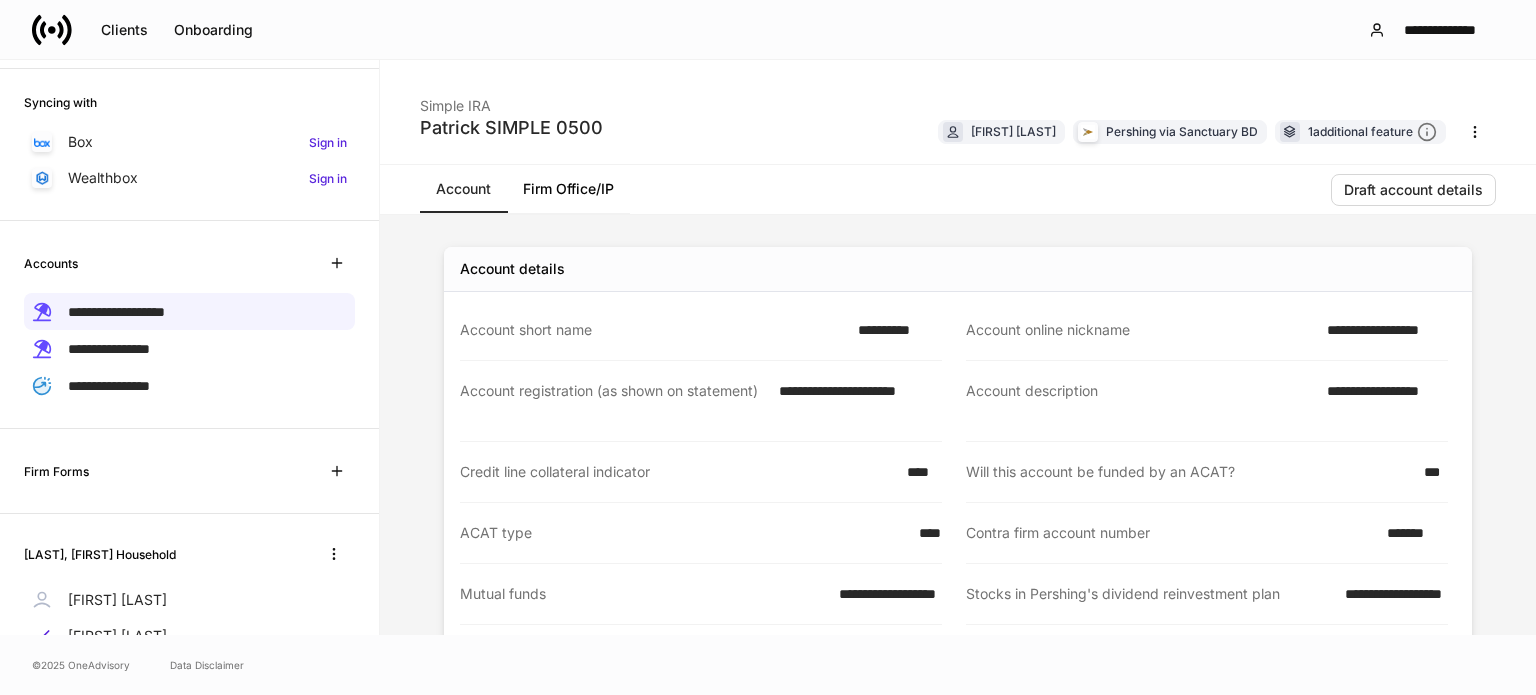 click on "Firm Office/IP" at bounding box center (568, 189) 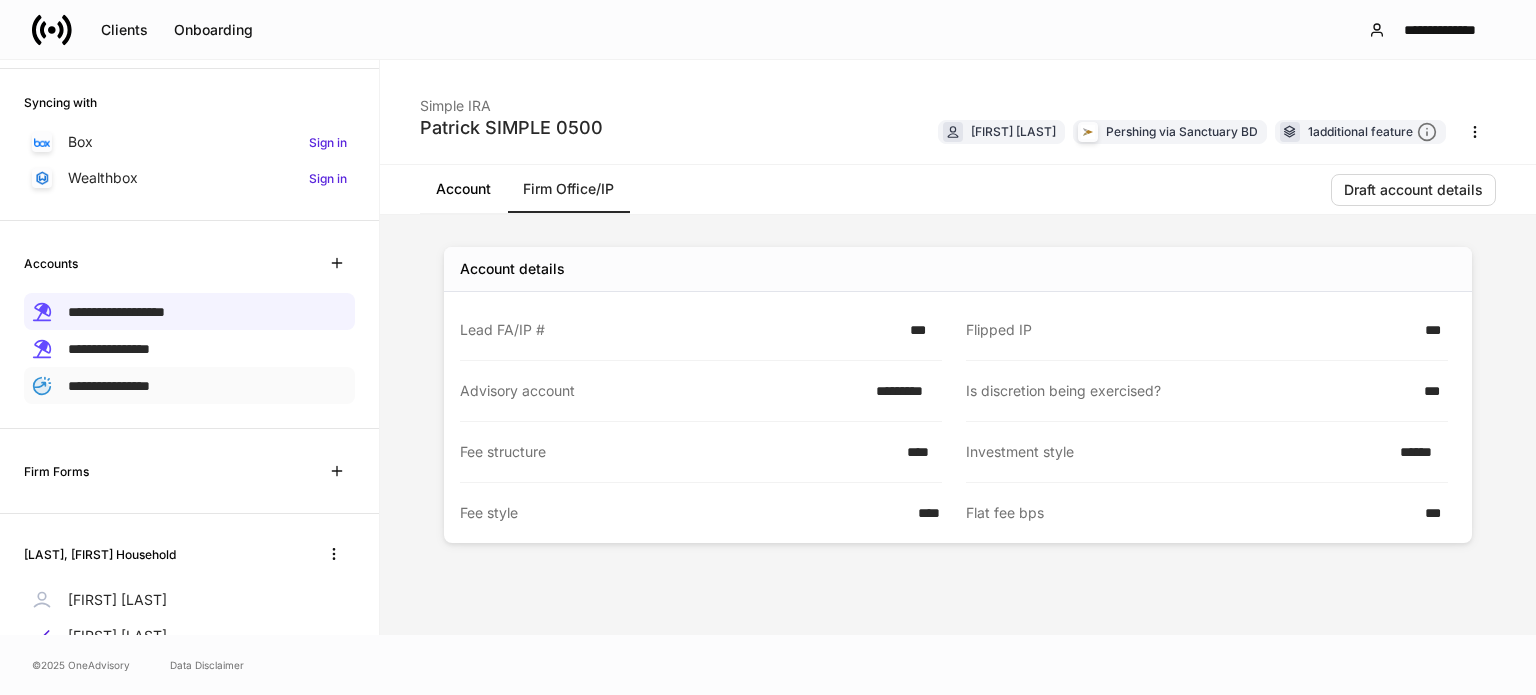 click on "**********" at bounding box center (109, 386) 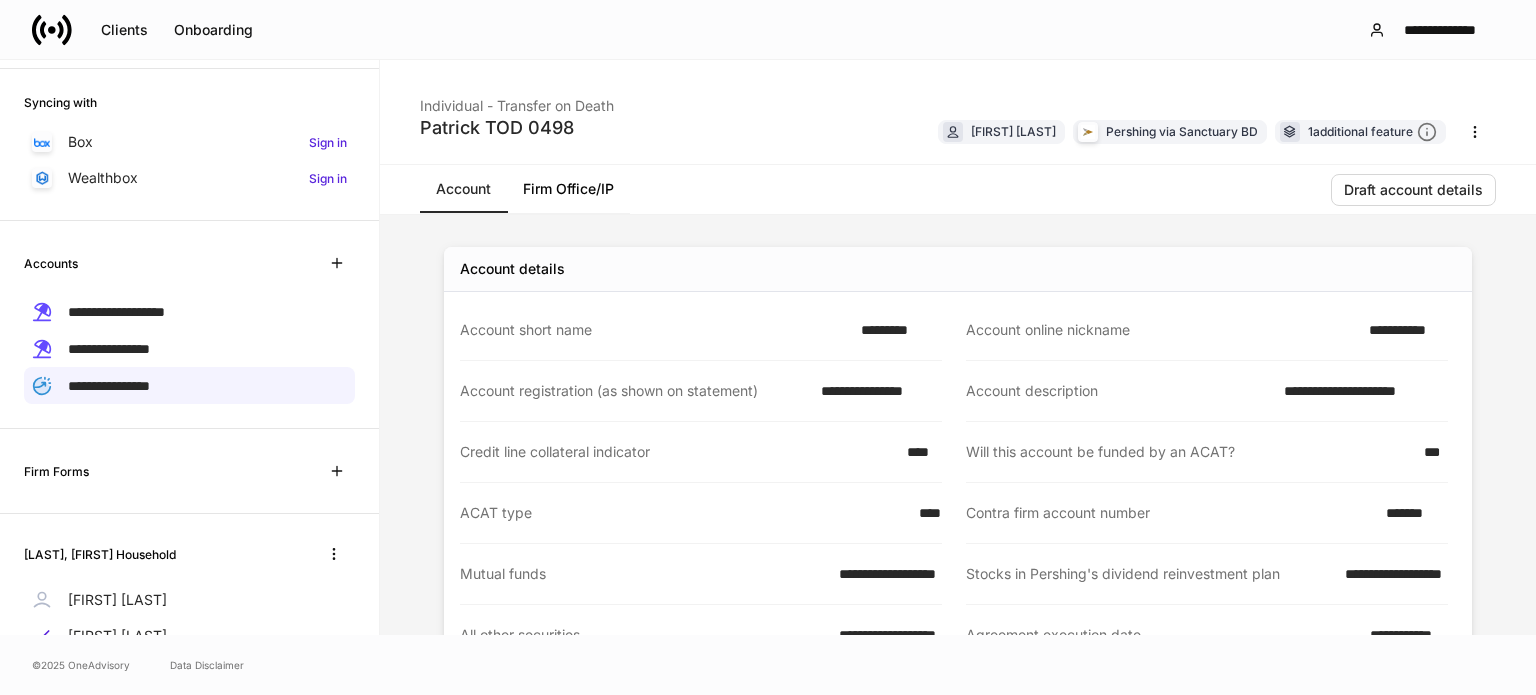 click on "Firm Office/IP" at bounding box center (568, 189) 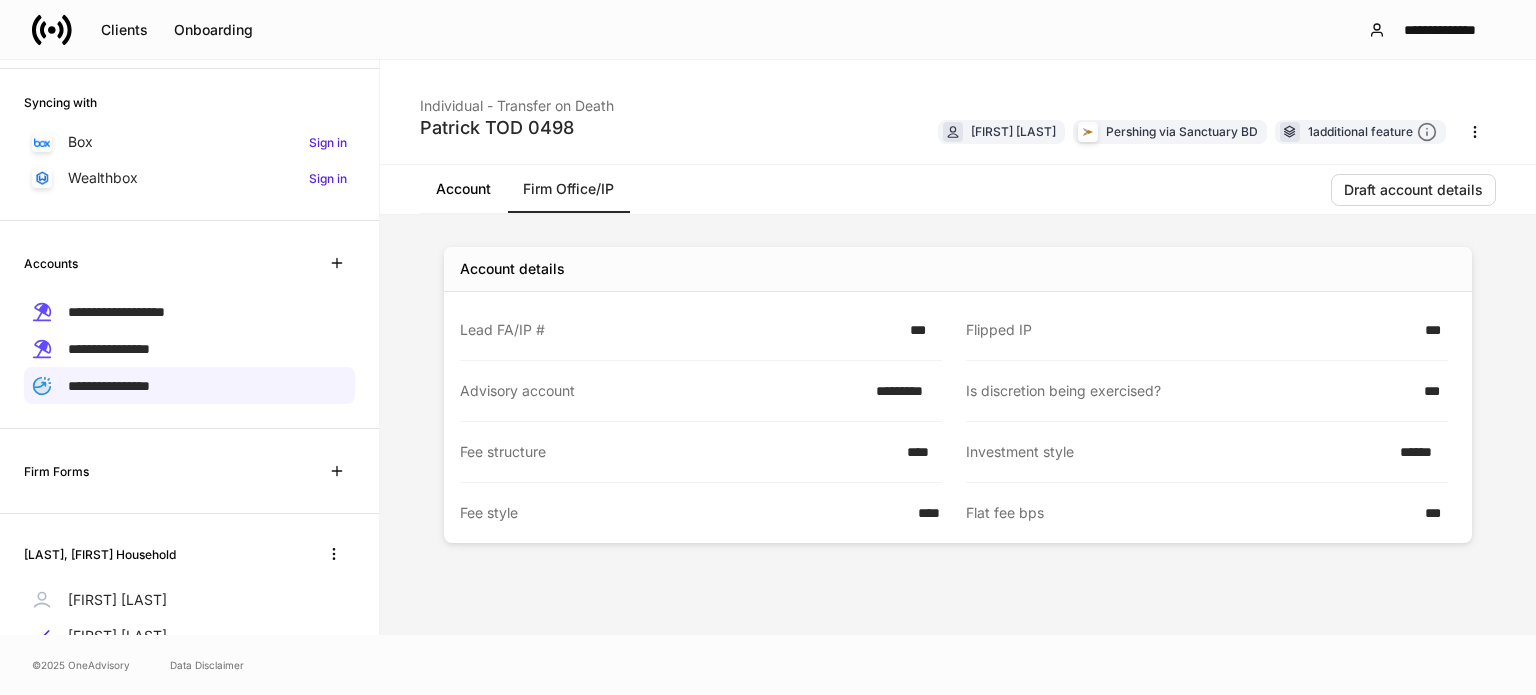 click 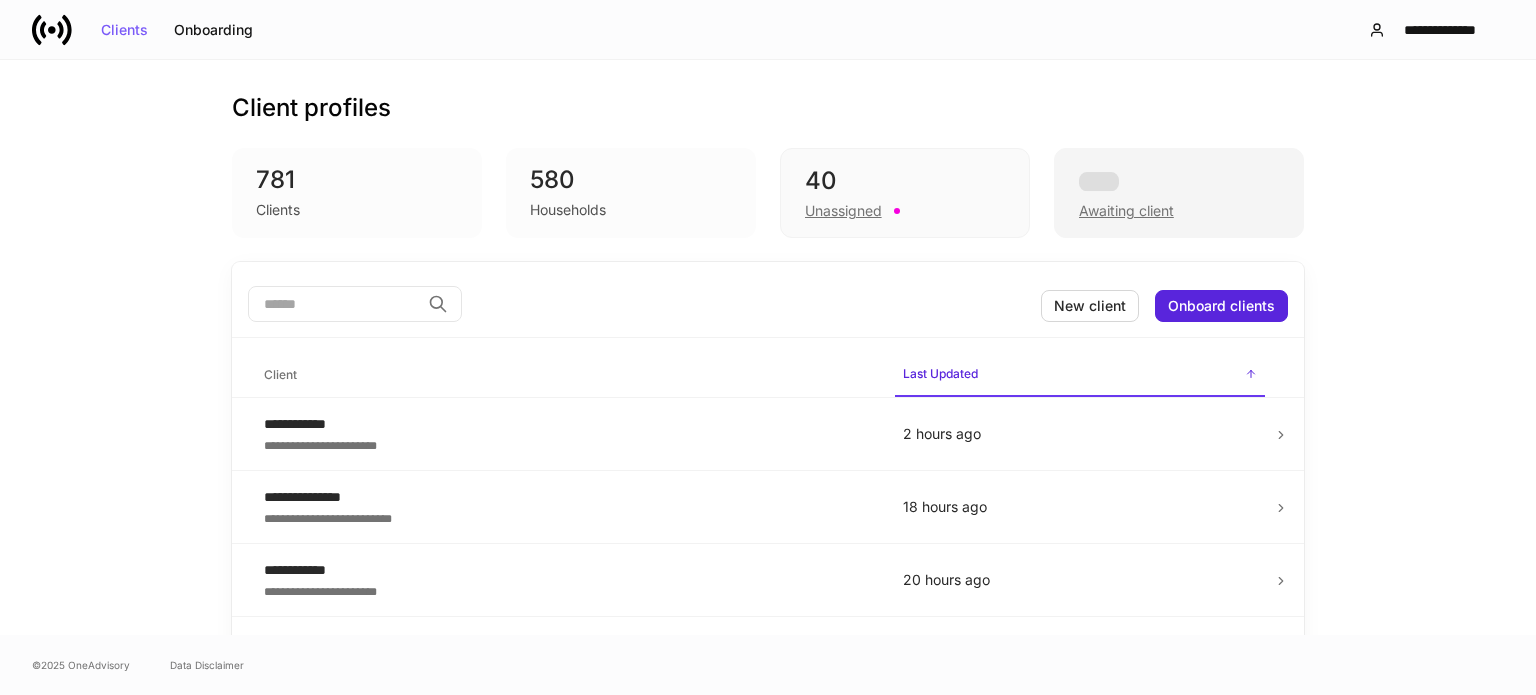 click on "Awaiting client" at bounding box center (1126, 211) 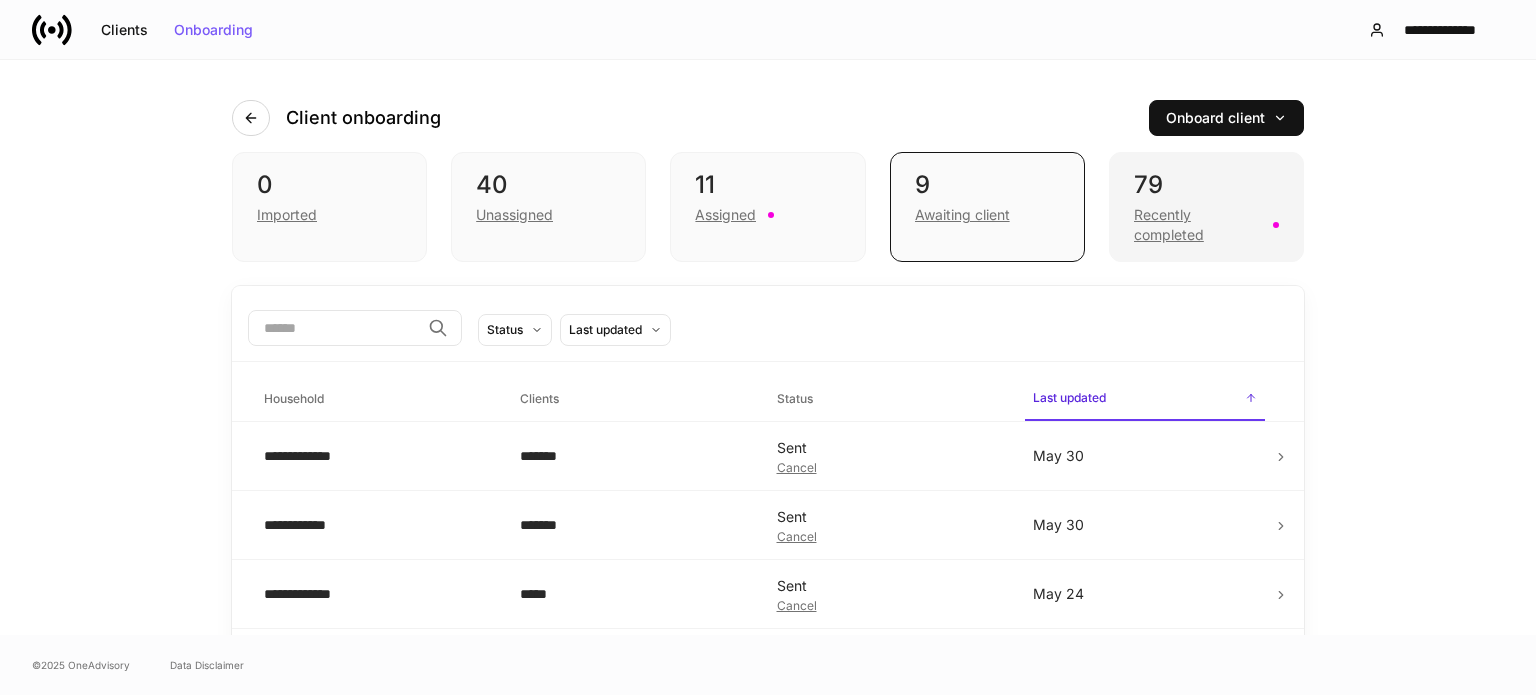 click on "Recently completed" at bounding box center [1197, 225] 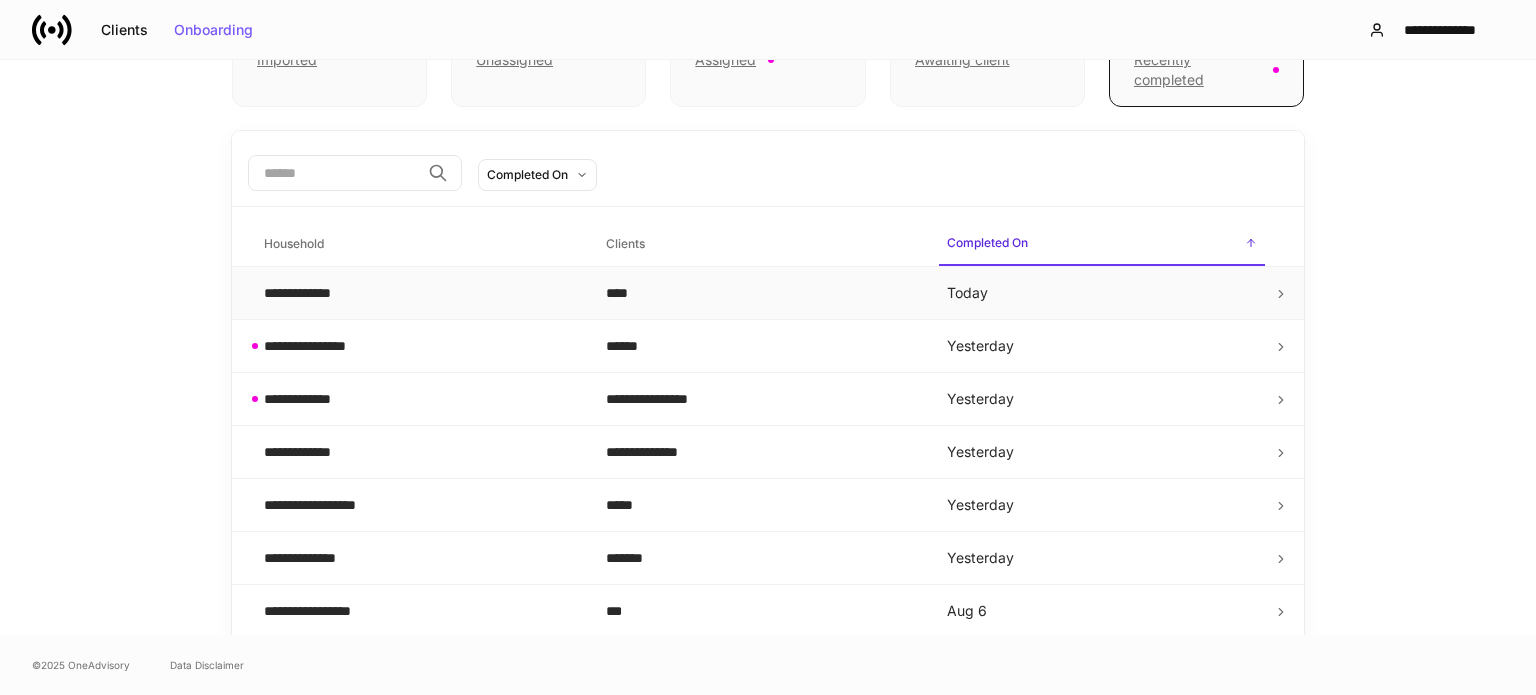 scroll, scrollTop: 200, scrollLeft: 0, axis: vertical 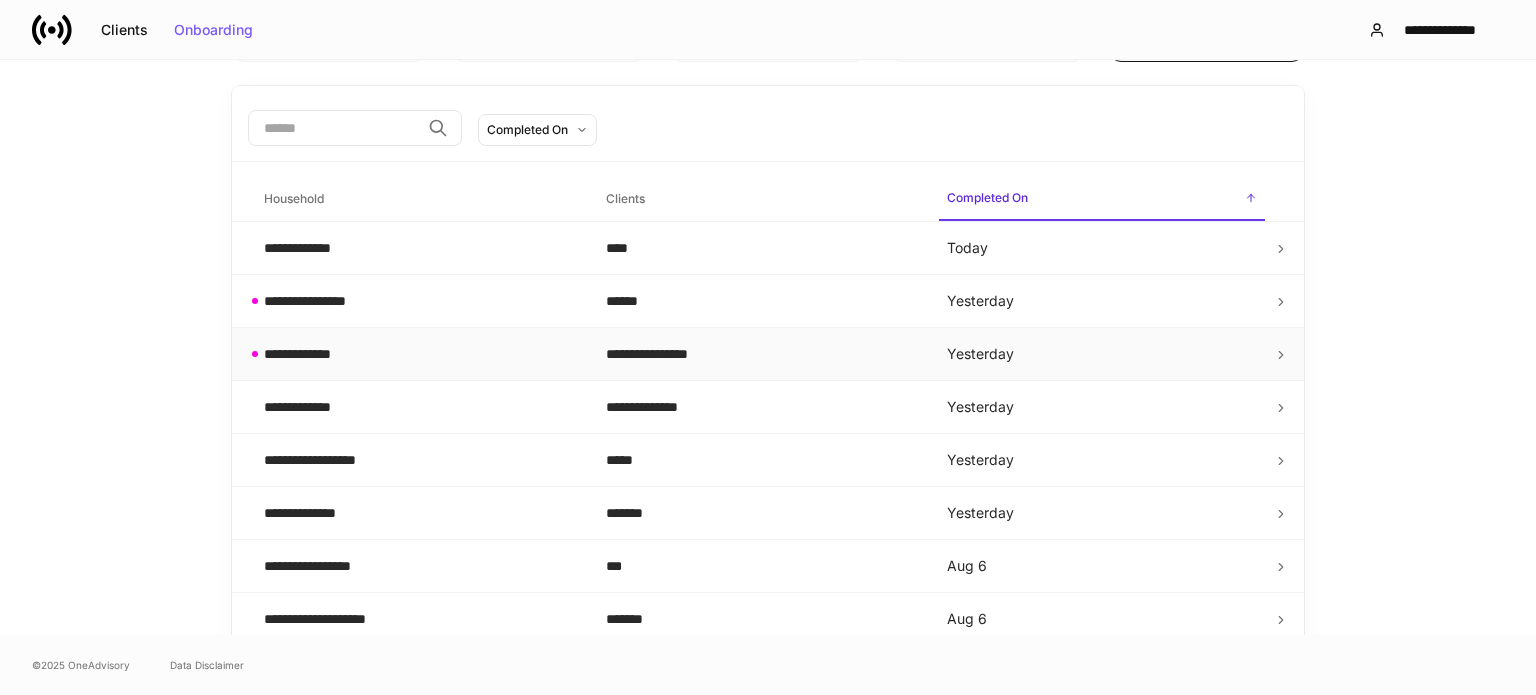 click on "**********" at bounding box center [419, 354] 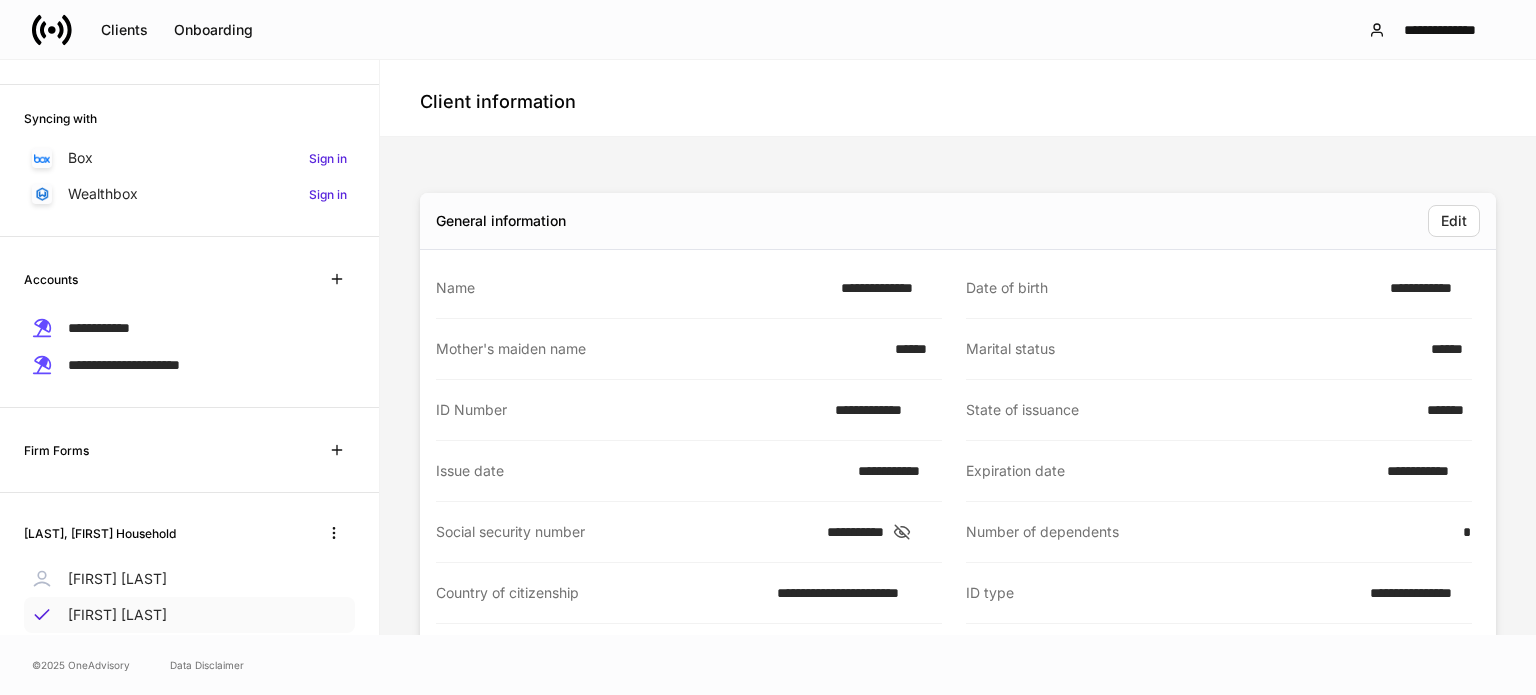 scroll, scrollTop: 308, scrollLeft: 0, axis: vertical 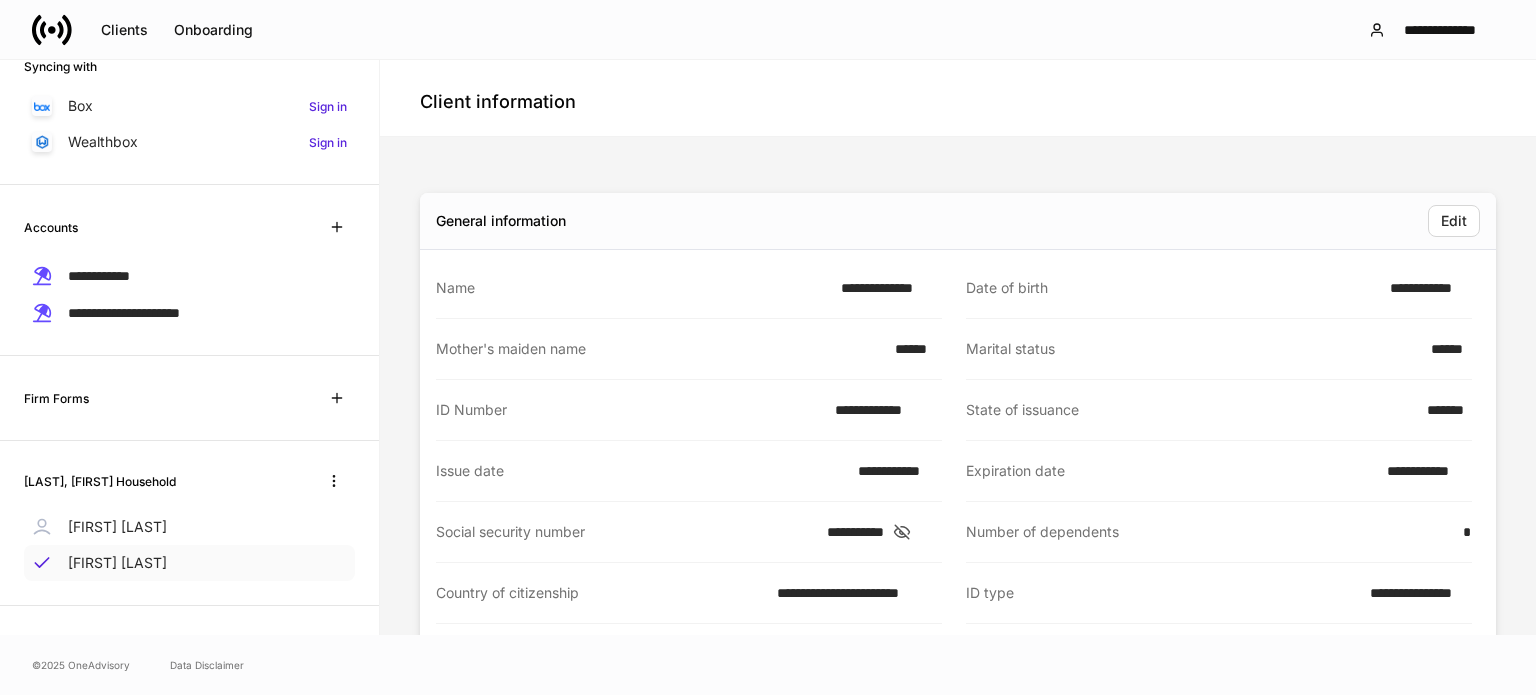 click on "Kathleen Cantu" at bounding box center (117, 563) 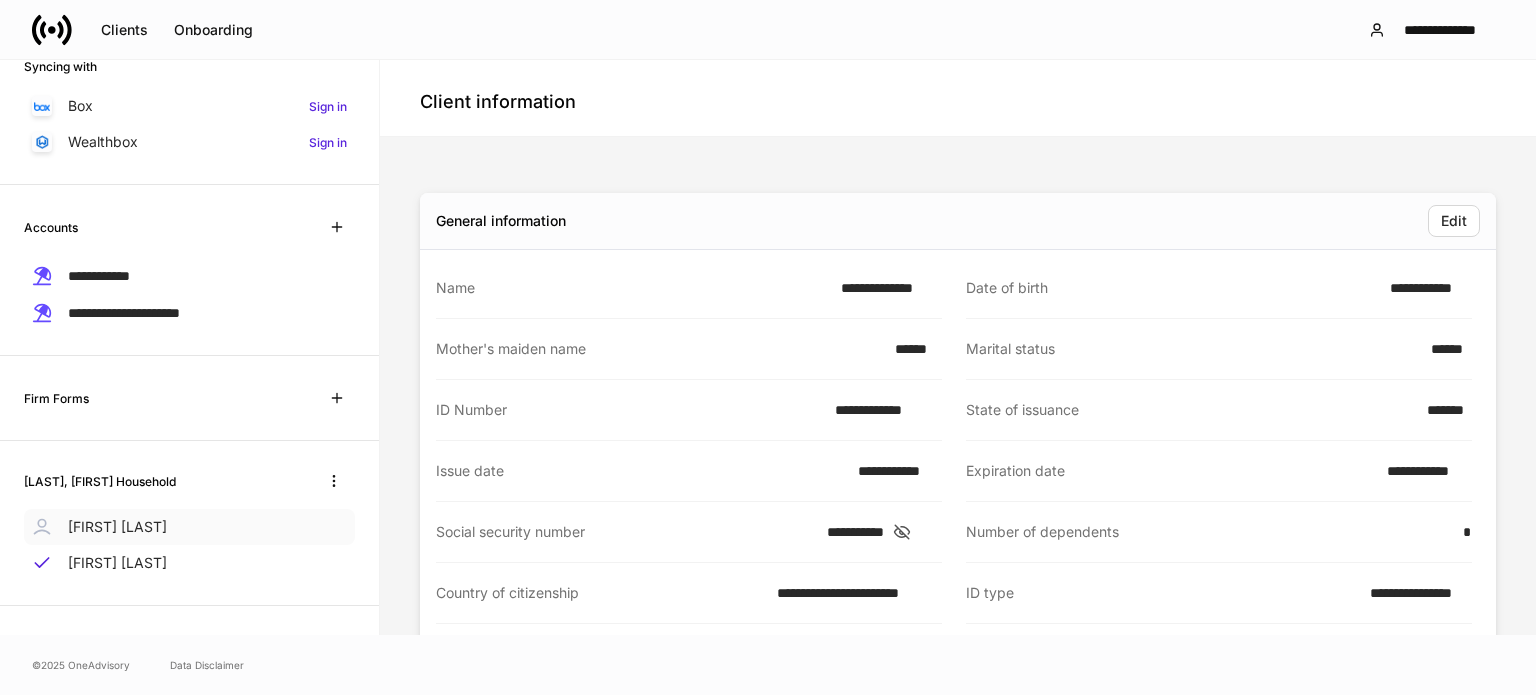 click on "Ernest Cantu" at bounding box center (117, 527) 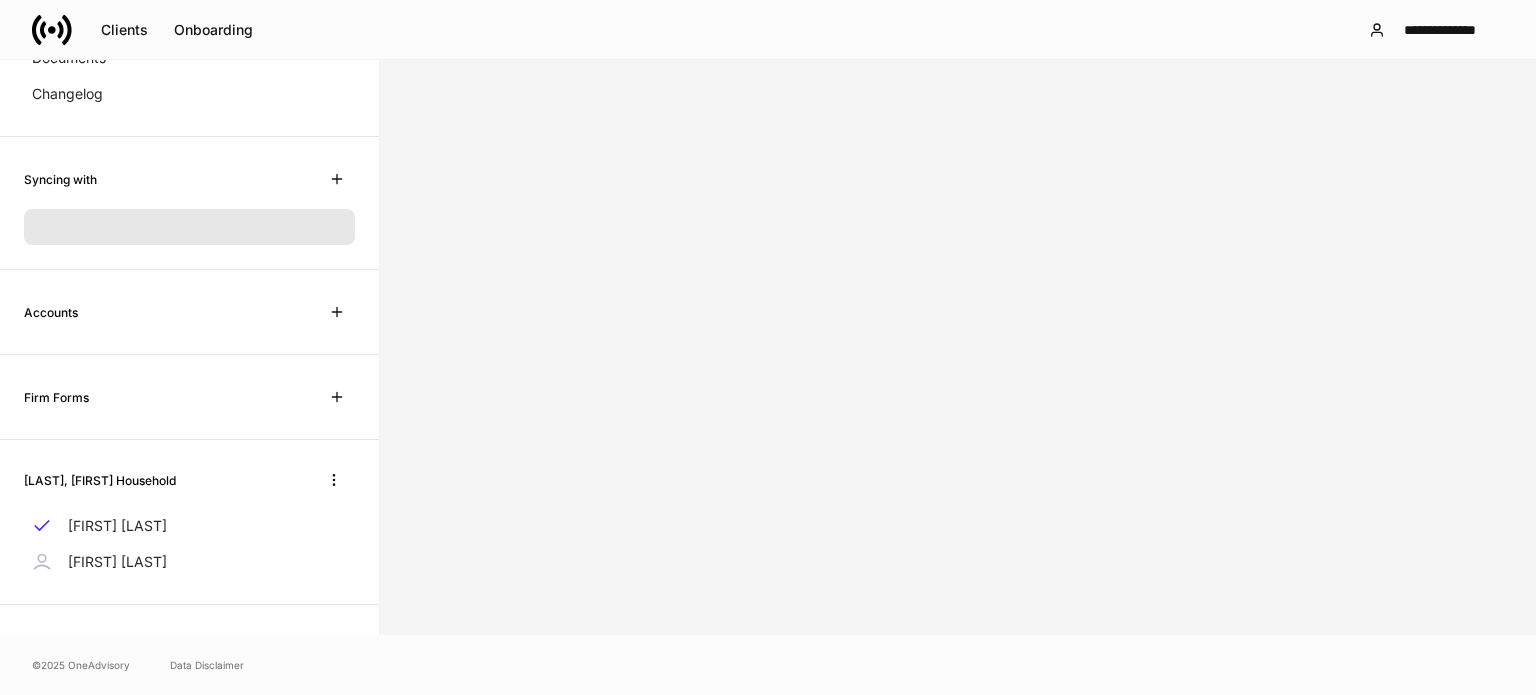 scroll, scrollTop: 308, scrollLeft: 0, axis: vertical 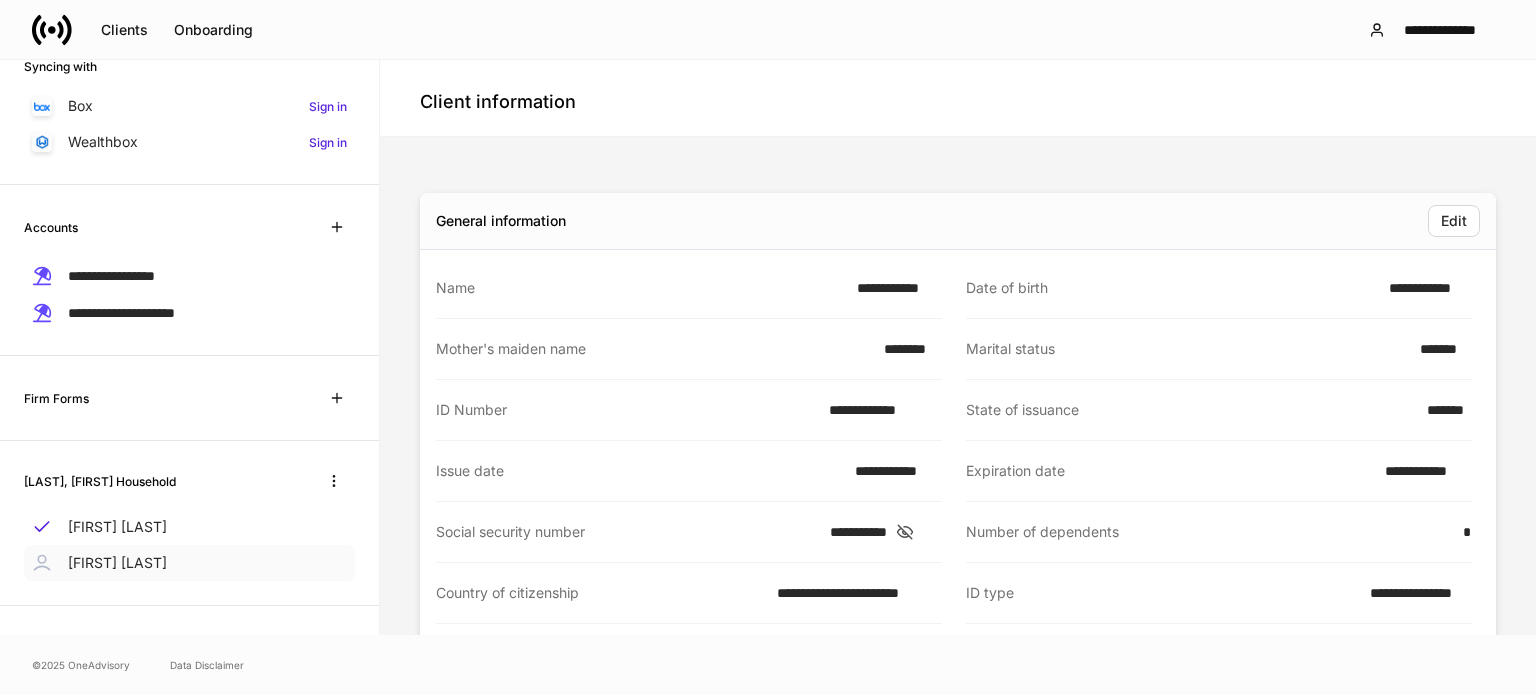 click on "Kathleen Cantu" at bounding box center (117, 563) 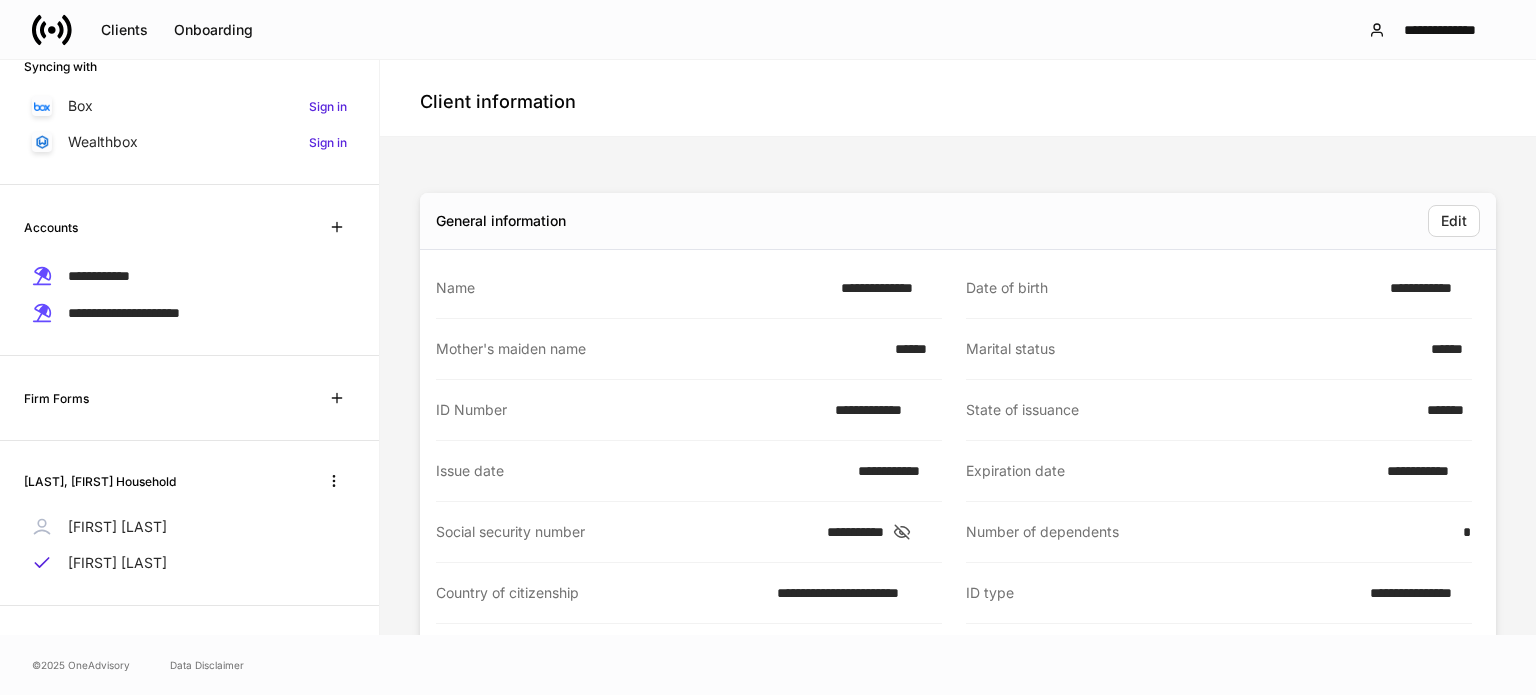 click at bounding box center [60, 30] 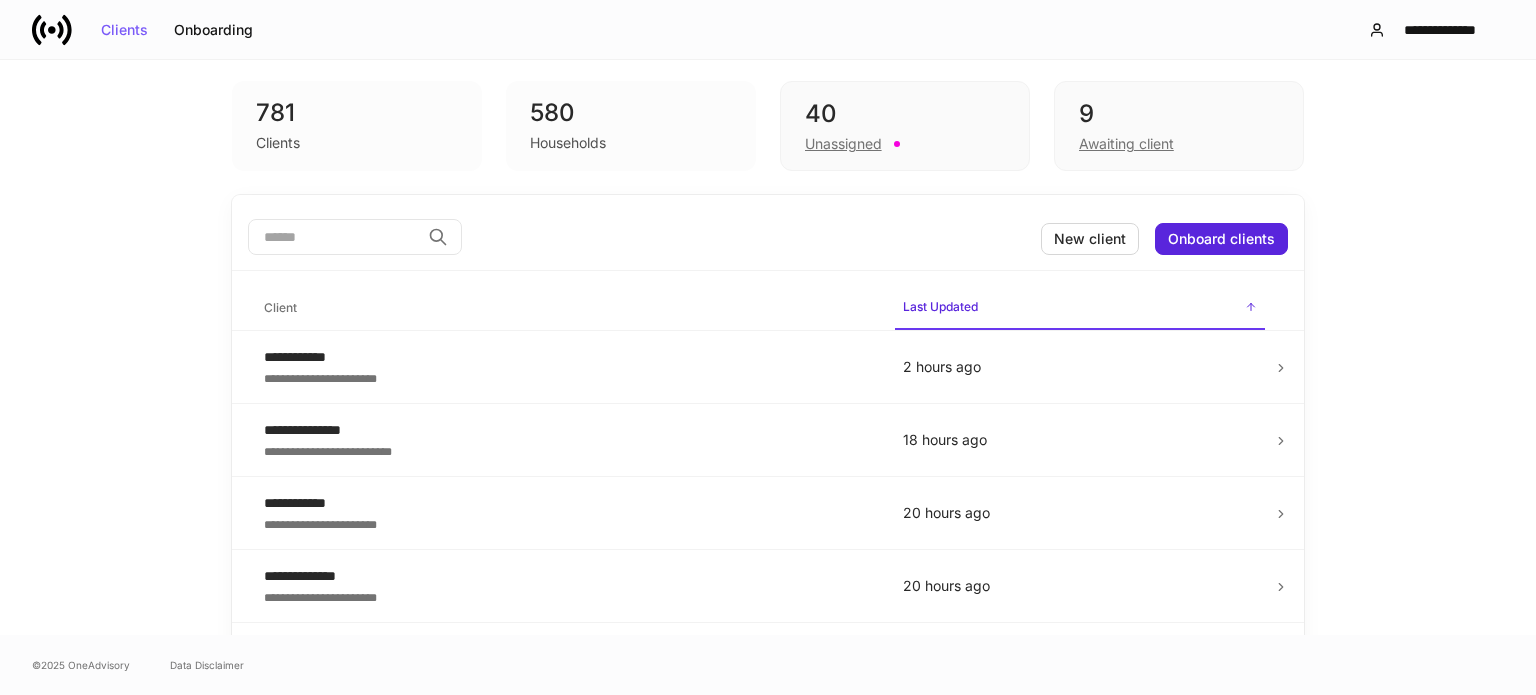 scroll, scrollTop: 100, scrollLeft: 0, axis: vertical 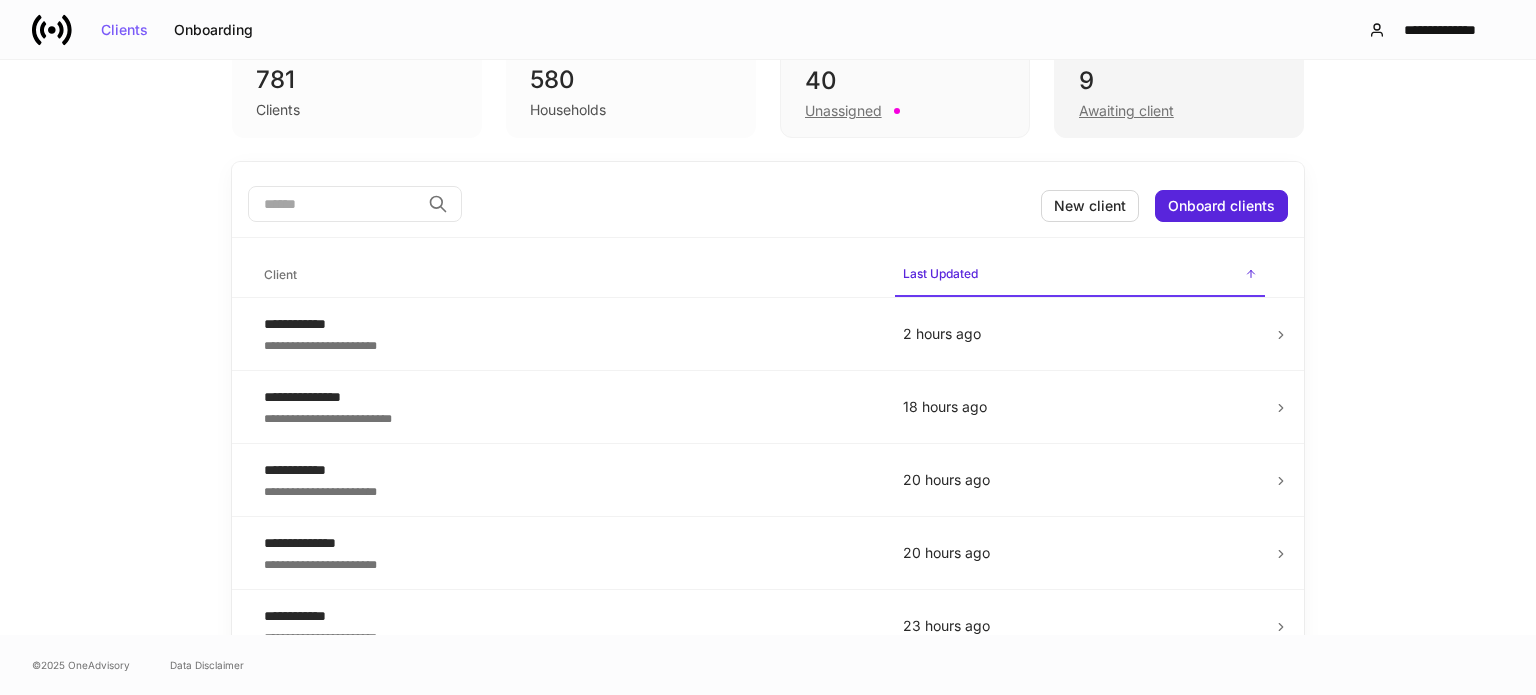 click on "9" at bounding box center [1179, 81] 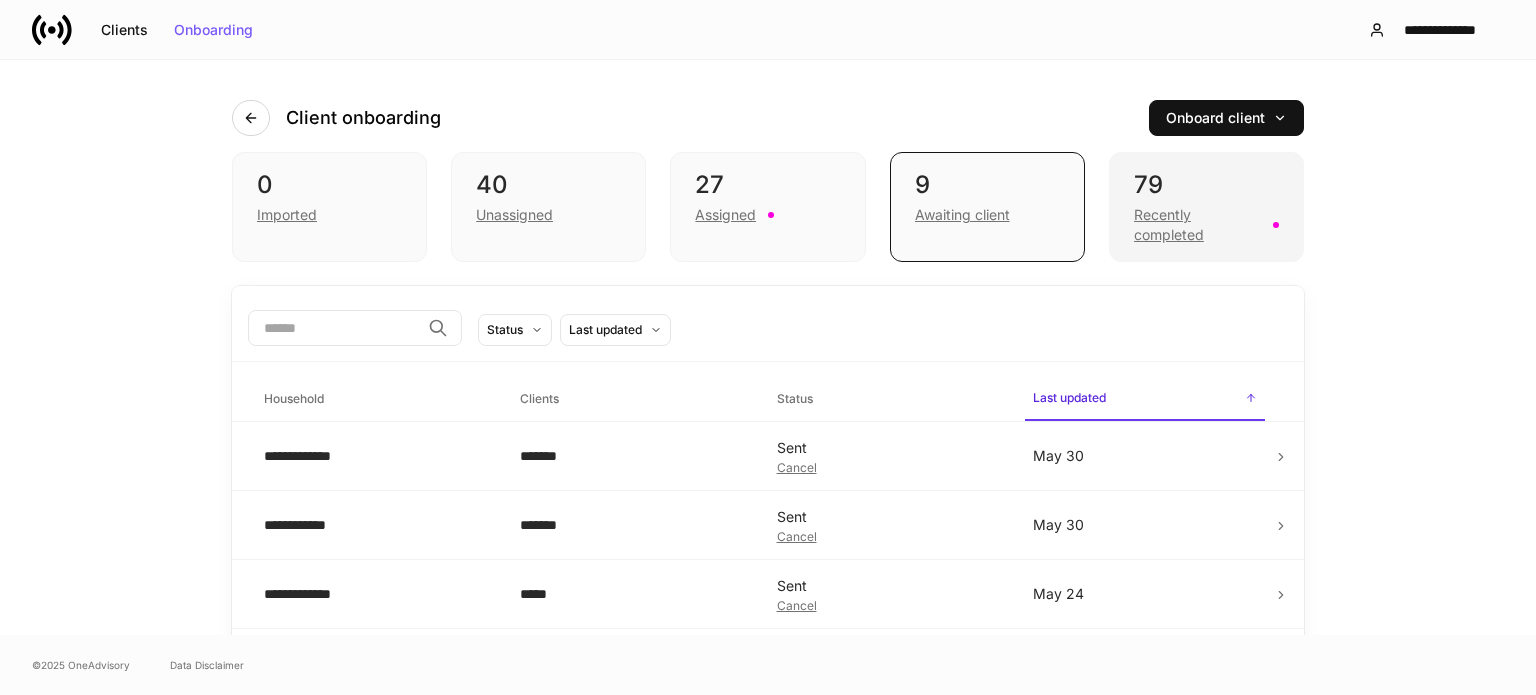 click on "79" at bounding box center (1206, 185) 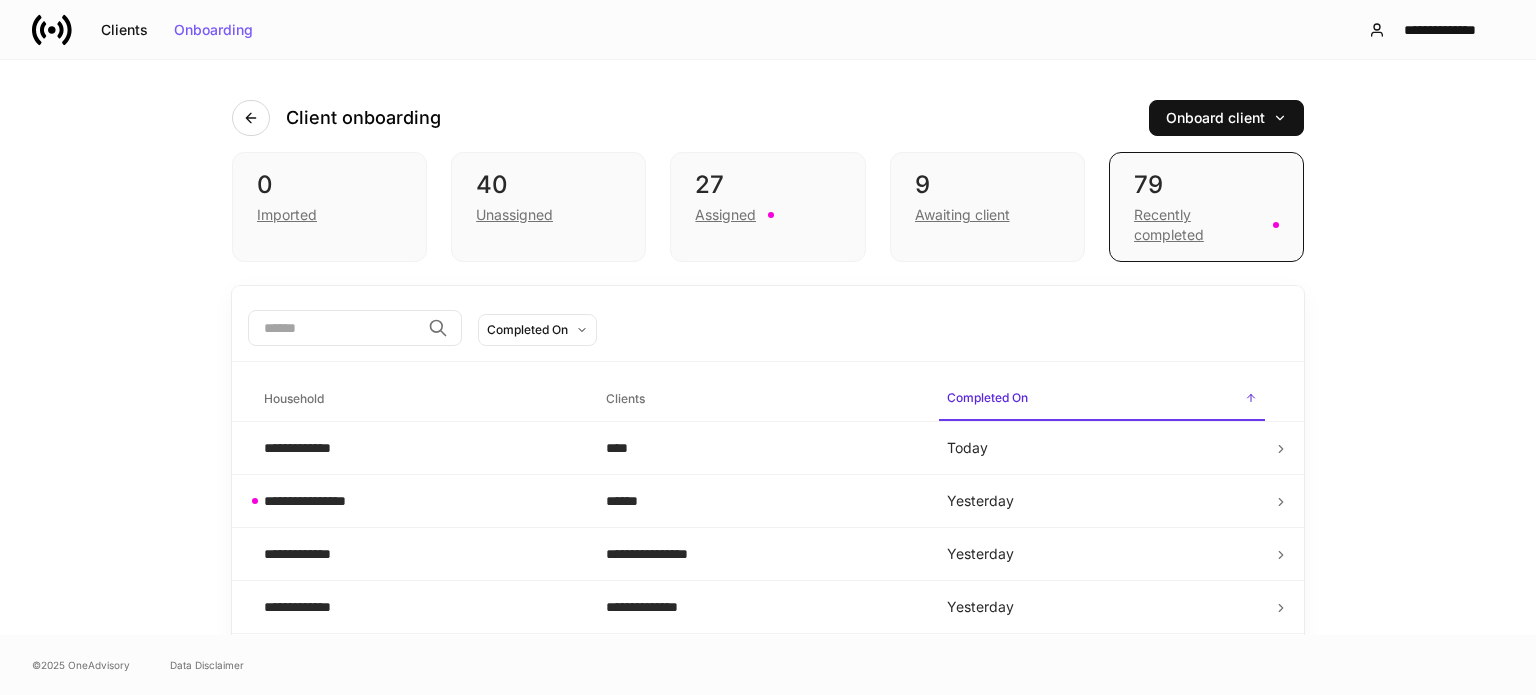 scroll, scrollTop: 100, scrollLeft: 0, axis: vertical 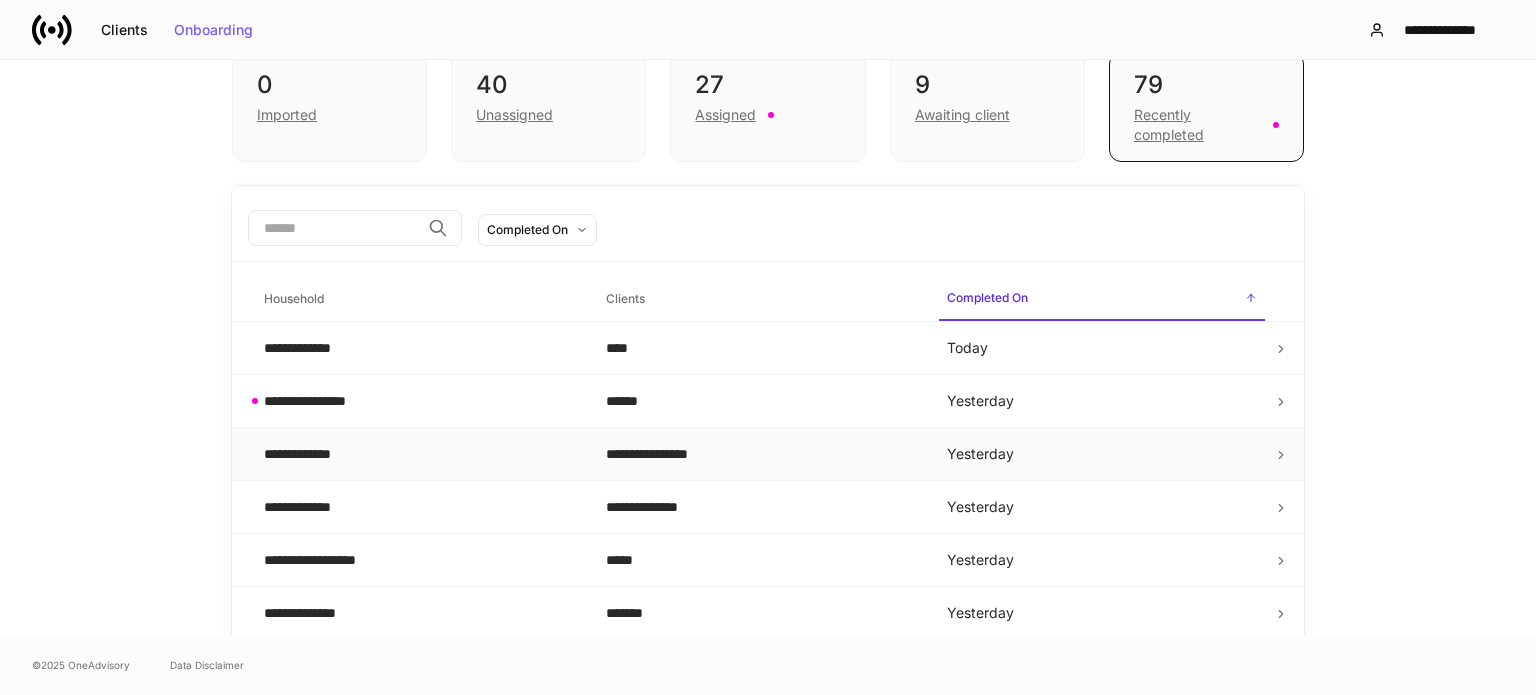 click on "**********" at bounding box center (309, 454) 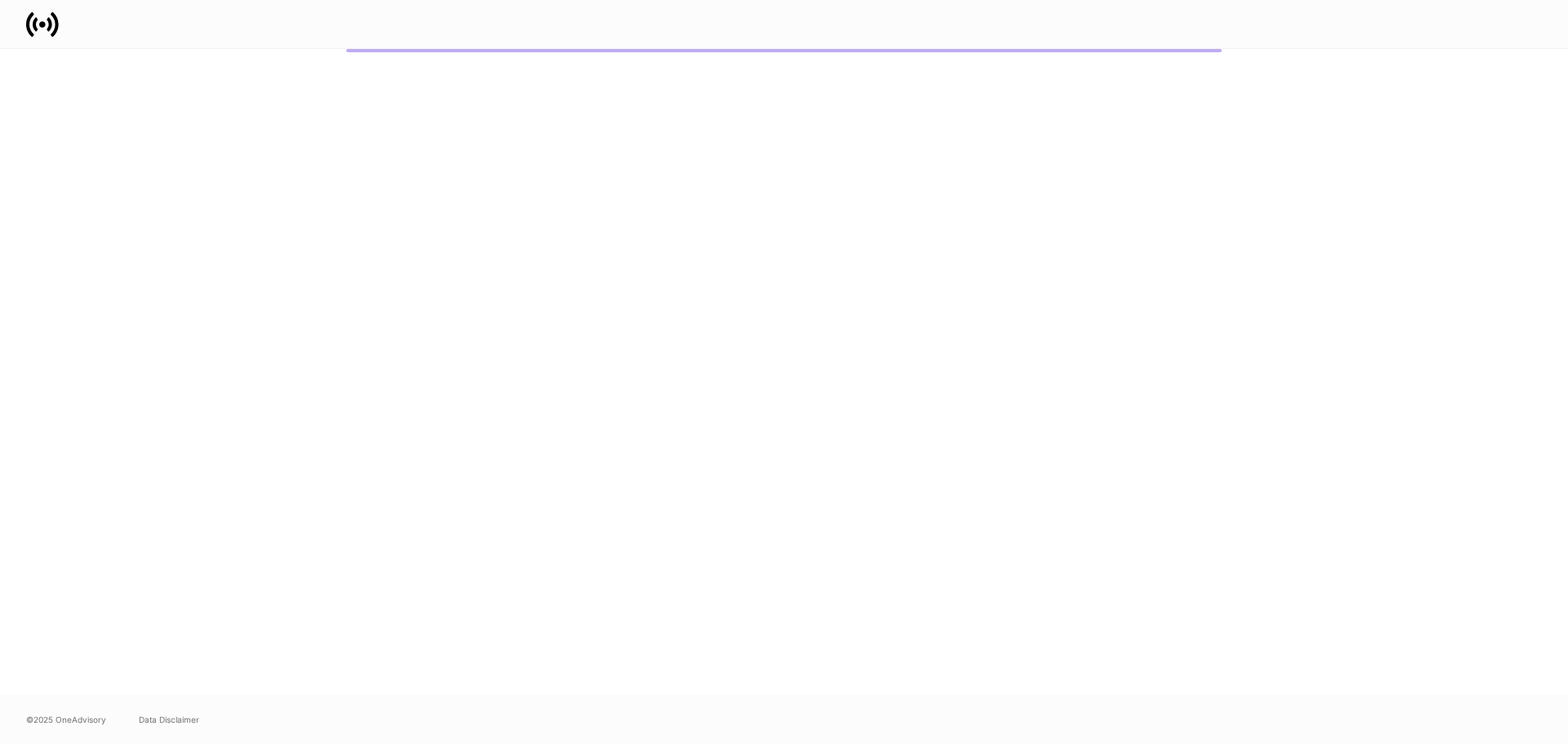 scroll, scrollTop: 0, scrollLeft: 0, axis: both 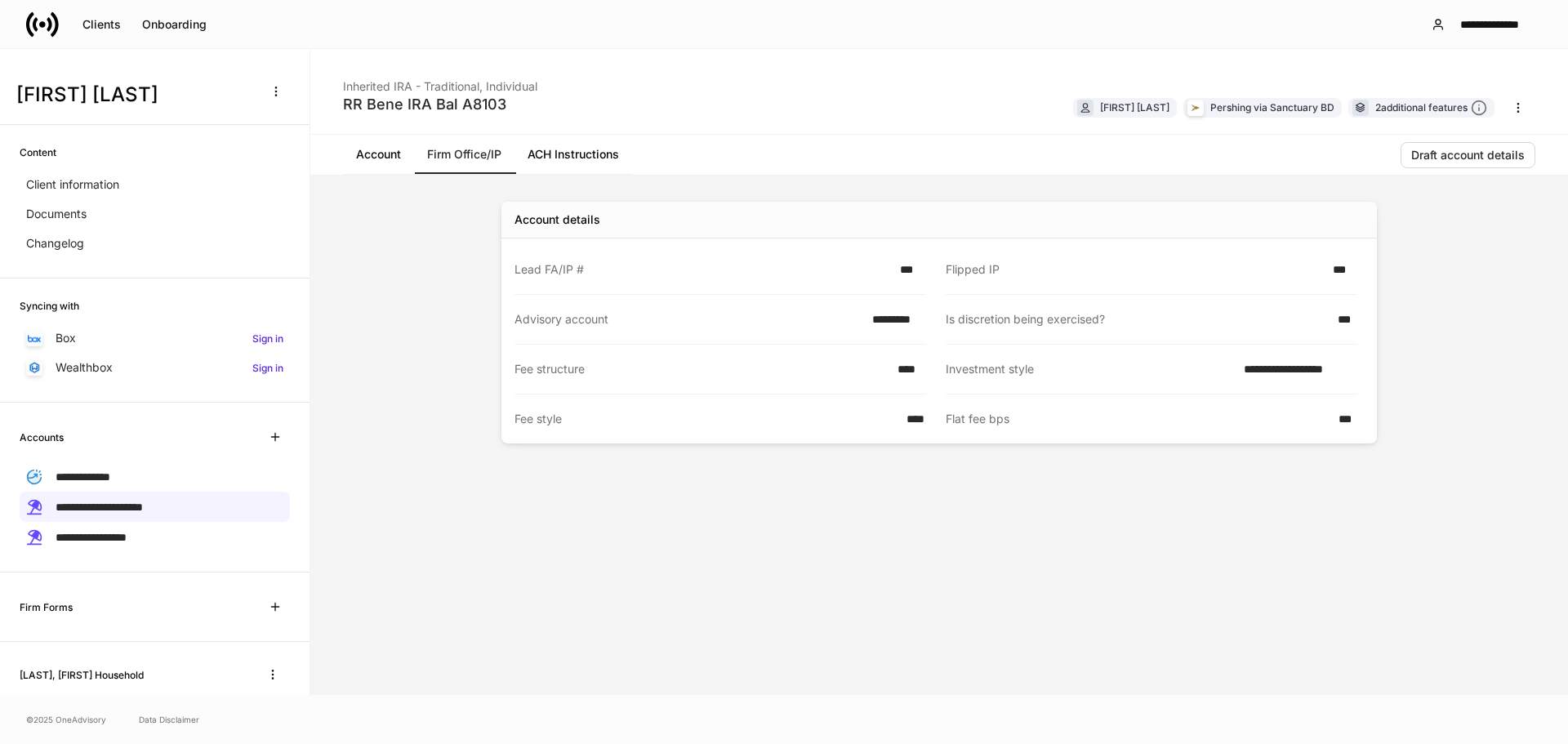 click 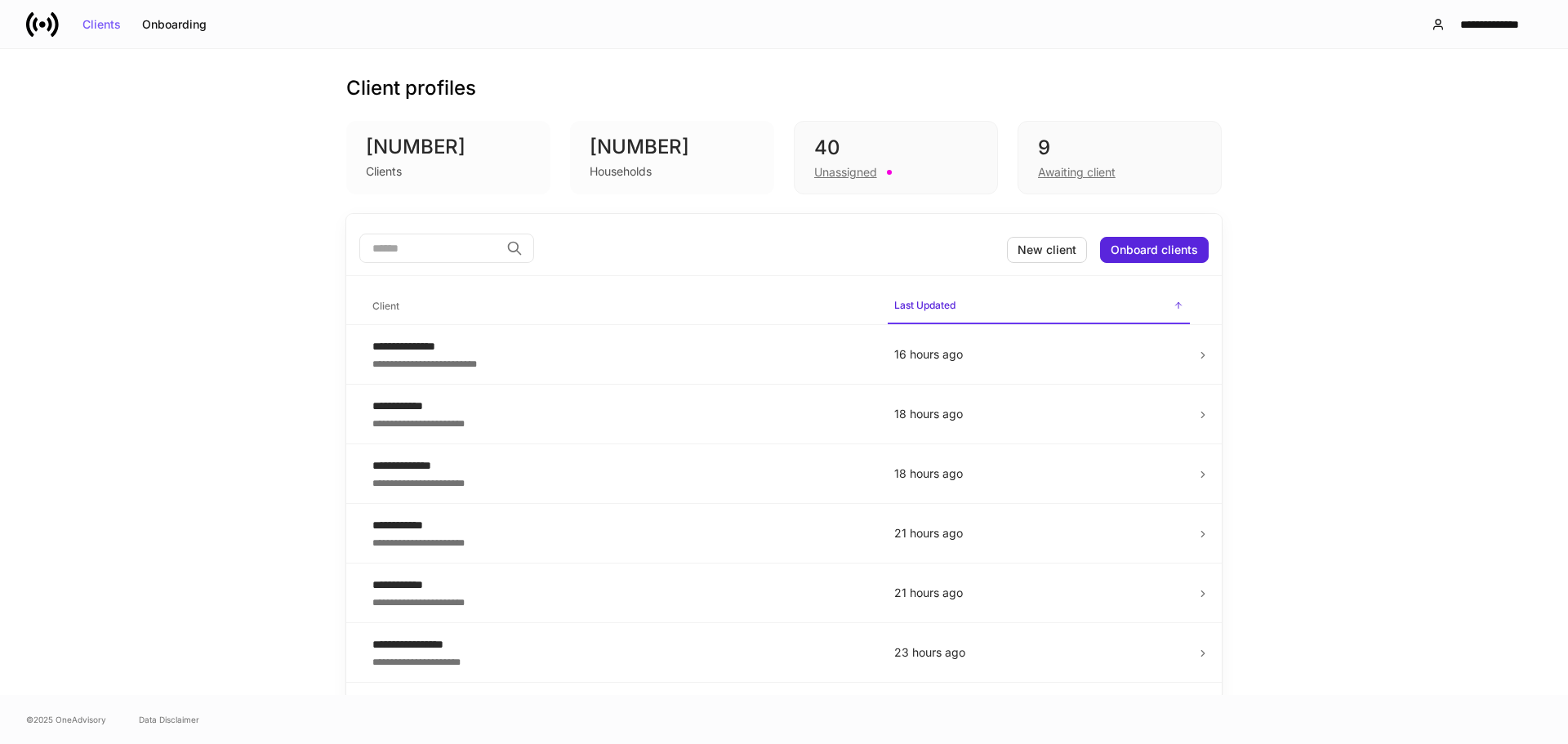 click at bounding box center (430, 248) 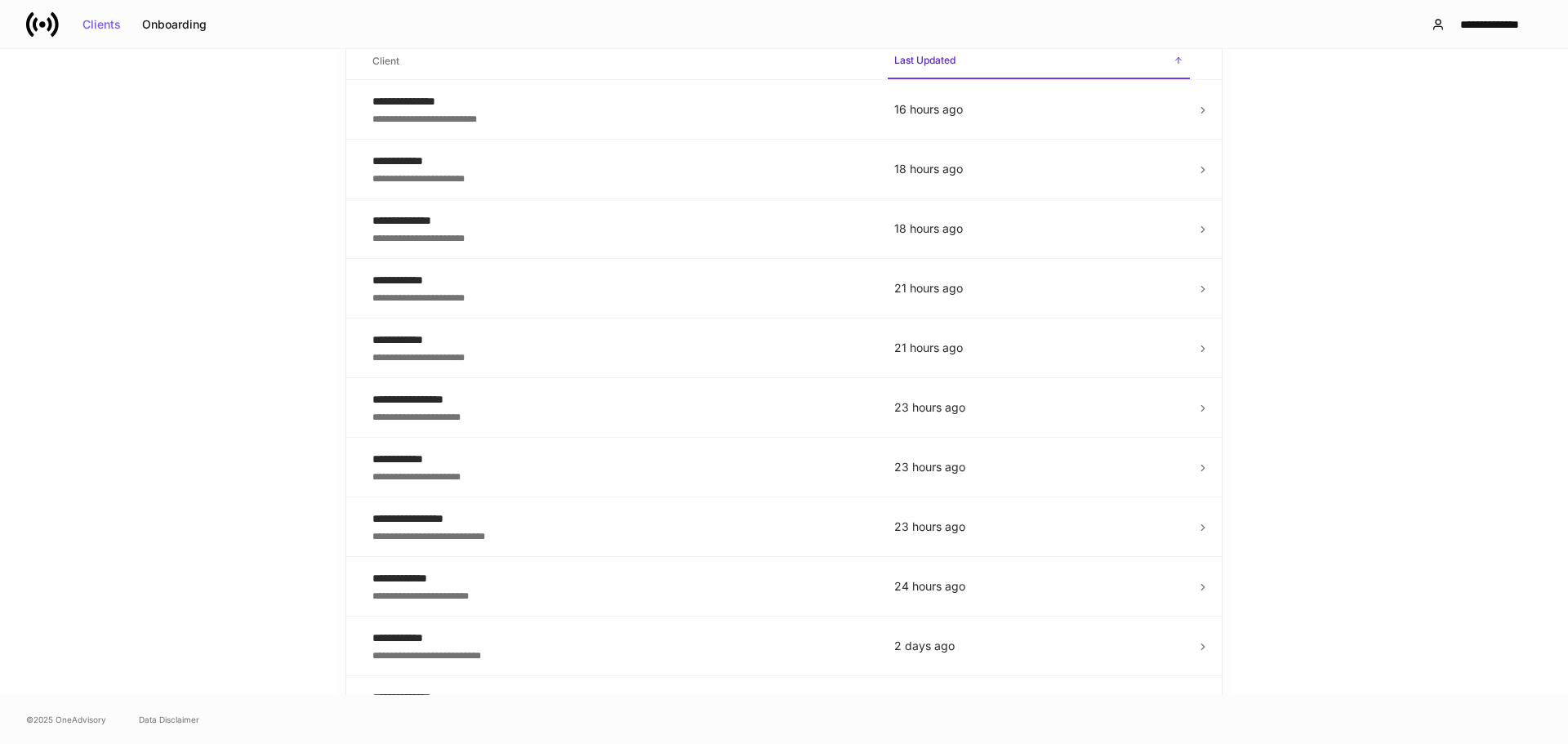 scroll, scrollTop: 0, scrollLeft: 0, axis: both 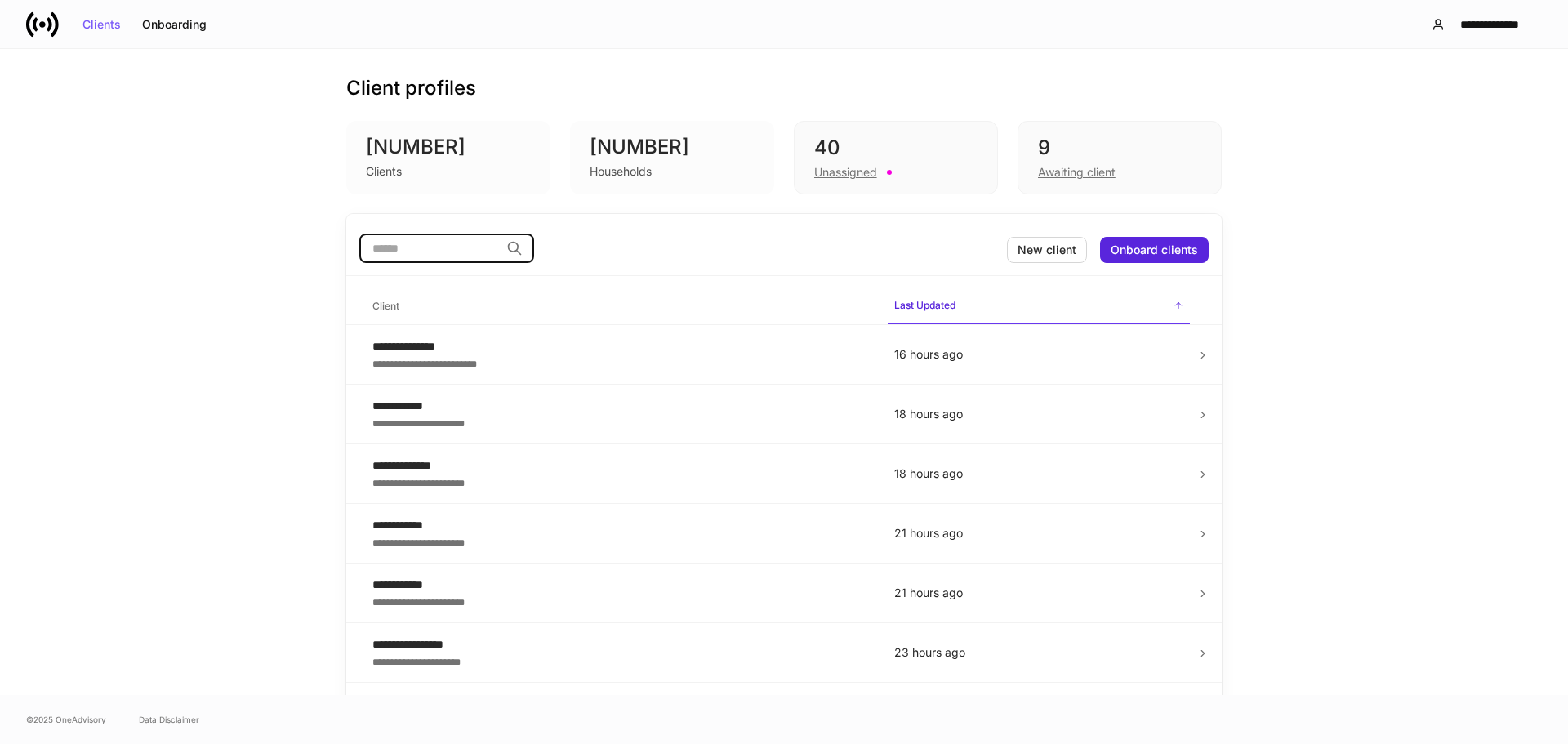 click at bounding box center [430, 248] 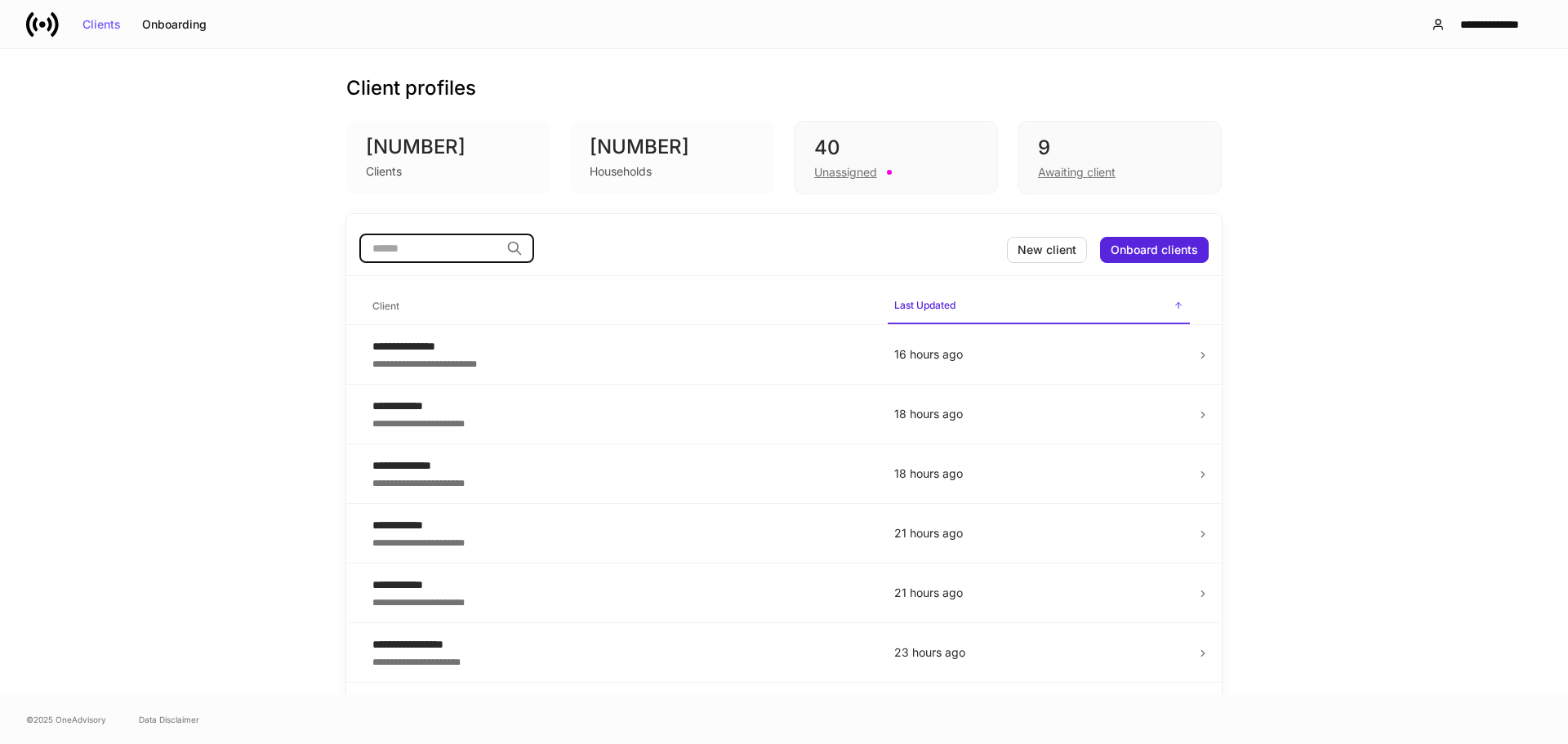 click at bounding box center (430, 248) 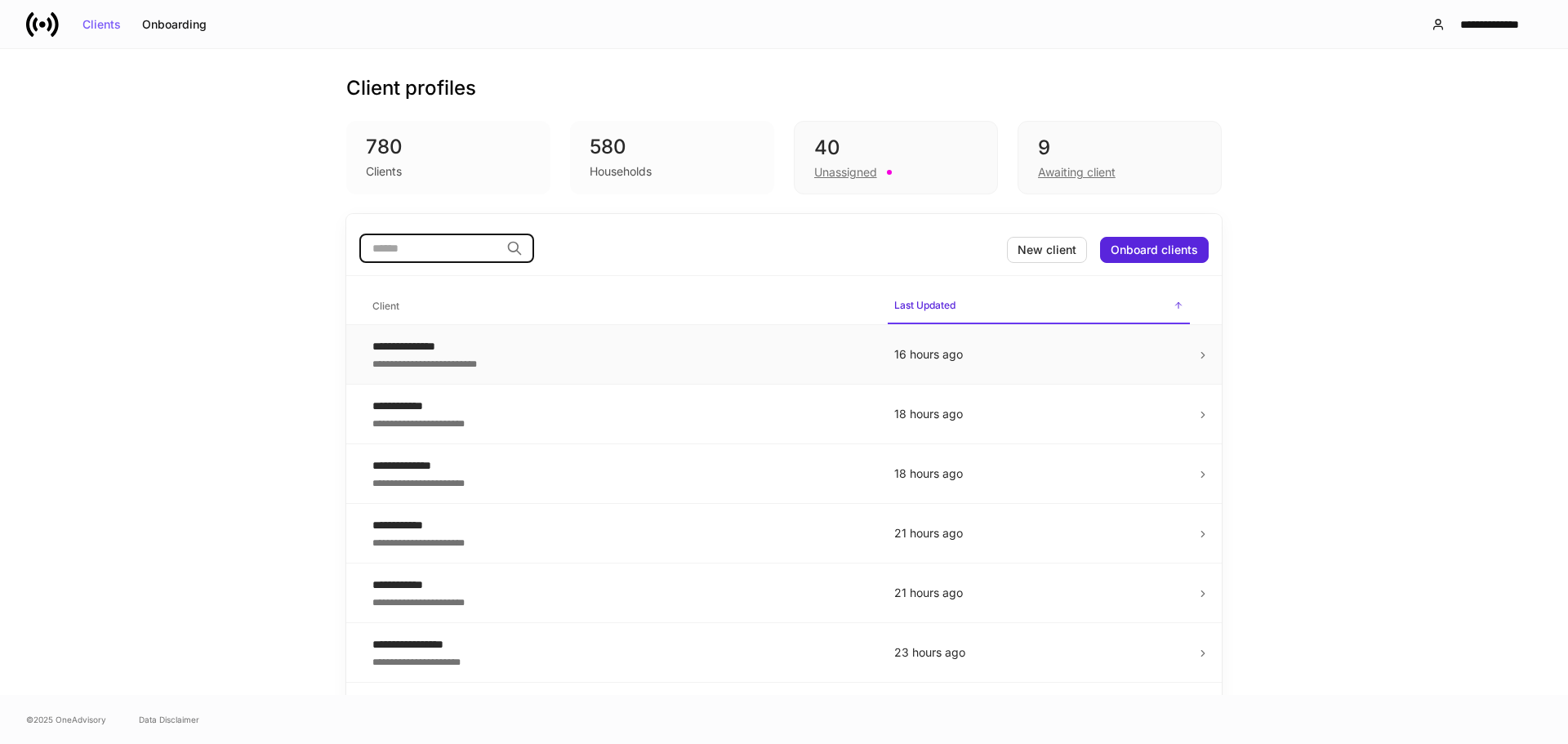 scroll, scrollTop: 0, scrollLeft: 0, axis: both 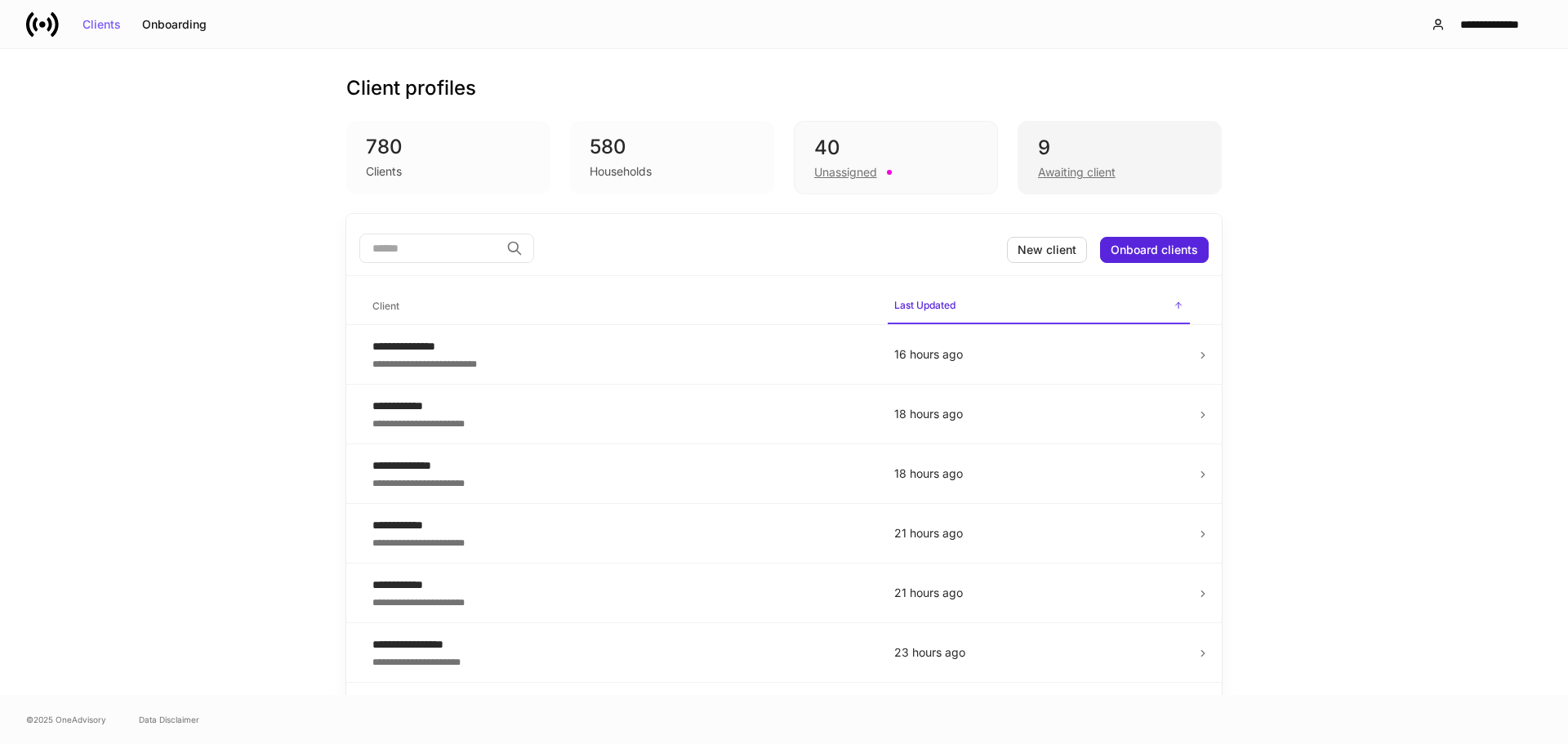 click on "Awaiting client" at bounding box center (1120, 171) 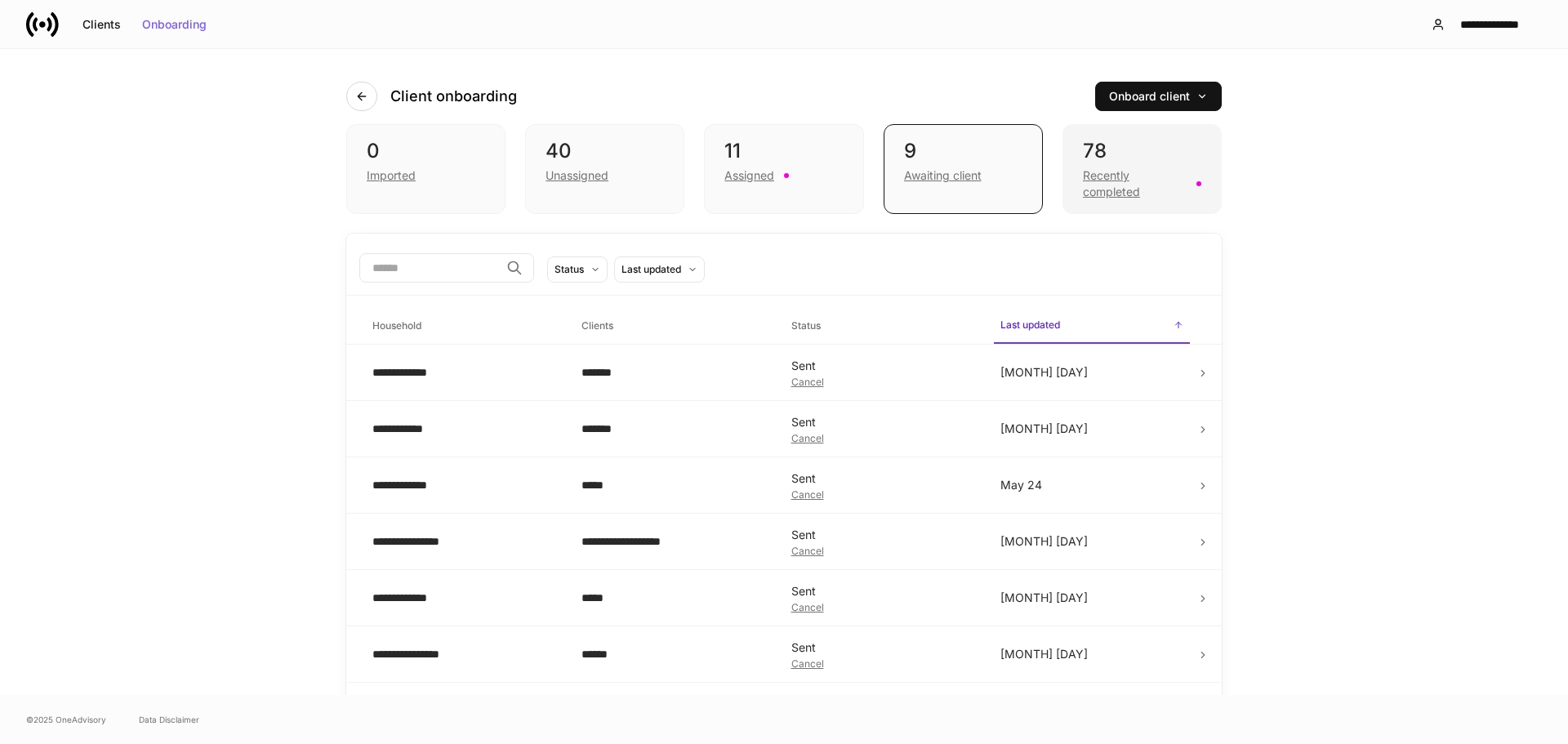 click on "Recently completed" at bounding box center [1142, 182] 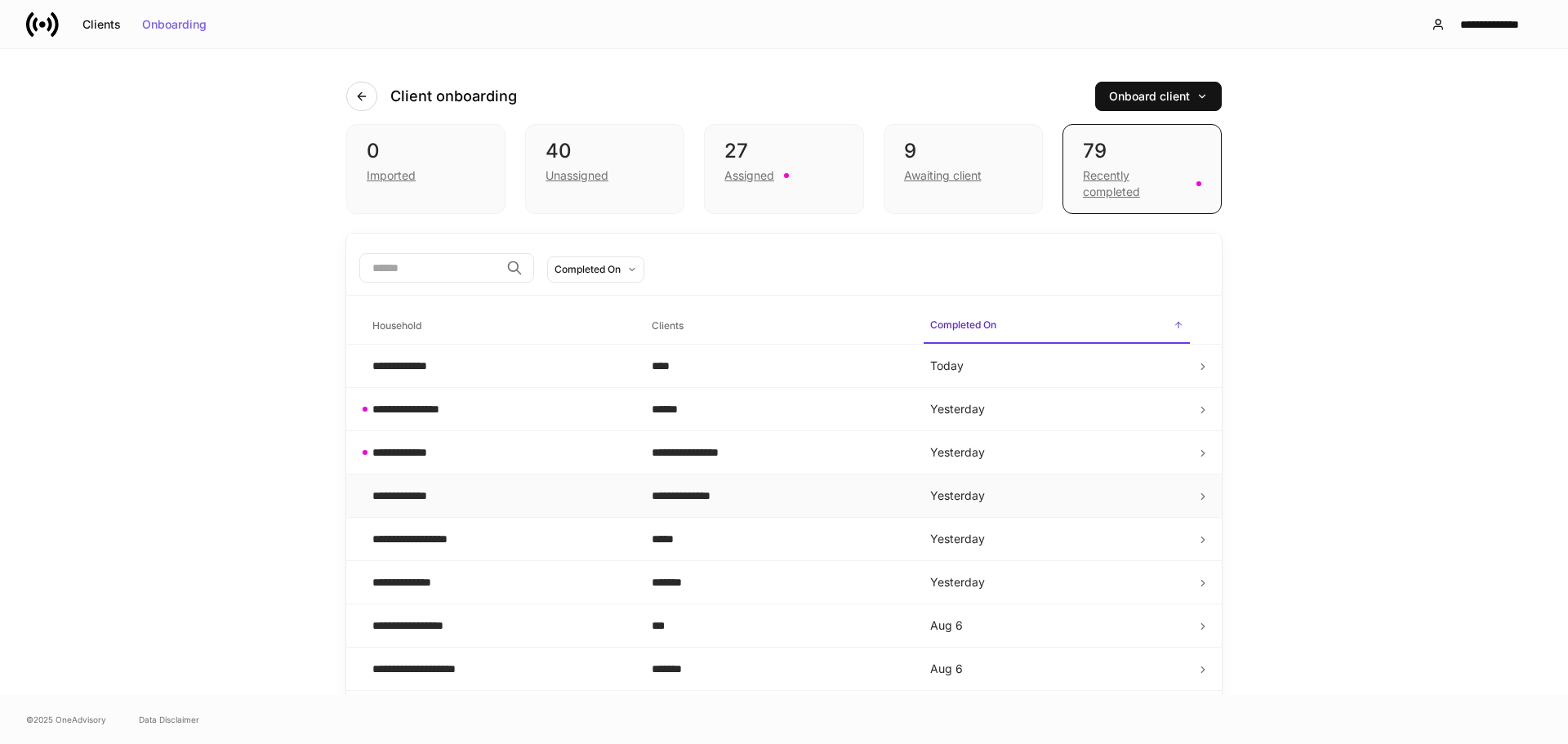 click on "**********" at bounding box center (410, 496) 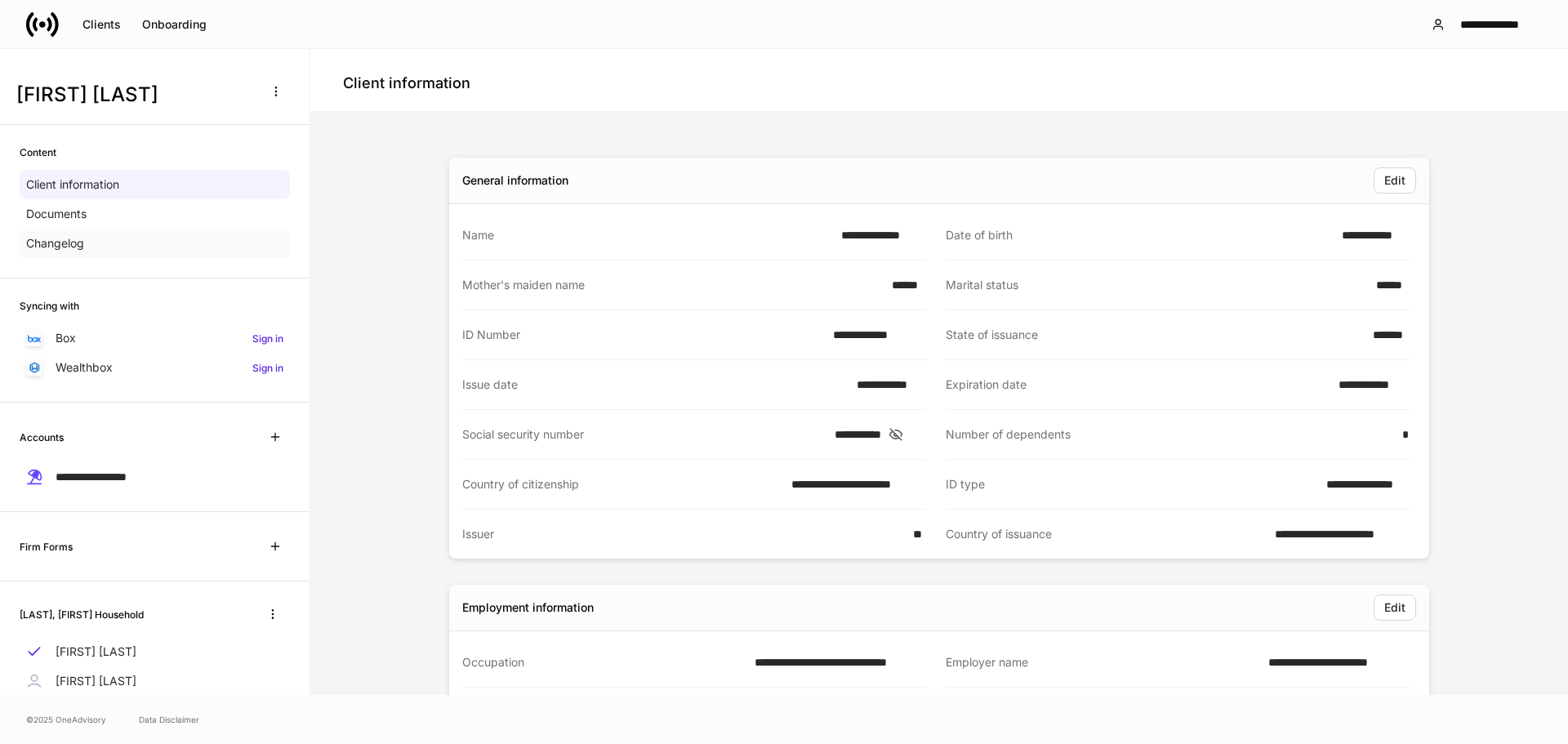 click on "Changelog" at bounding box center (55, 243) 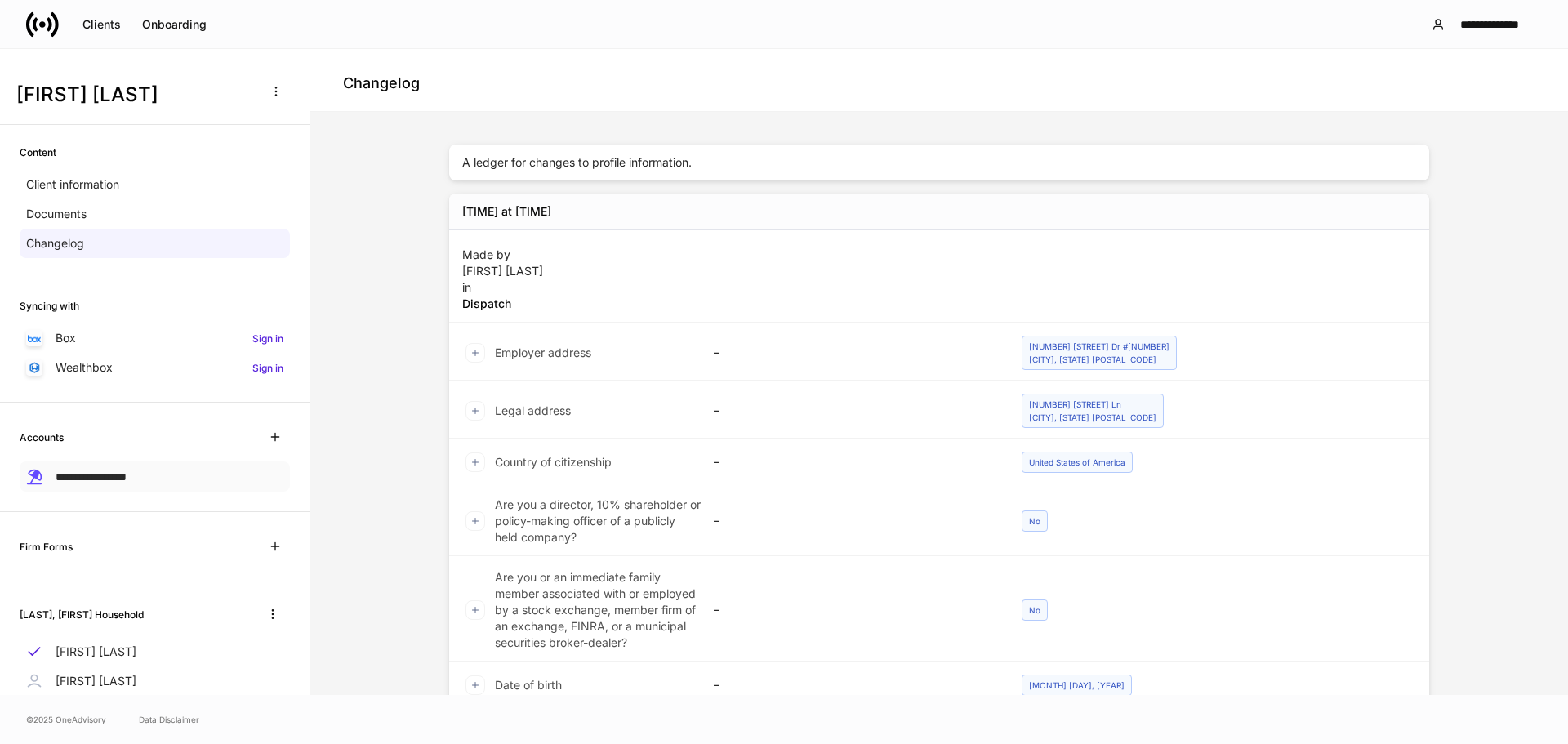 click on "**********" at bounding box center (91, 477) 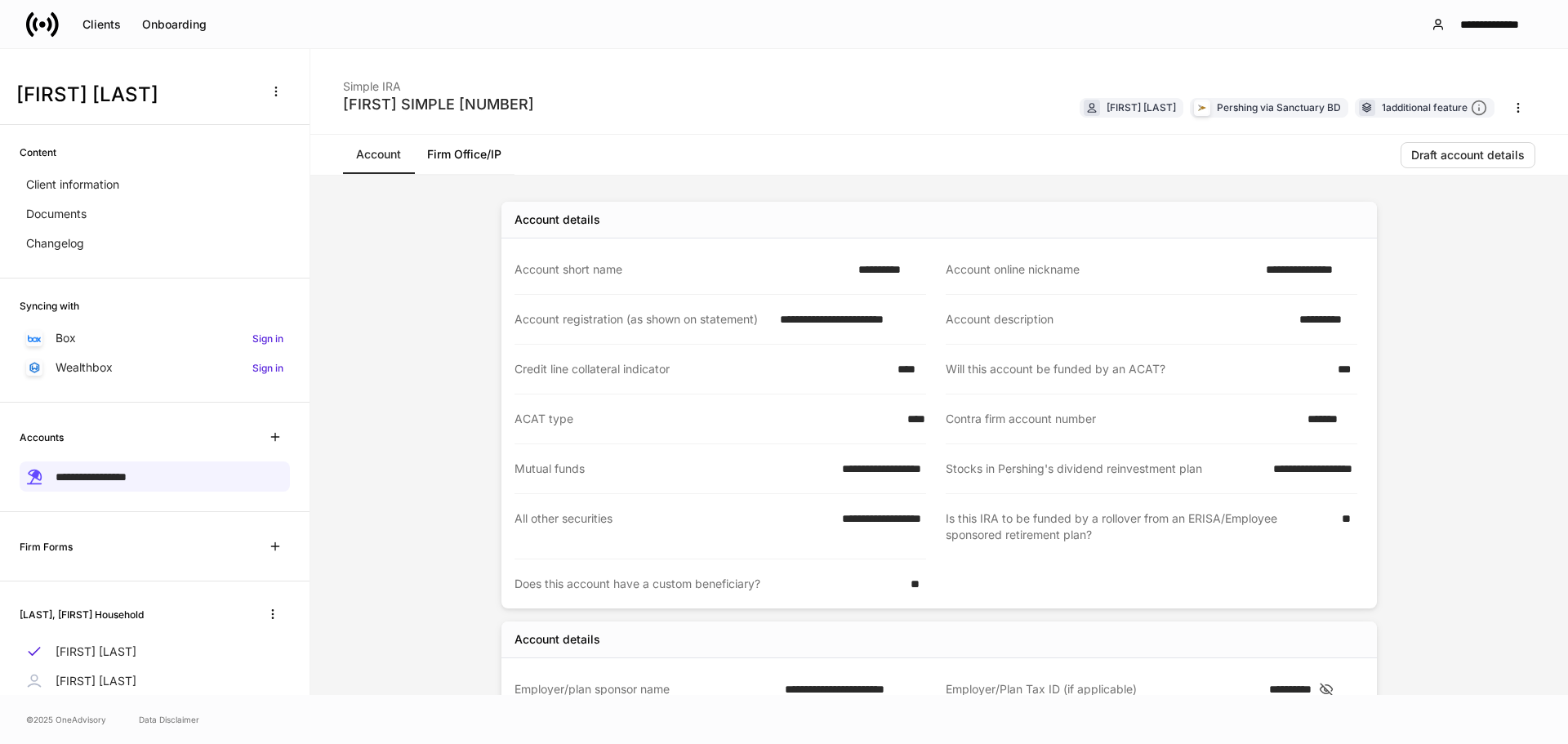 click on "Firm Office/IP" at bounding box center (464, 154) 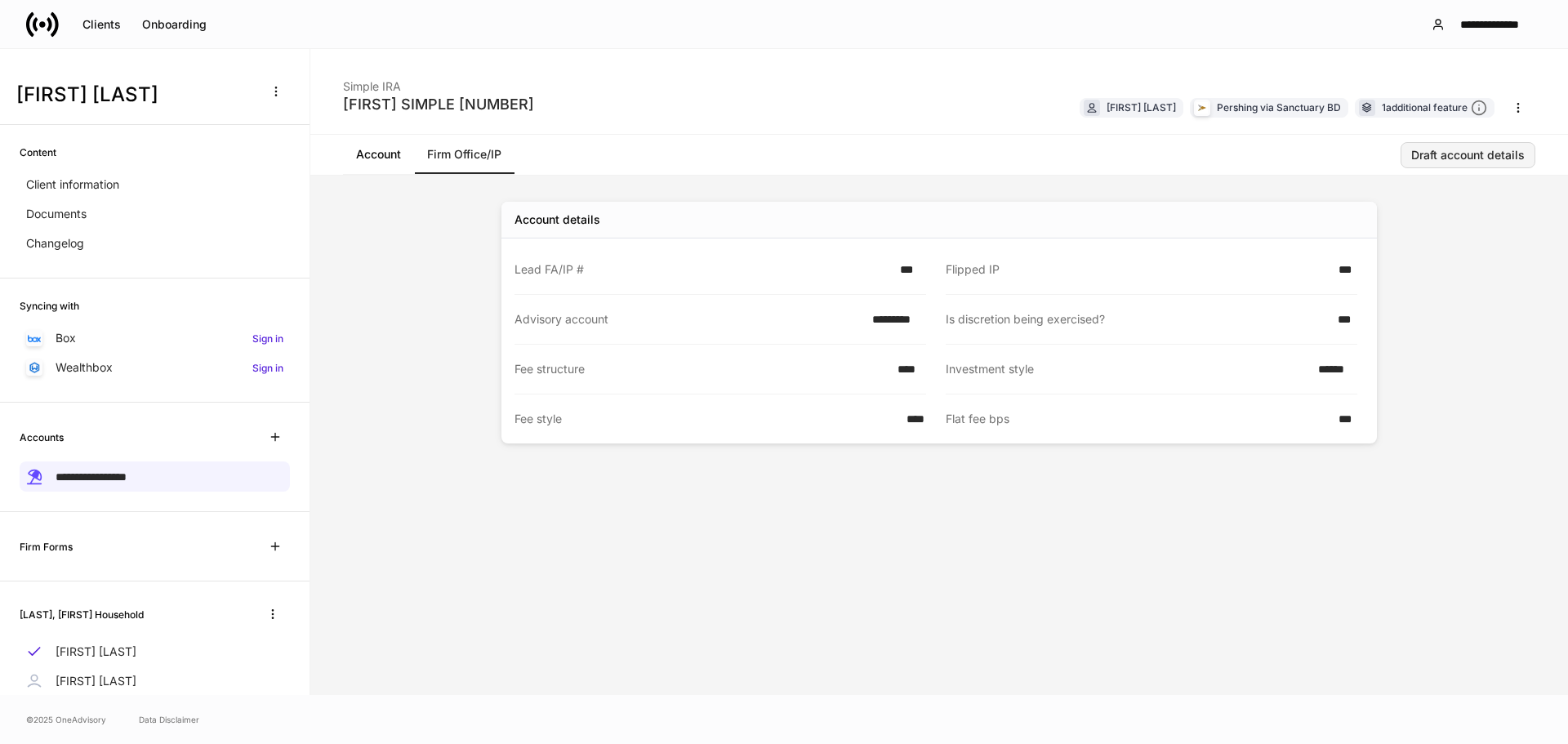 click on "Draft account details" at bounding box center (1468, 155) 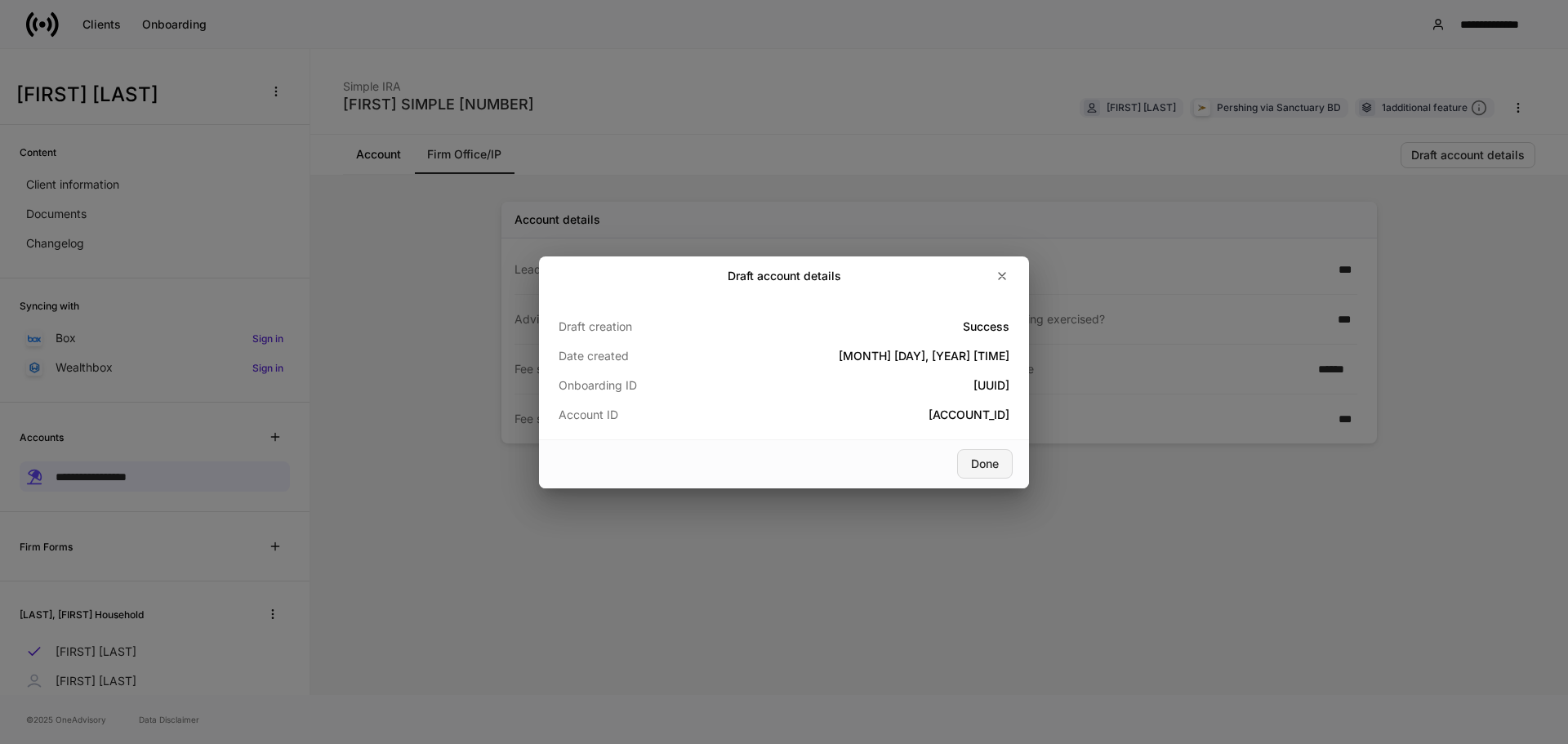 click on "Done" at bounding box center [985, 464] 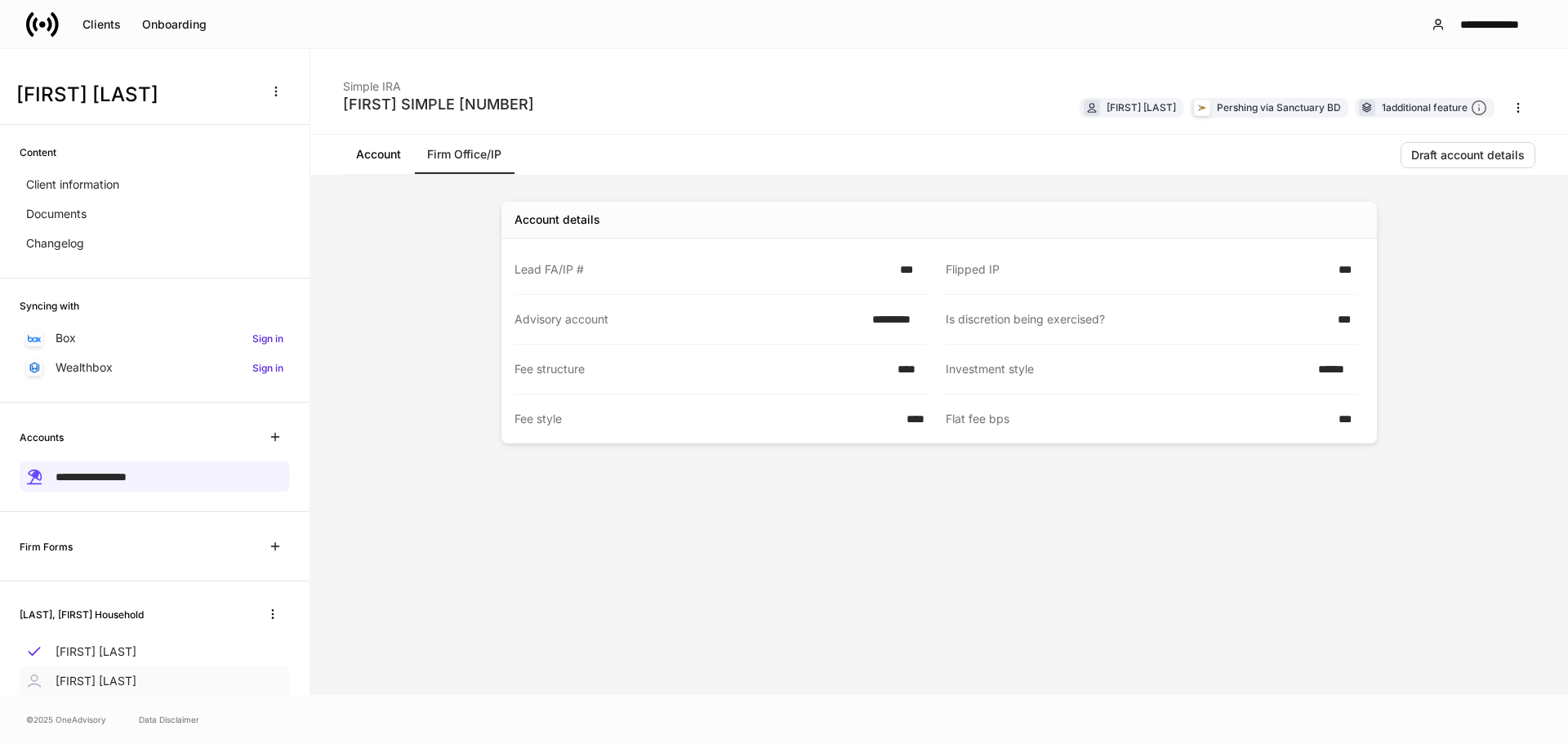 click on "Patrick Wong" at bounding box center (96, 681) 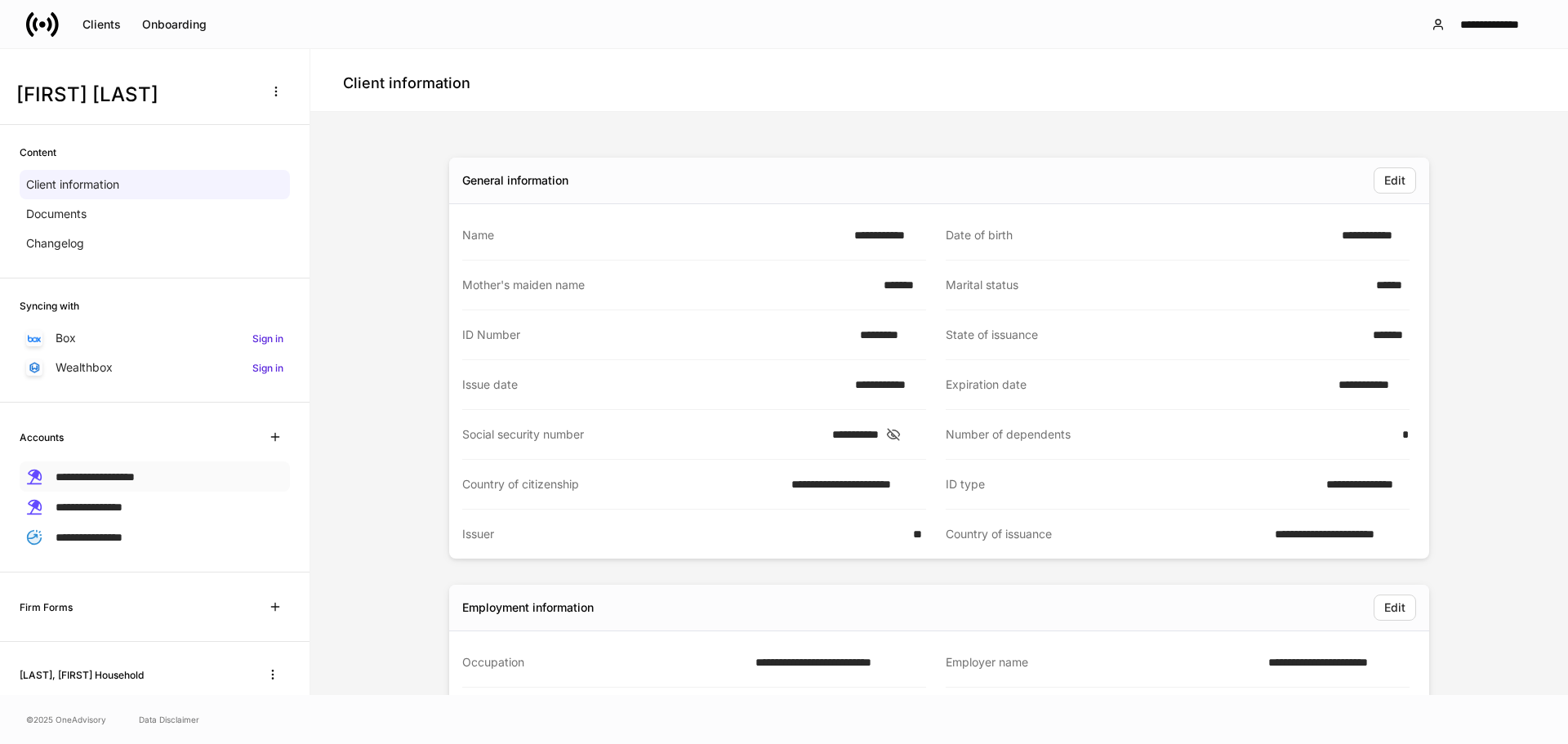 click on "**********" at bounding box center [95, 477] 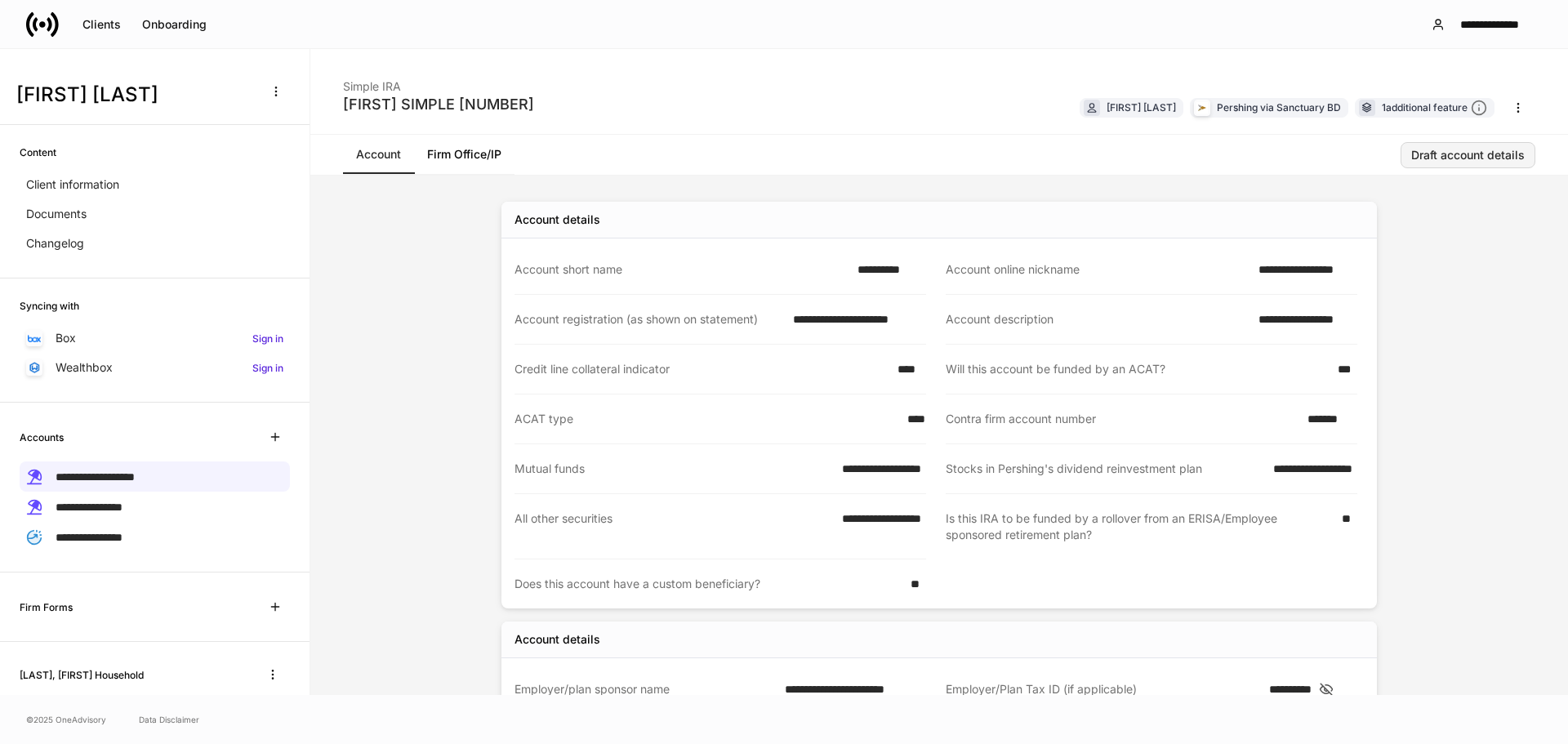 click on "Draft account details" at bounding box center (1468, 155) 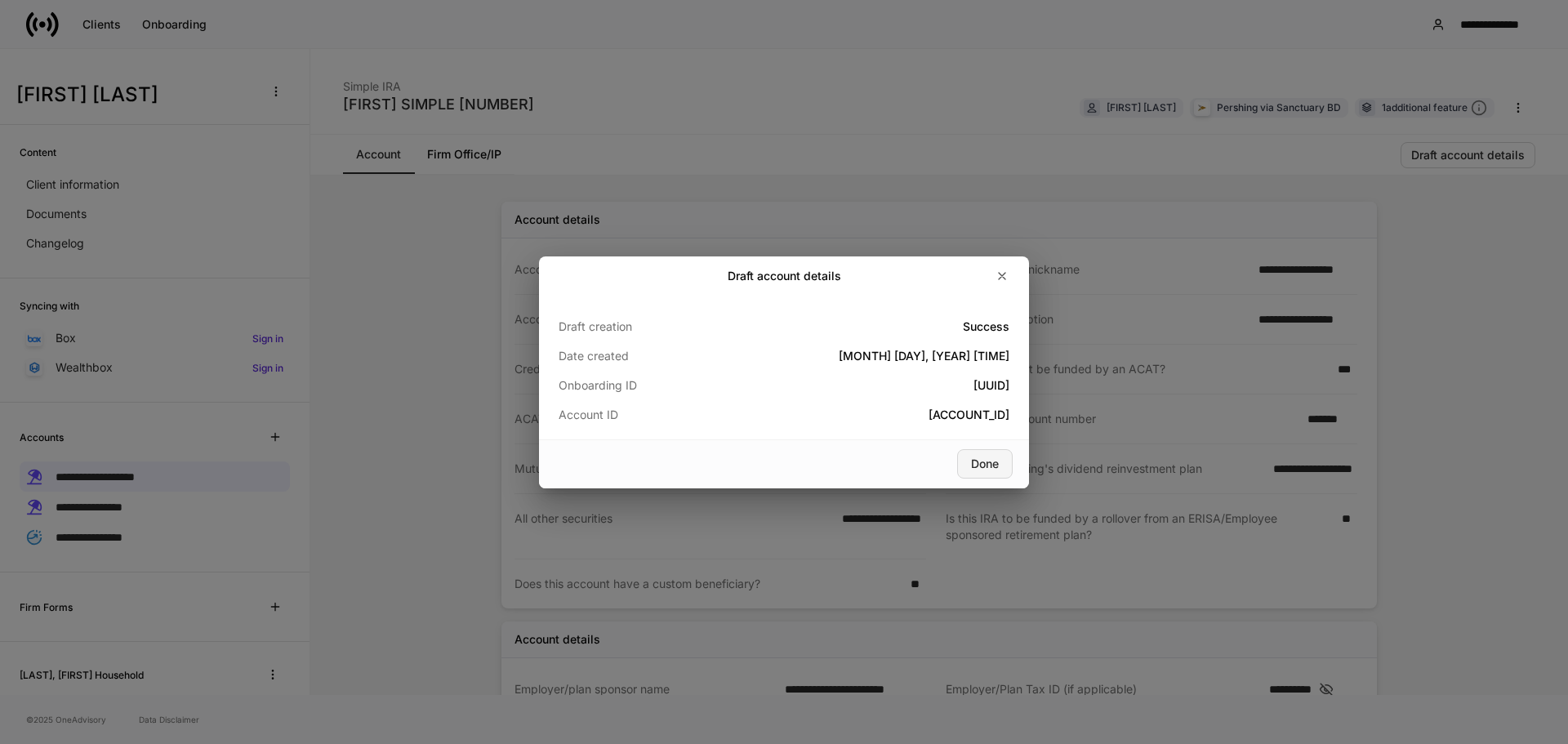 drag, startPoint x: 1003, startPoint y: 459, endPoint x: 807, endPoint y: 273, distance: 270.20733 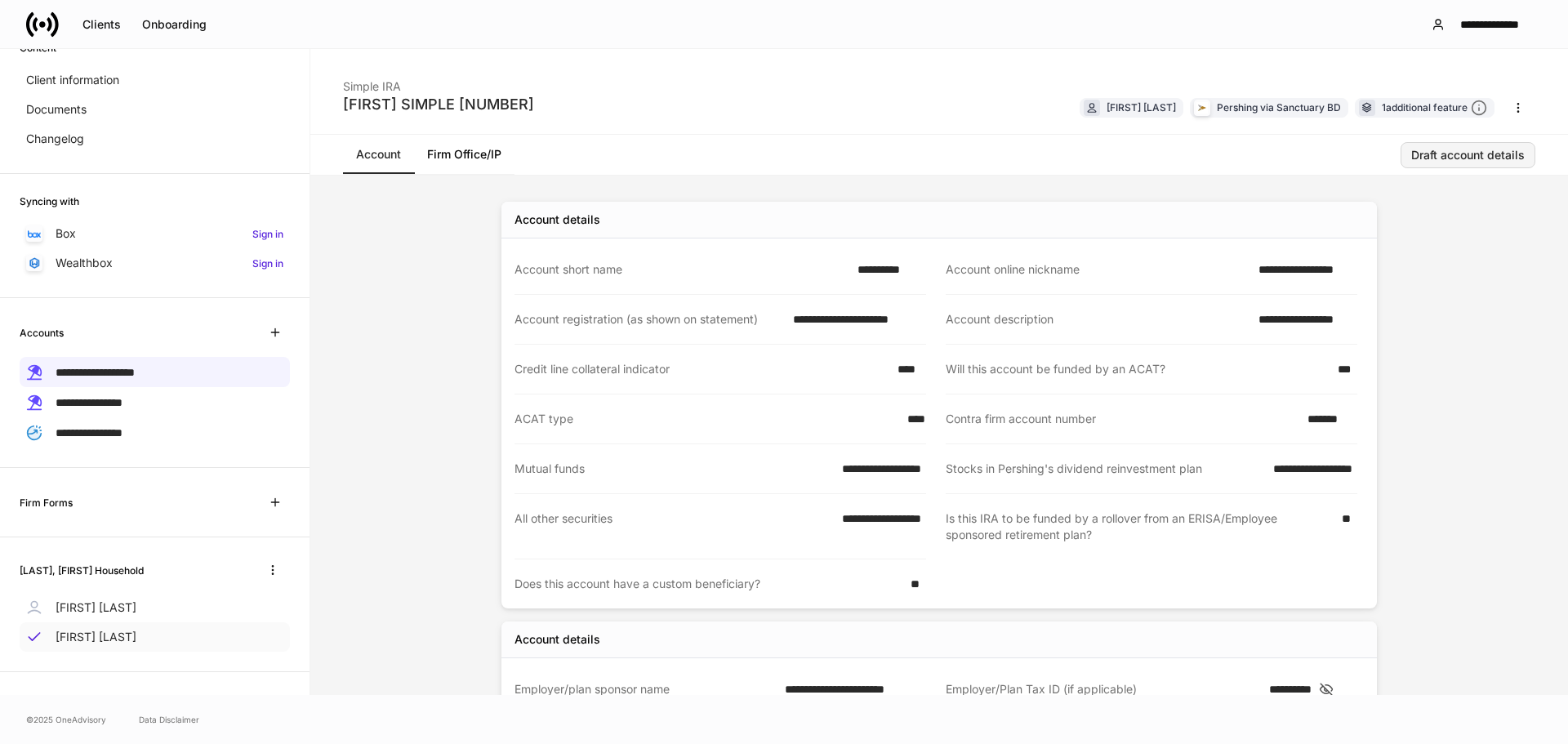 scroll, scrollTop: 105, scrollLeft: 0, axis: vertical 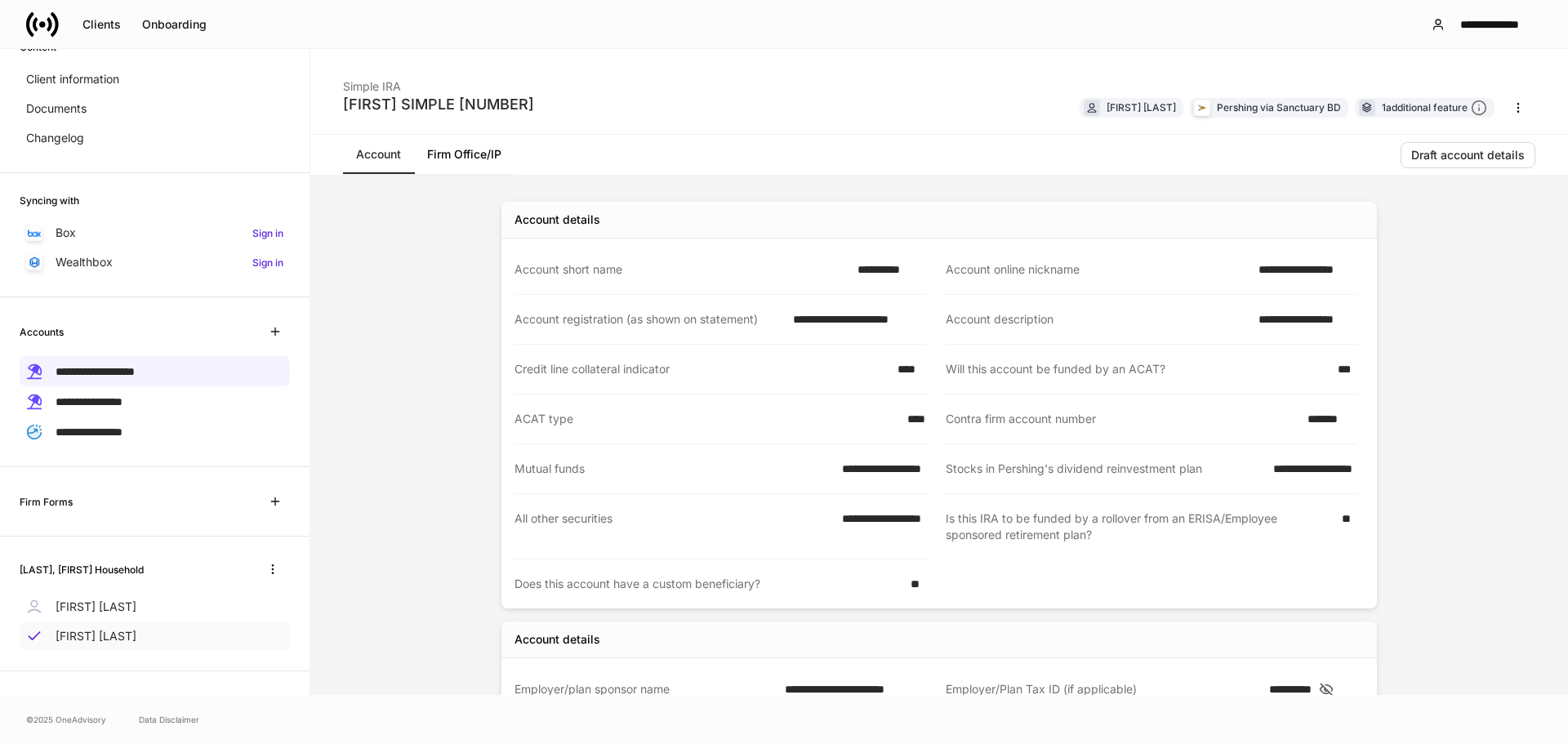 click on "Patrick Wong" at bounding box center [96, 636] 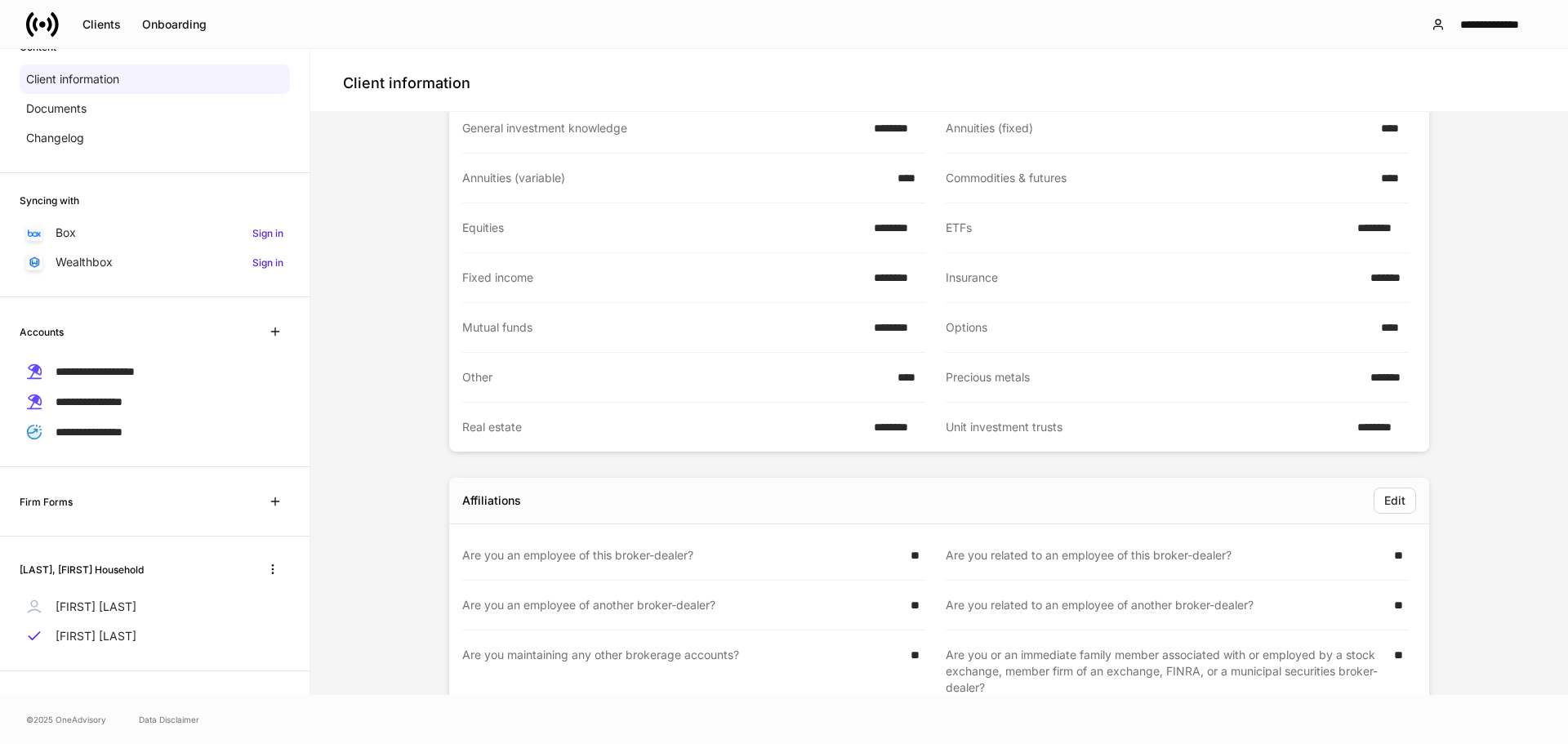 scroll, scrollTop: 1161, scrollLeft: 0, axis: vertical 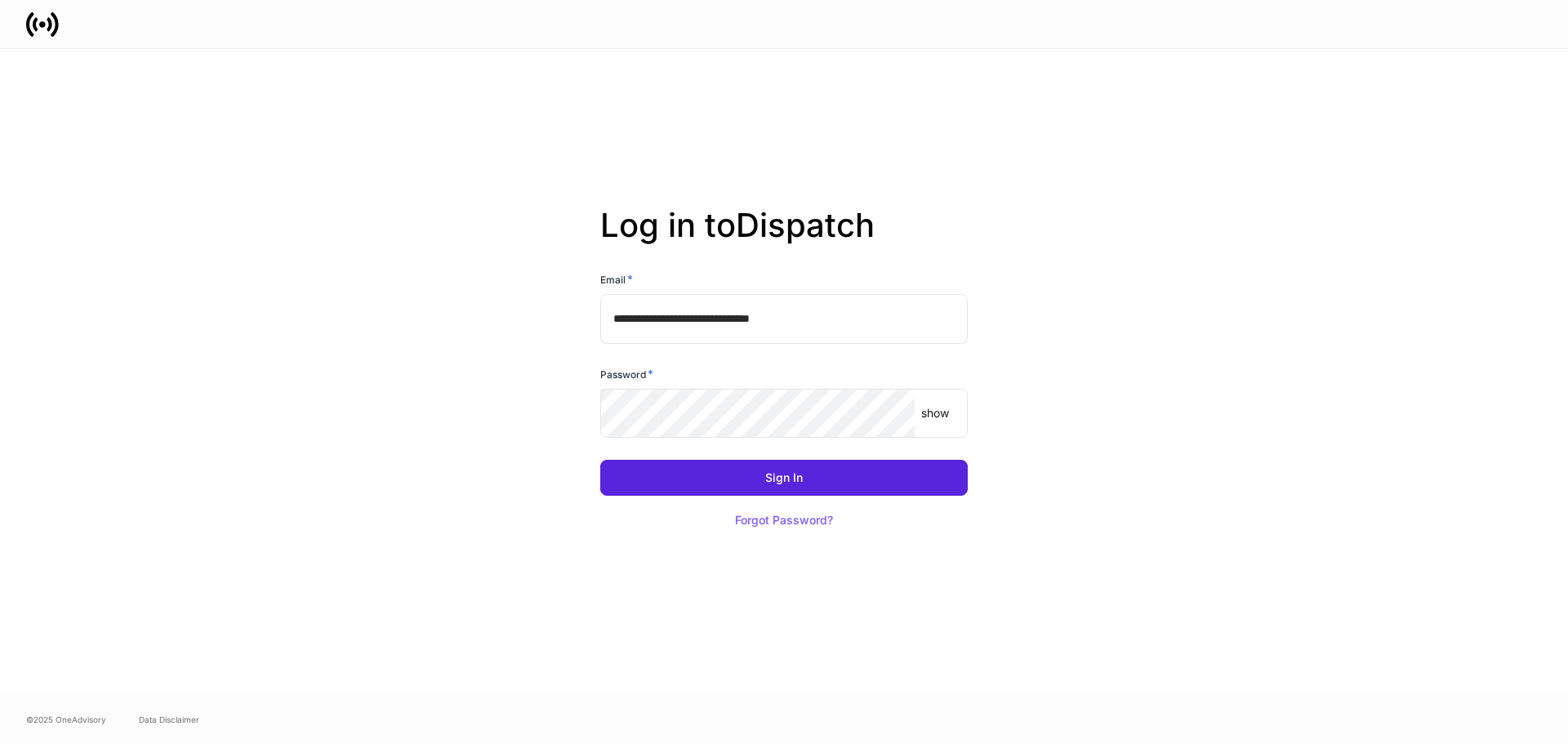 click on "**********" at bounding box center [784, 319] 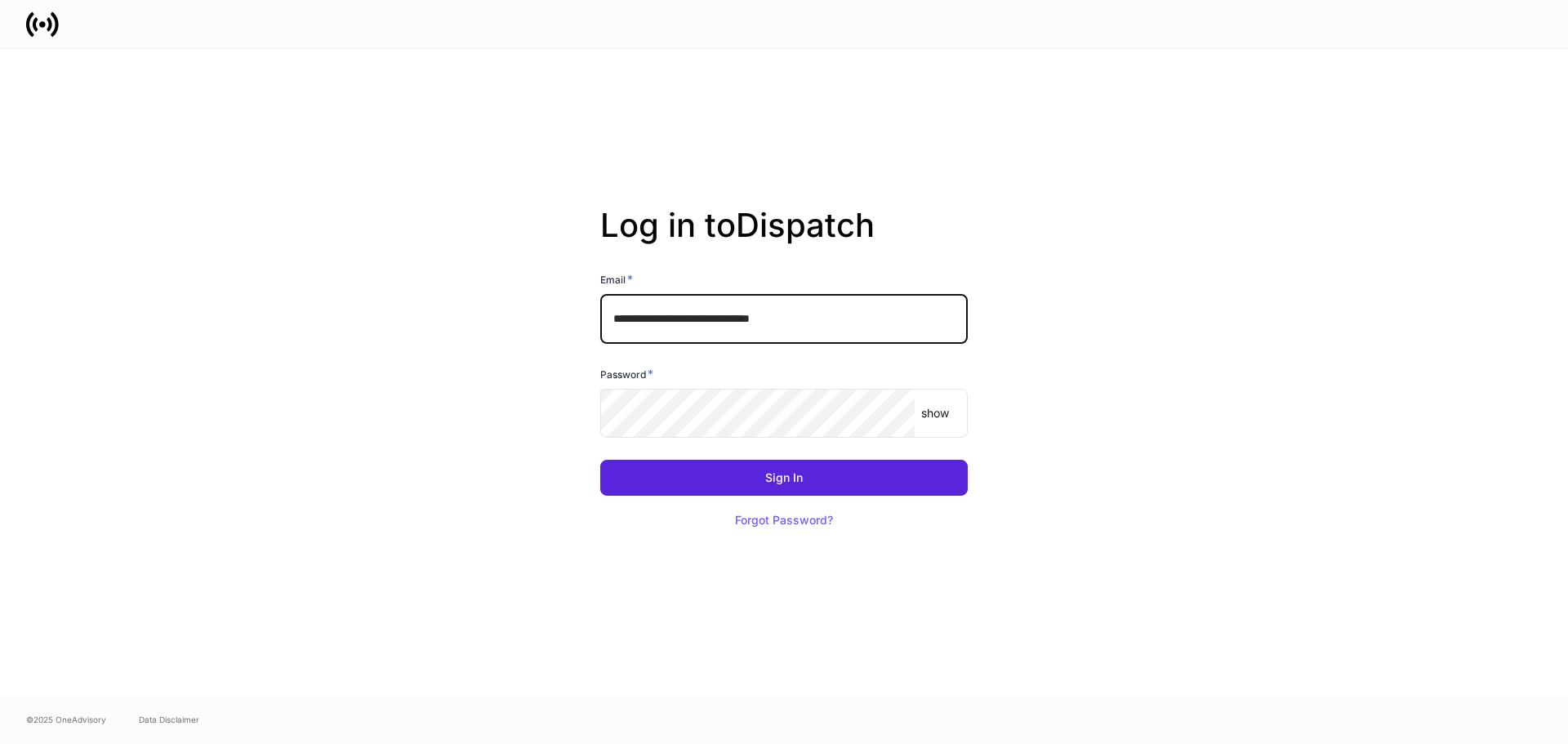 click on "**********" at bounding box center (784, 319) 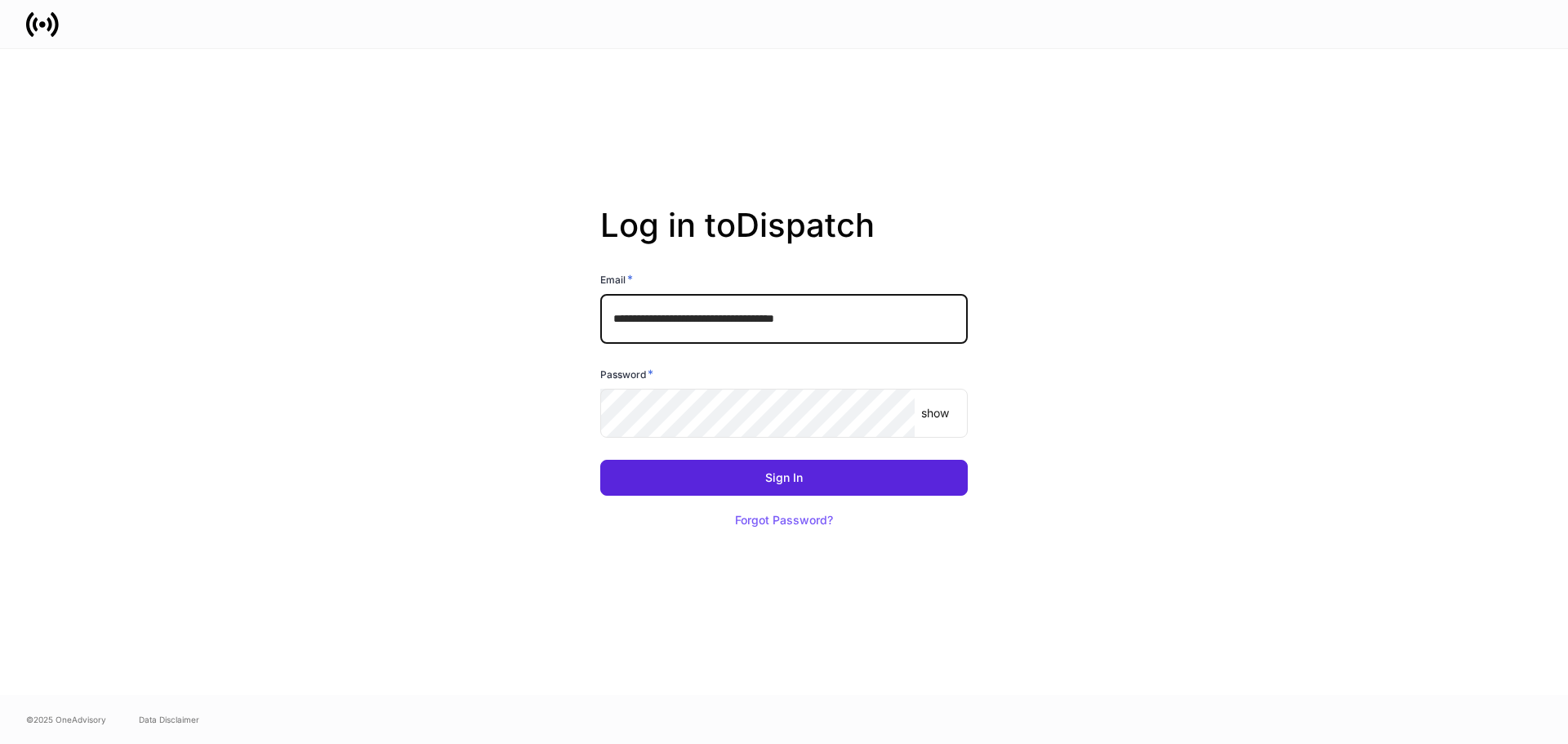 type on "**********" 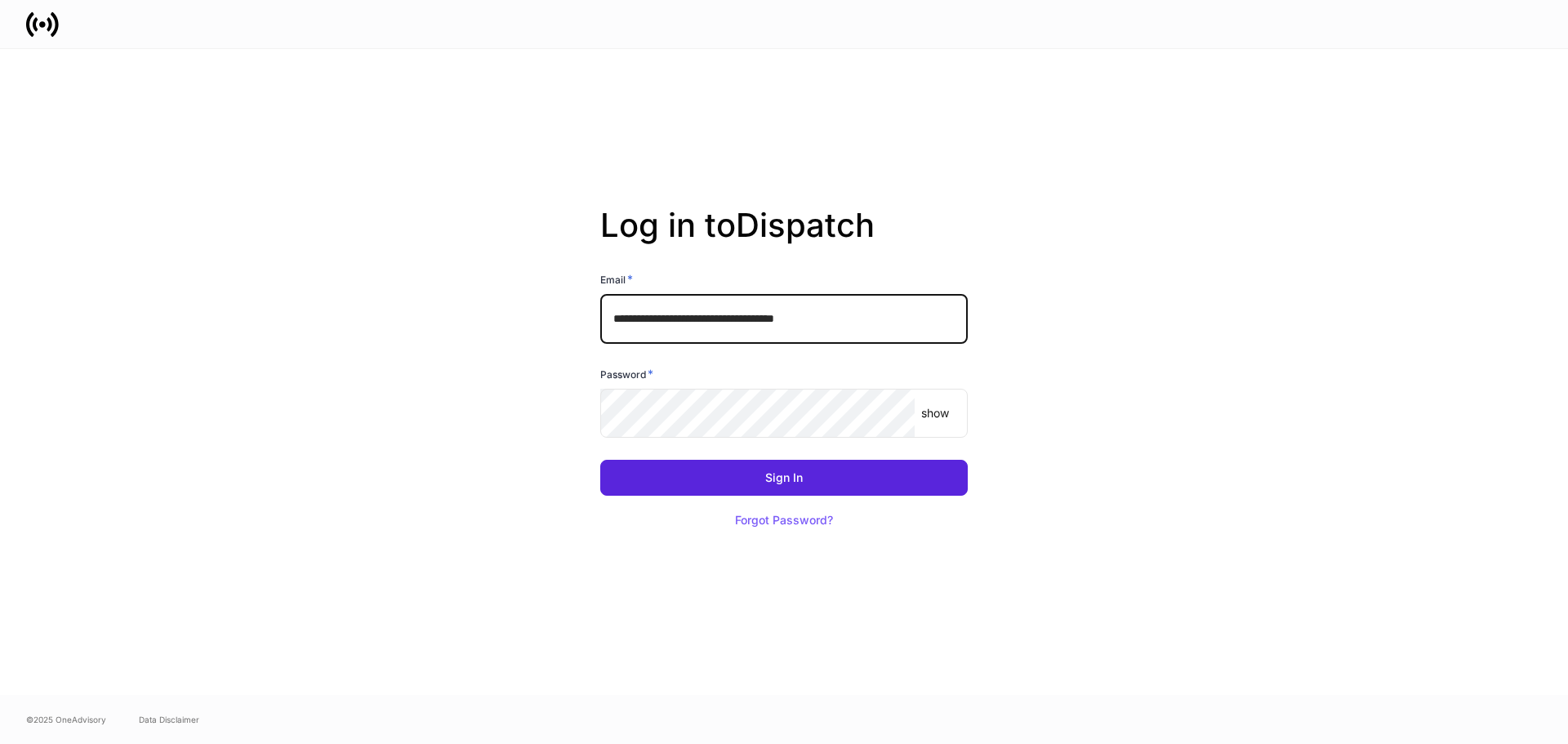 click on "**********" at bounding box center [784, 319] 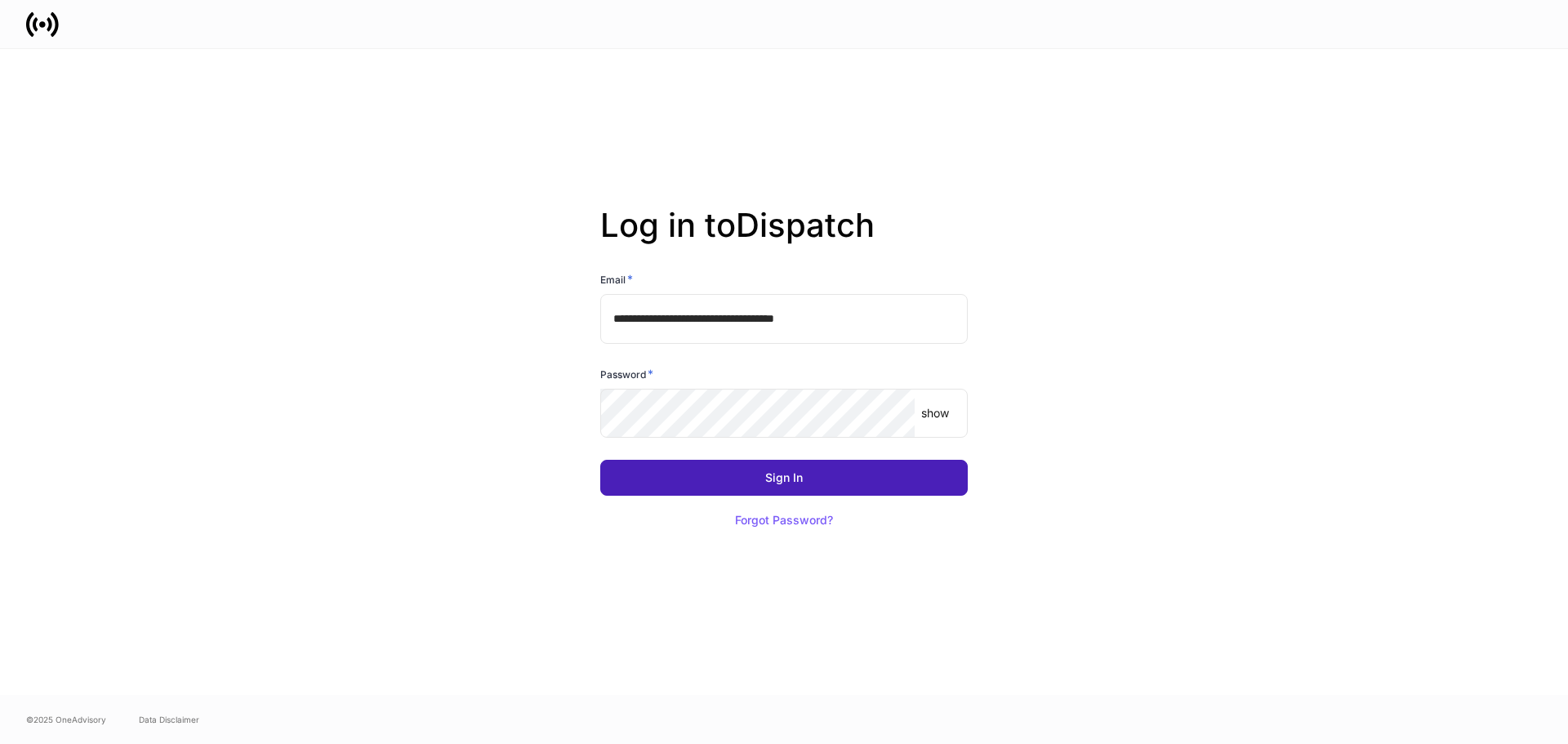 click on "Sign In" at bounding box center [784, 478] 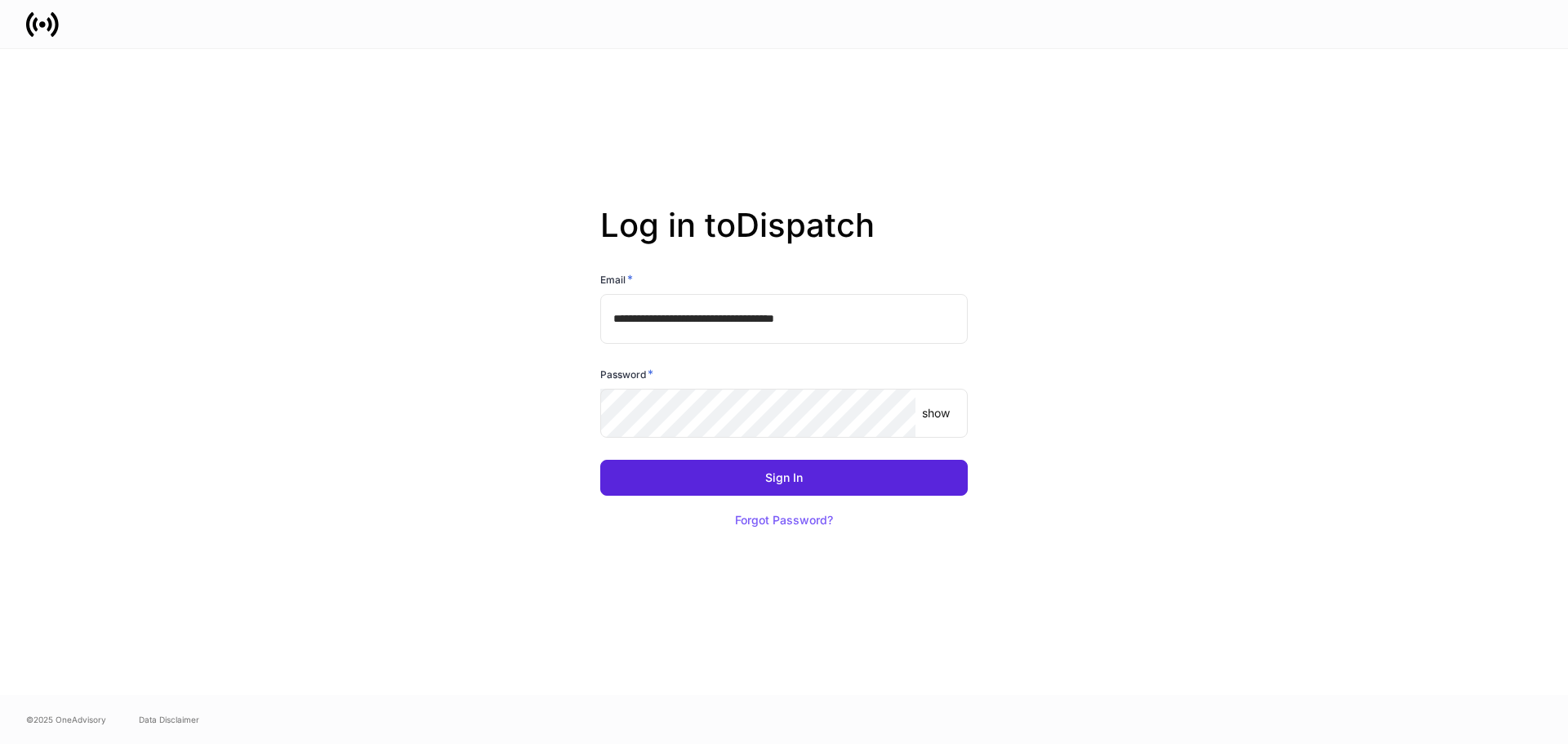 scroll, scrollTop: 0, scrollLeft: 0, axis: both 